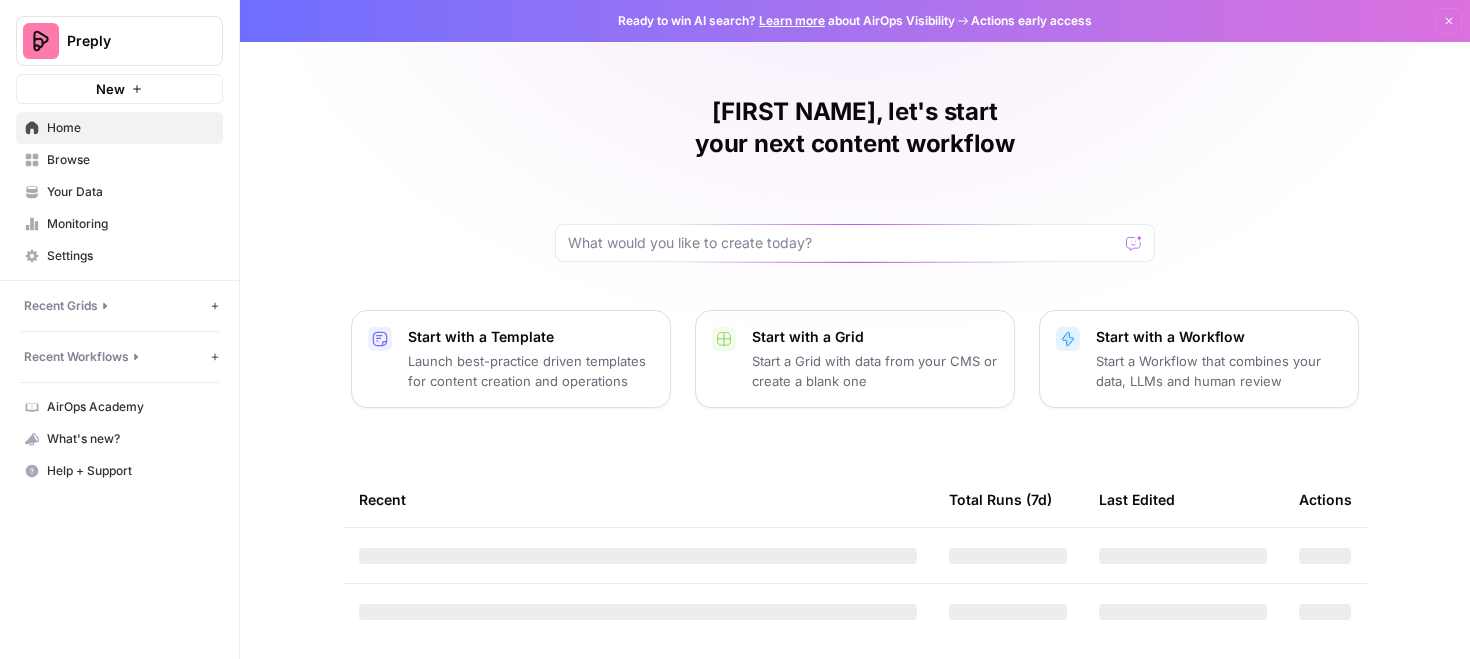 scroll, scrollTop: 0, scrollLeft: 0, axis: both 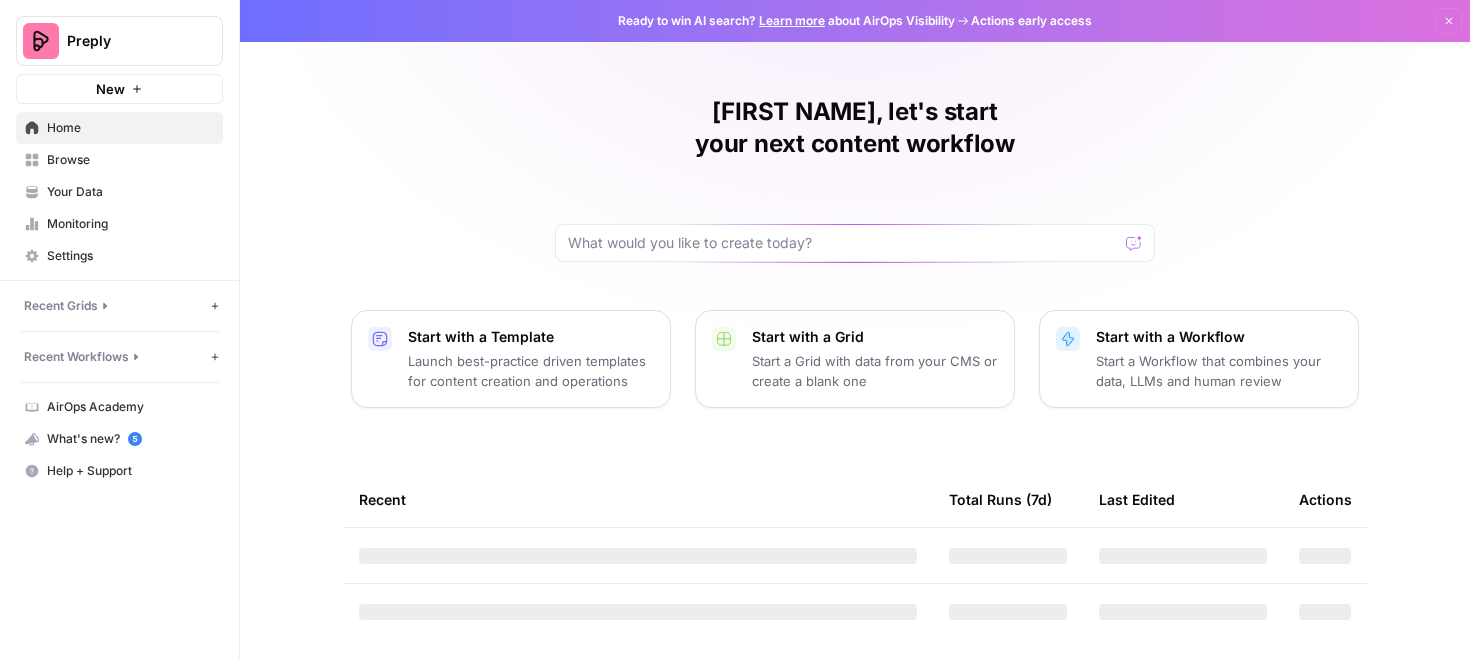 click on "Recent Grids" at bounding box center [115, 306] 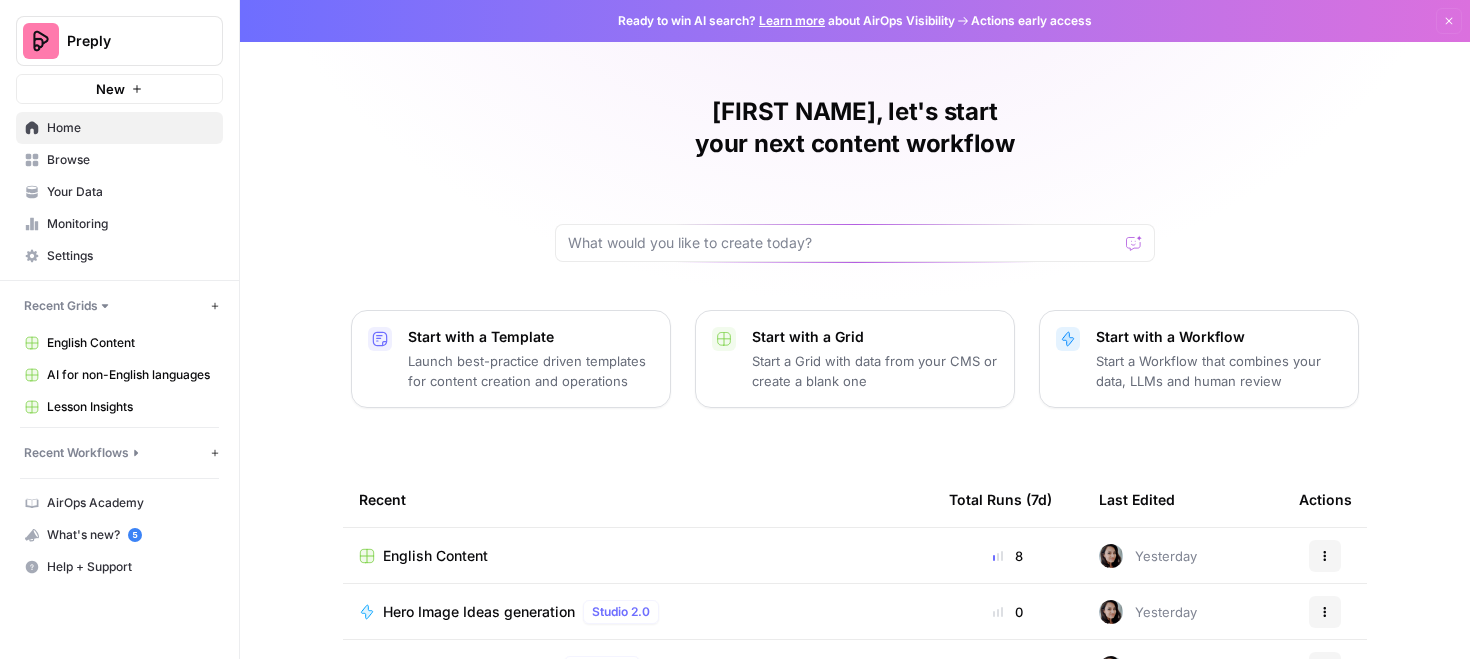 click on "Recent Workflows" at bounding box center (76, 453) 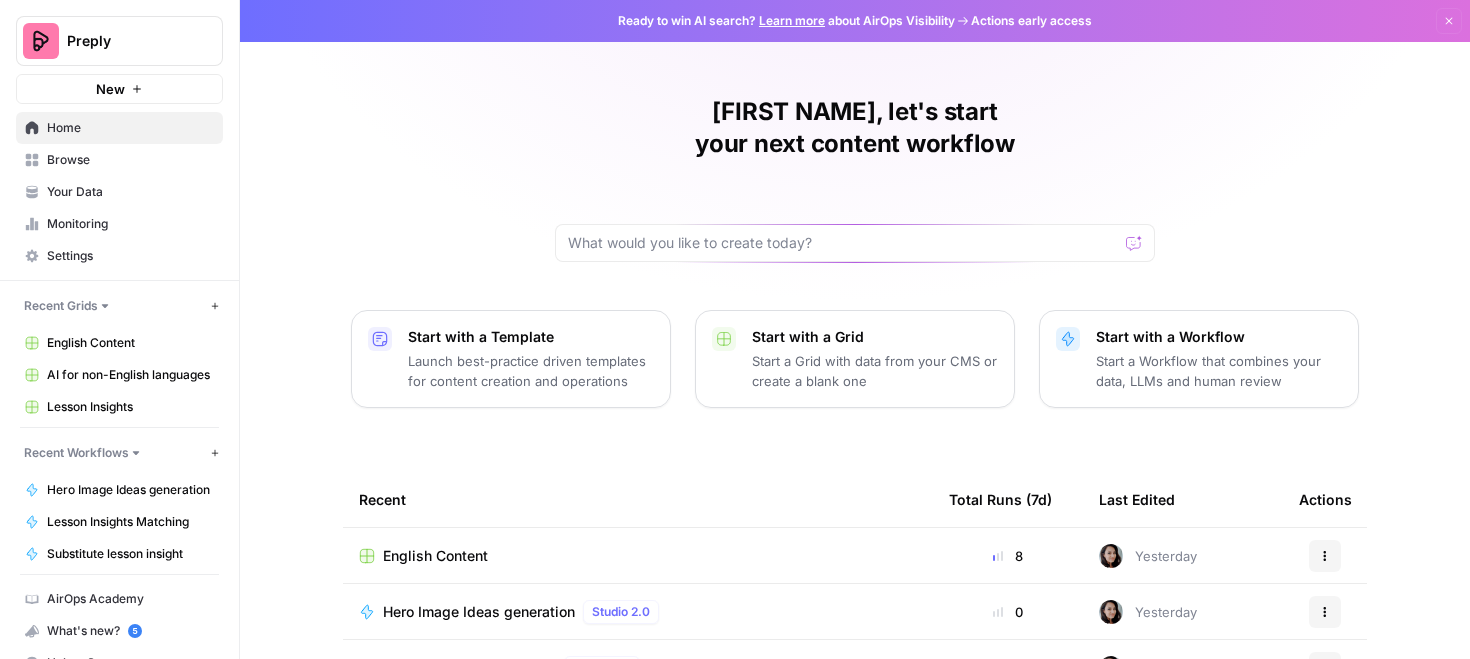 click on "English Content" at bounding box center (130, 343) 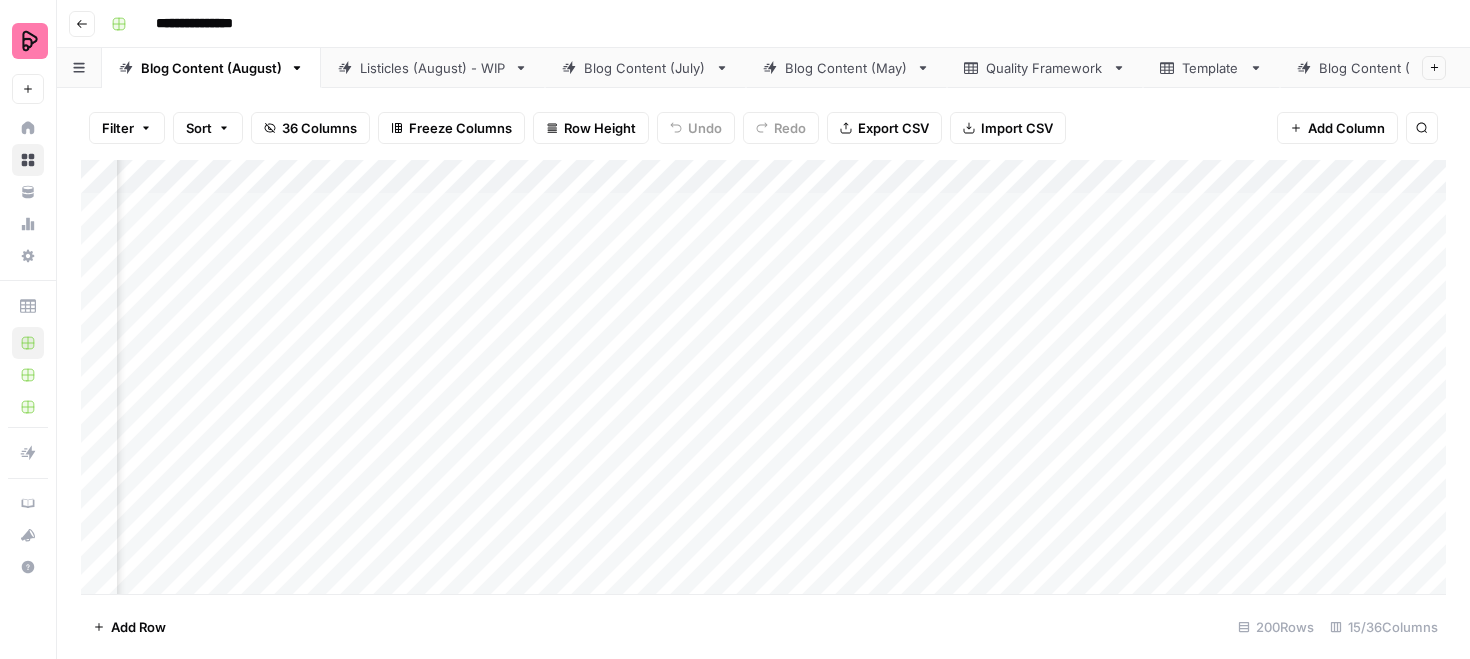 scroll, scrollTop: 0, scrollLeft: 866, axis: horizontal 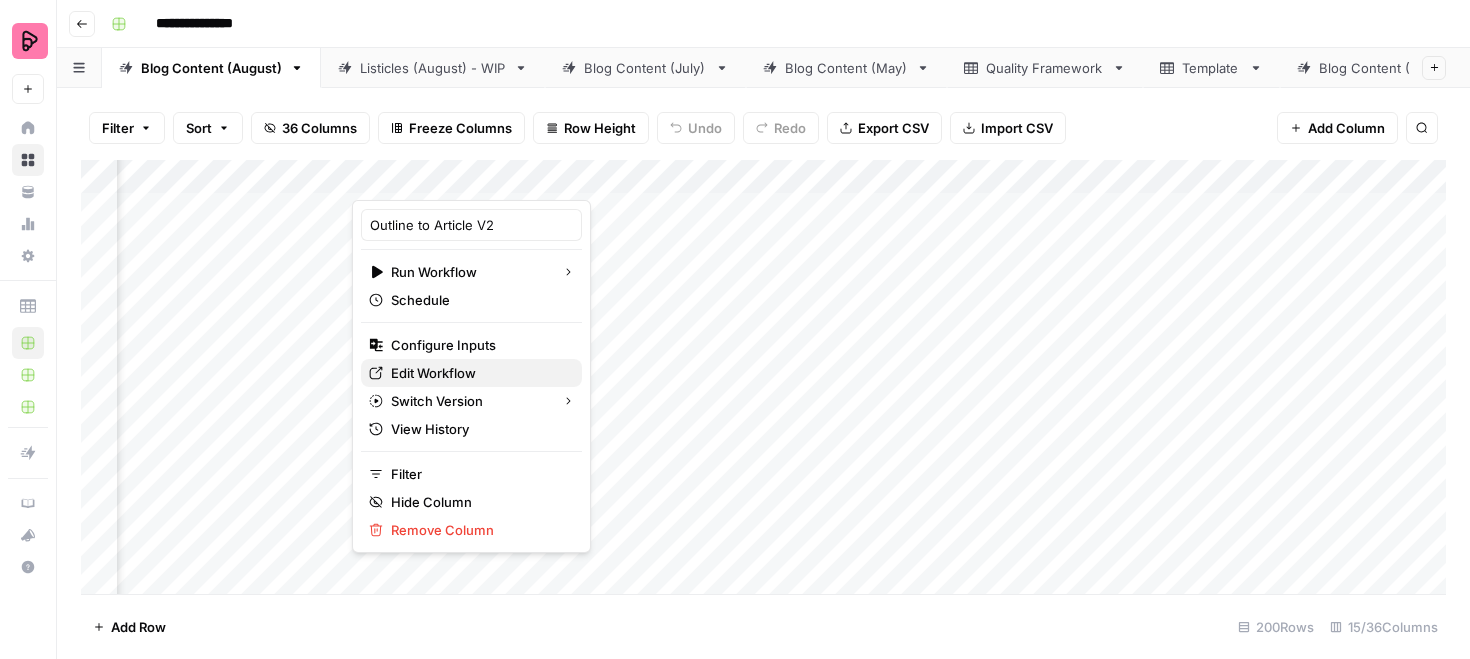click on "Edit Workflow" at bounding box center (478, 373) 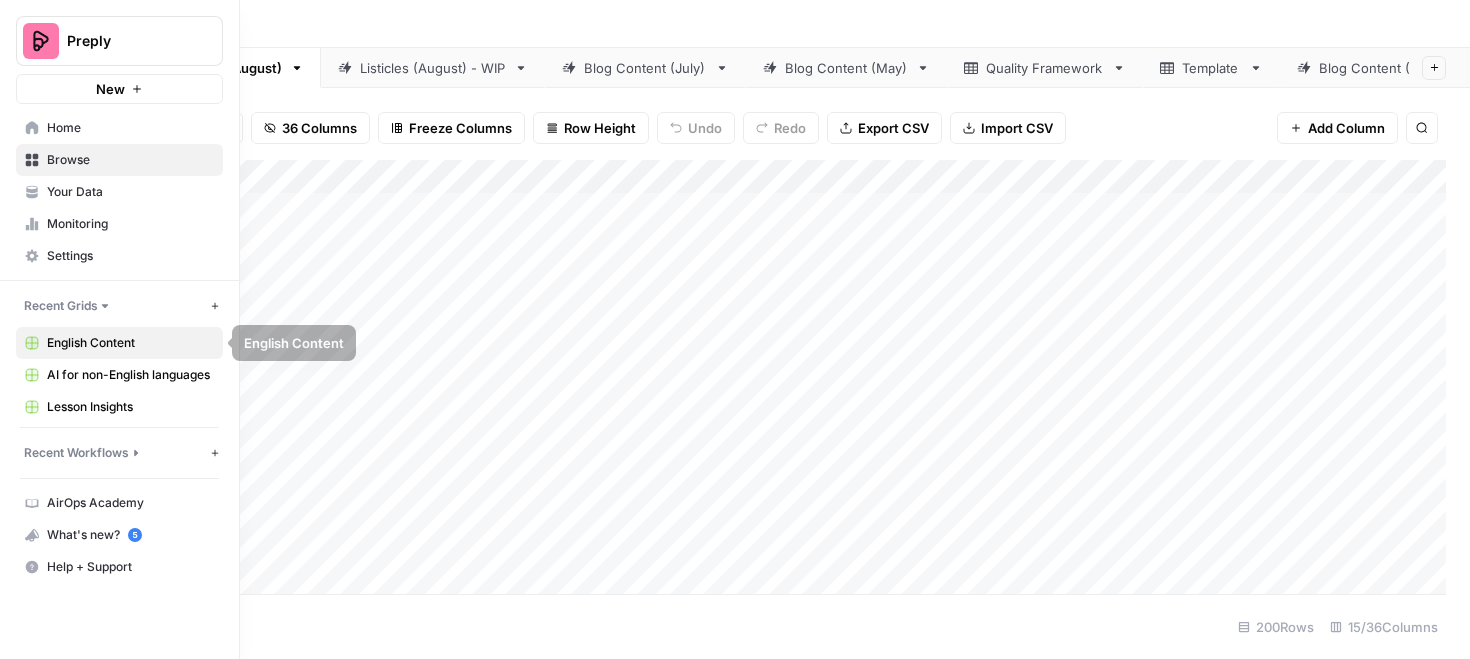 click on "Lesson Insights" at bounding box center [130, 407] 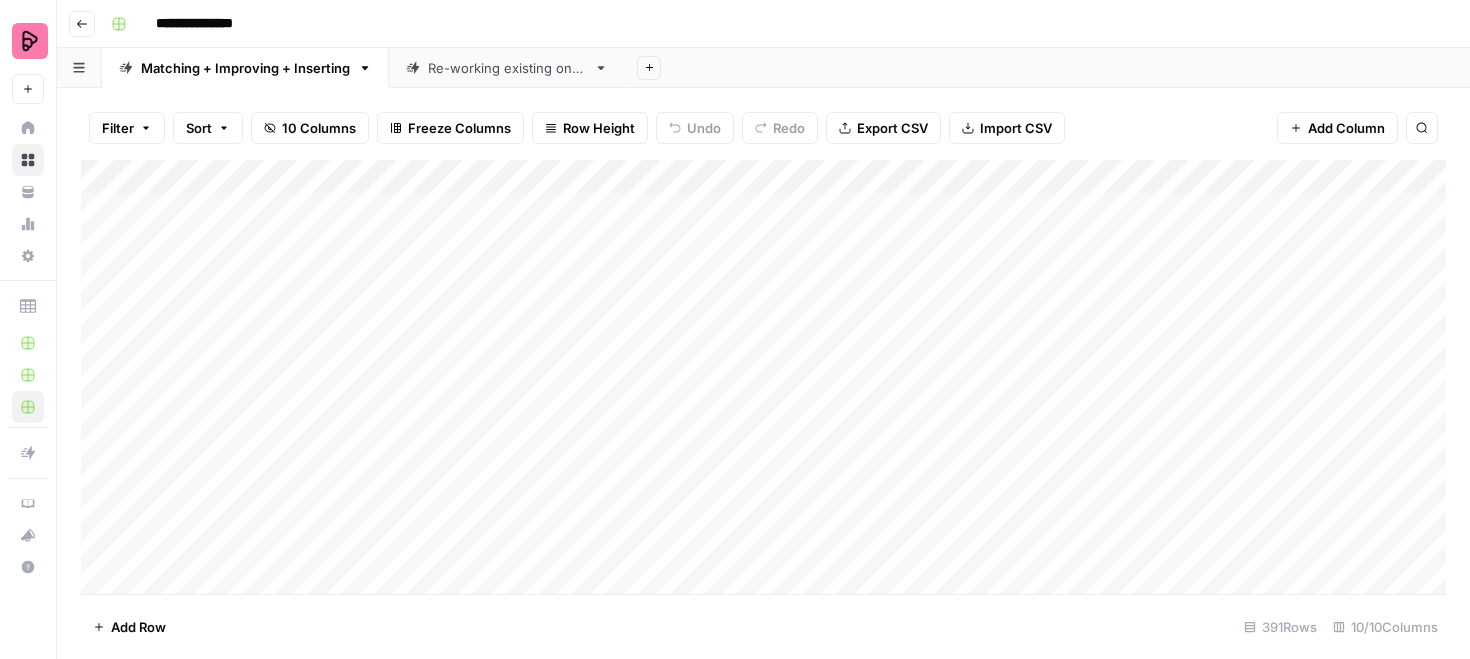 click on "Add Column" at bounding box center (763, 377) 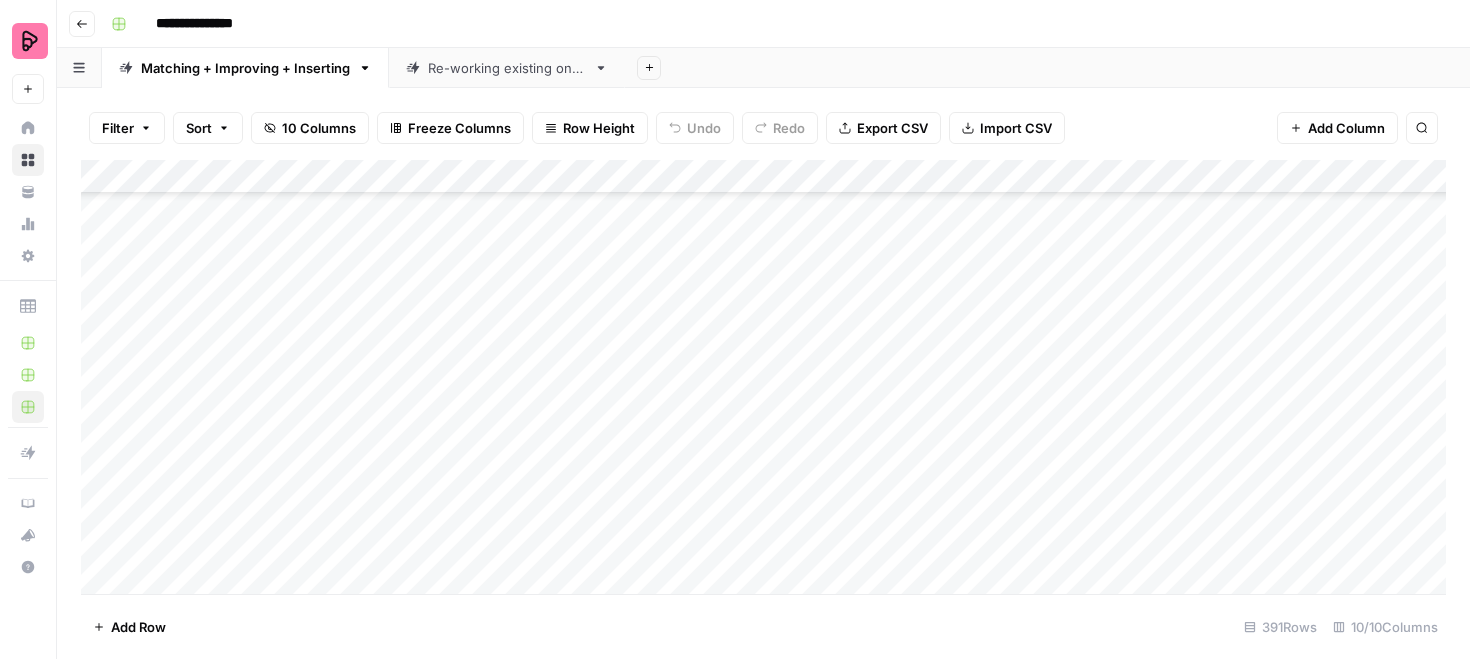 scroll, scrollTop: 12926, scrollLeft: 0, axis: vertical 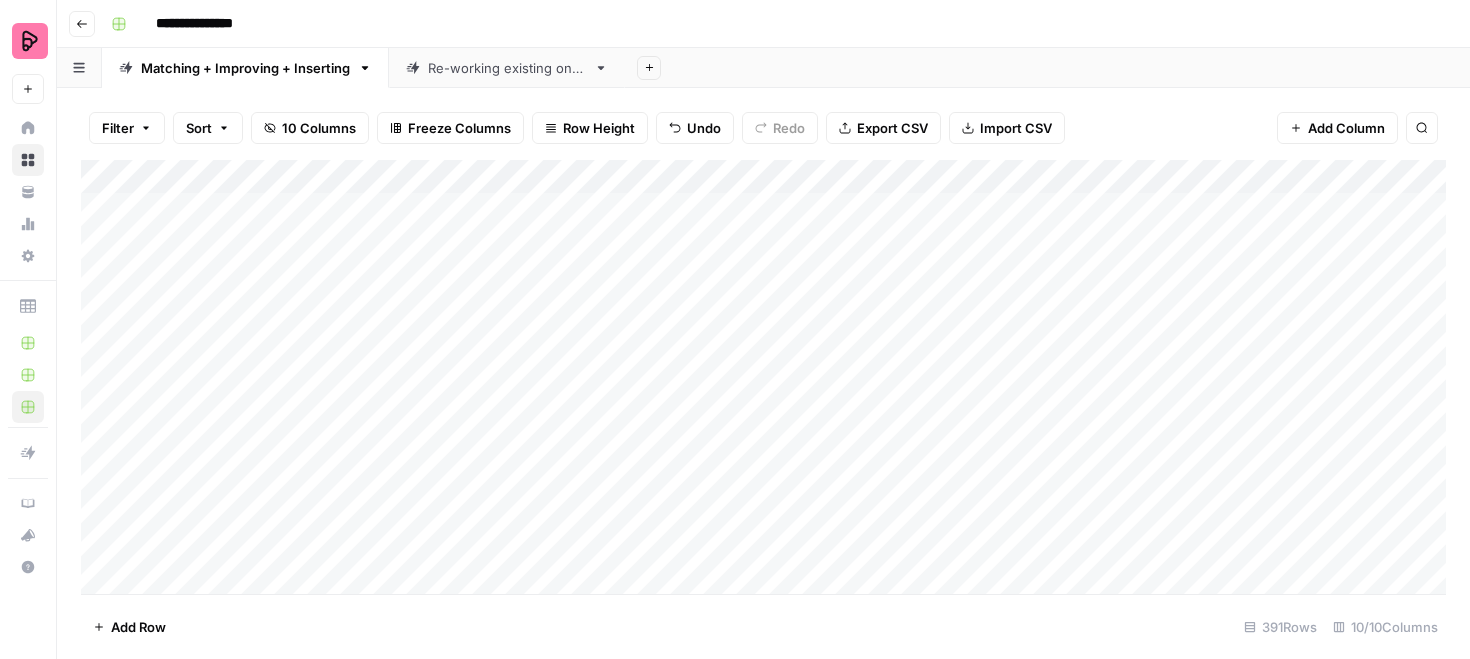 click on "Add Column" at bounding box center [763, 377] 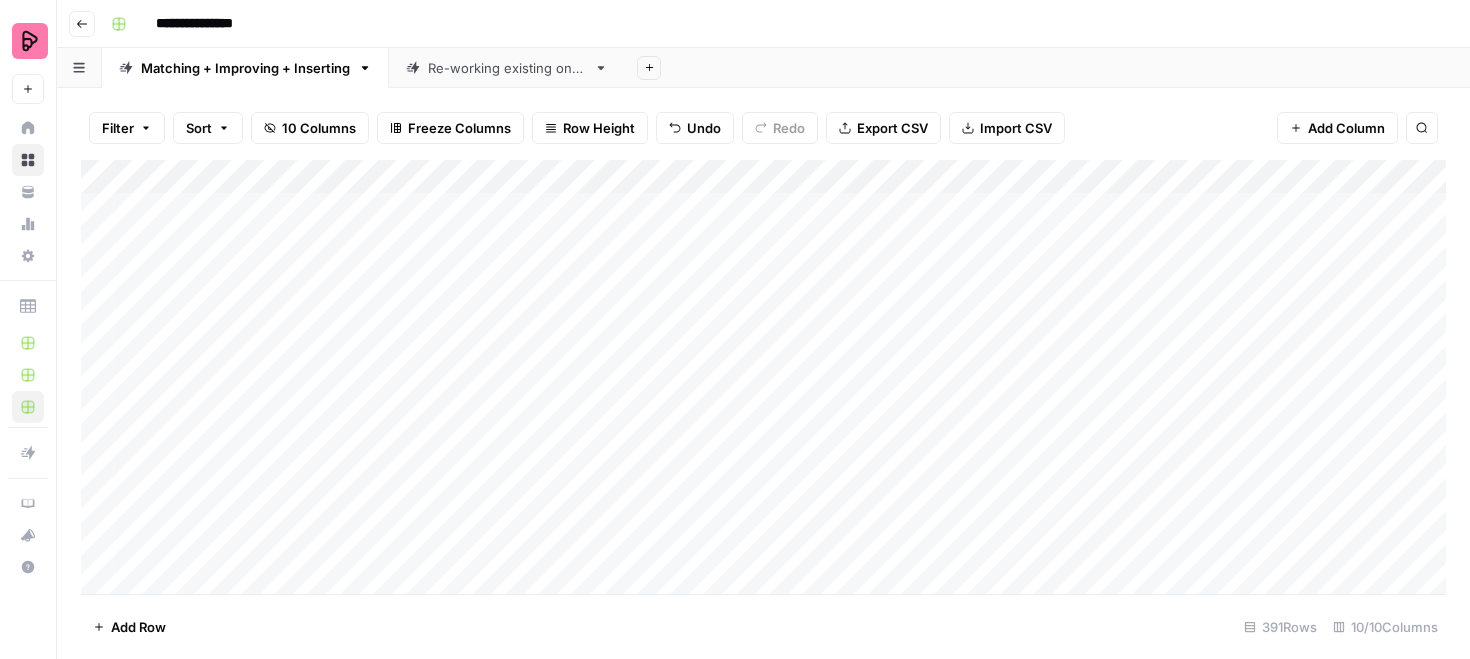 scroll, scrollTop: 0, scrollLeft: 24, axis: horizontal 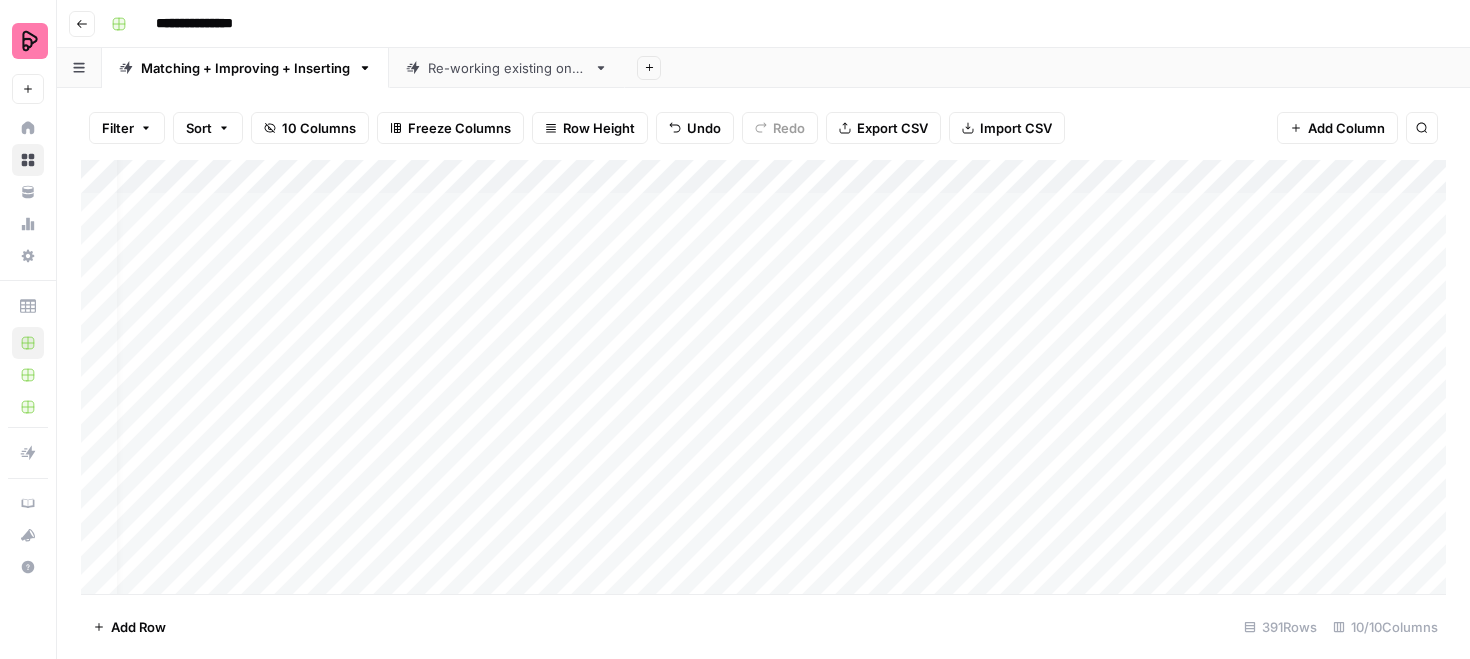 click on "Add Column" at bounding box center [763, 377] 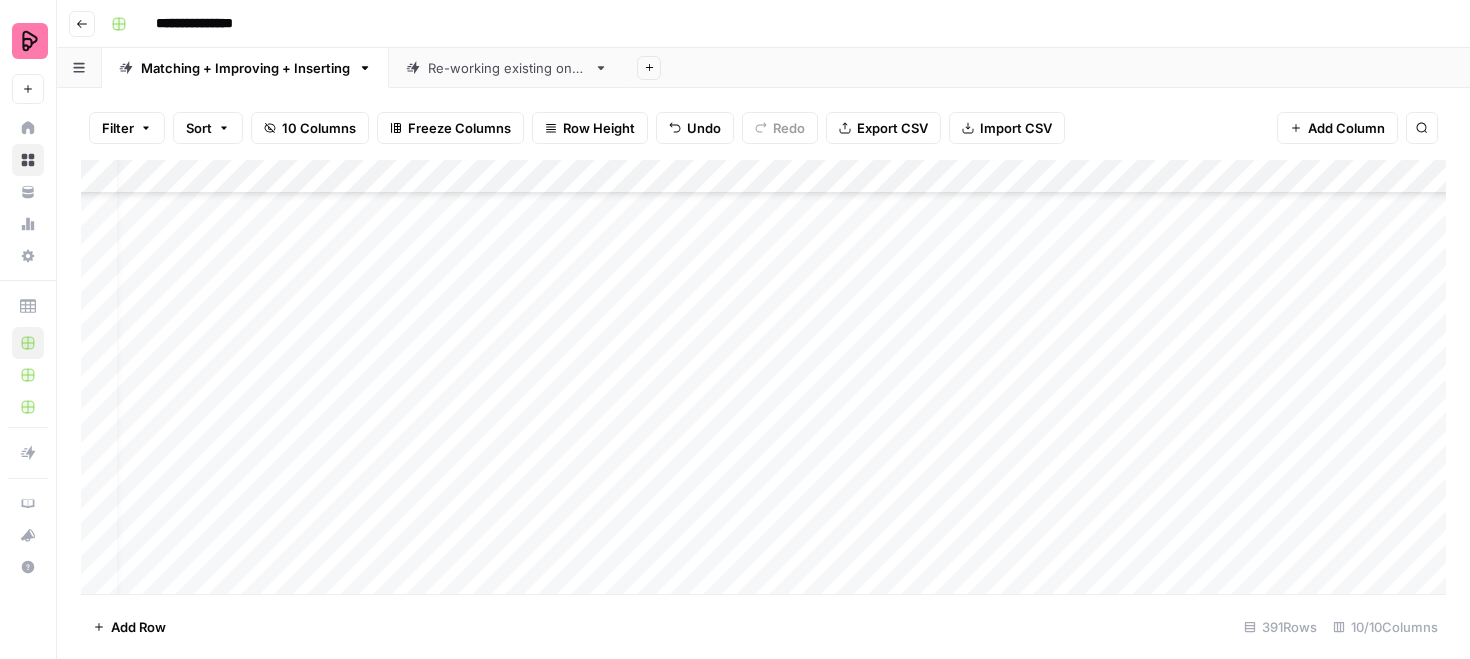 scroll, scrollTop: 3880, scrollLeft: 24, axis: both 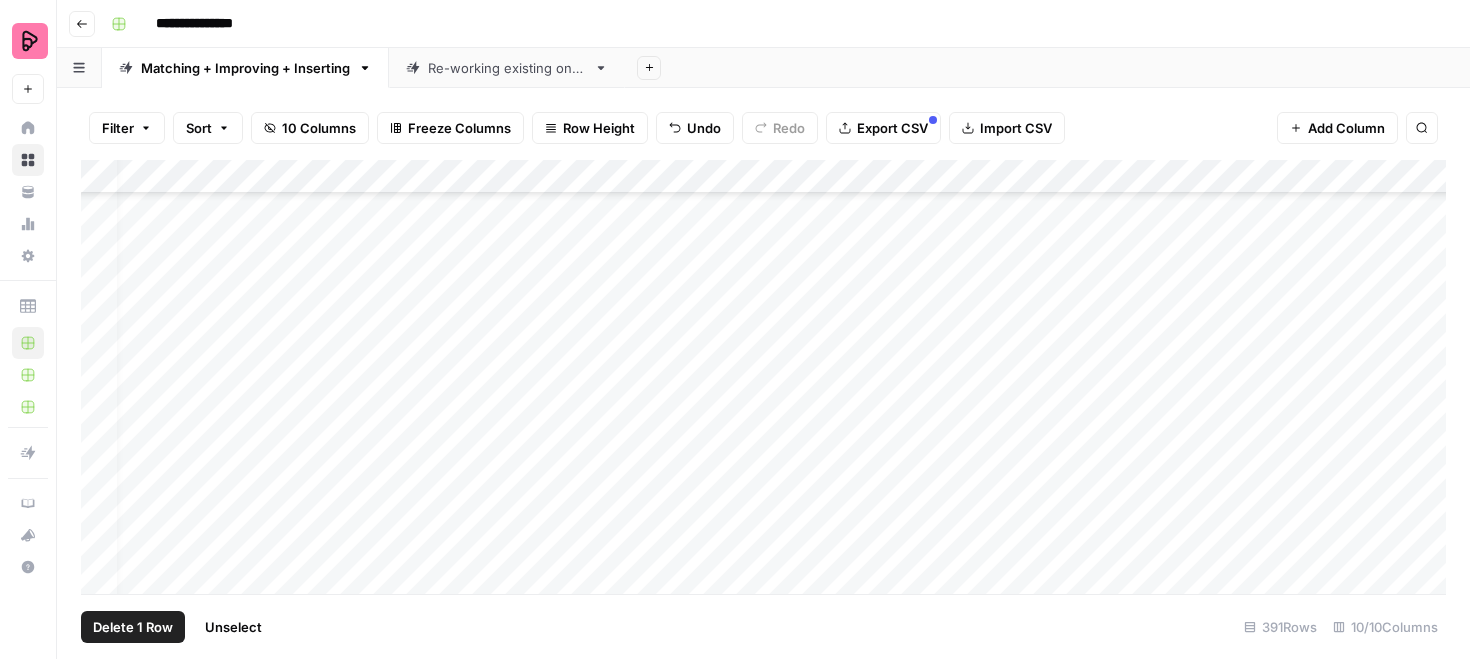 click on "Add Column" at bounding box center (763, 377) 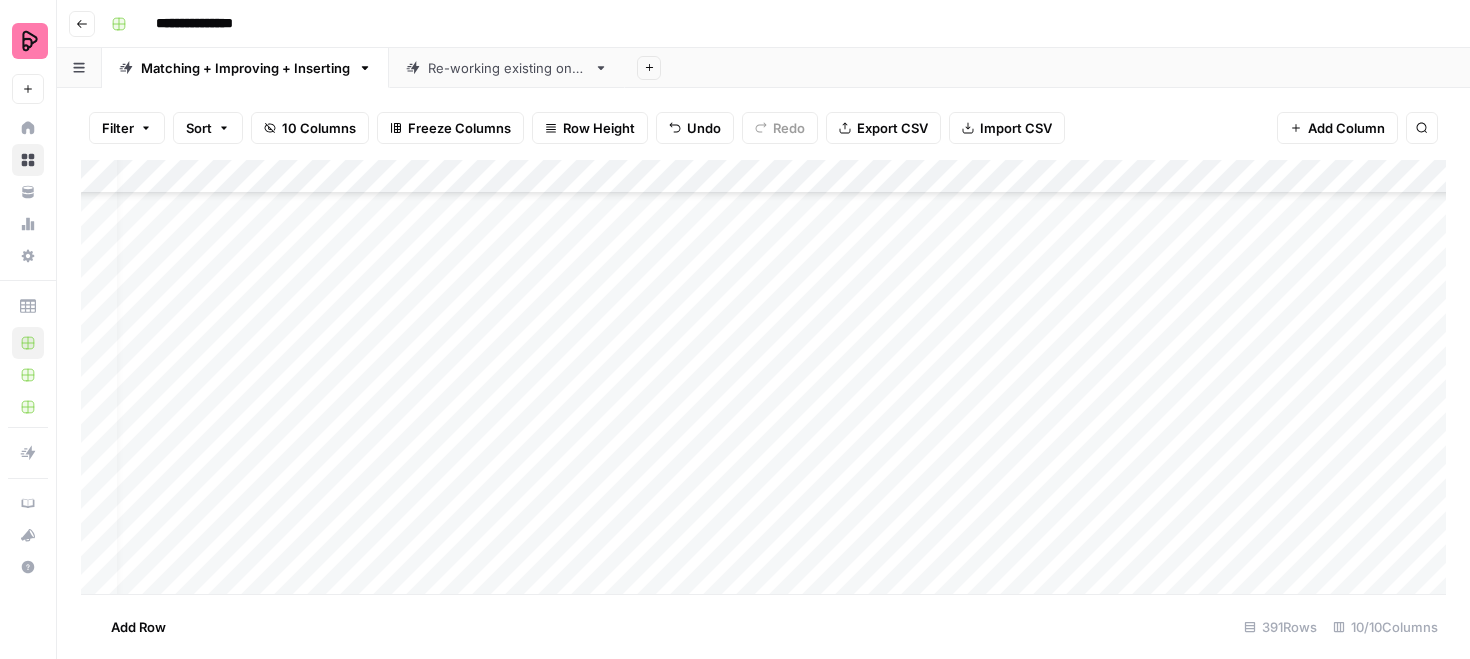 click on "Add Column" at bounding box center [763, 377] 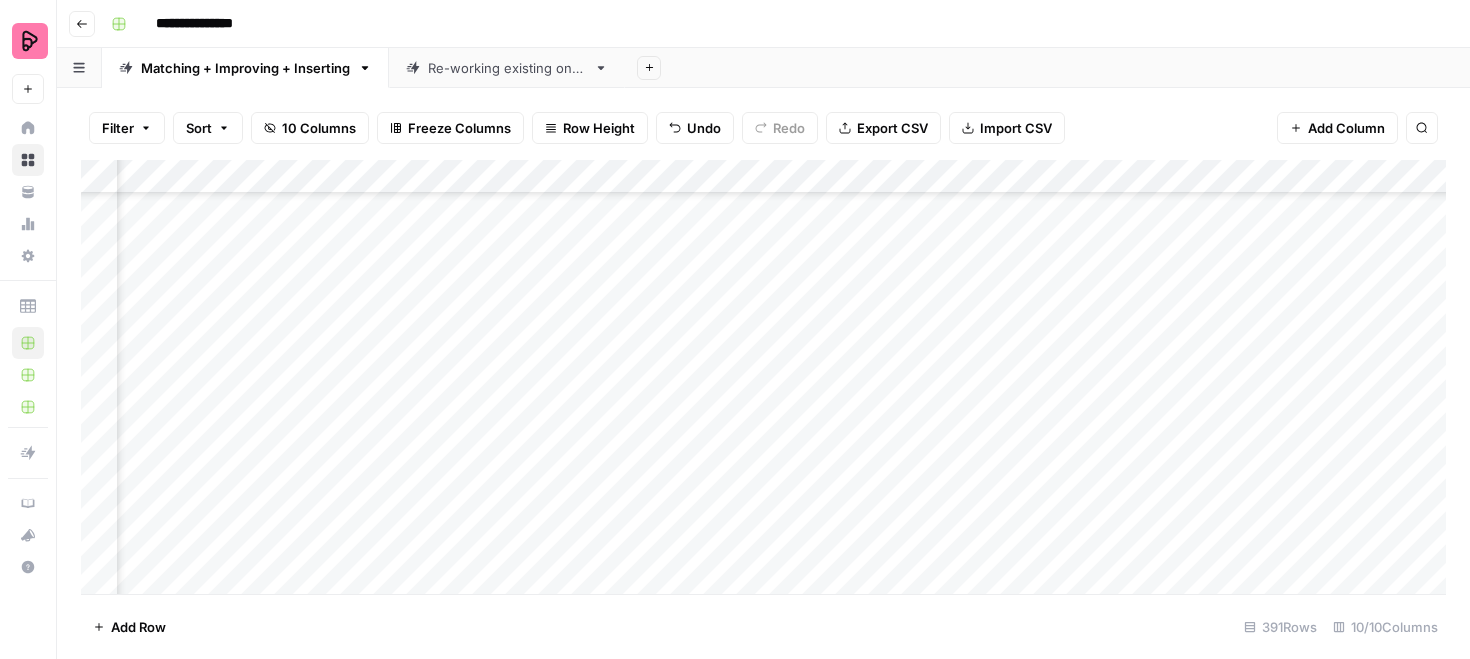 scroll, scrollTop: 5581, scrollLeft: 889, axis: both 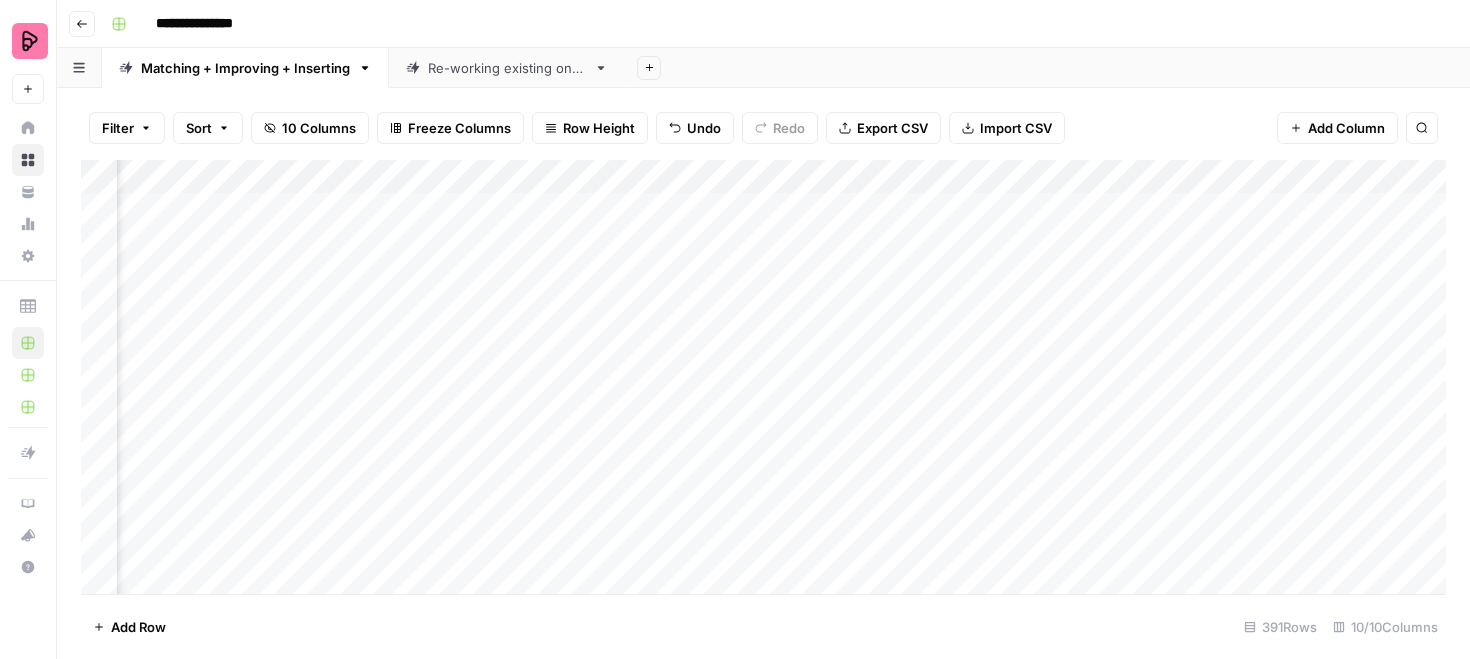 click on "Add Column" at bounding box center [763, 377] 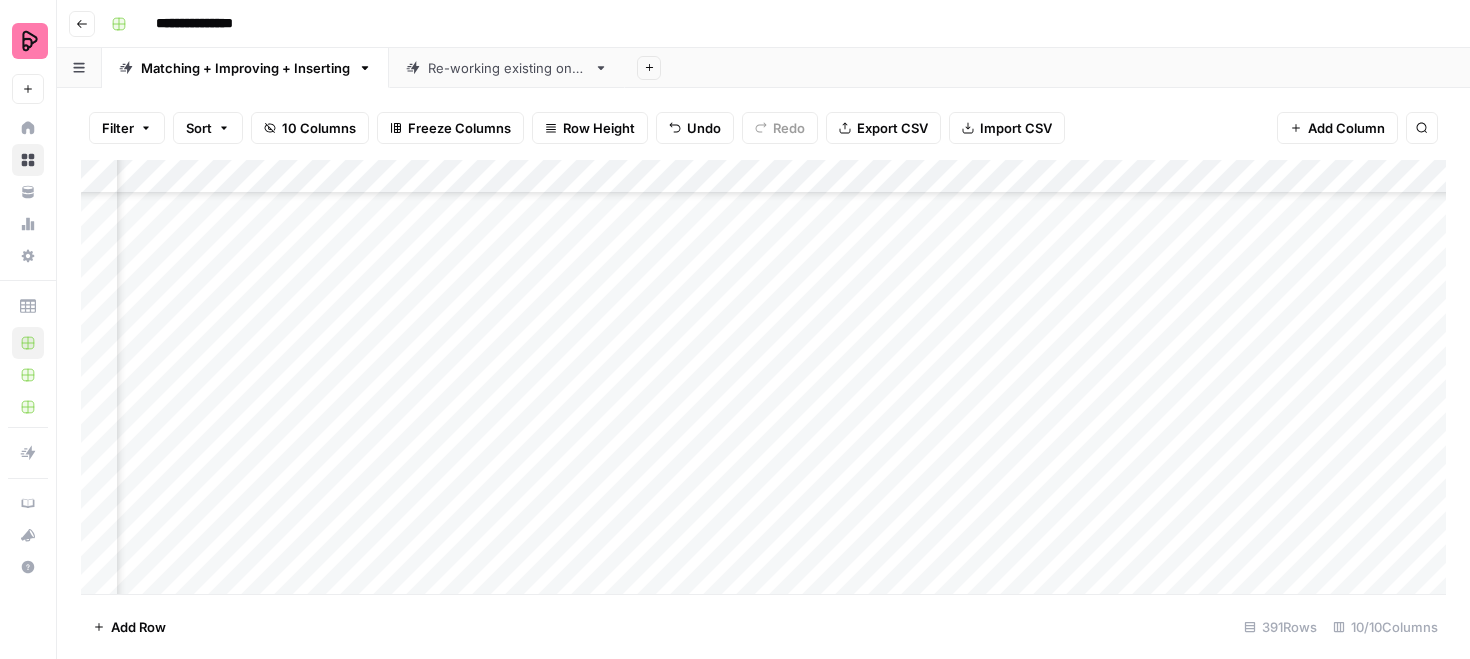 scroll, scrollTop: 12926, scrollLeft: 1133, axis: both 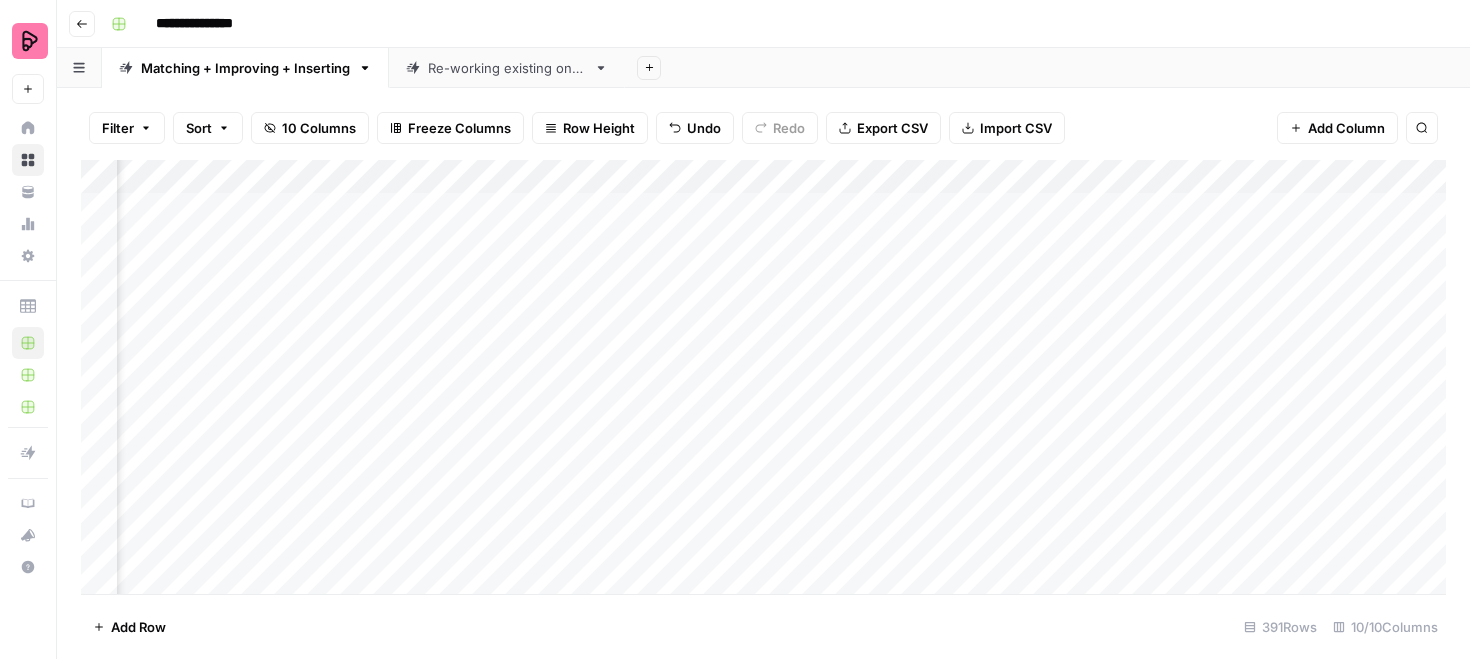 click on "Add Column" at bounding box center (763, 377) 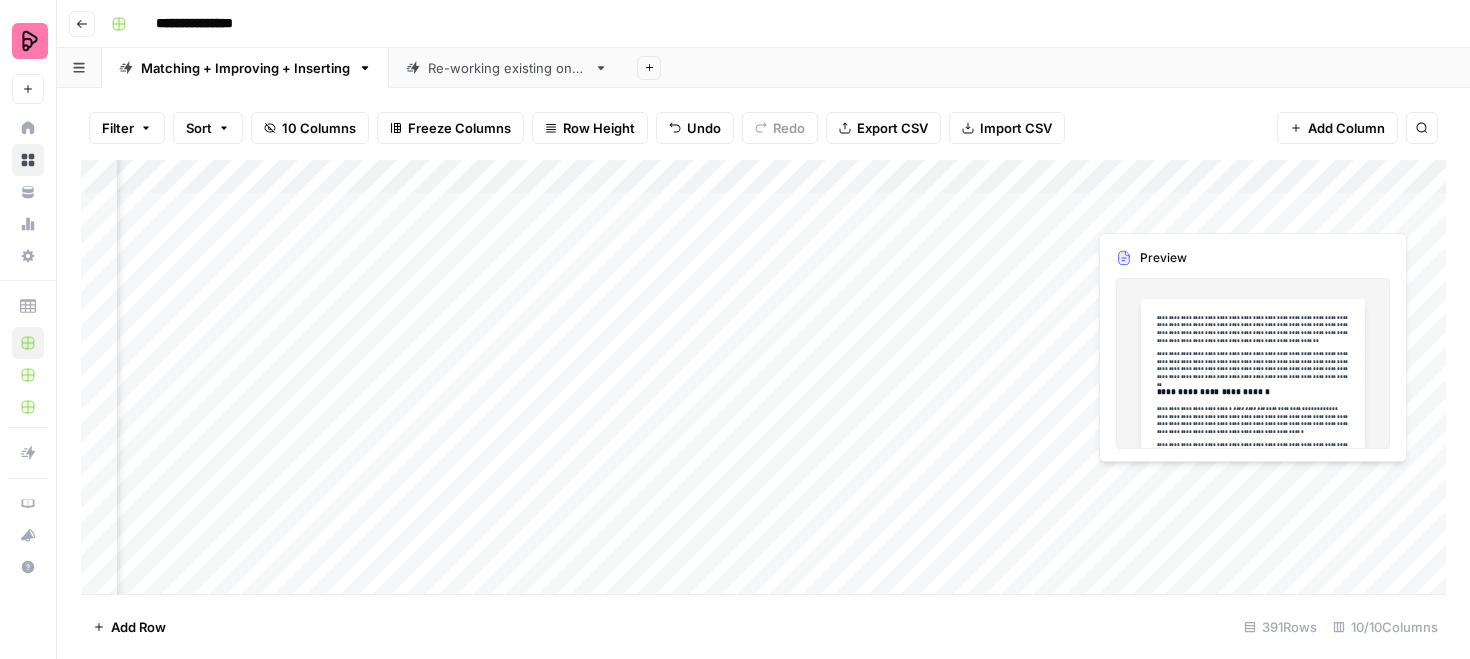 scroll, scrollTop: 12926, scrollLeft: 1133, axis: both 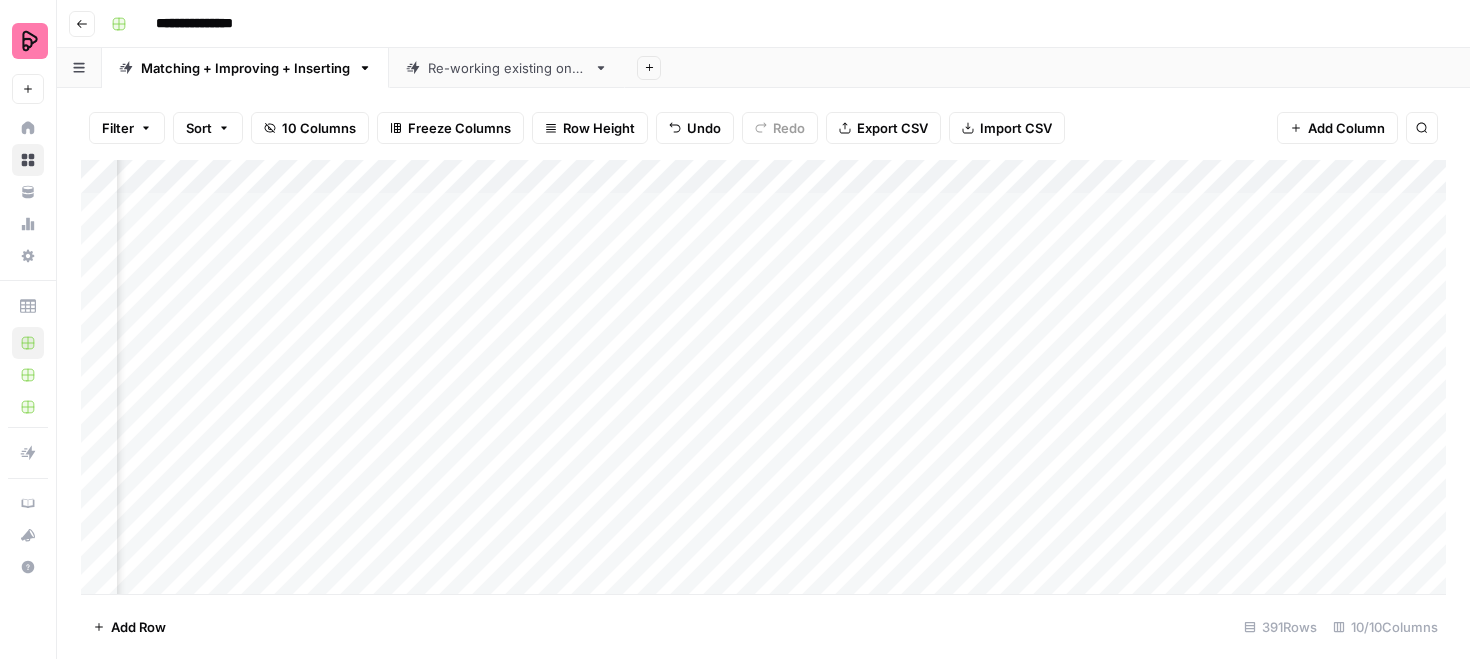 click on "Add Column" at bounding box center (763, 377) 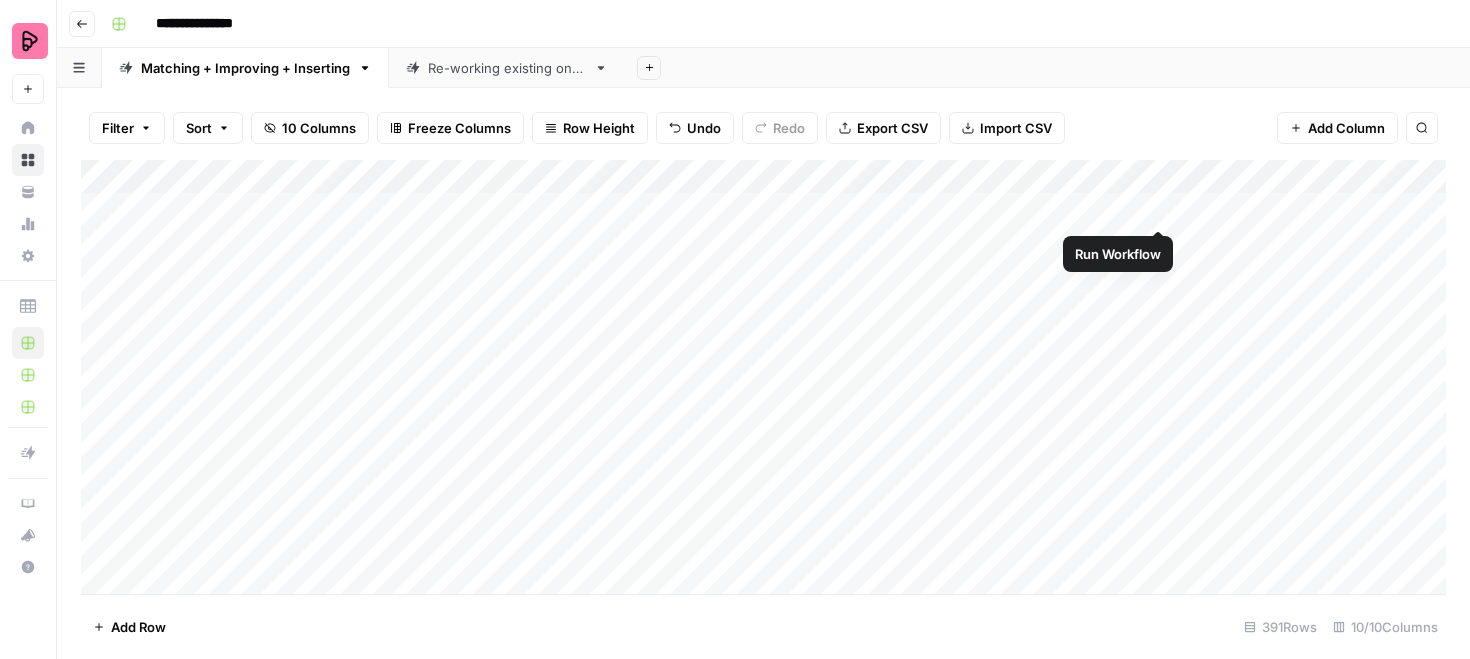 click on "Add Column" at bounding box center [763, 377] 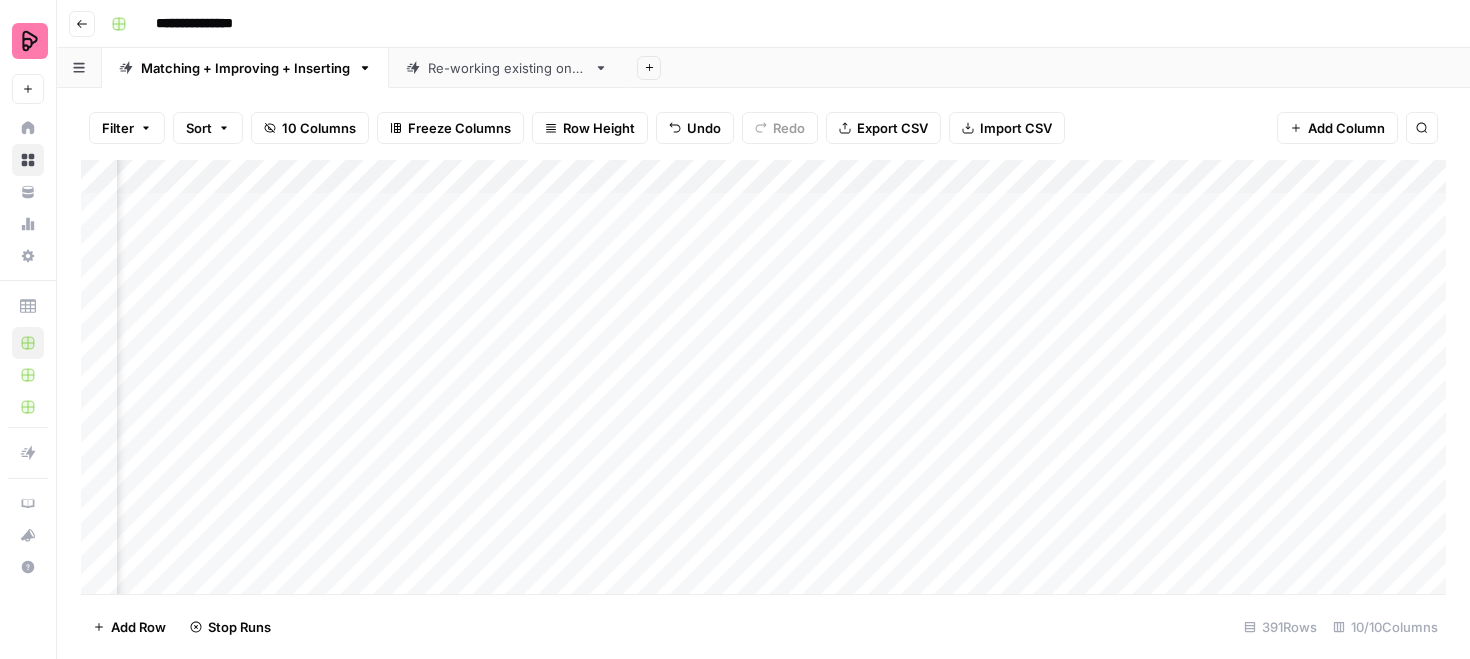 scroll, scrollTop: 0, scrollLeft: 769, axis: horizontal 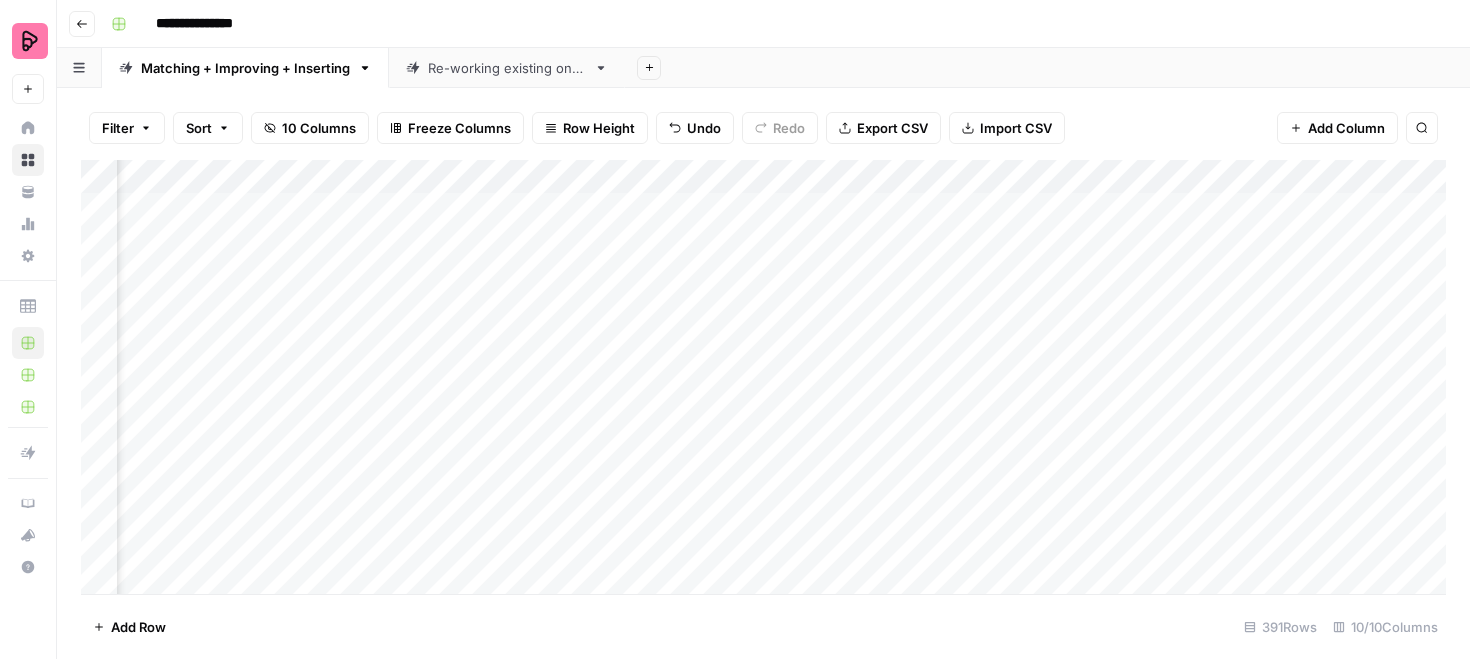 click on "Add Column" at bounding box center [763, 377] 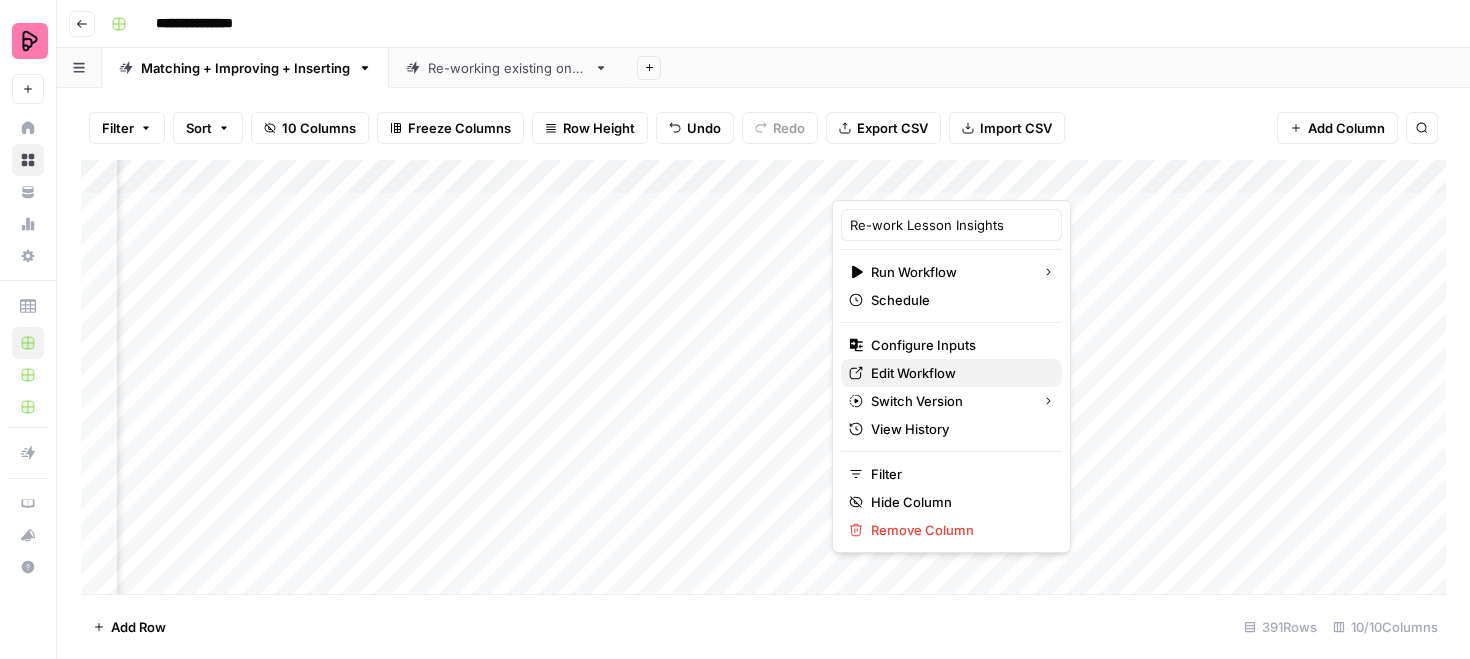 click on "Edit Workflow" at bounding box center [958, 373] 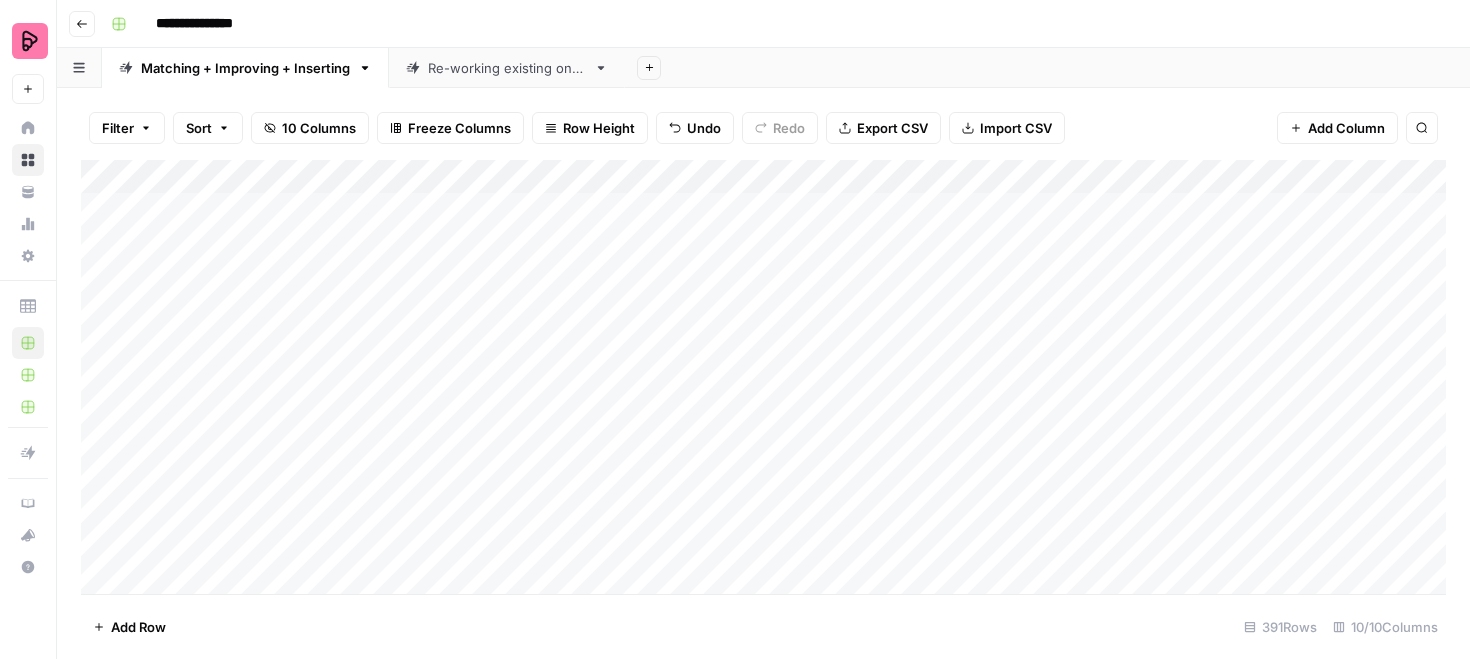 scroll, scrollTop: 0, scrollLeft: 0, axis: both 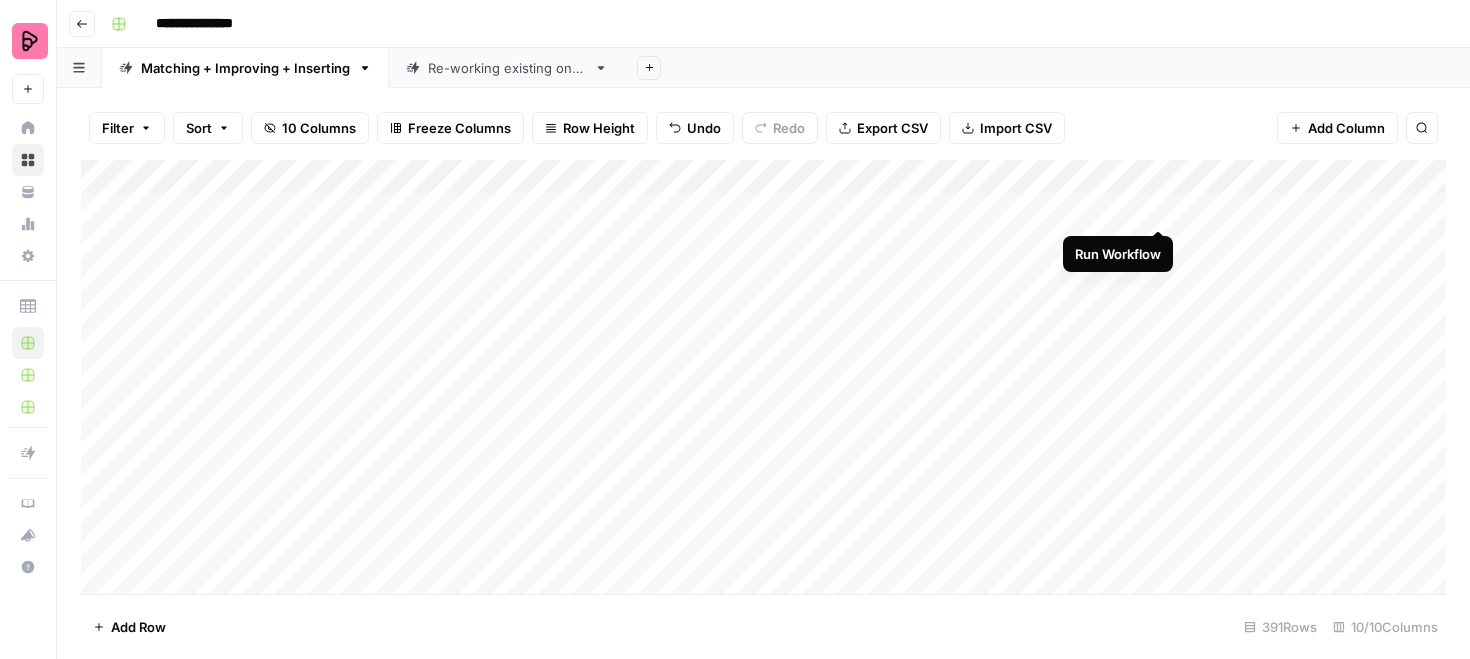 click on "Add Column" at bounding box center [763, 377] 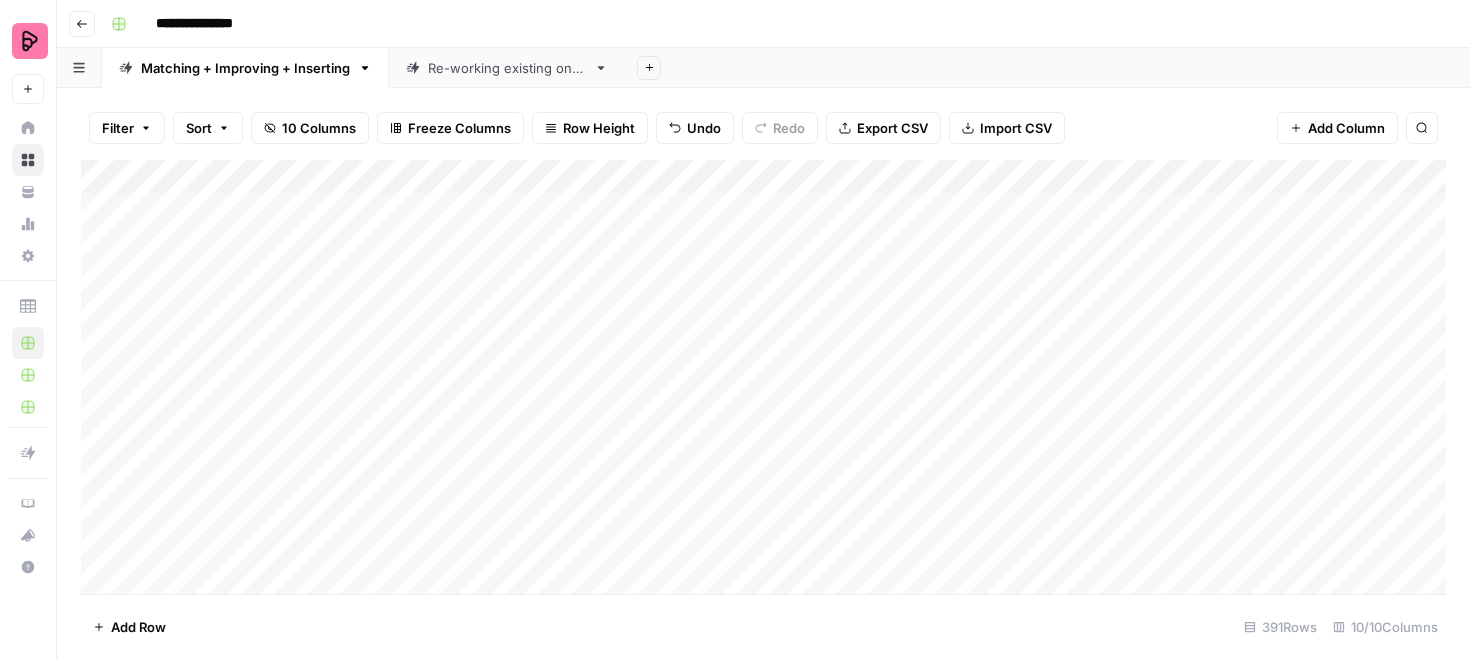 click on "Add Column" at bounding box center [763, 377] 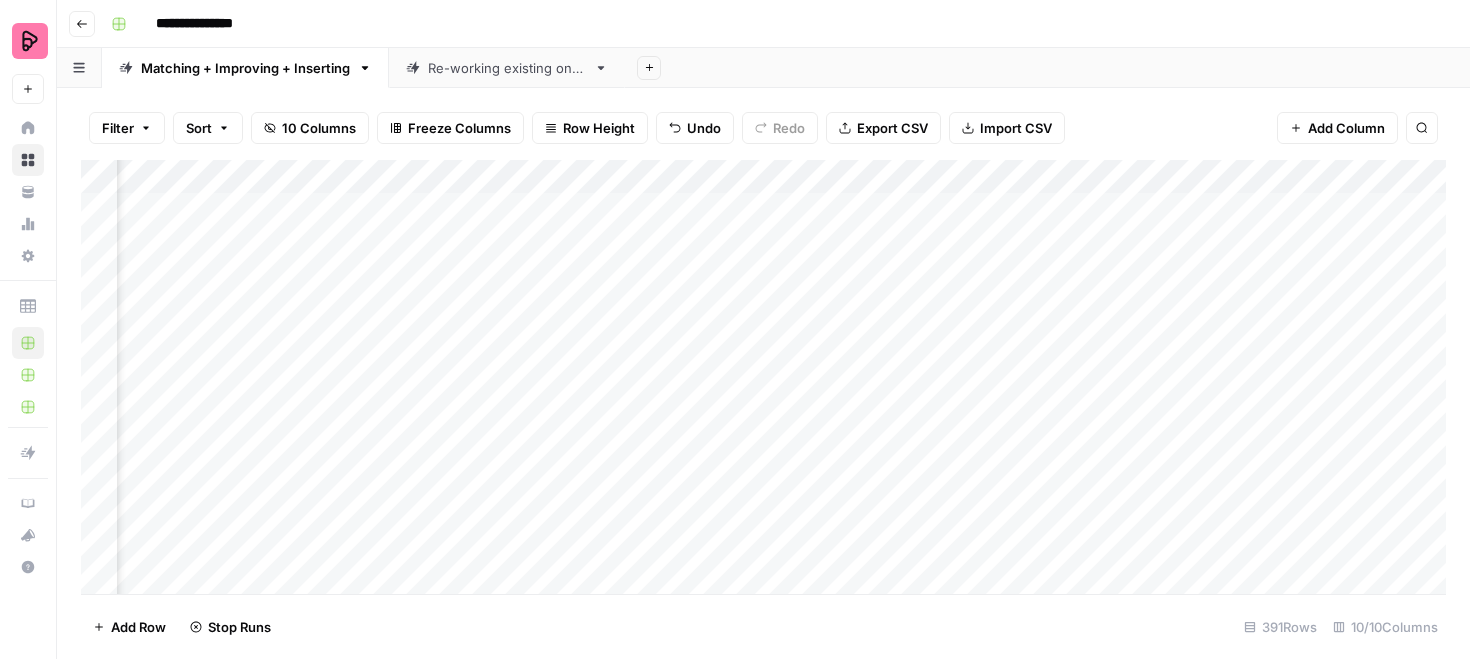 scroll, scrollTop: 0, scrollLeft: 527, axis: horizontal 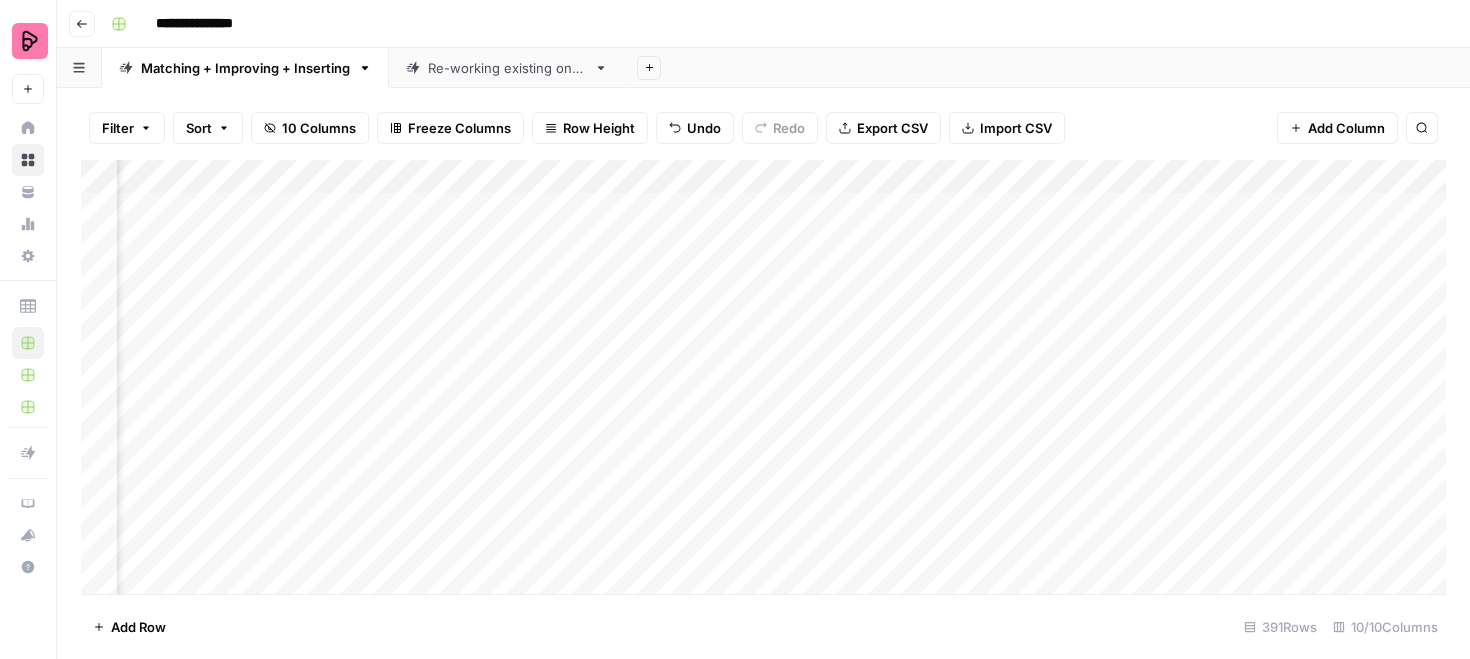 click on "Add Column" at bounding box center (763, 377) 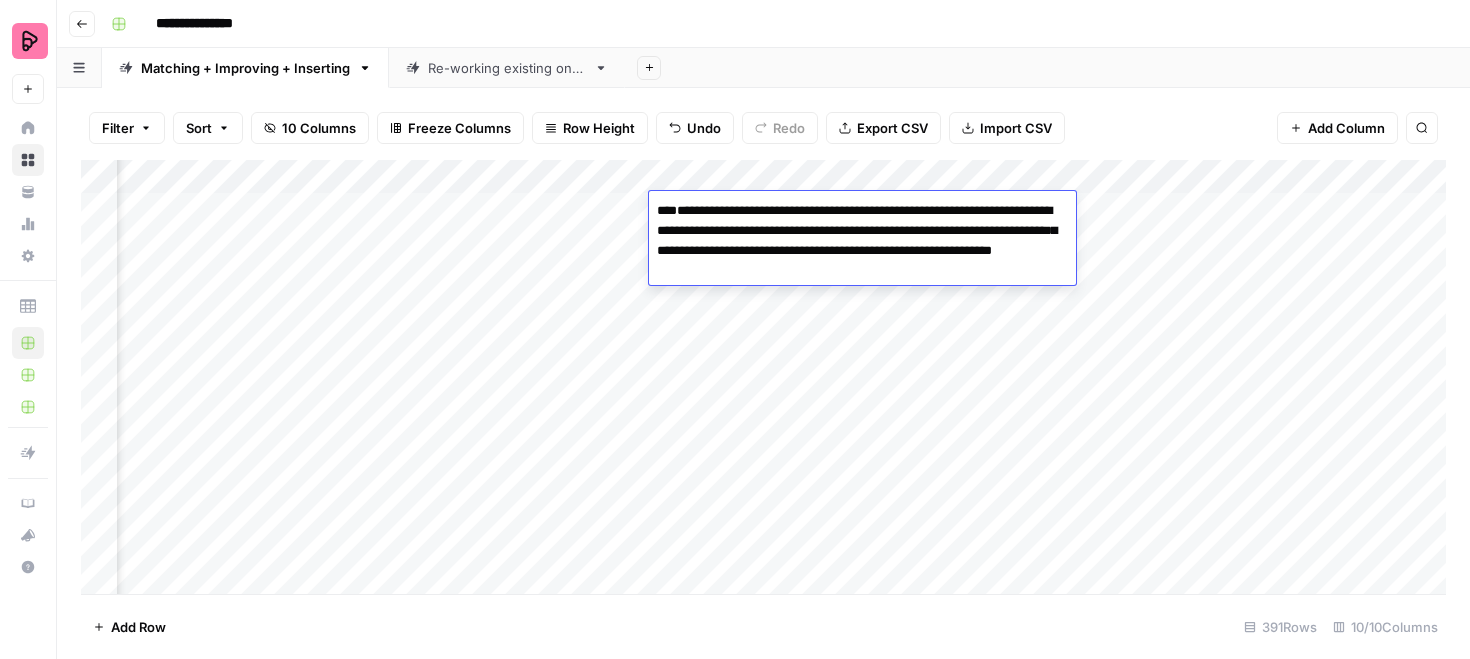 click on "Add Column" at bounding box center (763, 377) 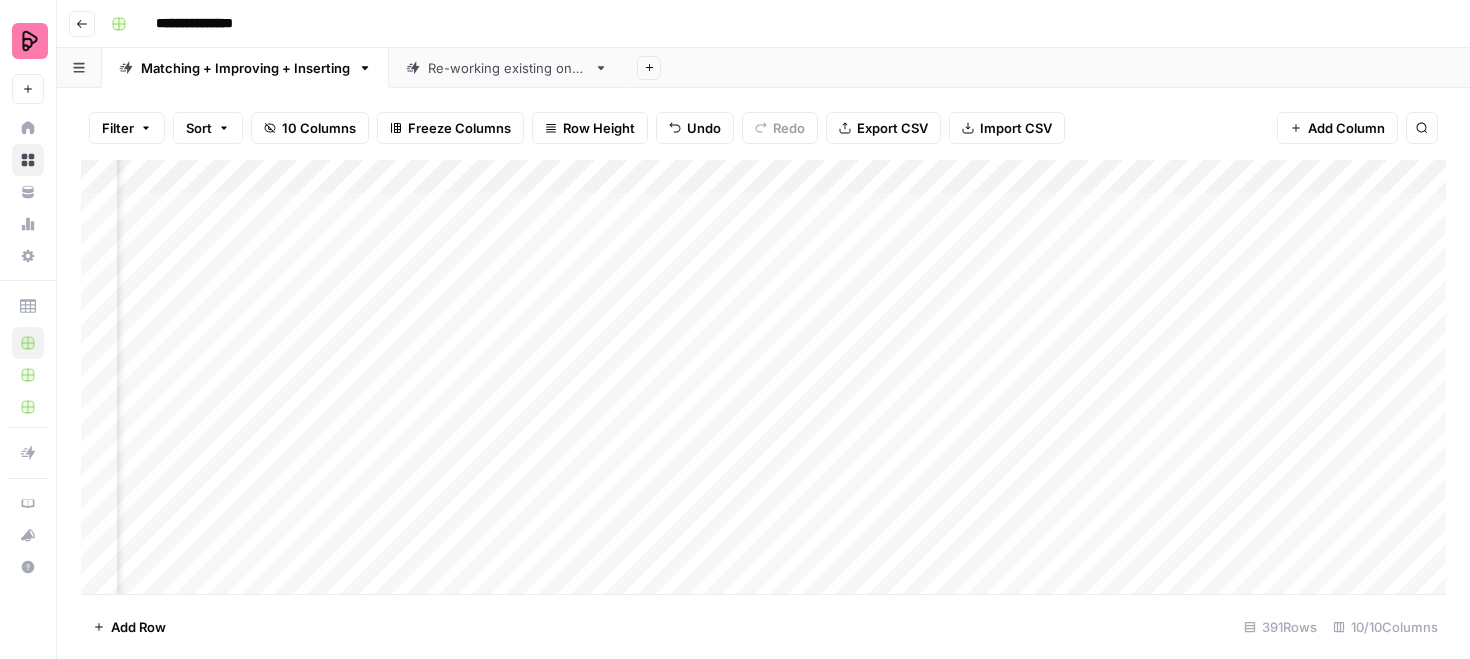 scroll, scrollTop: 0, scrollLeft: 0, axis: both 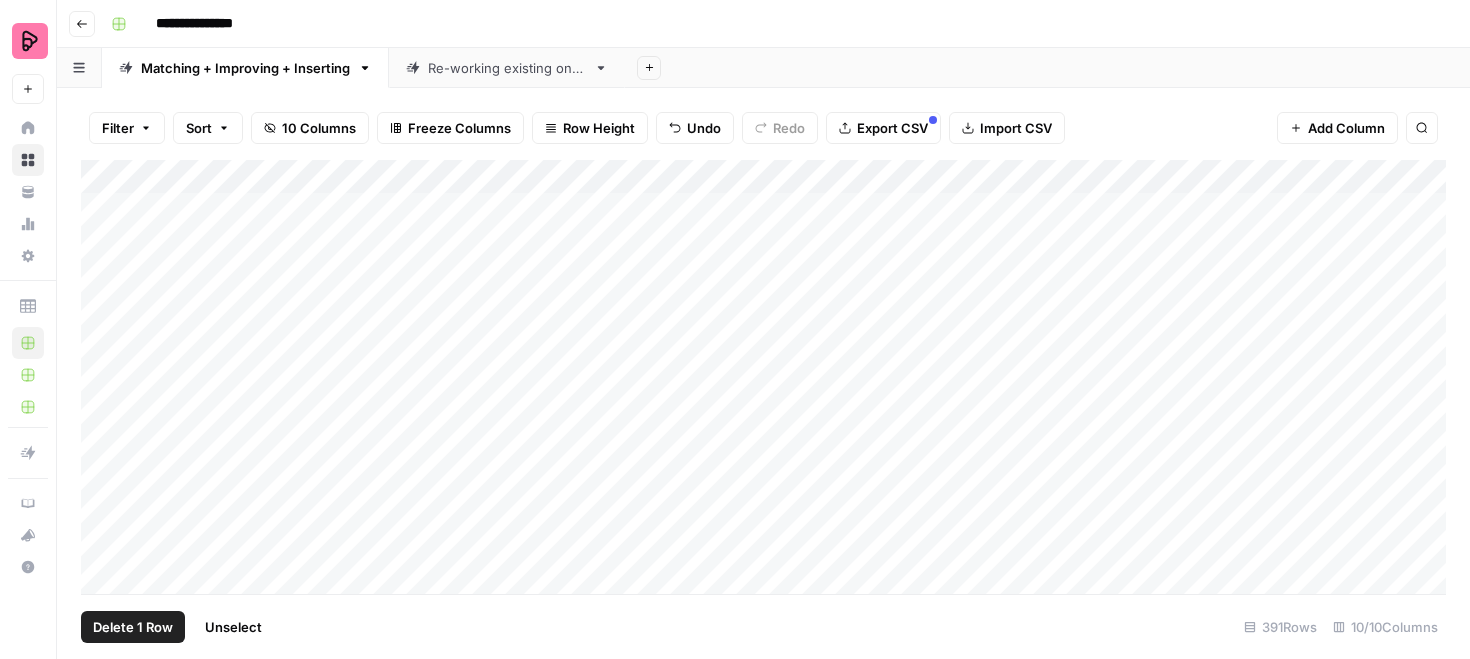 click on "Add Column" at bounding box center (763, 377) 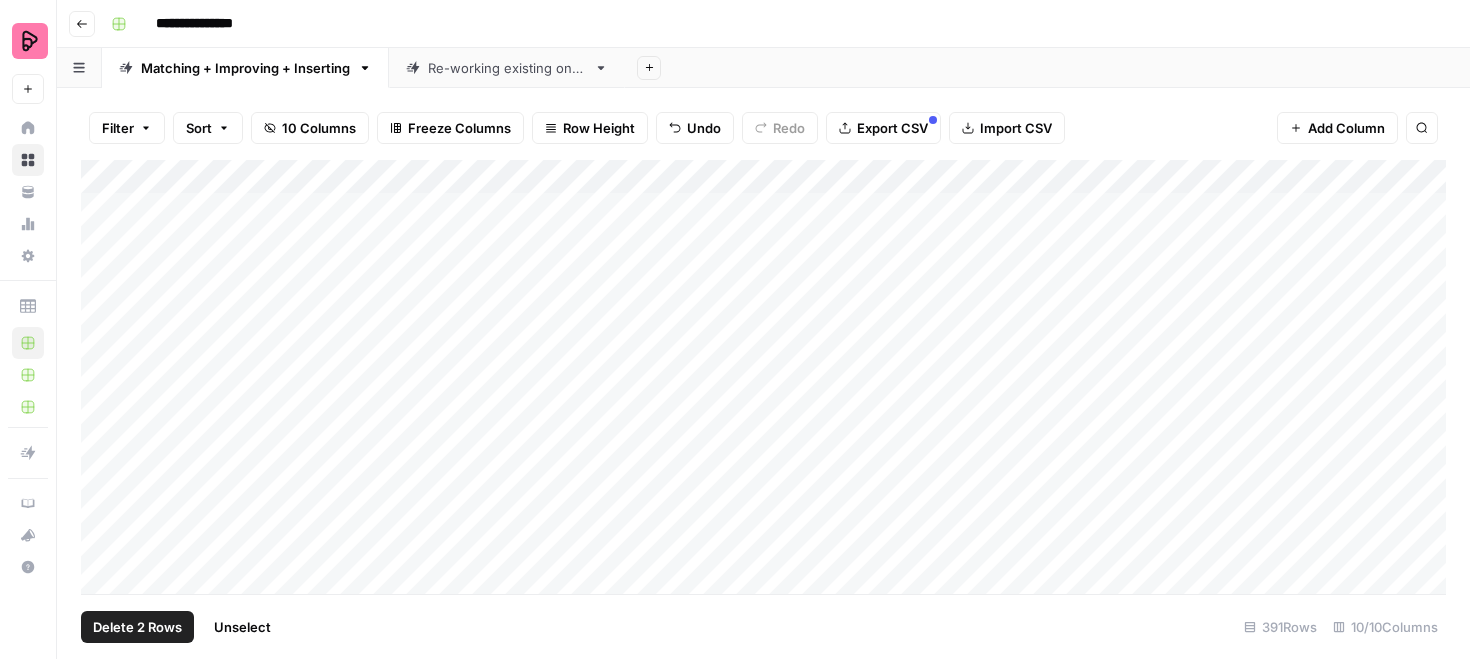 click on "Add Column" at bounding box center [763, 377] 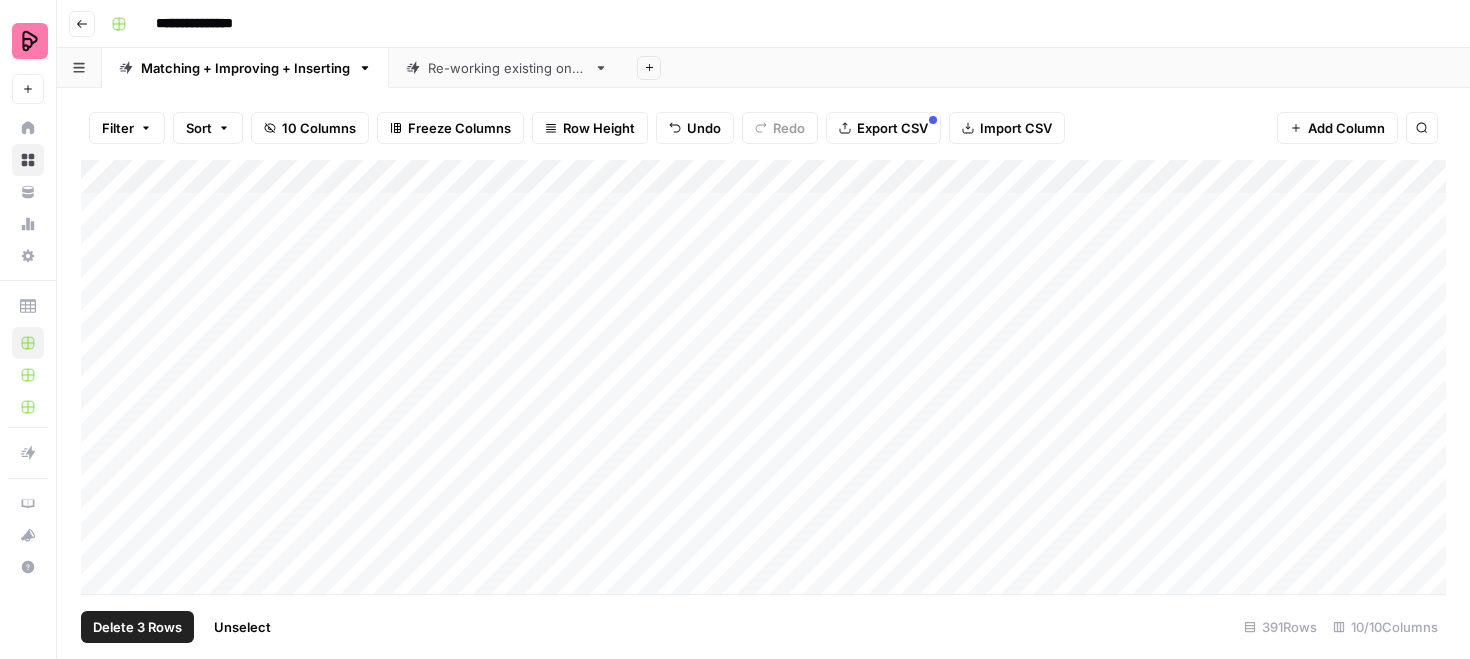 click on "Add Column" at bounding box center [763, 377] 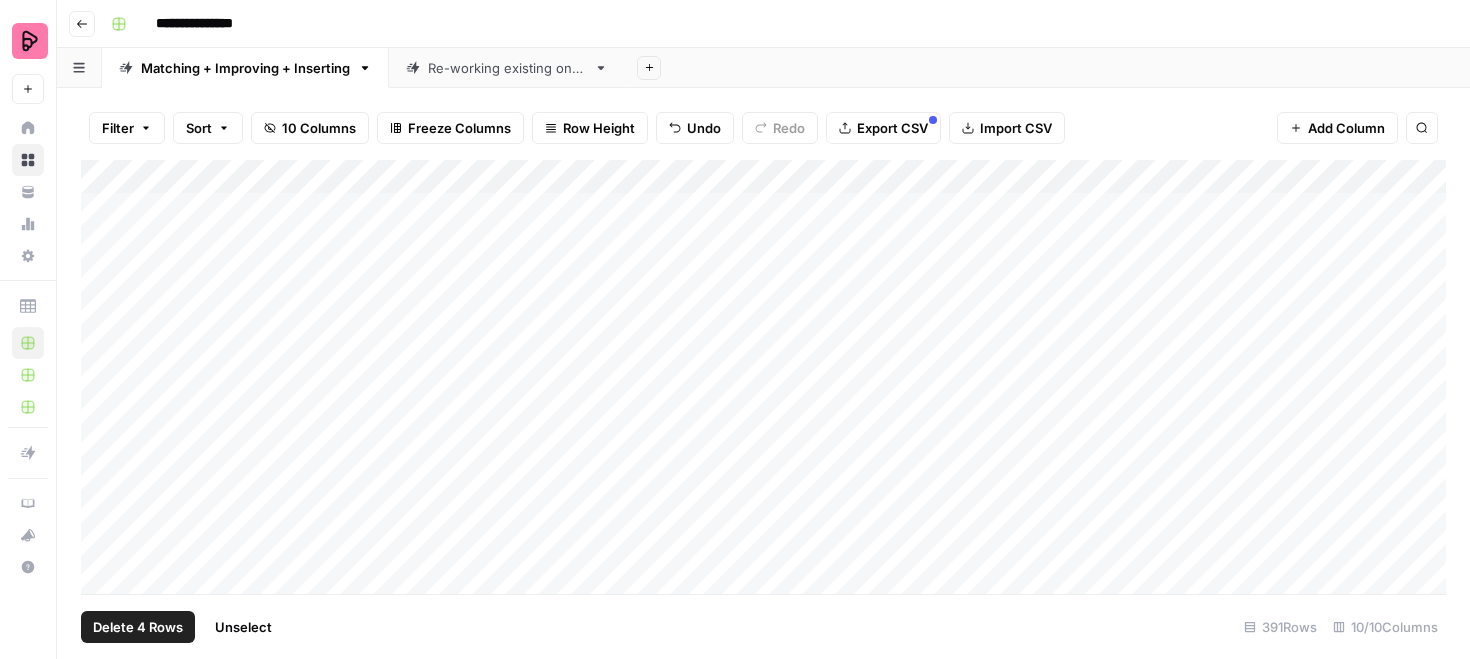 click on "Add Column" at bounding box center [763, 377] 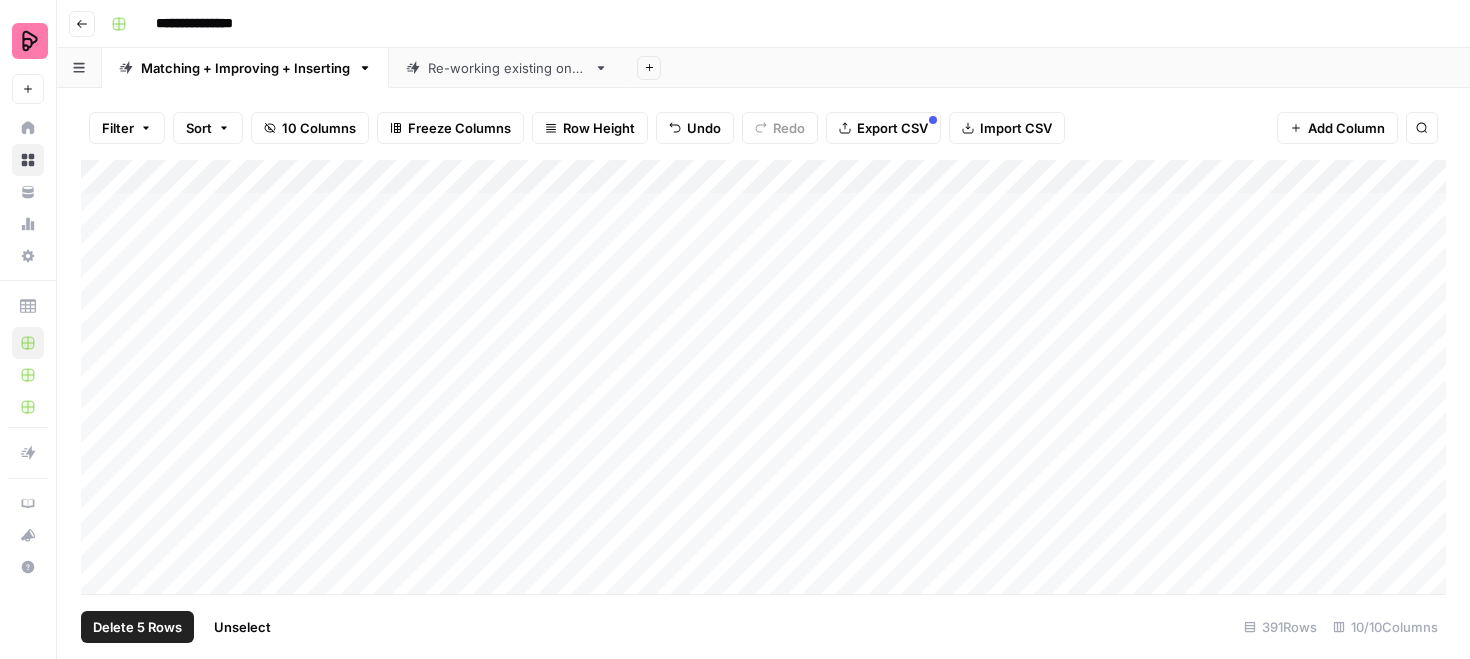 click on "Add Column" at bounding box center (763, 377) 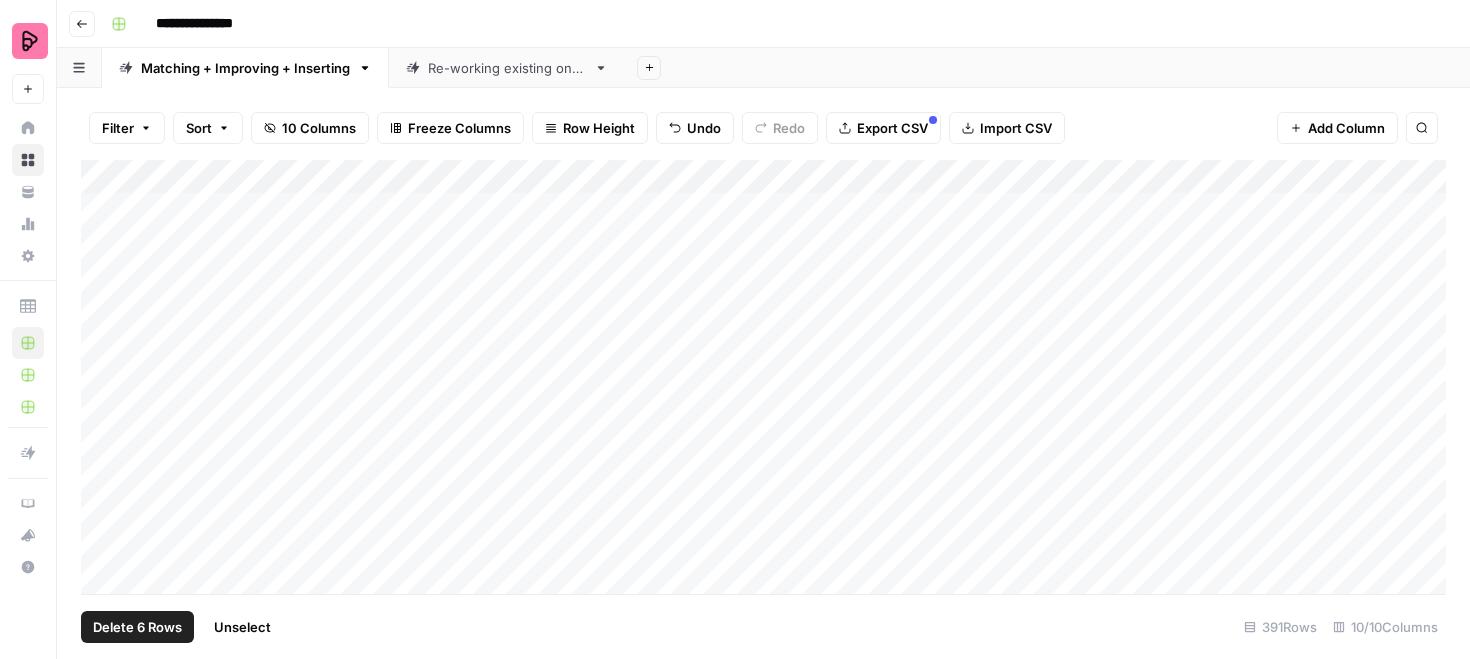 click on "Add Column" at bounding box center [763, 377] 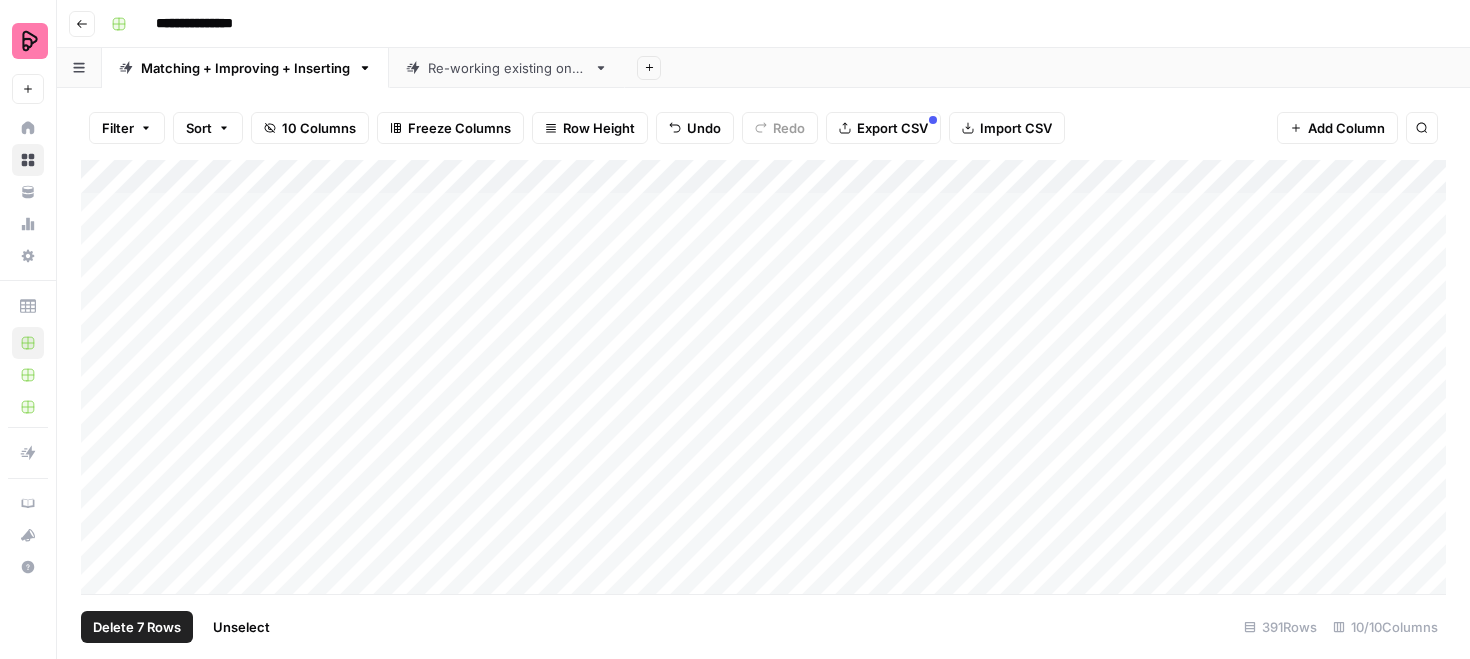 click on "Add Column" at bounding box center [763, 377] 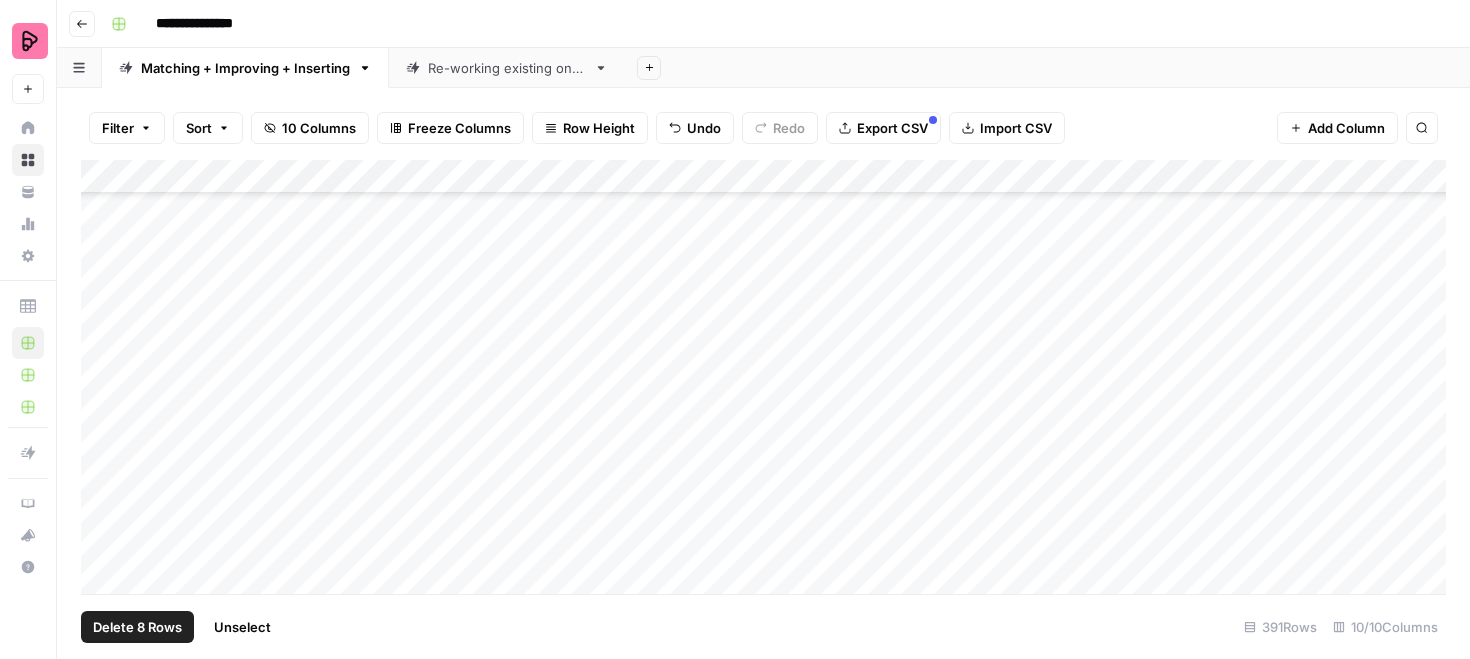 scroll, scrollTop: 232, scrollLeft: 0, axis: vertical 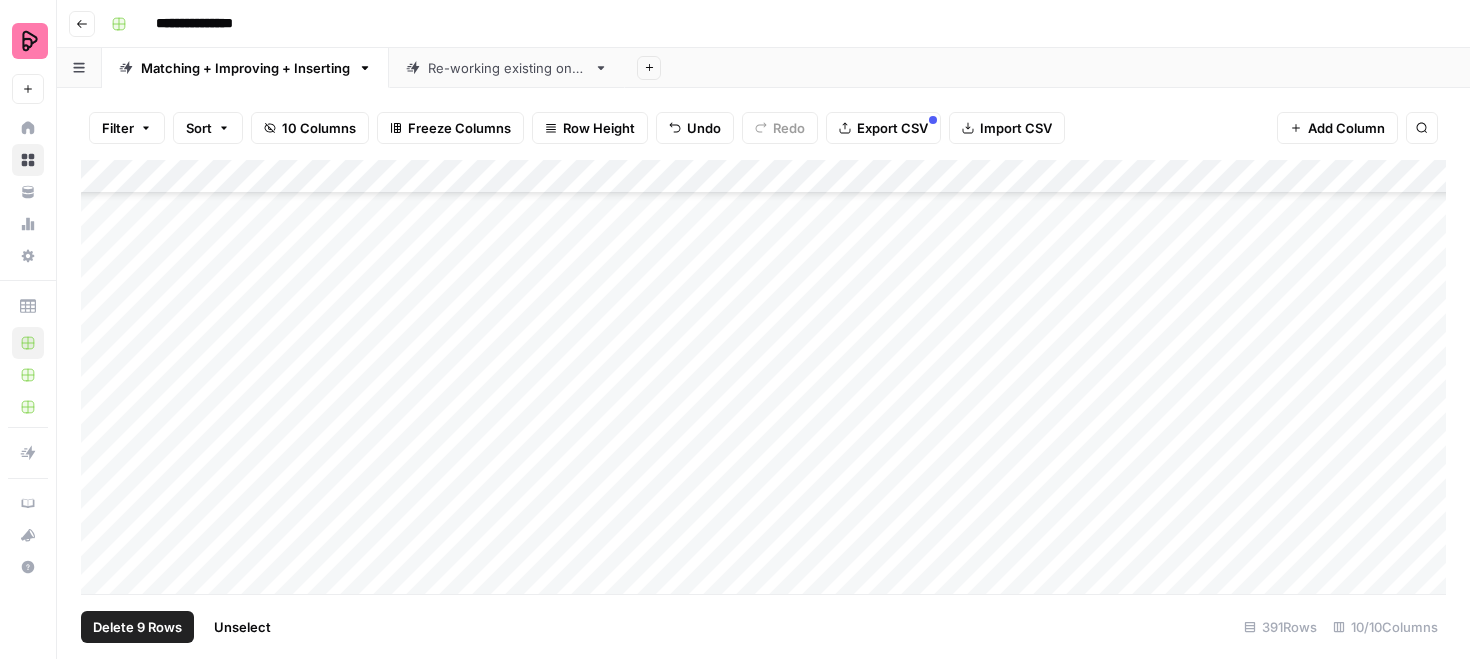 click on "Add Column" at bounding box center [763, 377] 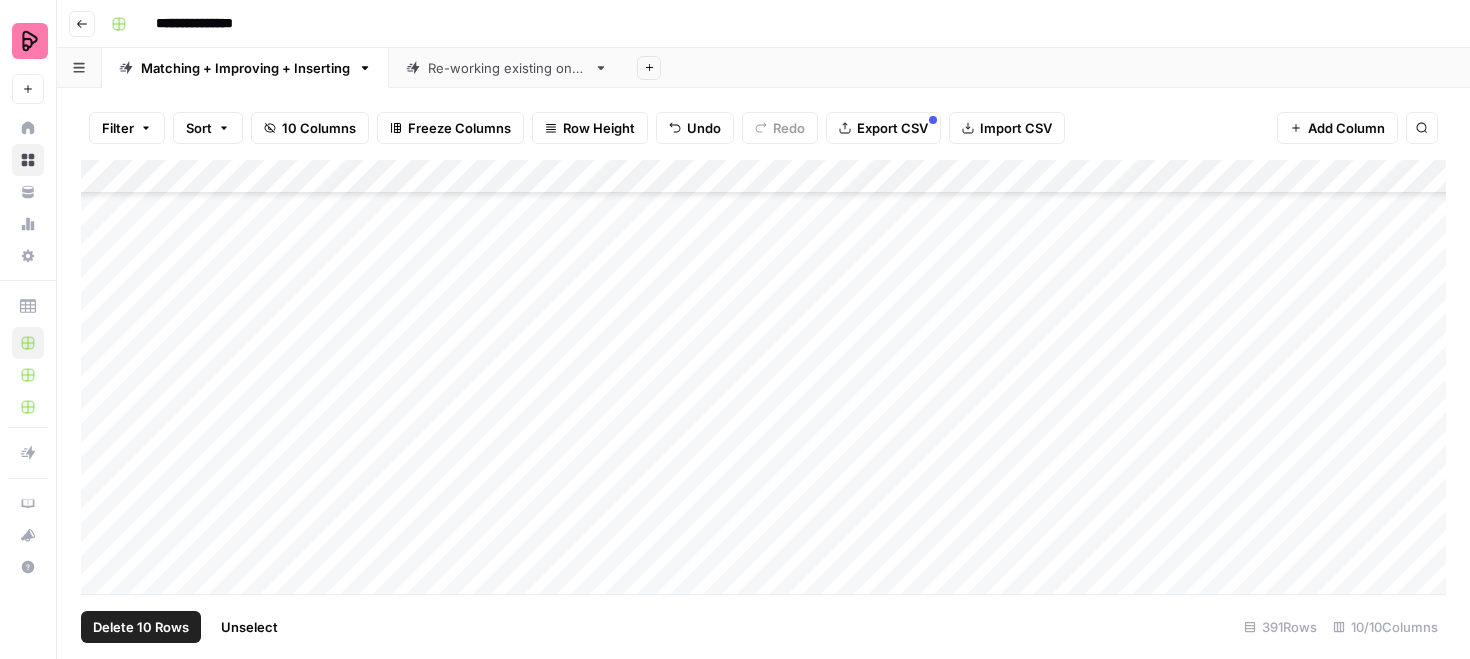 click on "Add Column" at bounding box center [763, 377] 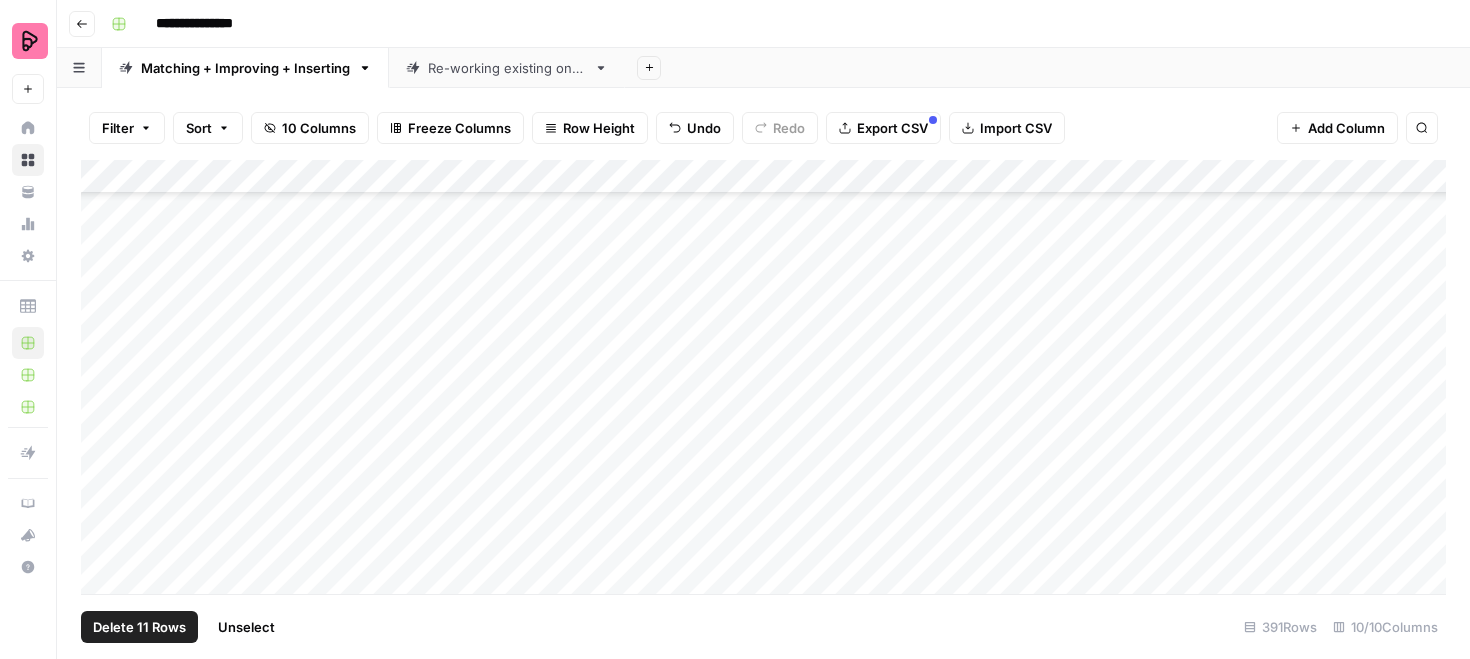 click on "Add Column" at bounding box center [763, 377] 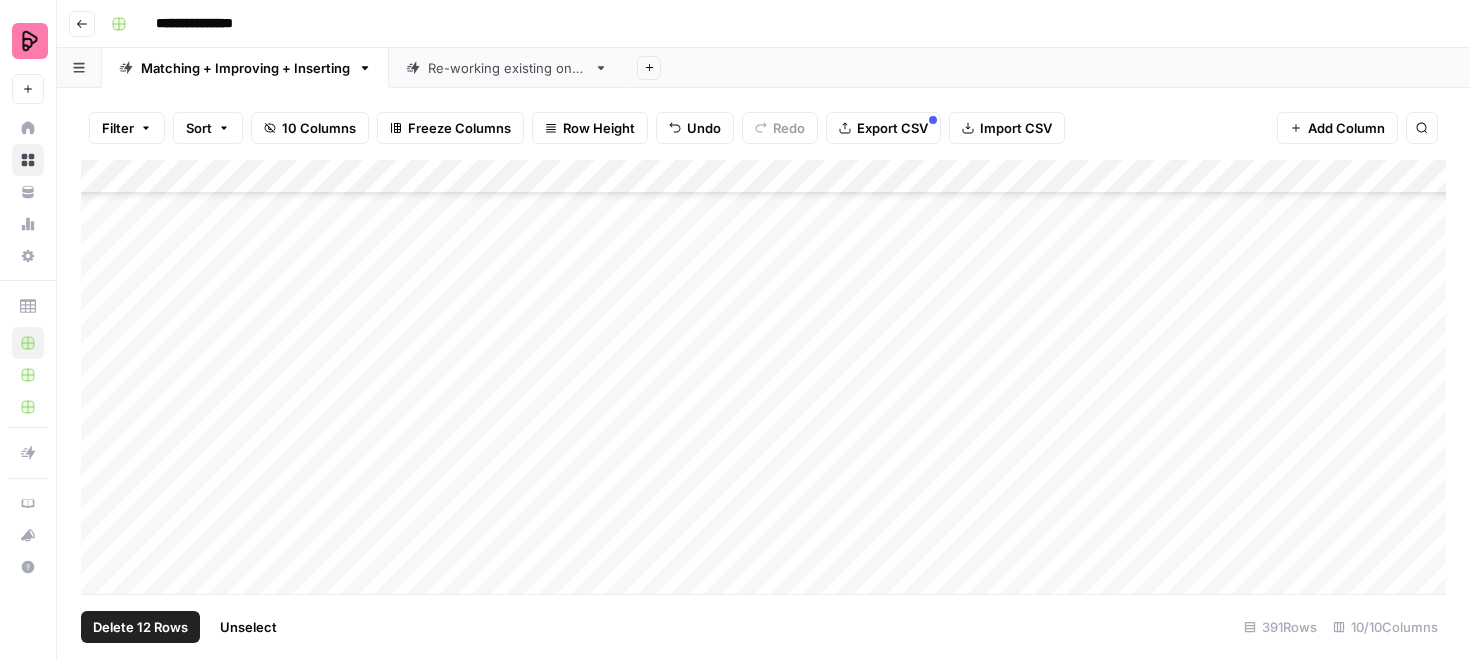 click on "Delete 12 Rows" at bounding box center (140, 627) 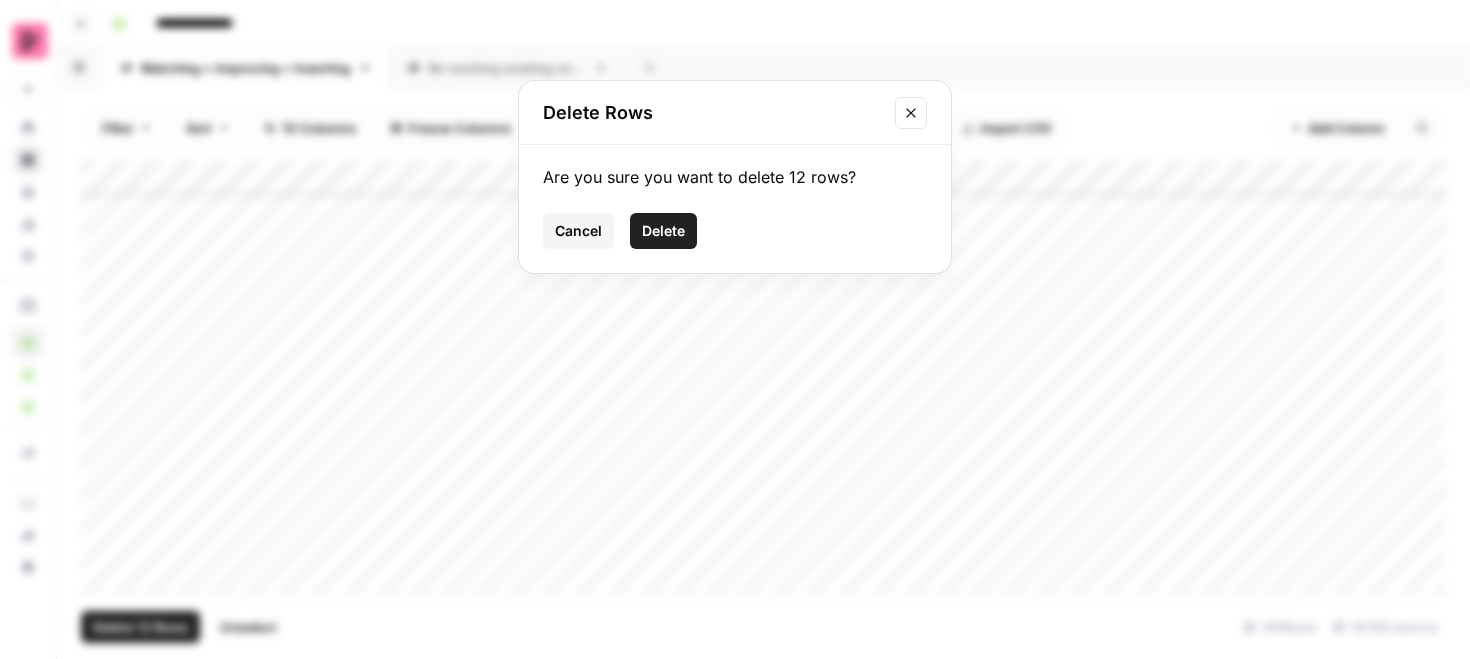 click on "Delete" at bounding box center [663, 231] 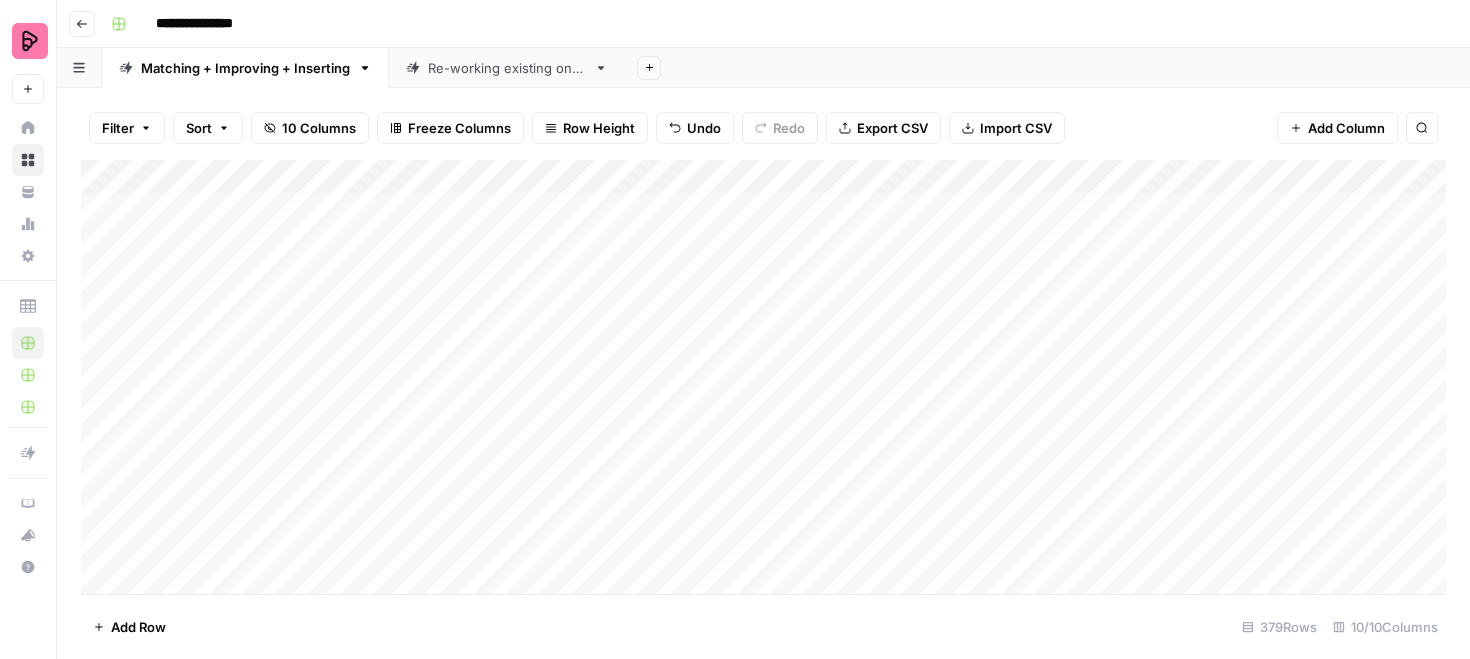 scroll, scrollTop: 0, scrollLeft: 0, axis: both 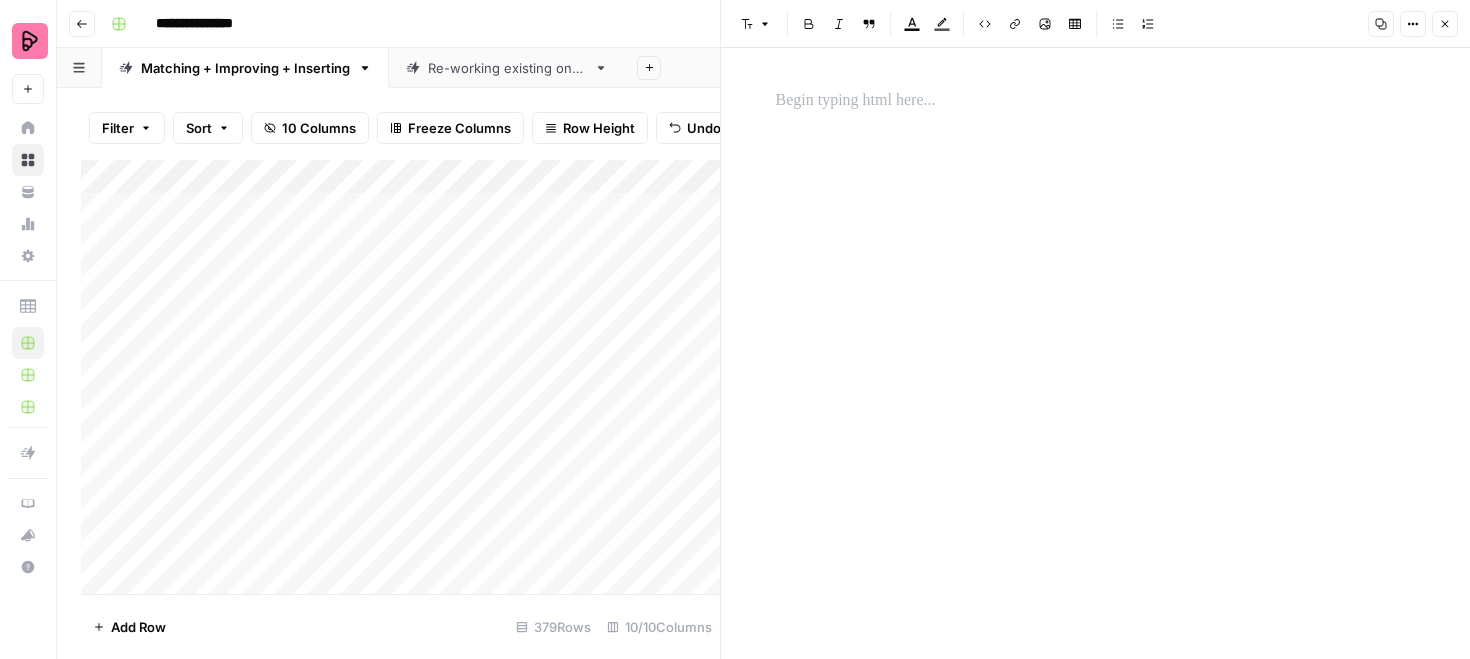 click 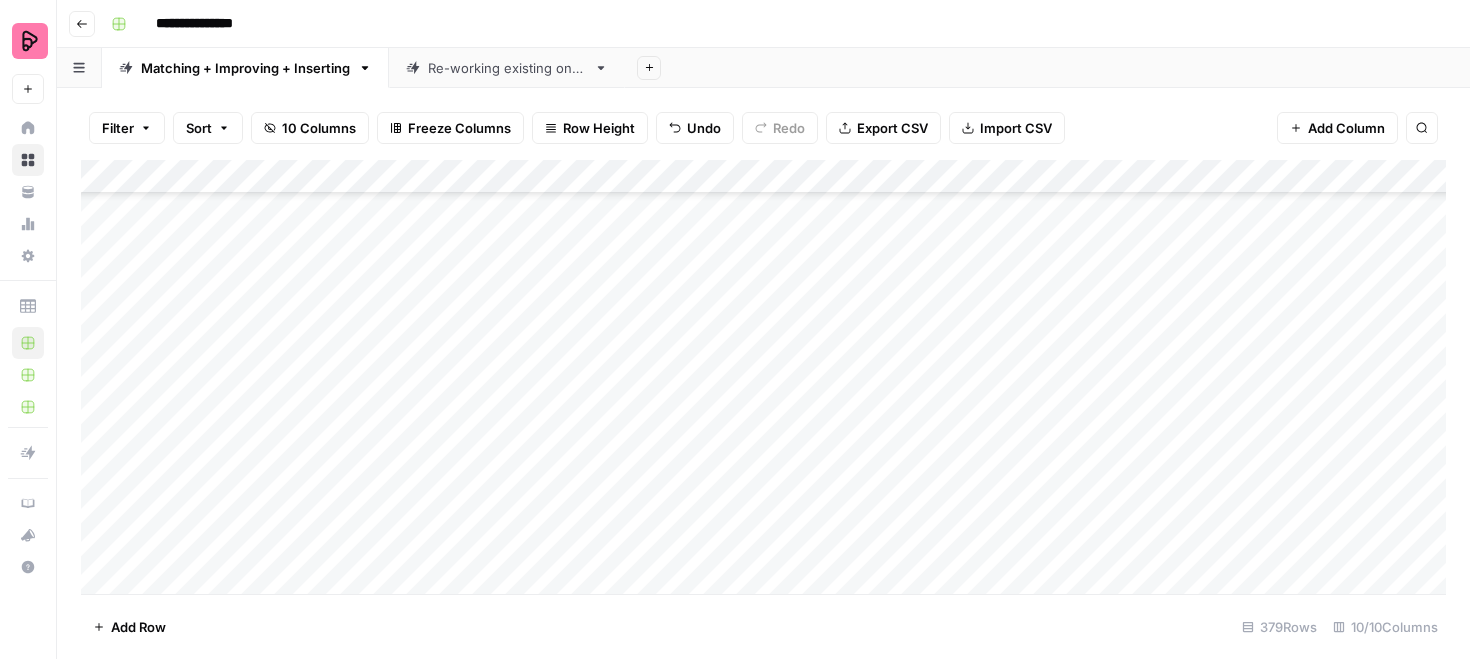 scroll, scrollTop: 0, scrollLeft: 0, axis: both 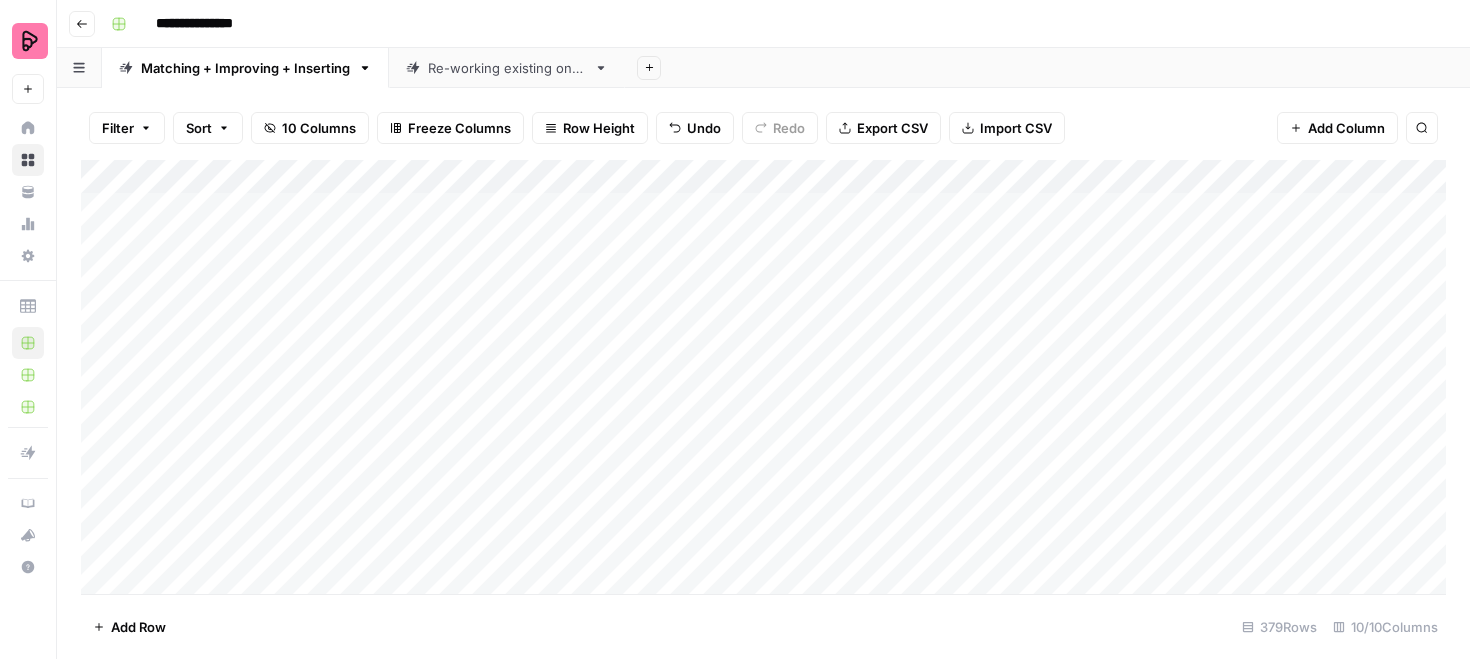 click on "Add Column" at bounding box center (763, 377) 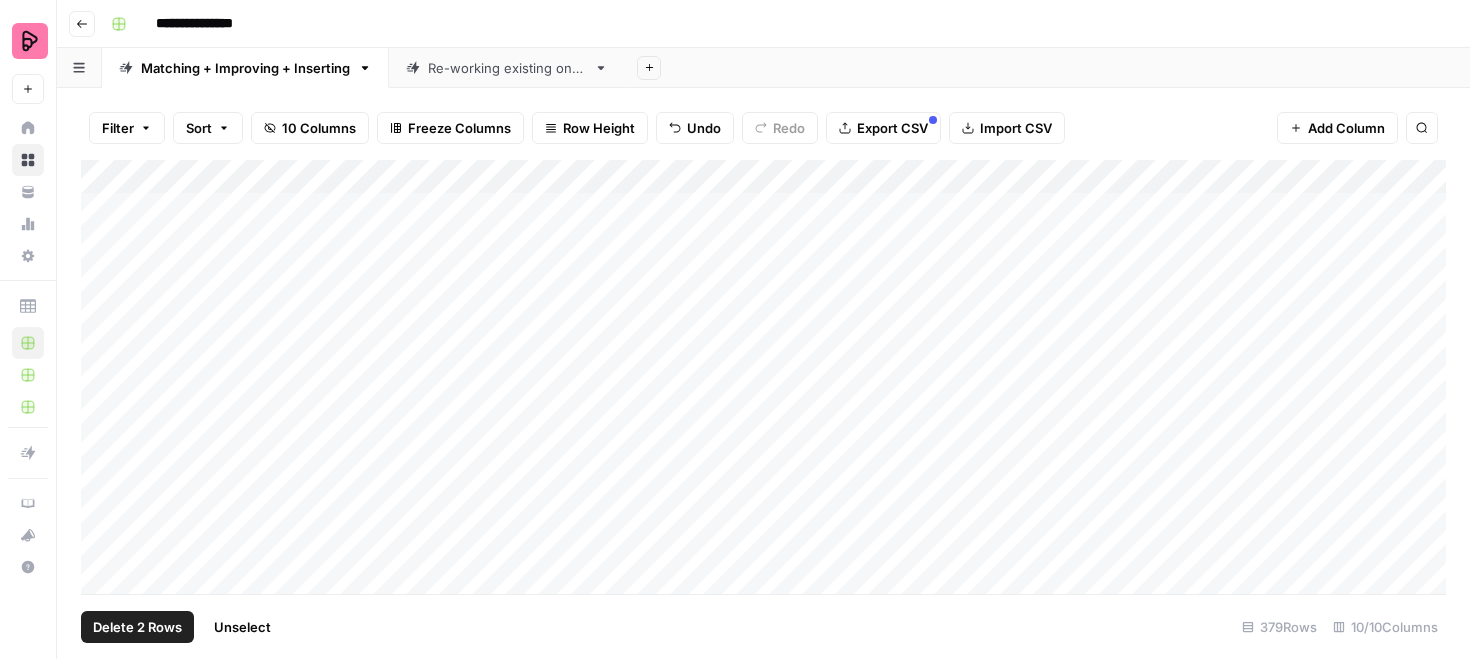 click on "Add Column" at bounding box center (763, 377) 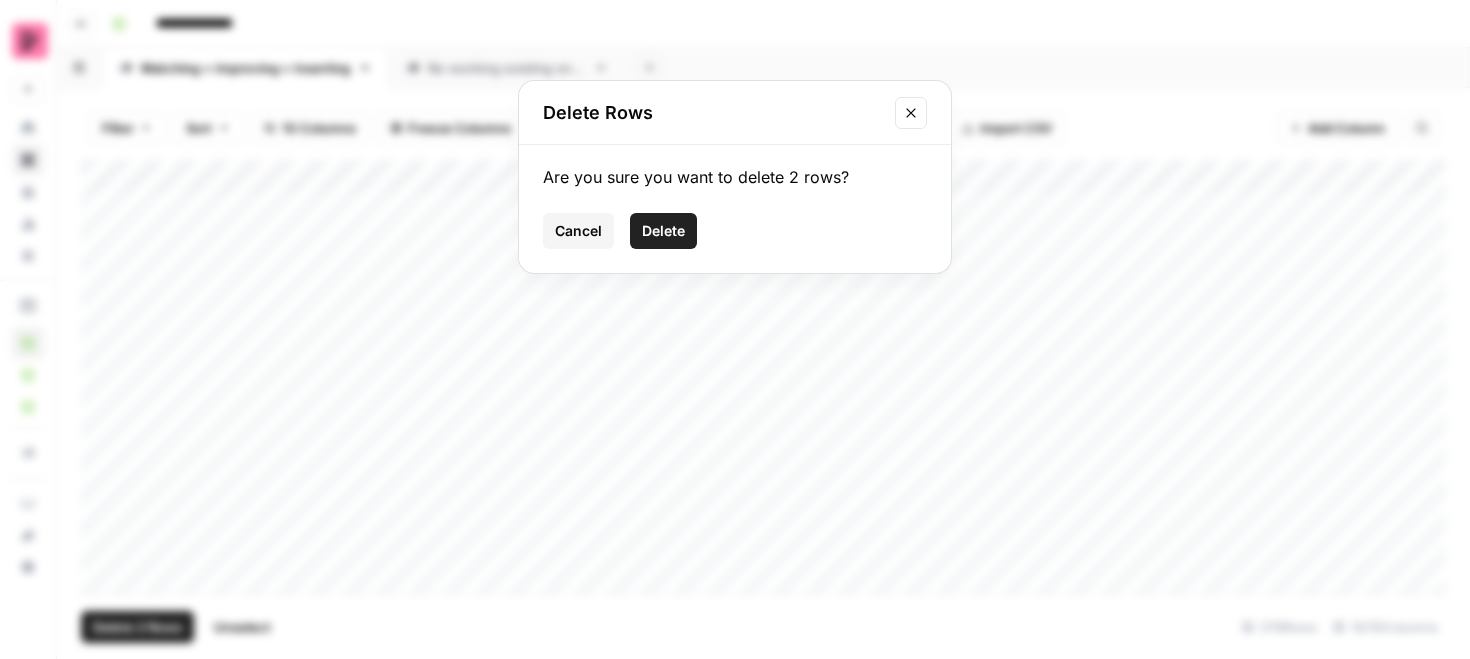 click on "Delete" at bounding box center (663, 231) 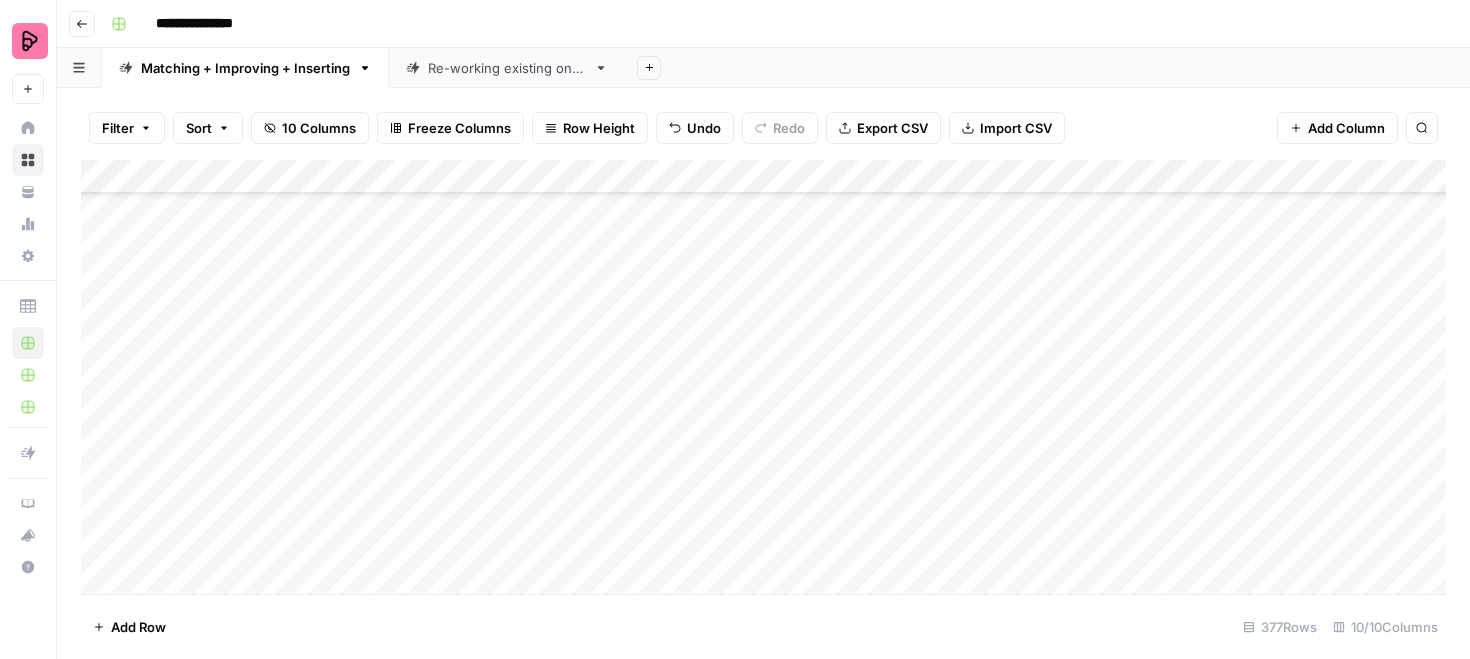 scroll, scrollTop: 0, scrollLeft: 0, axis: both 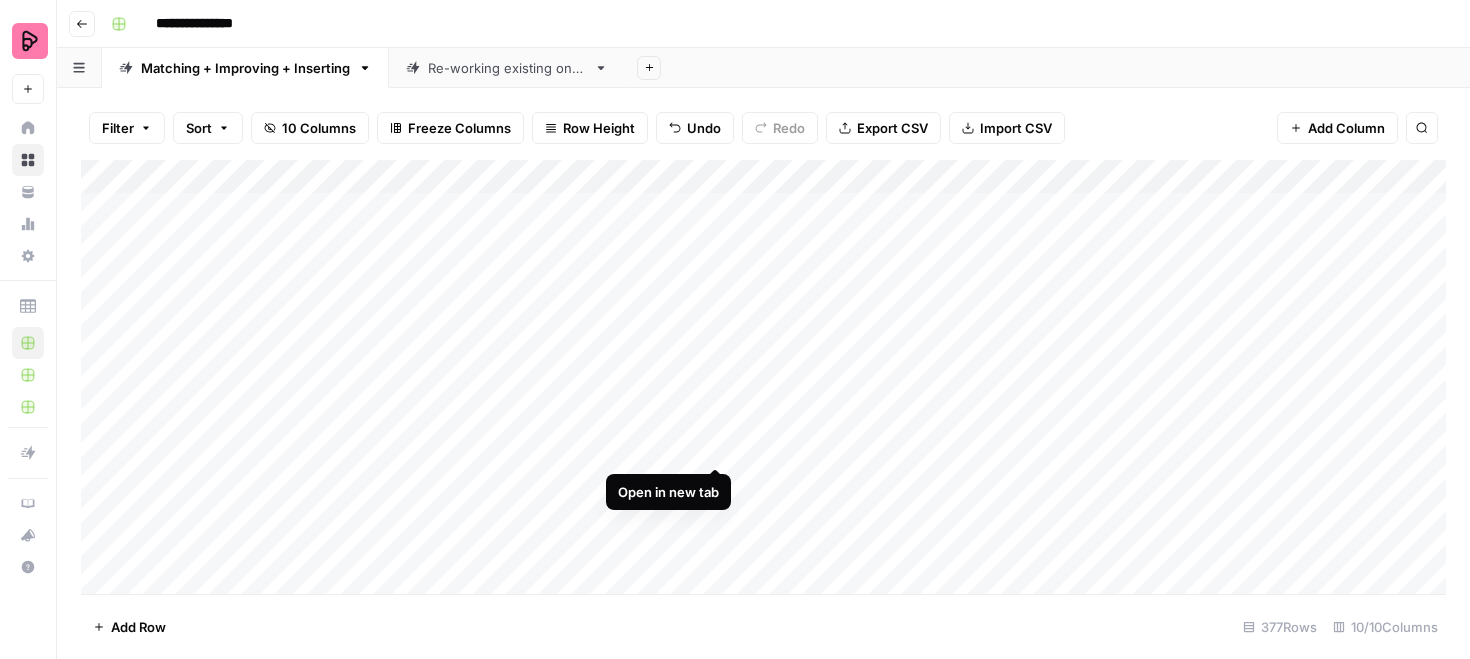 click on "Add Column" at bounding box center (763, 377) 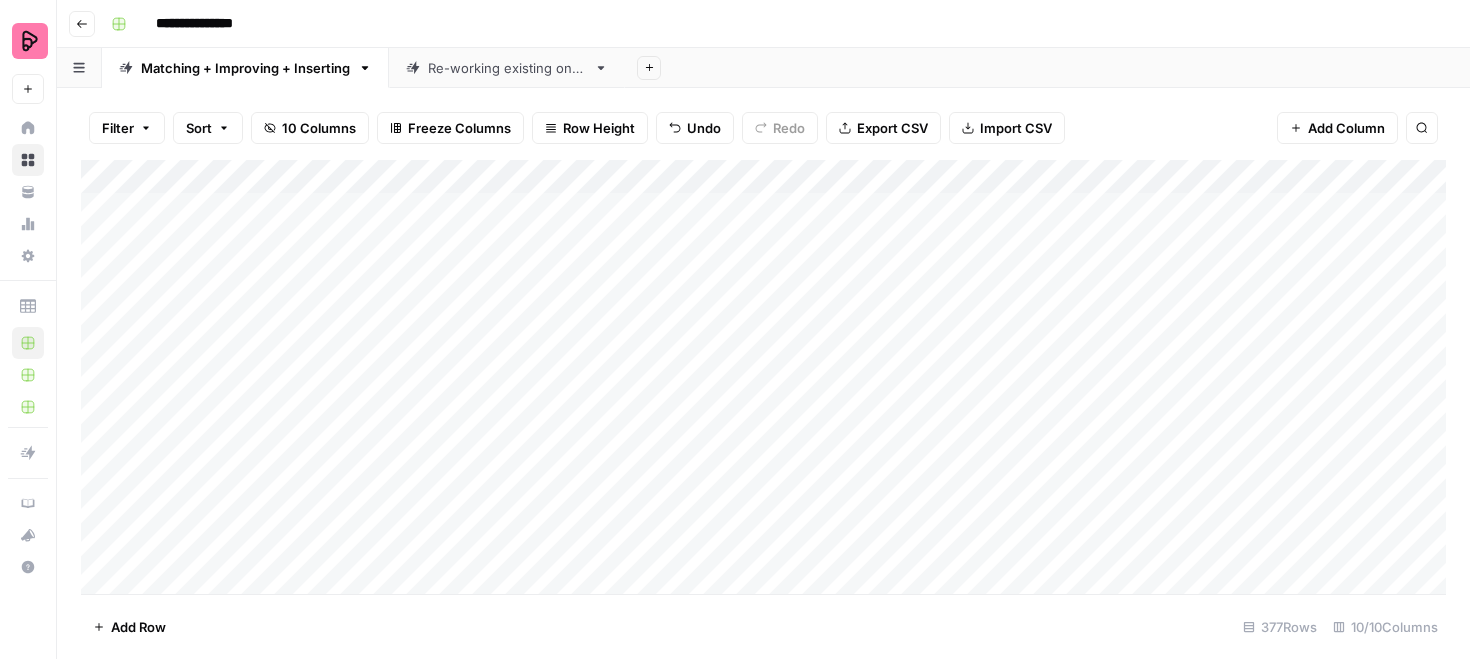 click on "Add Column" at bounding box center (763, 377) 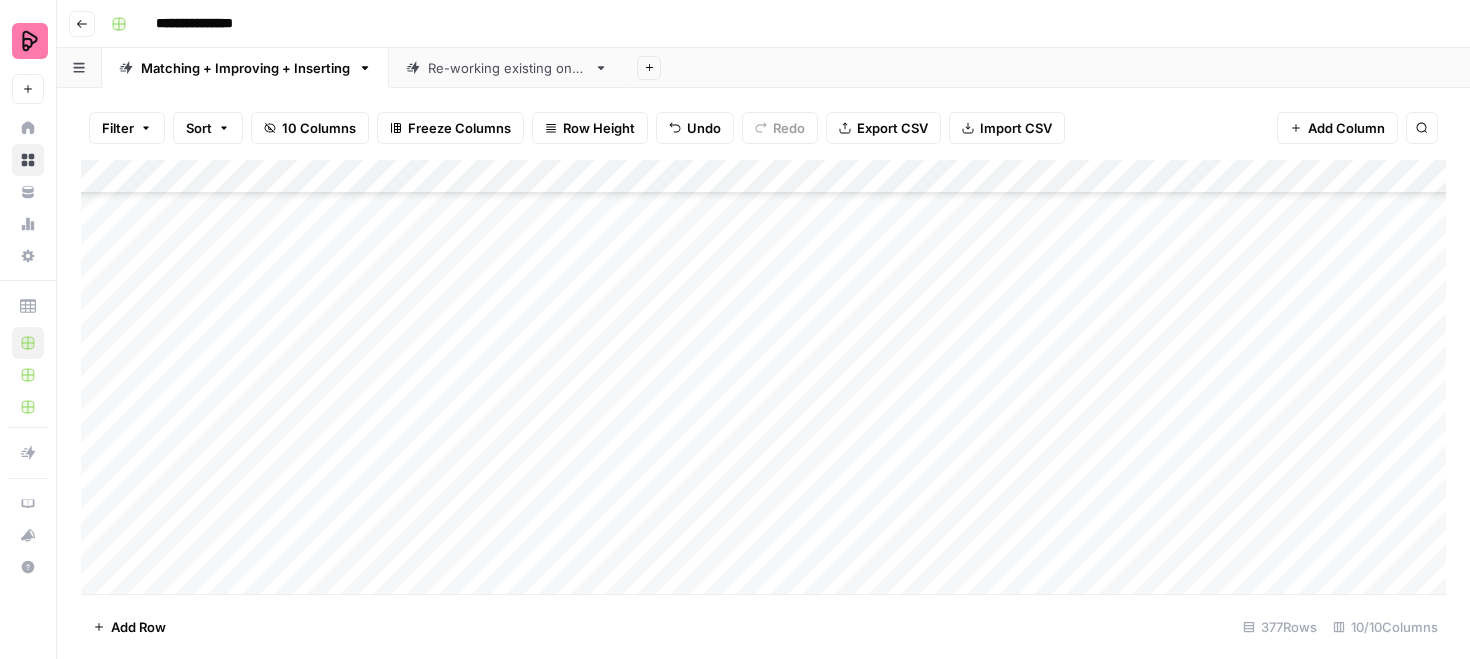 scroll, scrollTop: 486, scrollLeft: 0, axis: vertical 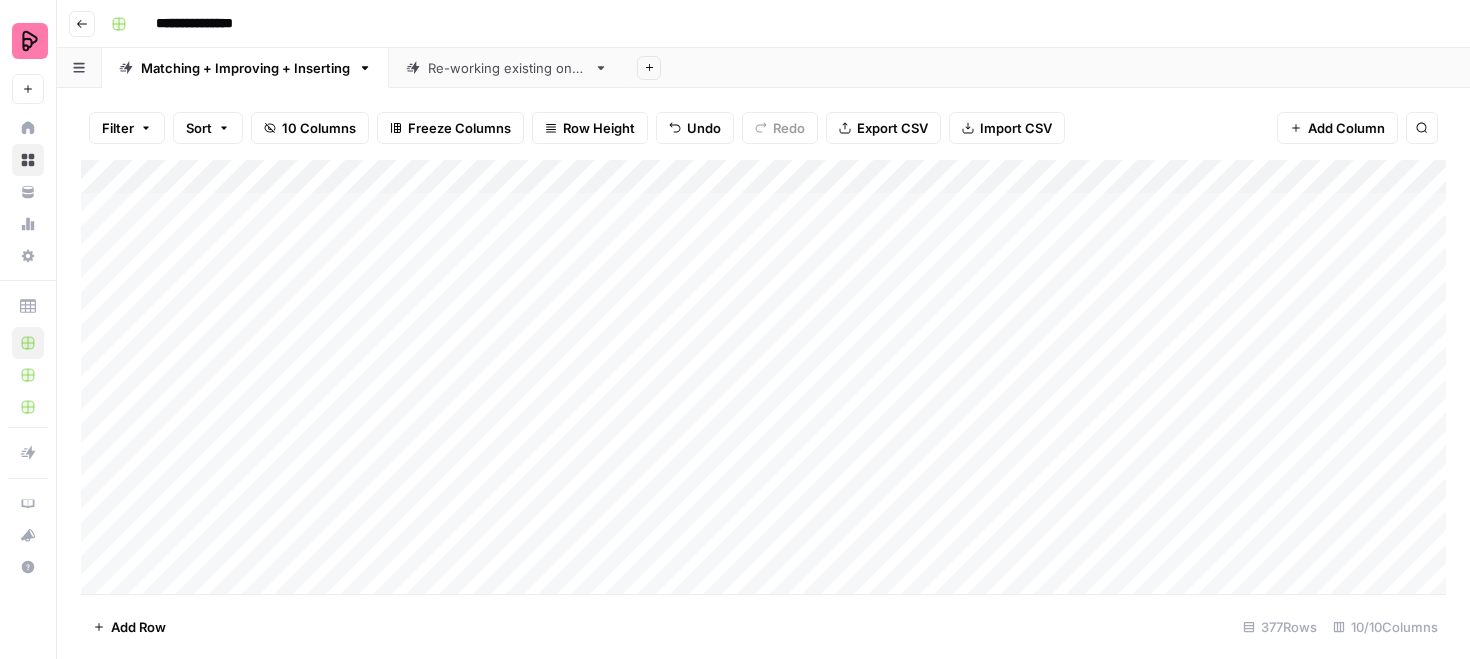 click on "Add Column" at bounding box center [763, 377] 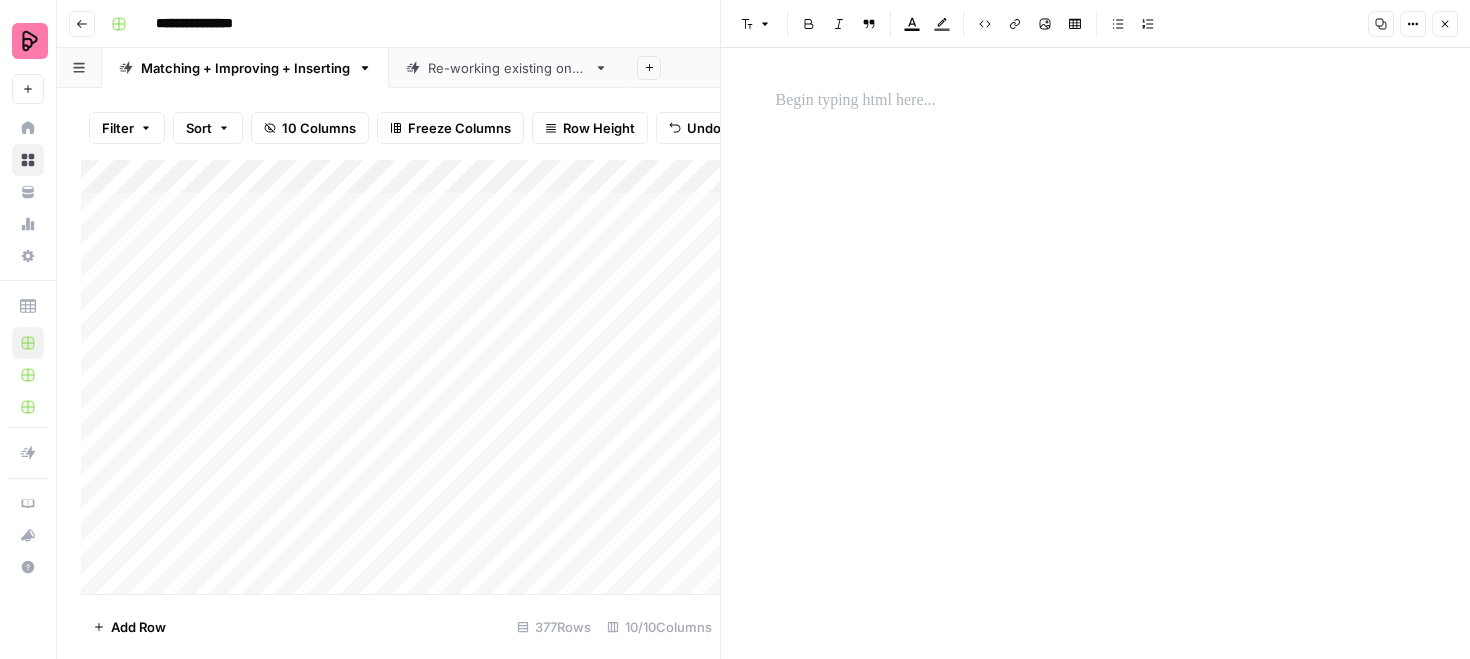 click at bounding box center [1096, 369] 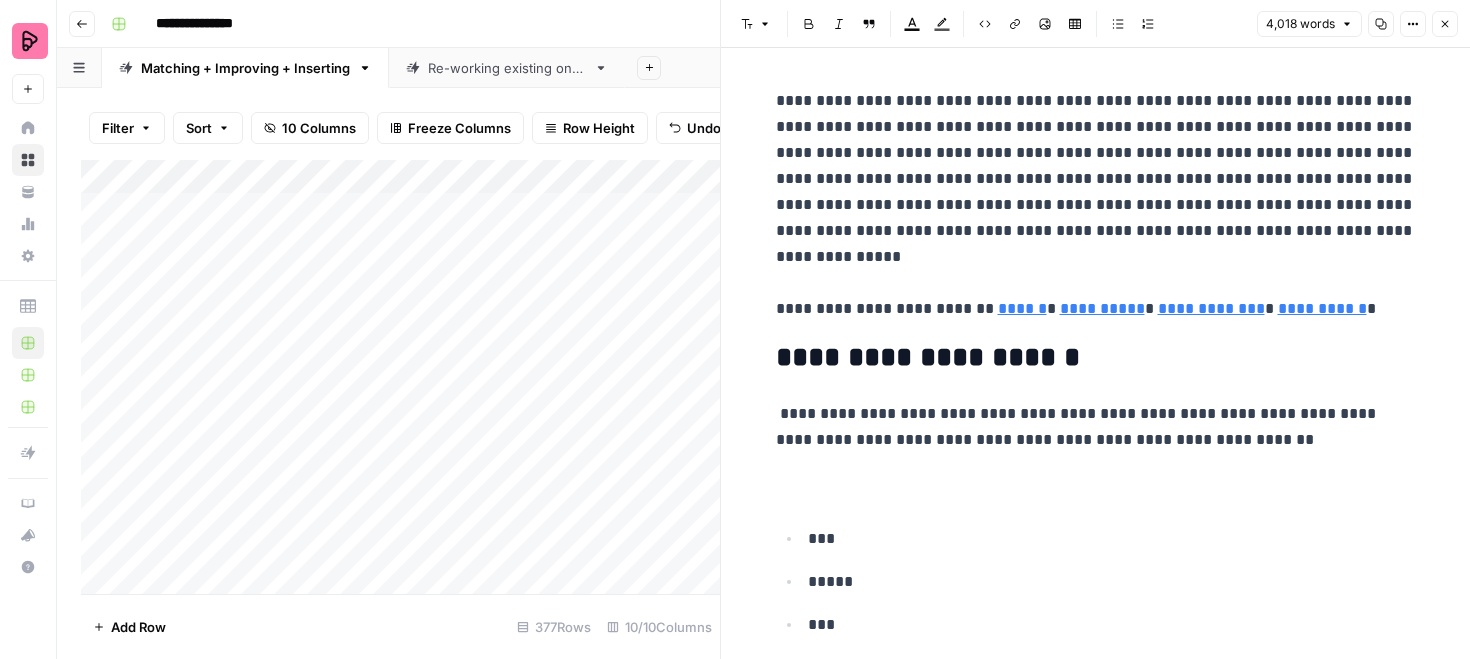 click 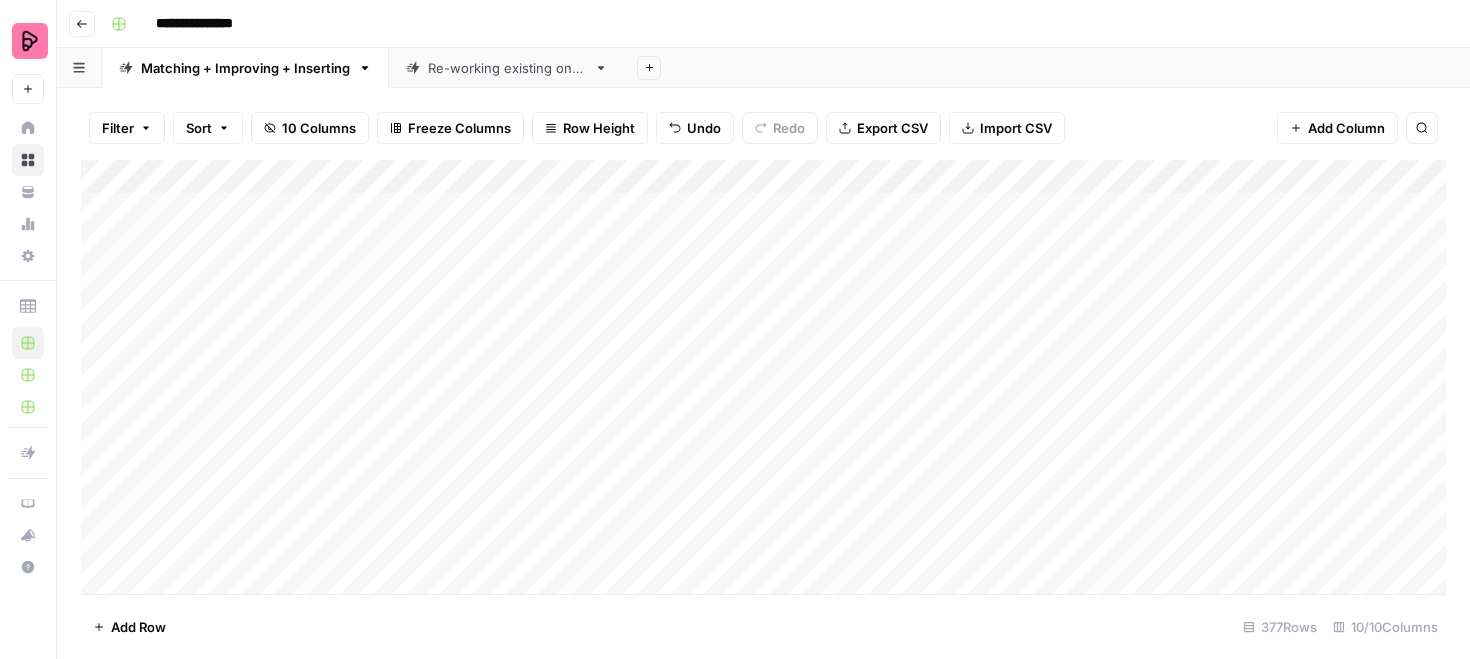 click on "Add Column" at bounding box center (763, 377) 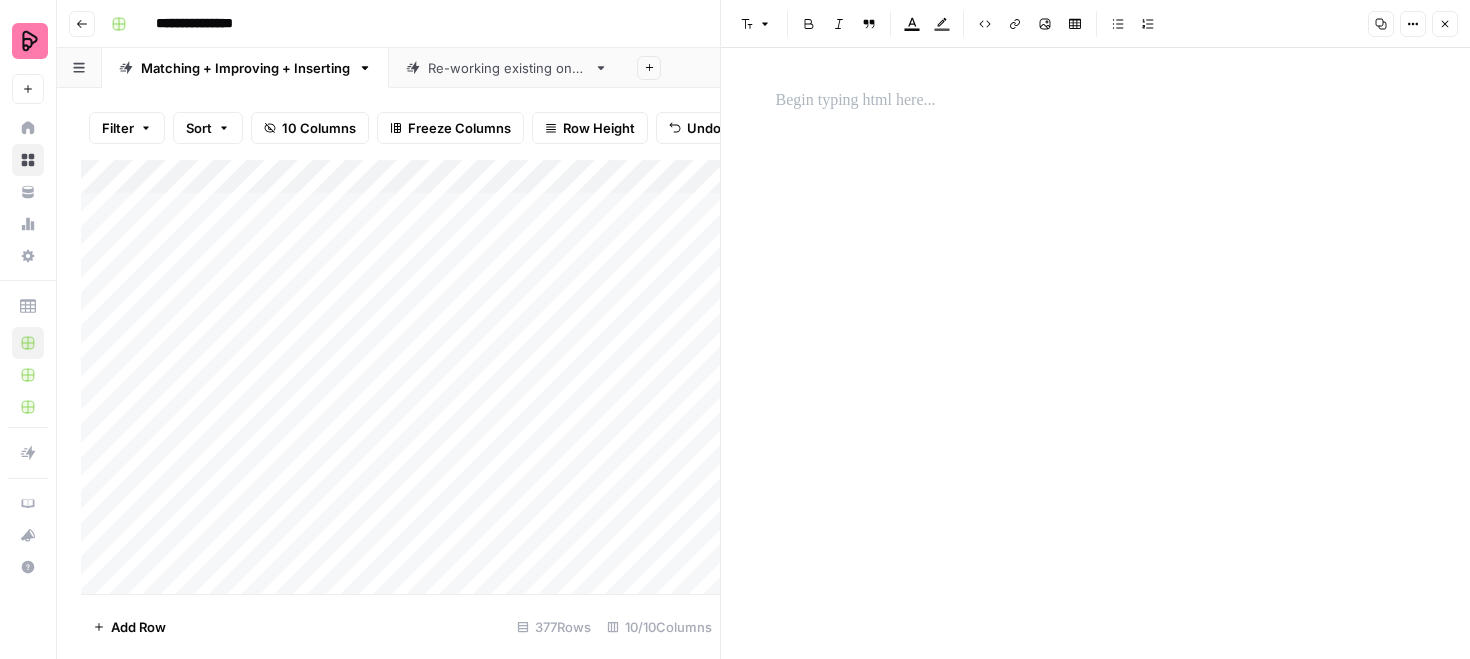 click at bounding box center (1096, 369) 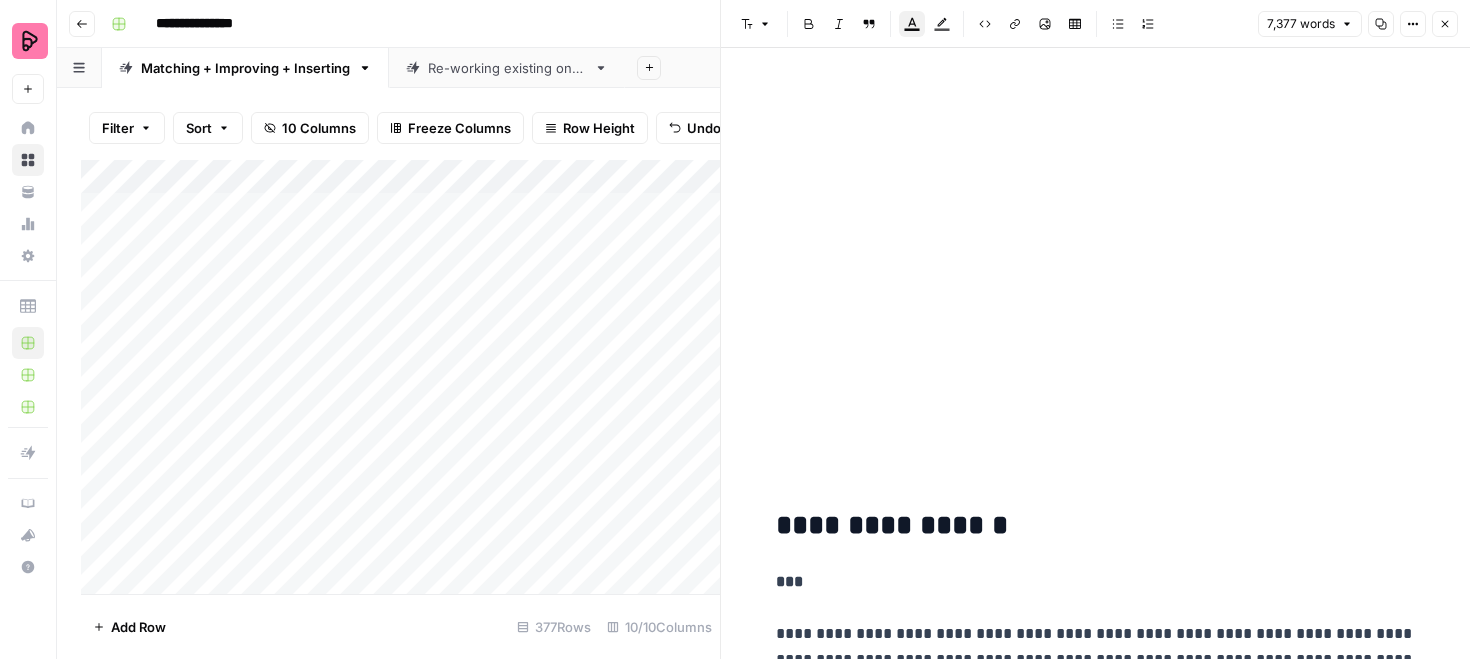 click 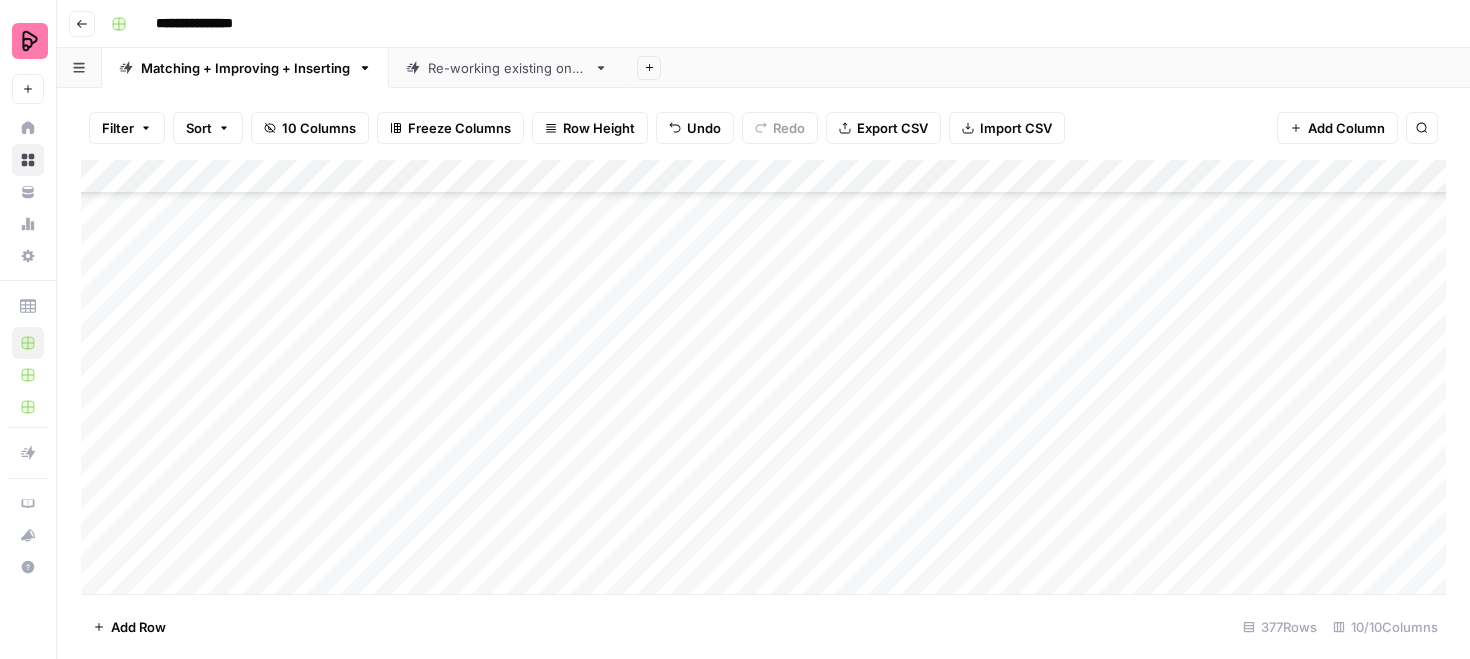 scroll, scrollTop: 428, scrollLeft: 0, axis: vertical 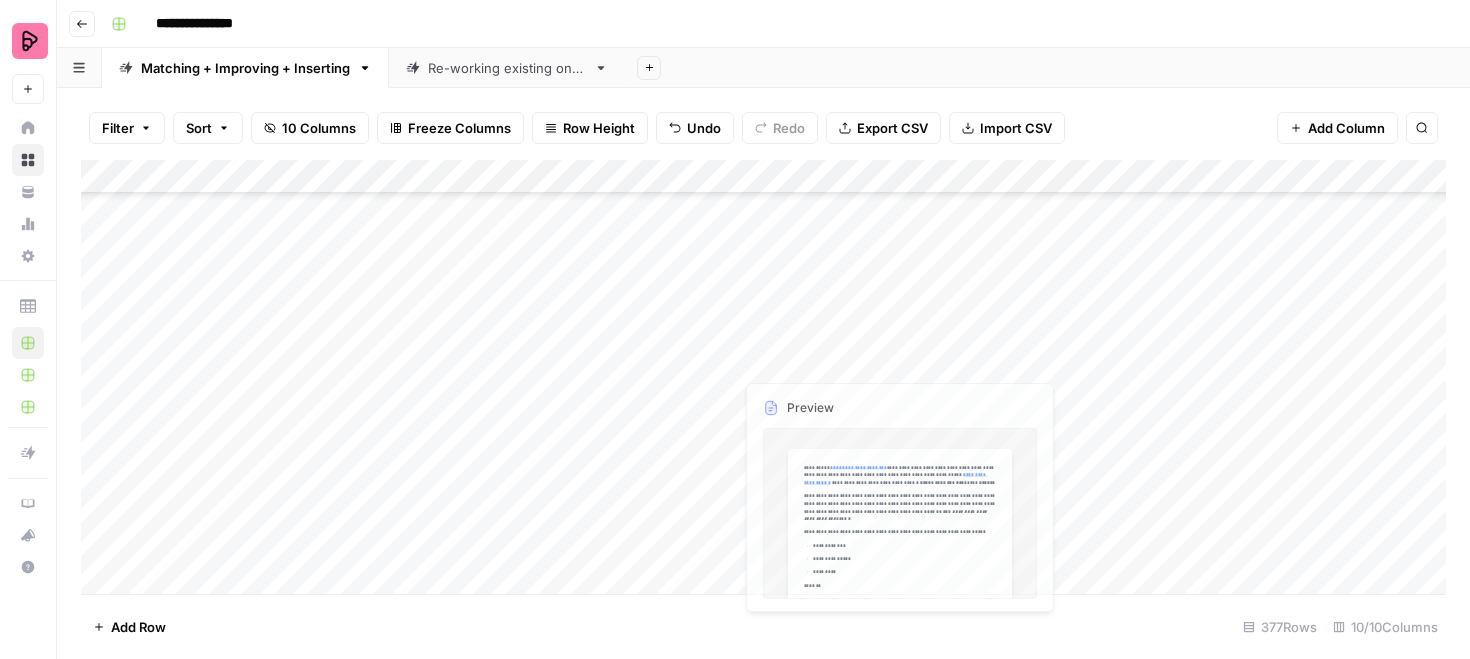 click on "Add Column" at bounding box center [763, 377] 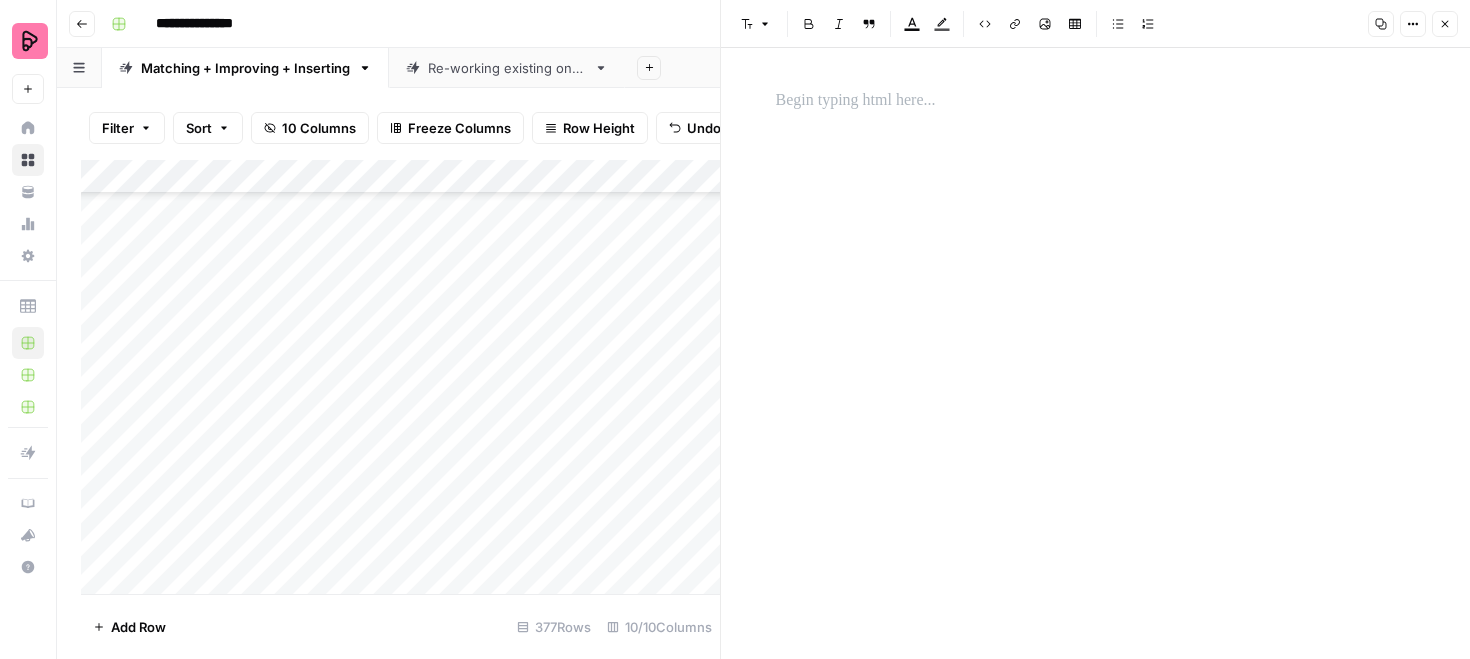 click at bounding box center (1096, 101) 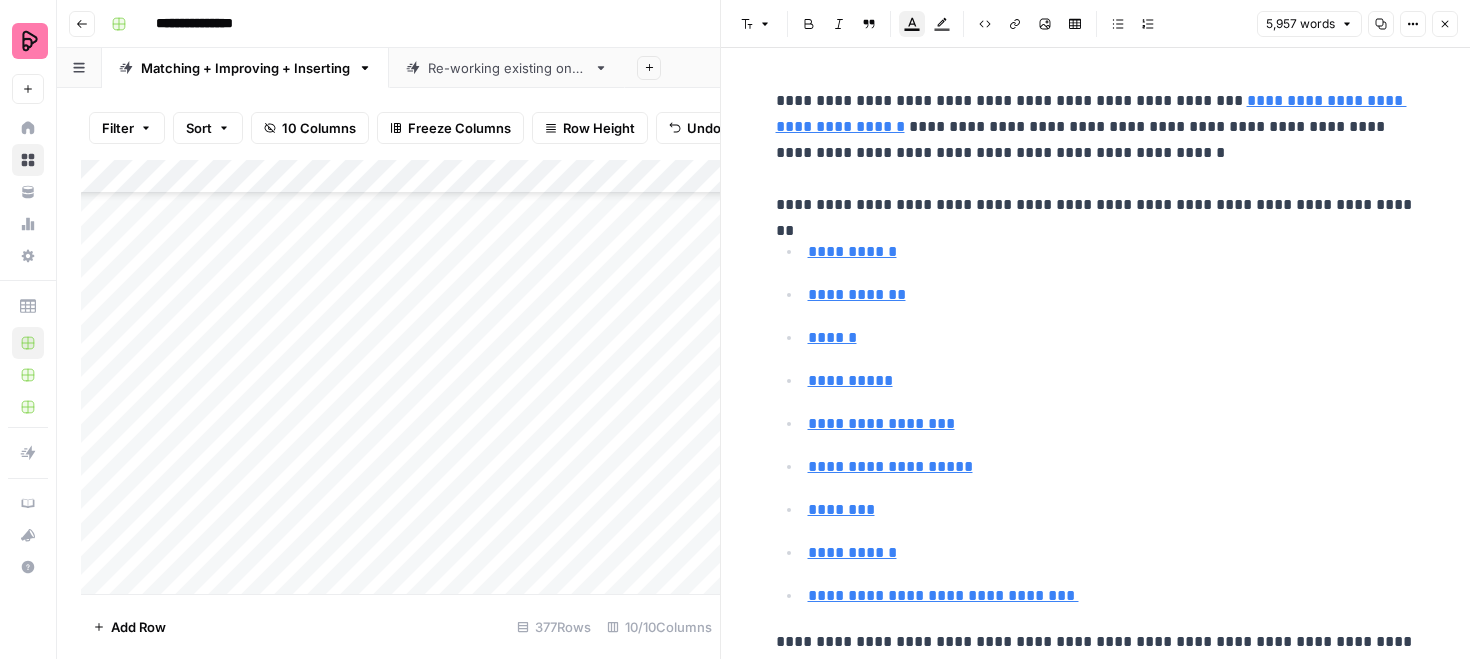 click 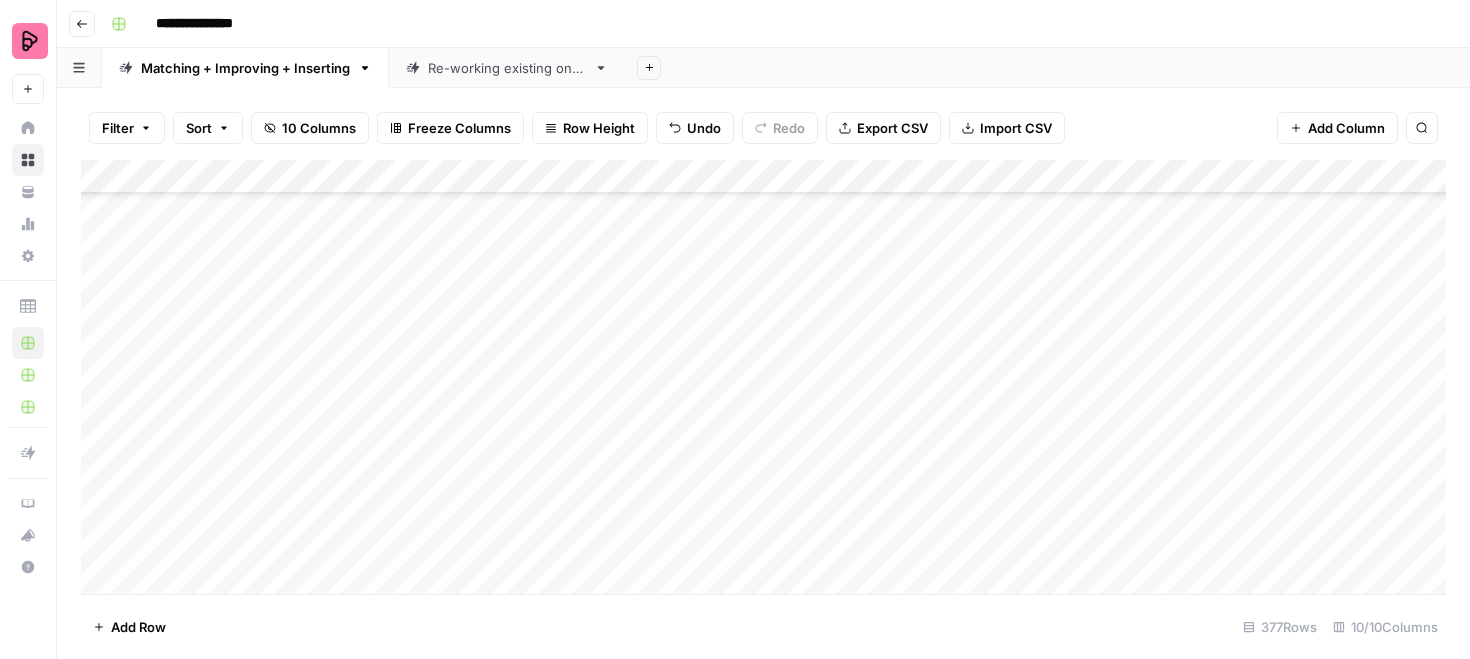 scroll, scrollTop: 1500, scrollLeft: 0, axis: vertical 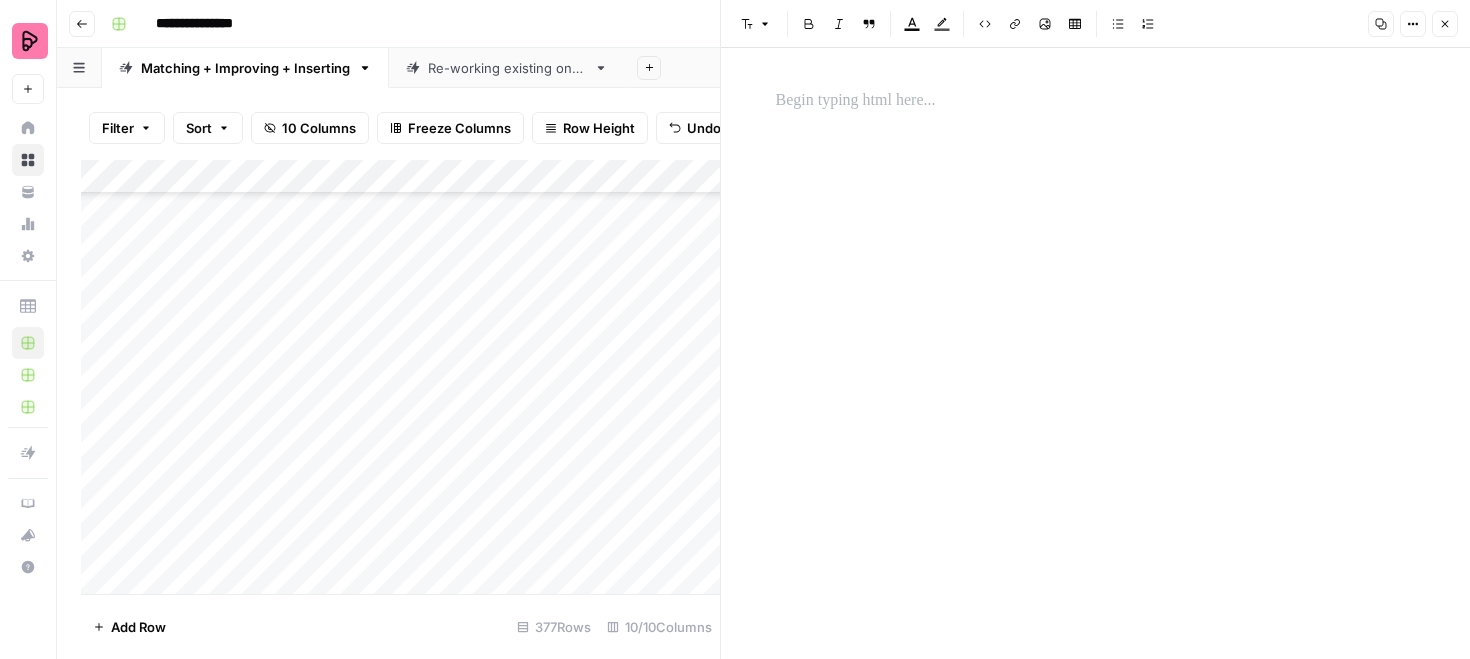 click at bounding box center (1096, 101) 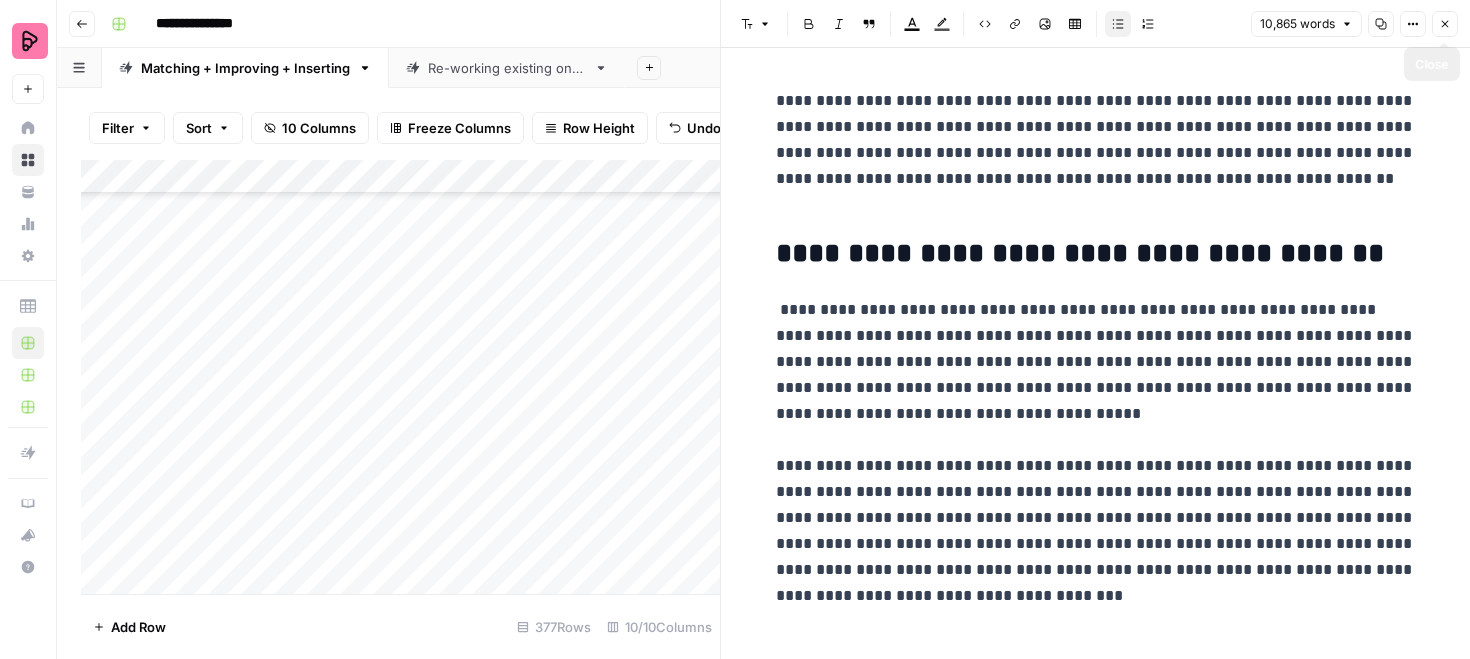 click on "Close" at bounding box center (1445, 24) 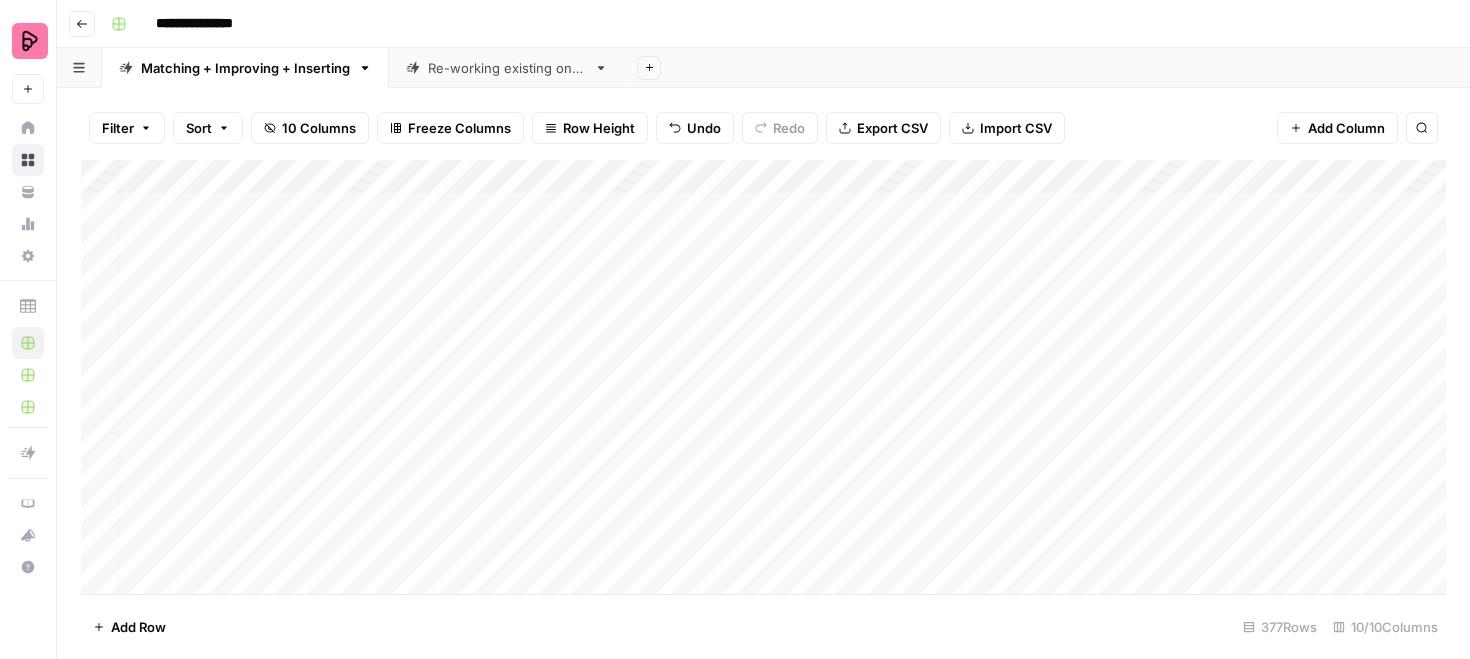 scroll, scrollTop: 0, scrollLeft: 34, axis: horizontal 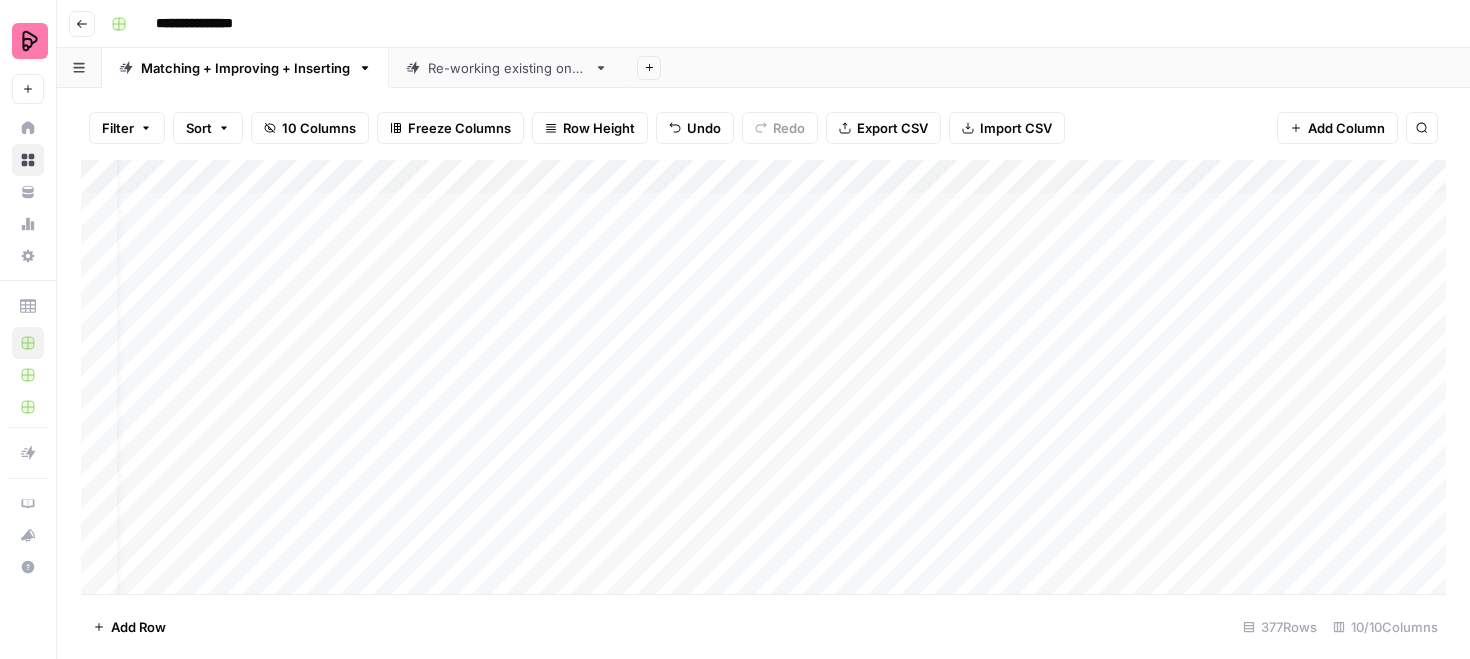 click on "Add Column" at bounding box center (763, 377) 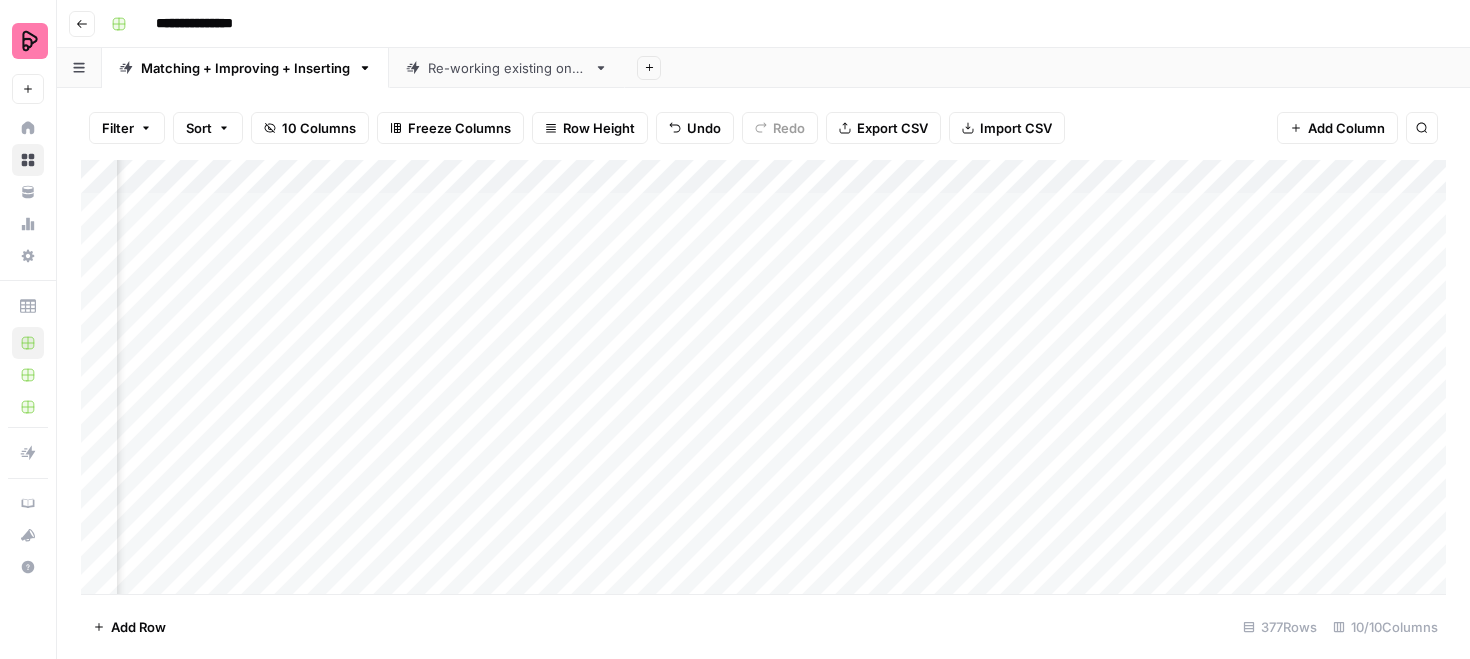 scroll, scrollTop: 0, scrollLeft: 285, axis: horizontal 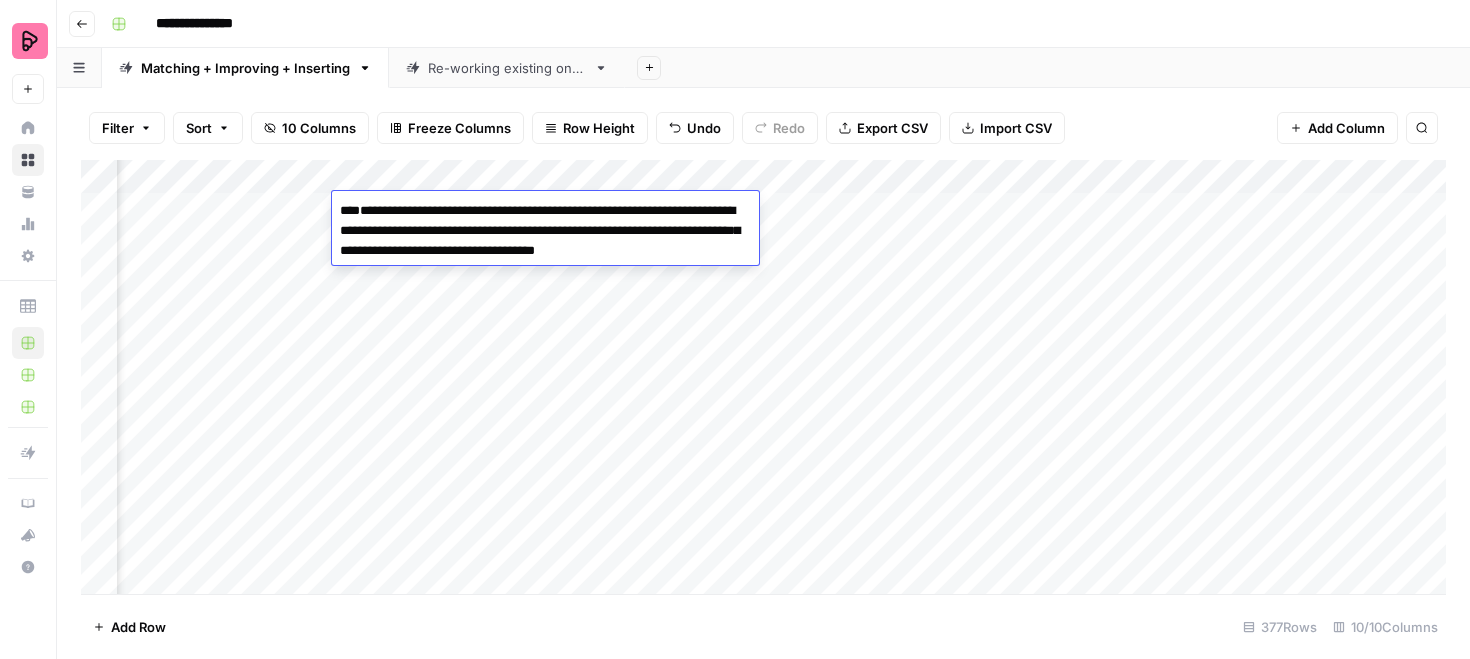 click on "**********" at bounding box center [545, 291] 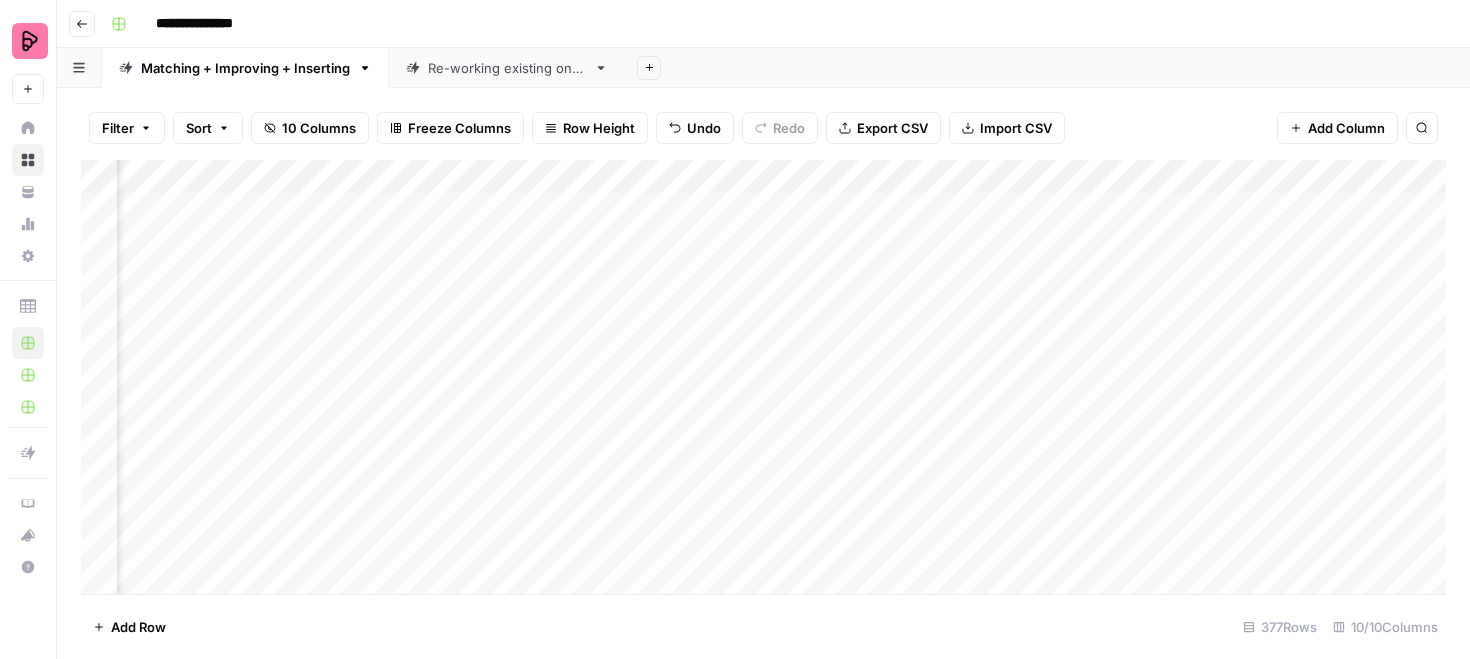 click on "Add Column" at bounding box center [763, 377] 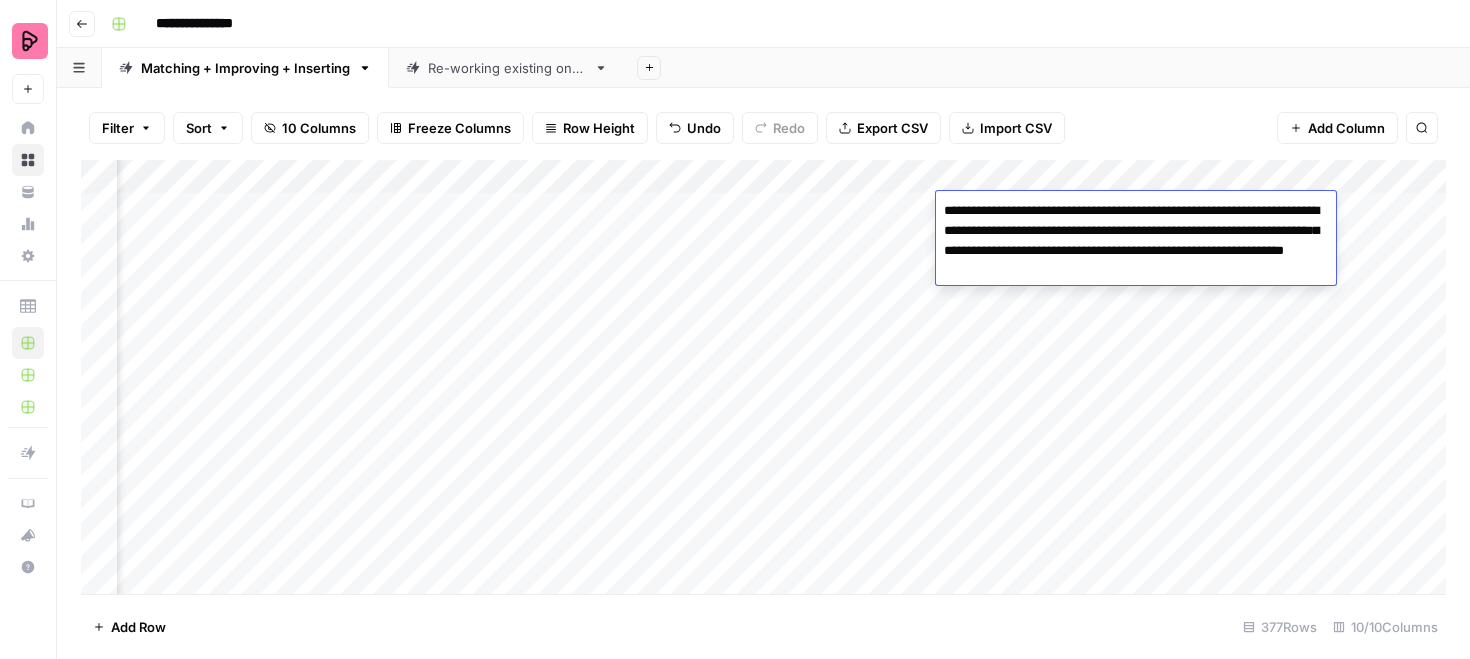 click on "Add Column" at bounding box center [763, 377] 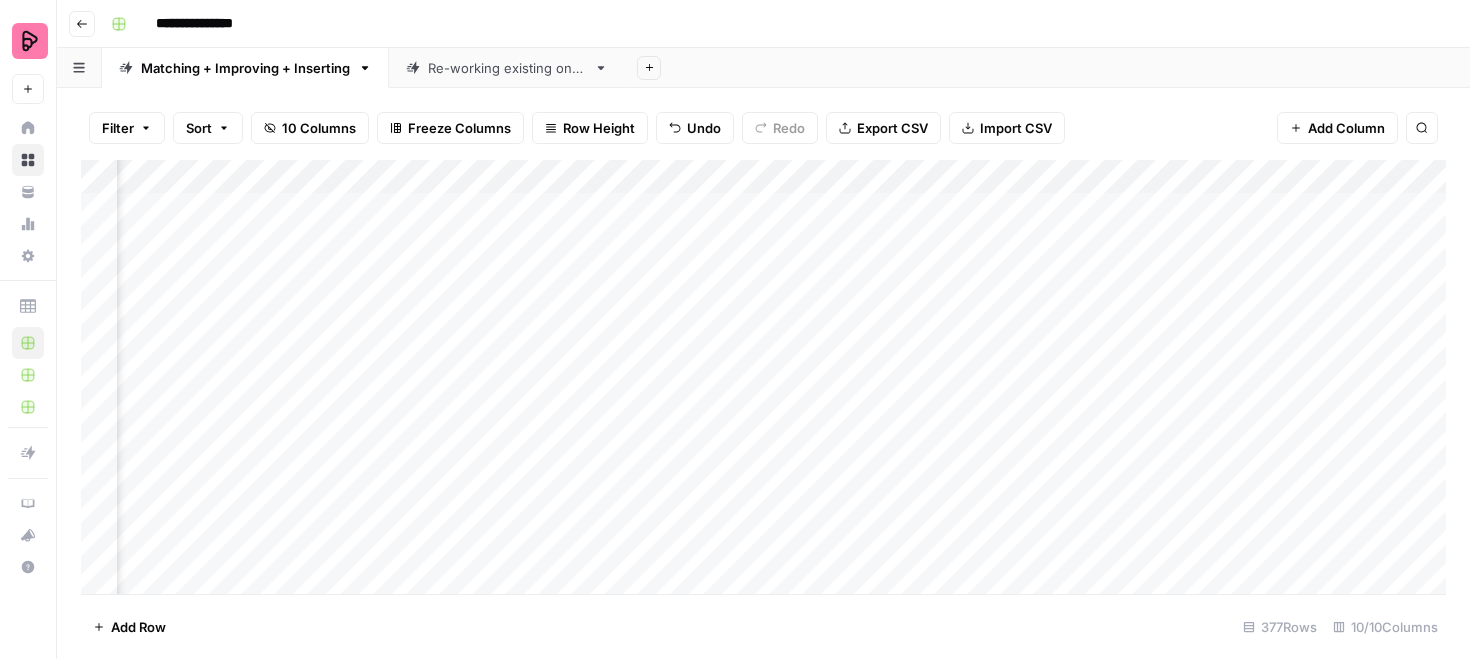 scroll, scrollTop: 1, scrollLeft: 450, axis: both 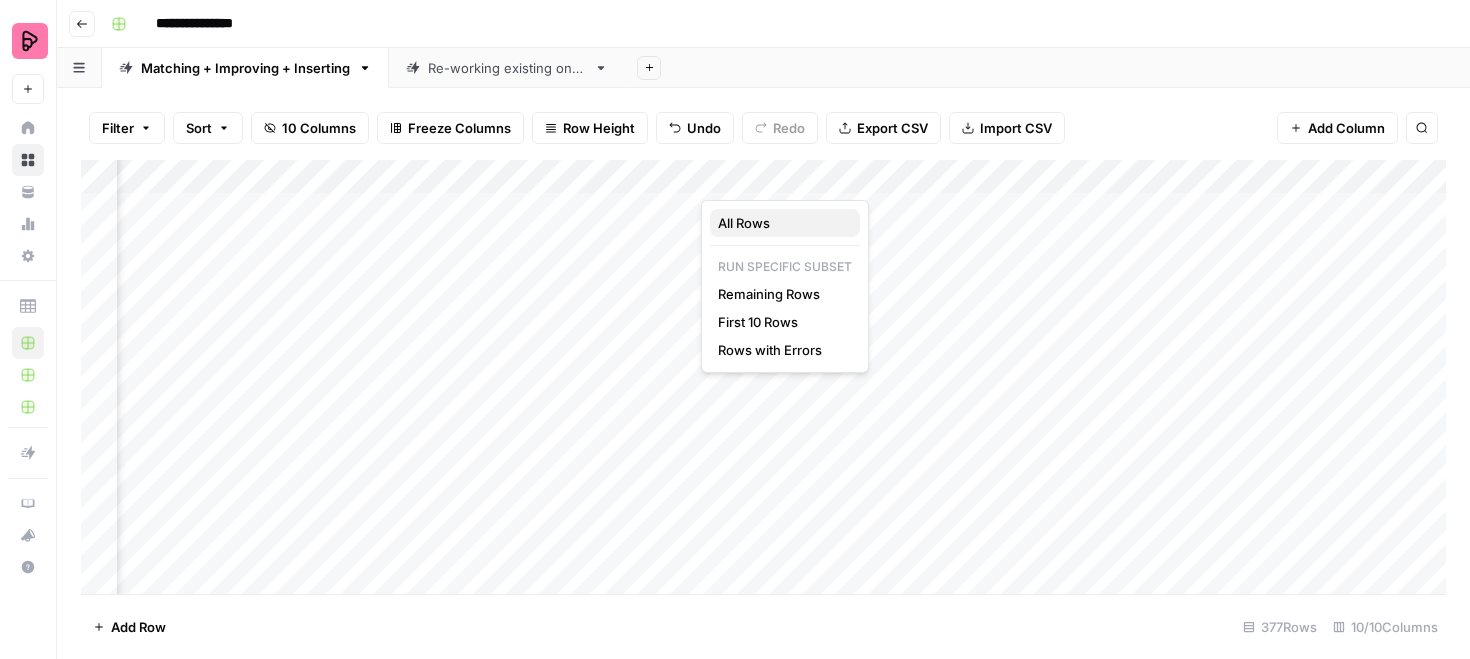 click on "All Rows" at bounding box center (781, 223) 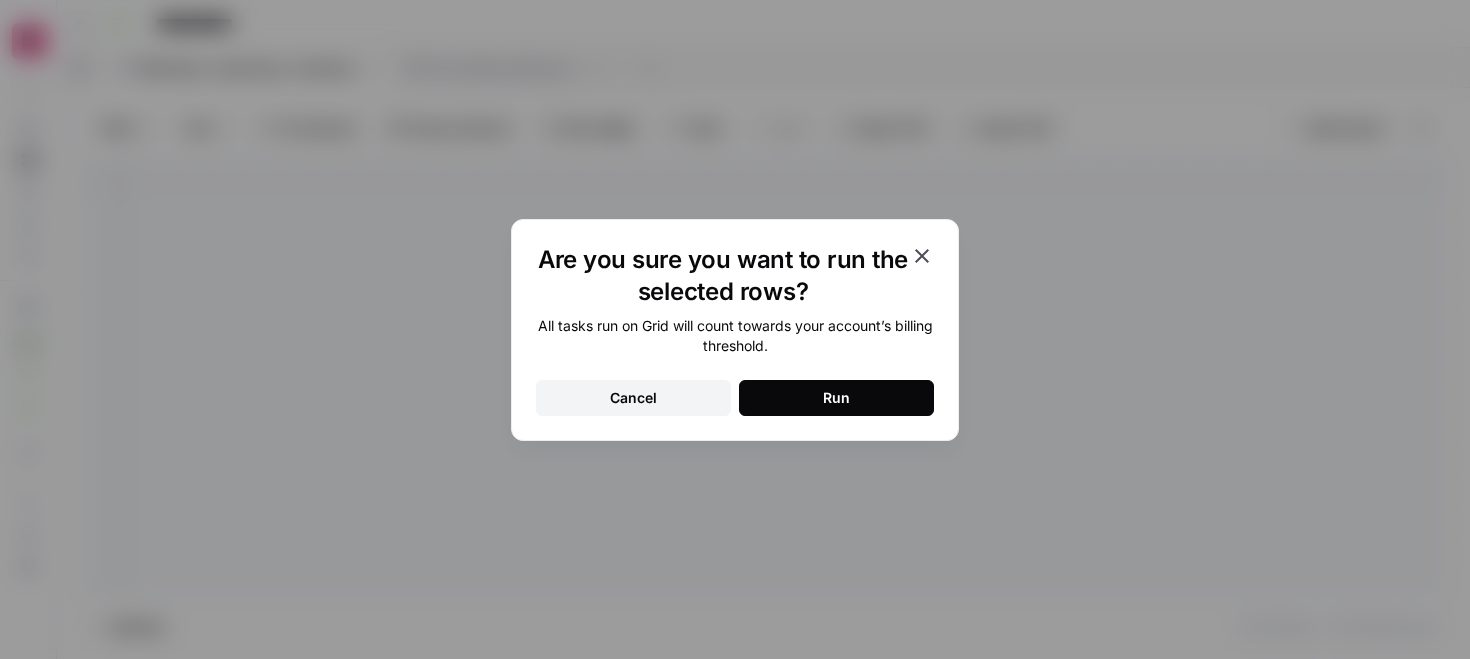 click on "Run" at bounding box center [836, 398] 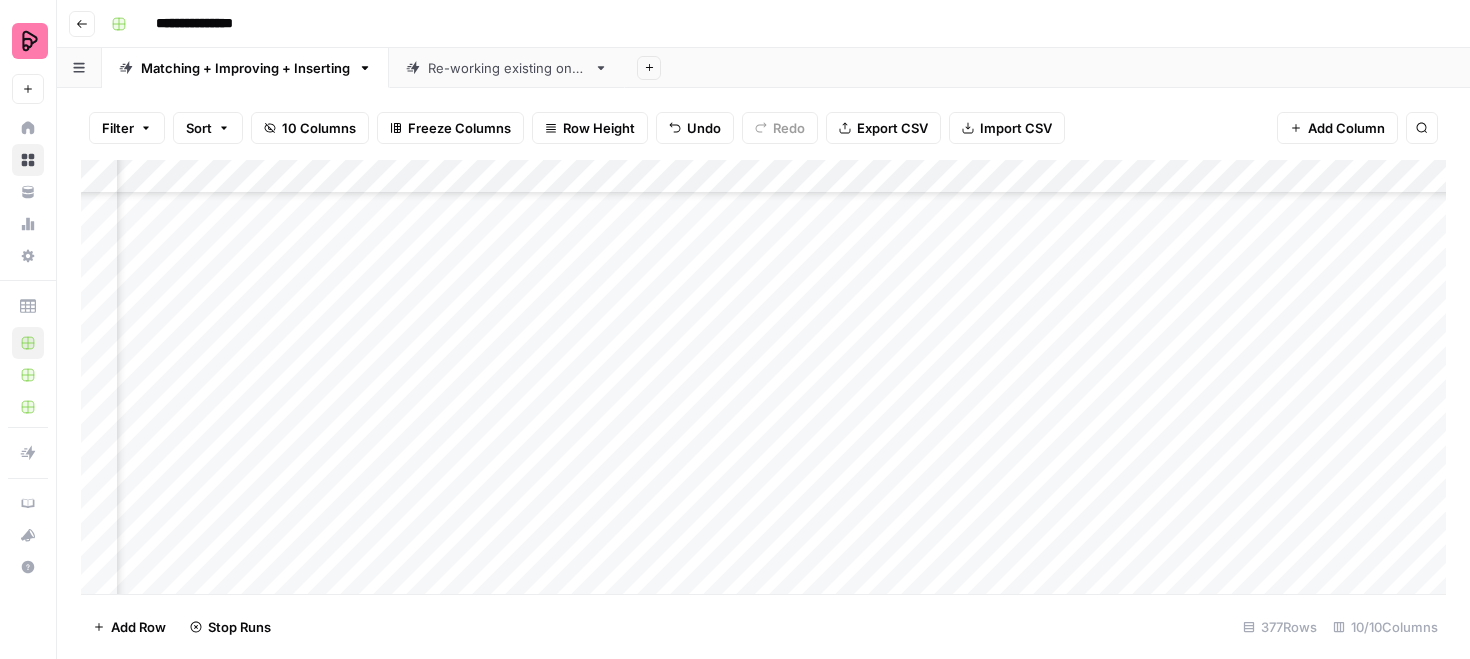 scroll, scrollTop: 3376, scrollLeft: 450, axis: both 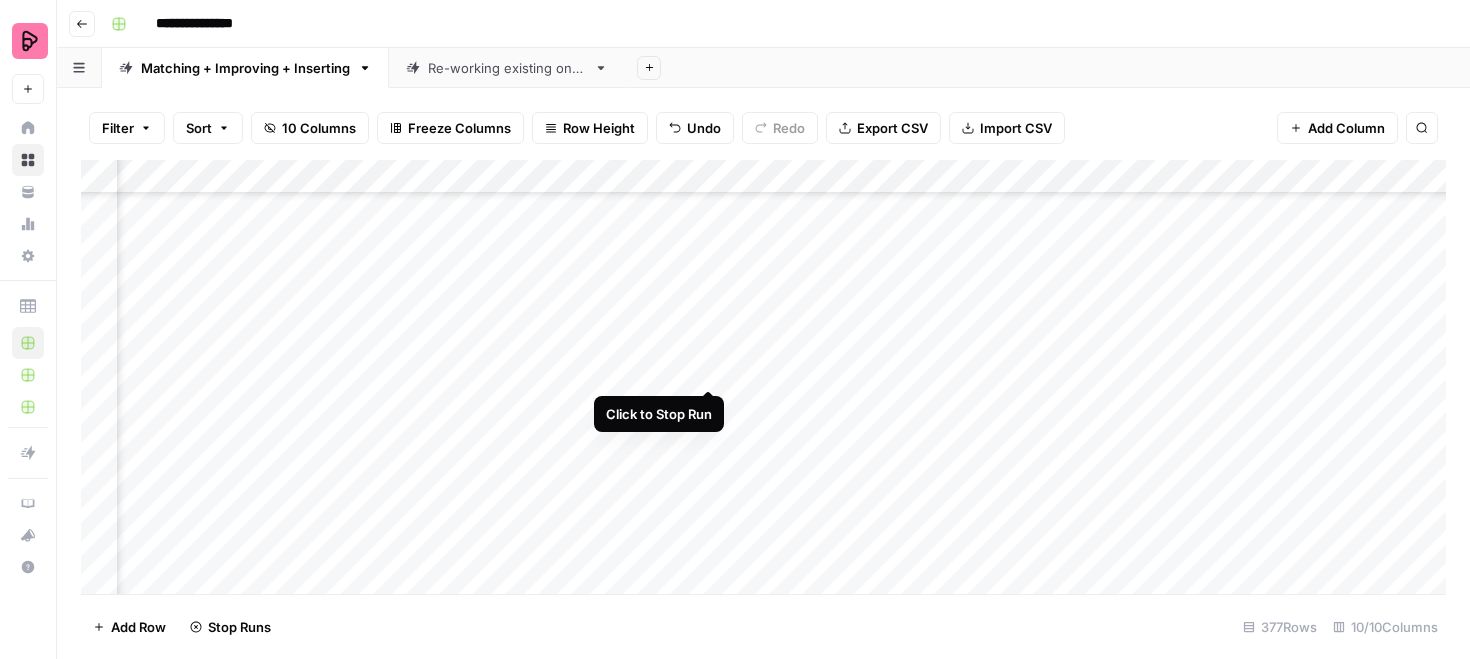 click on "Add Column" at bounding box center (763, 377) 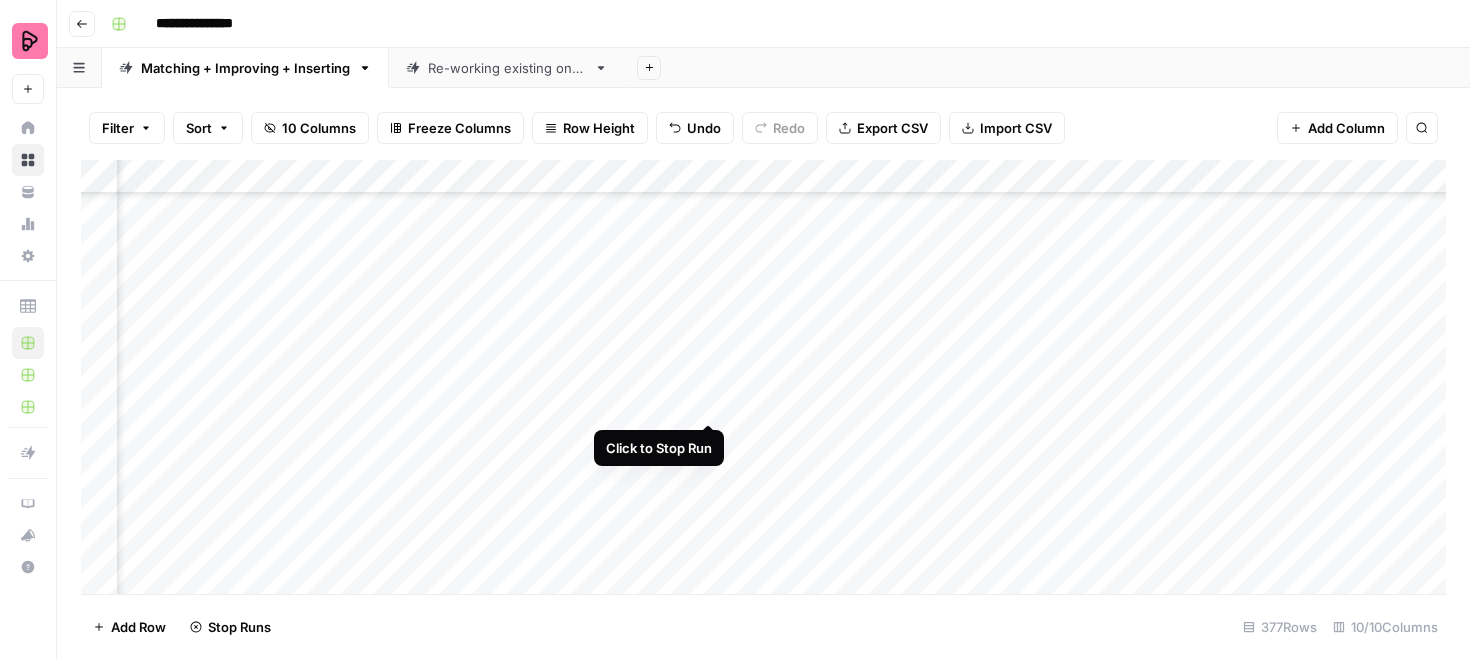 click on "Add Column" at bounding box center (763, 377) 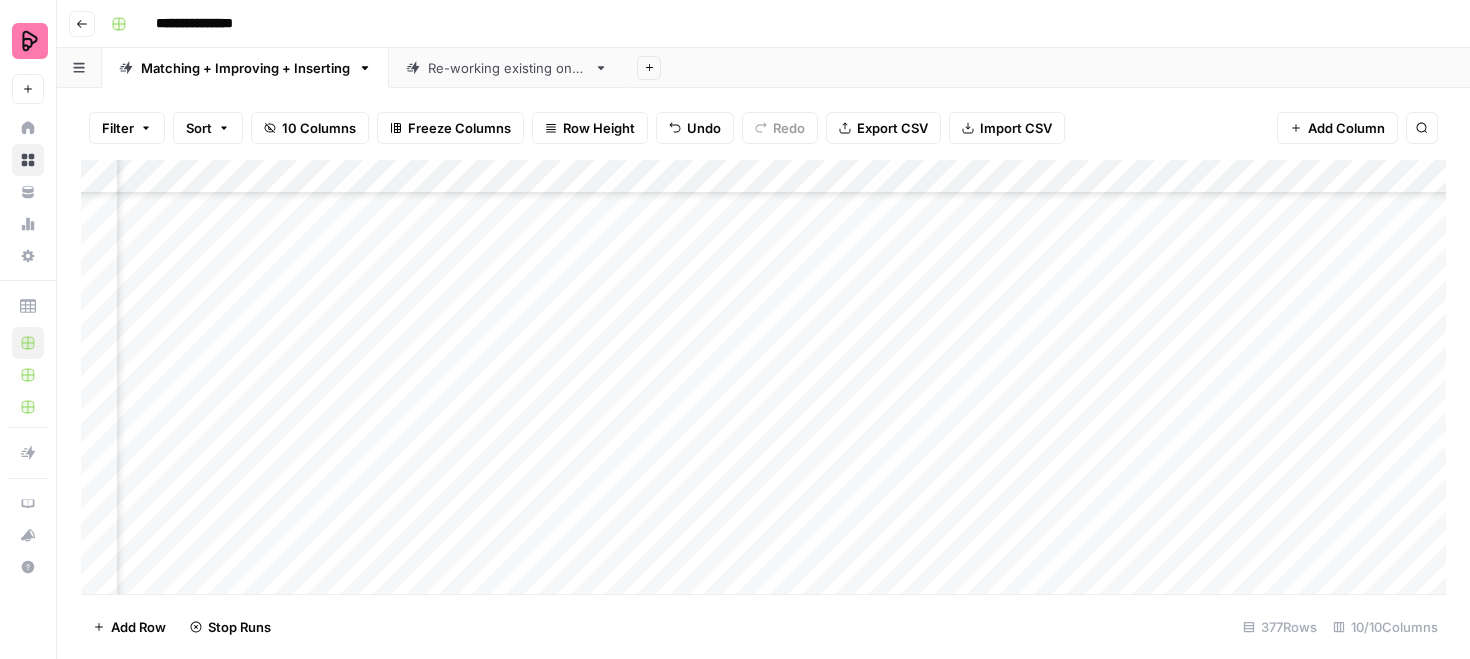 click on "Add Column" at bounding box center (763, 377) 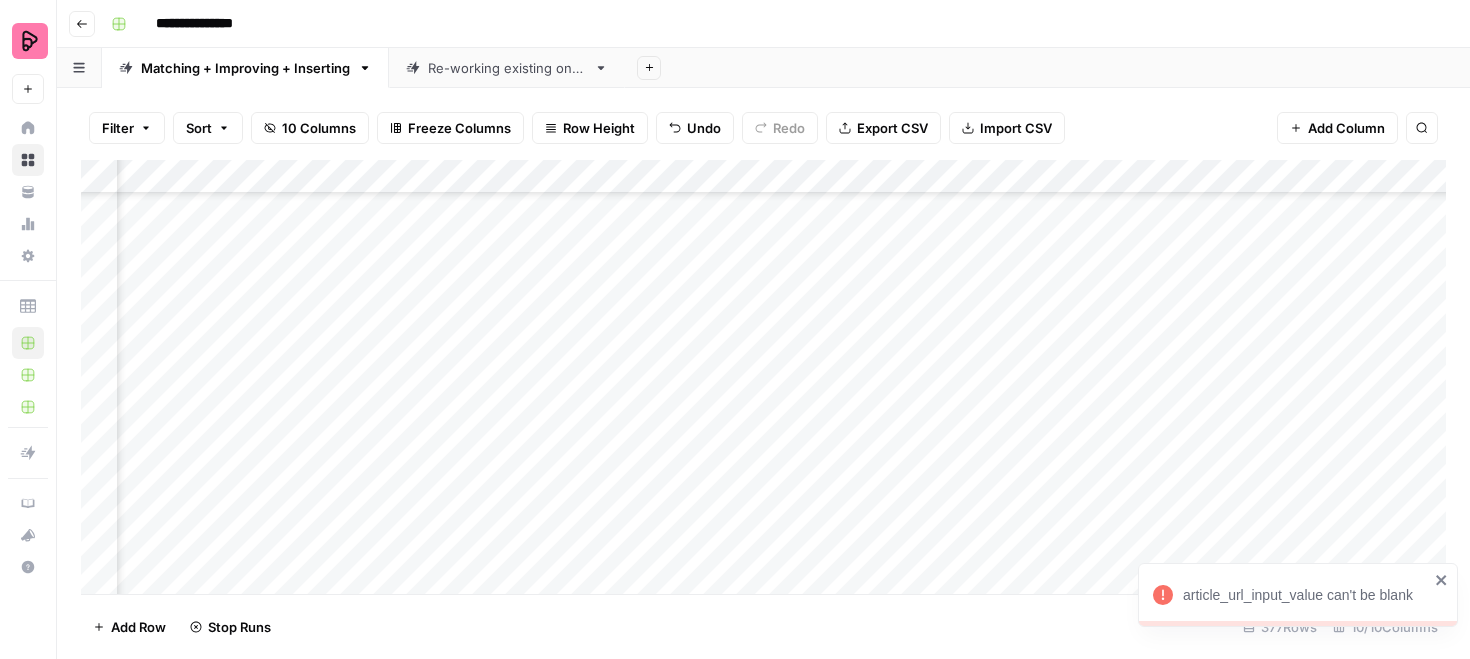 click on "Add Column" at bounding box center (763, 377) 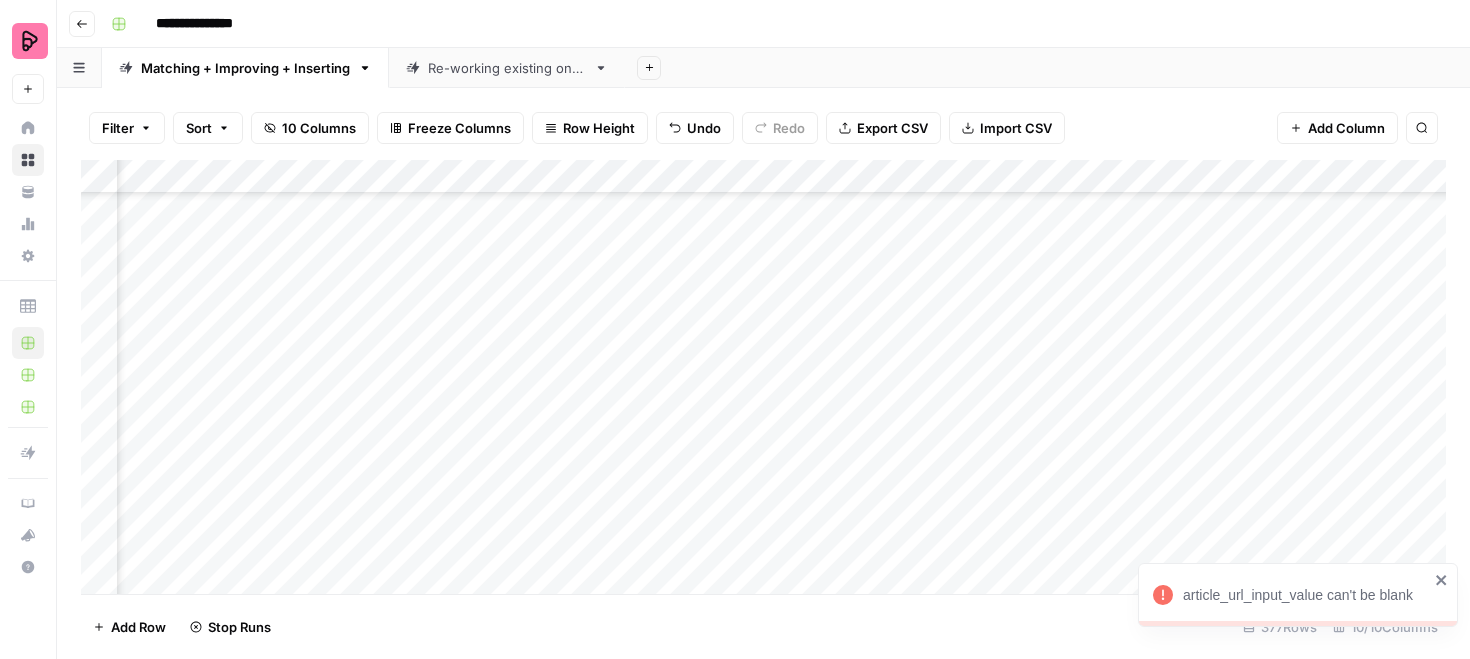click on "Add Column" at bounding box center [763, 377] 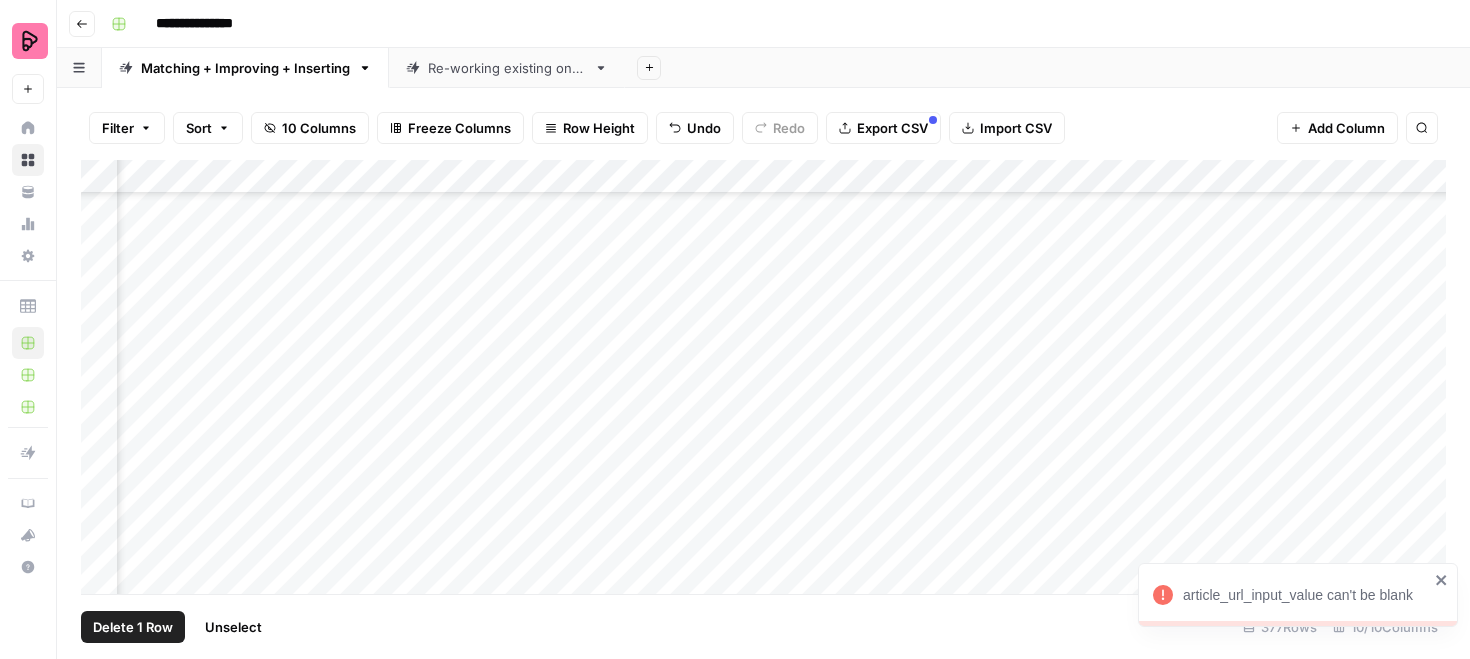 click on "Add Column" at bounding box center [763, 377] 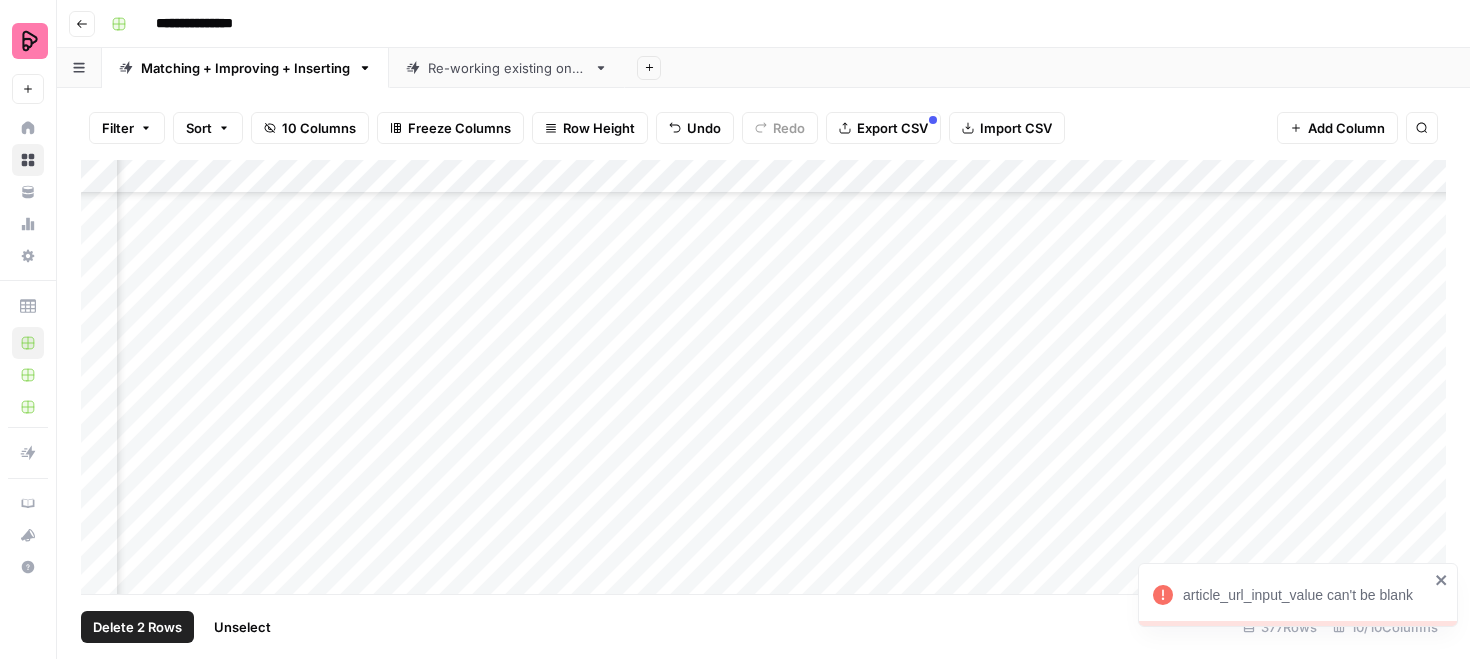 click on "Add Column" at bounding box center (763, 377) 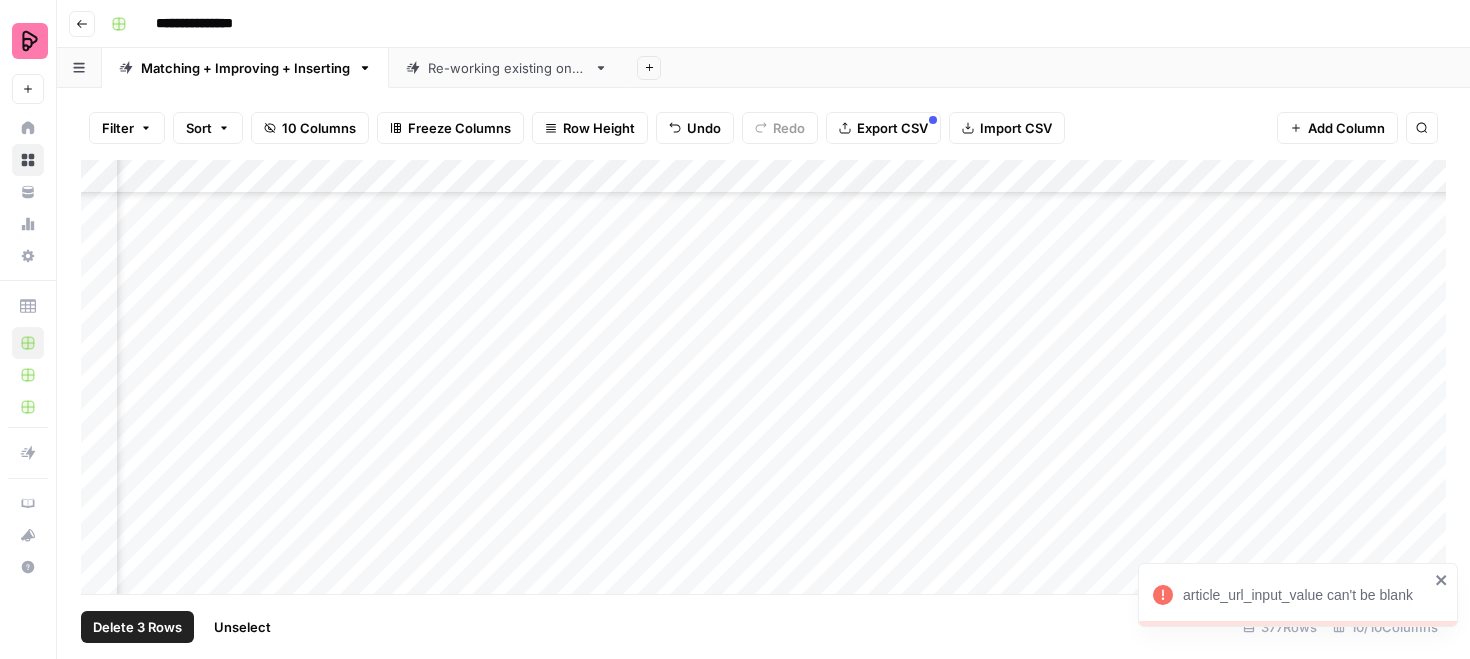 click on "Add Column" at bounding box center (763, 377) 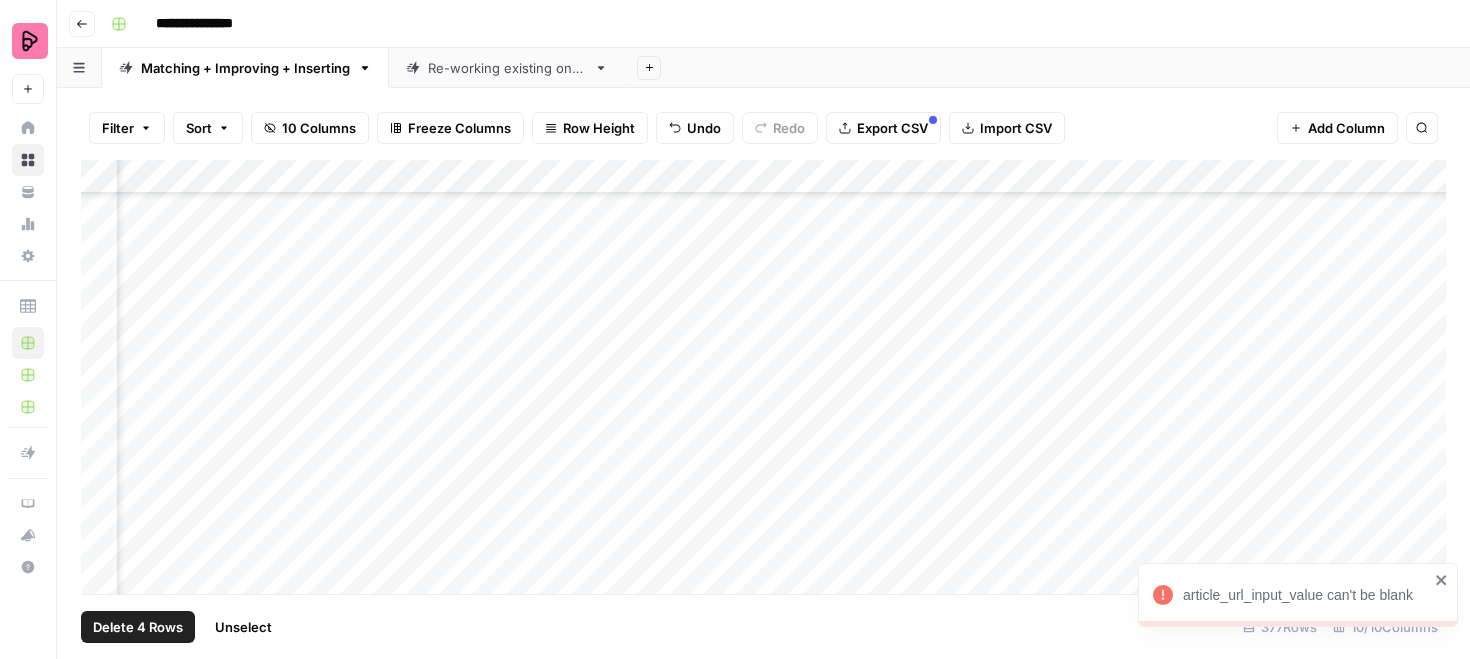 click on "Add Column" at bounding box center [763, 377] 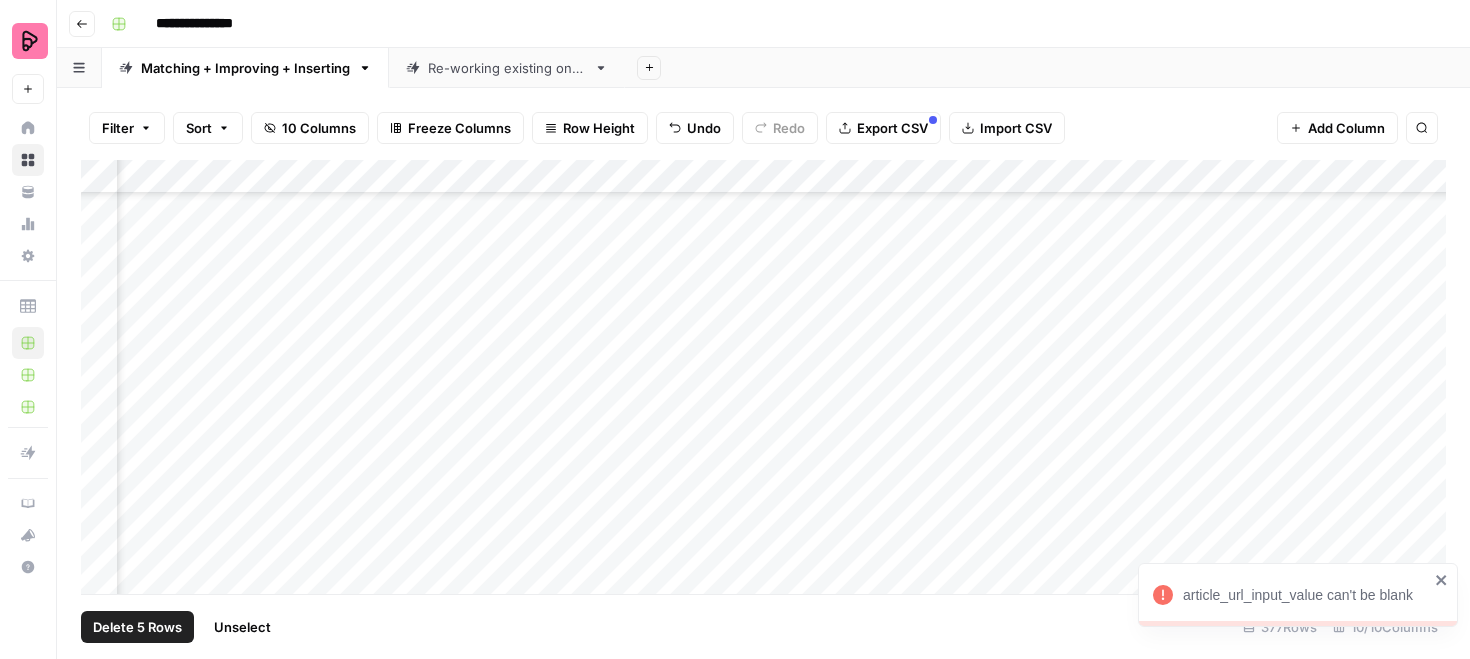 click on "Add Column" at bounding box center (763, 377) 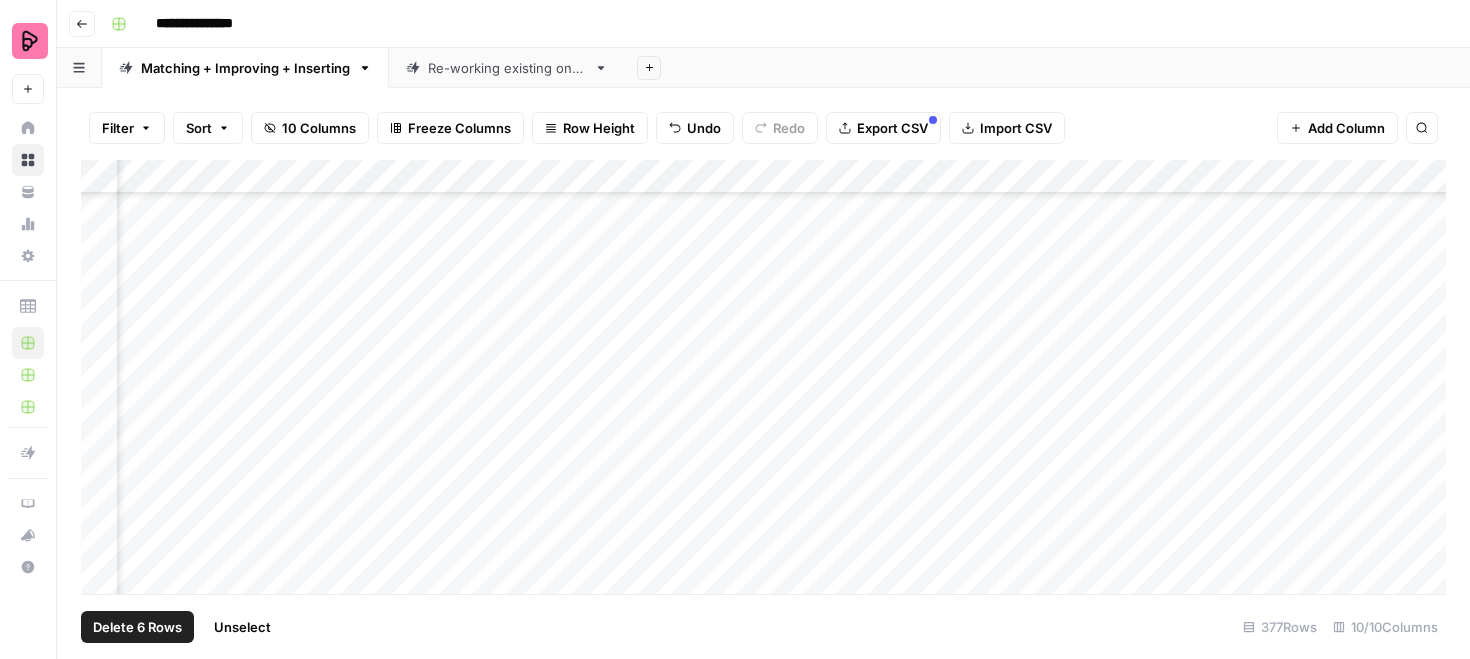 click on "Delete 6 Rows" at bounding box center (137, 627) 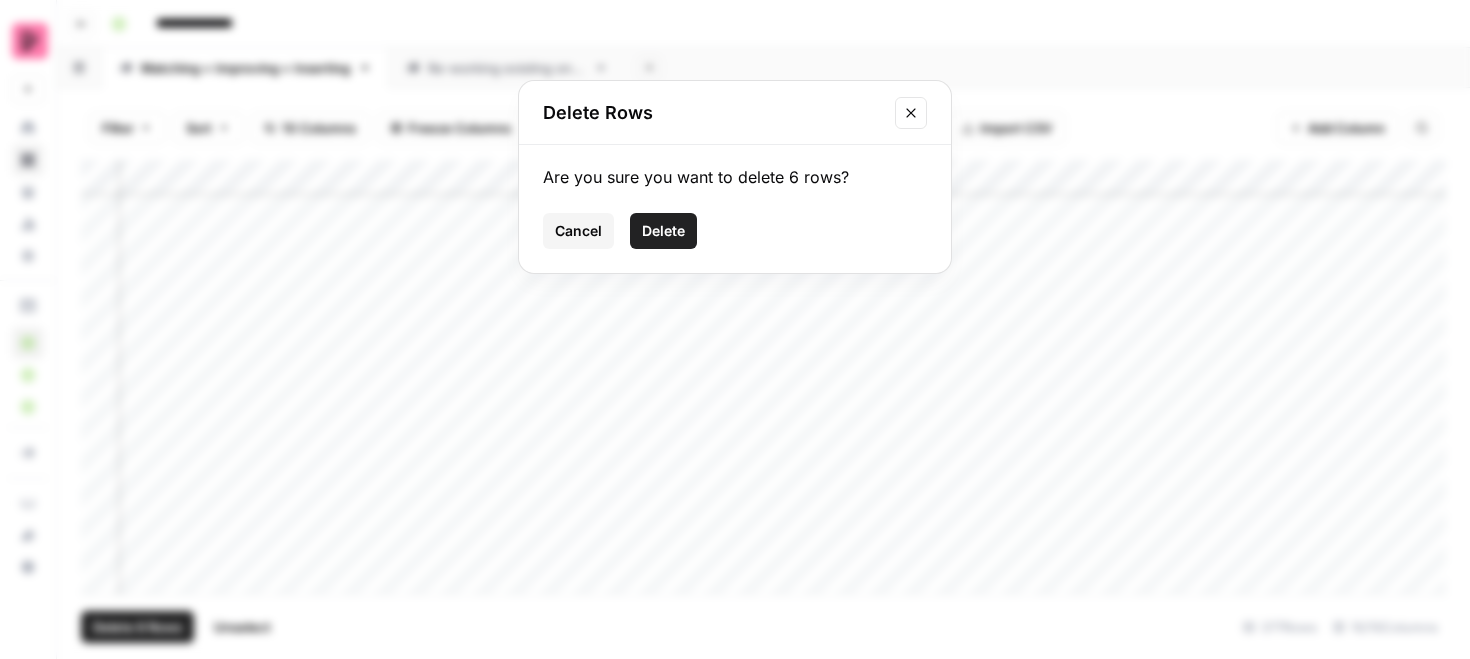 click on "Delete" at bounding box center [663, 231] 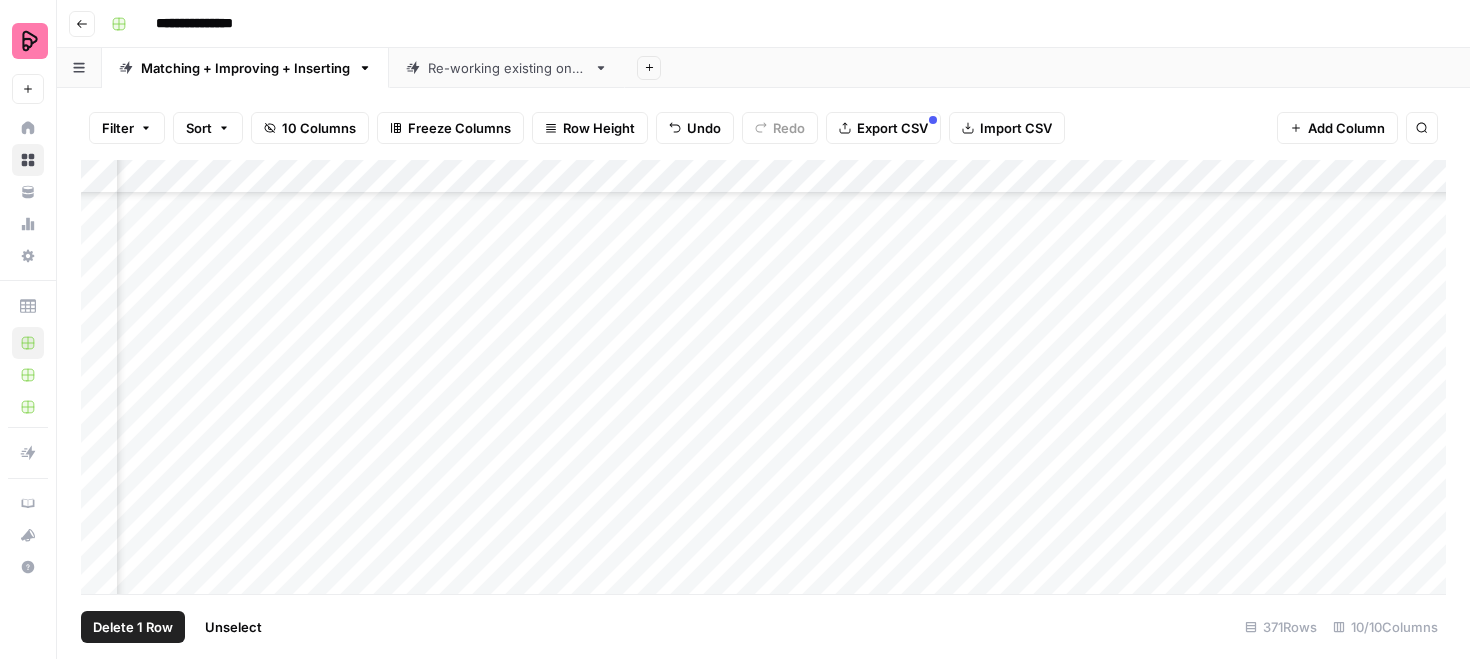 click on "Add Column" at bounding box center [763, 377] 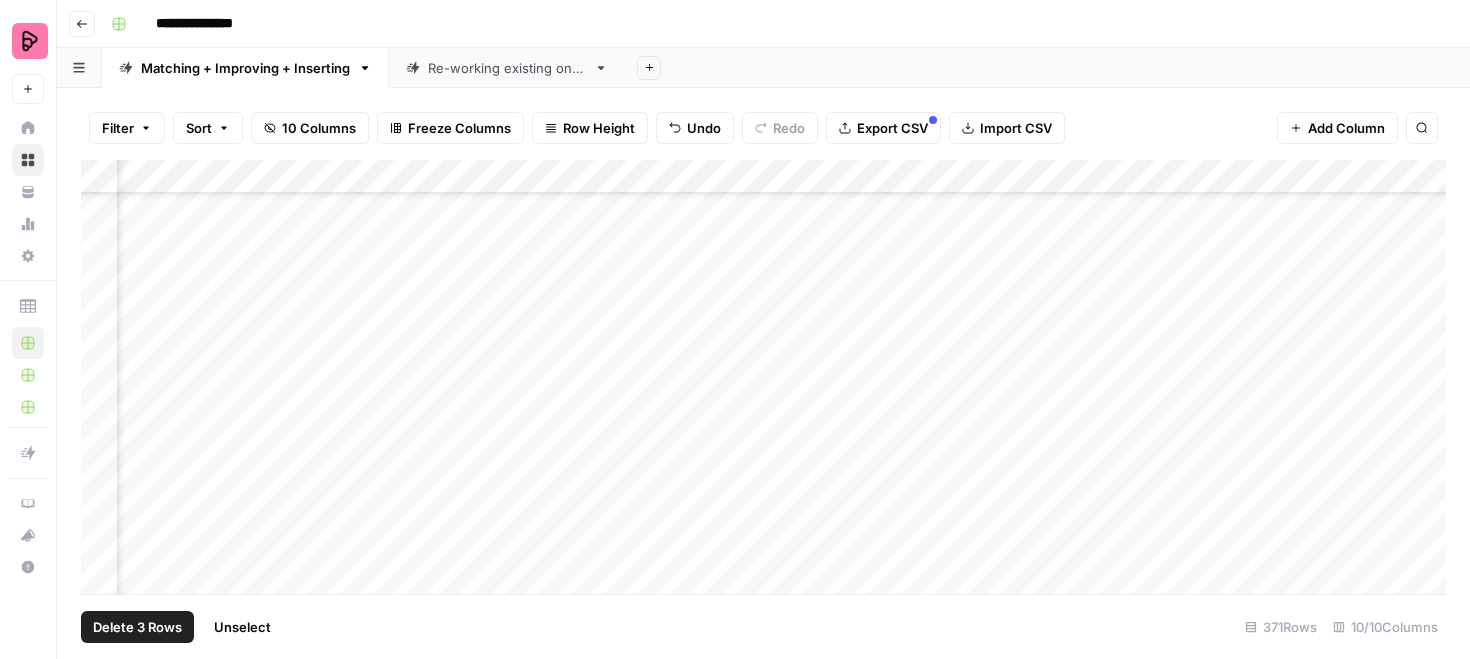 click on "Add Column" at bounding box center [763, 377] 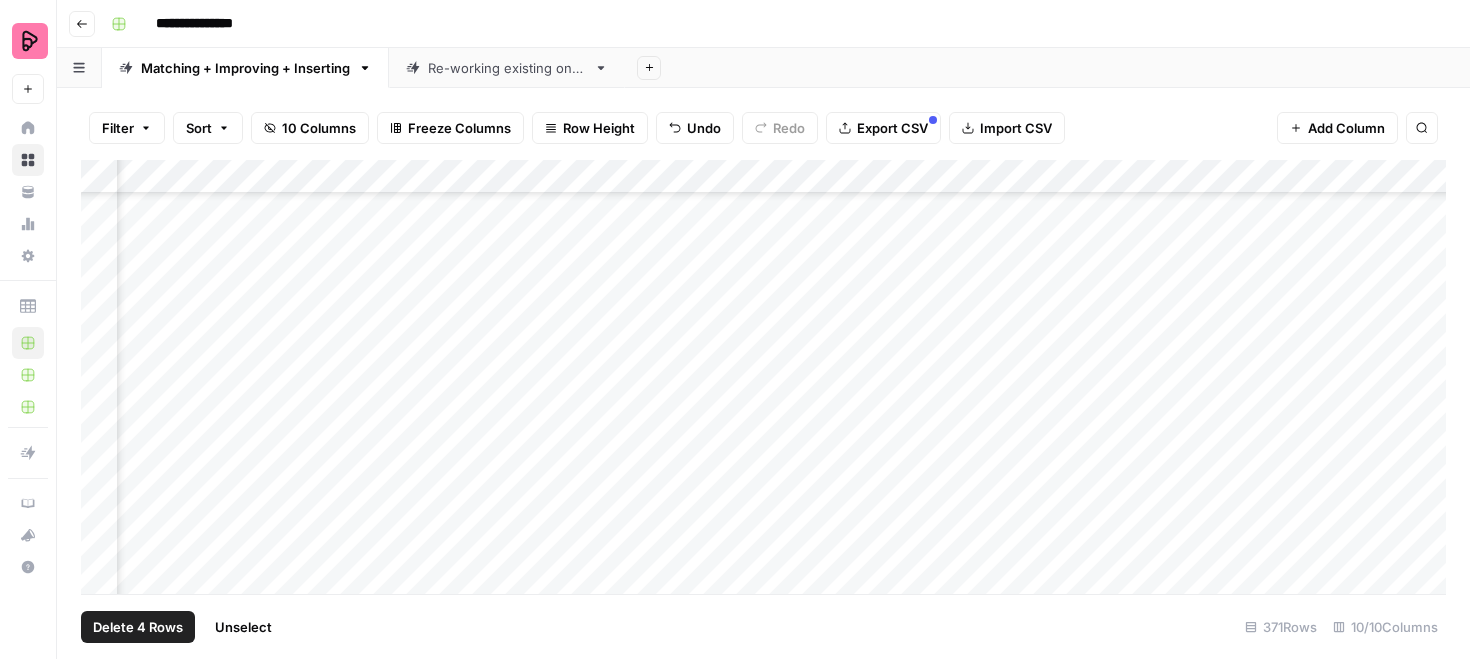 click on "Add Column" at bounding box center (763, 377) 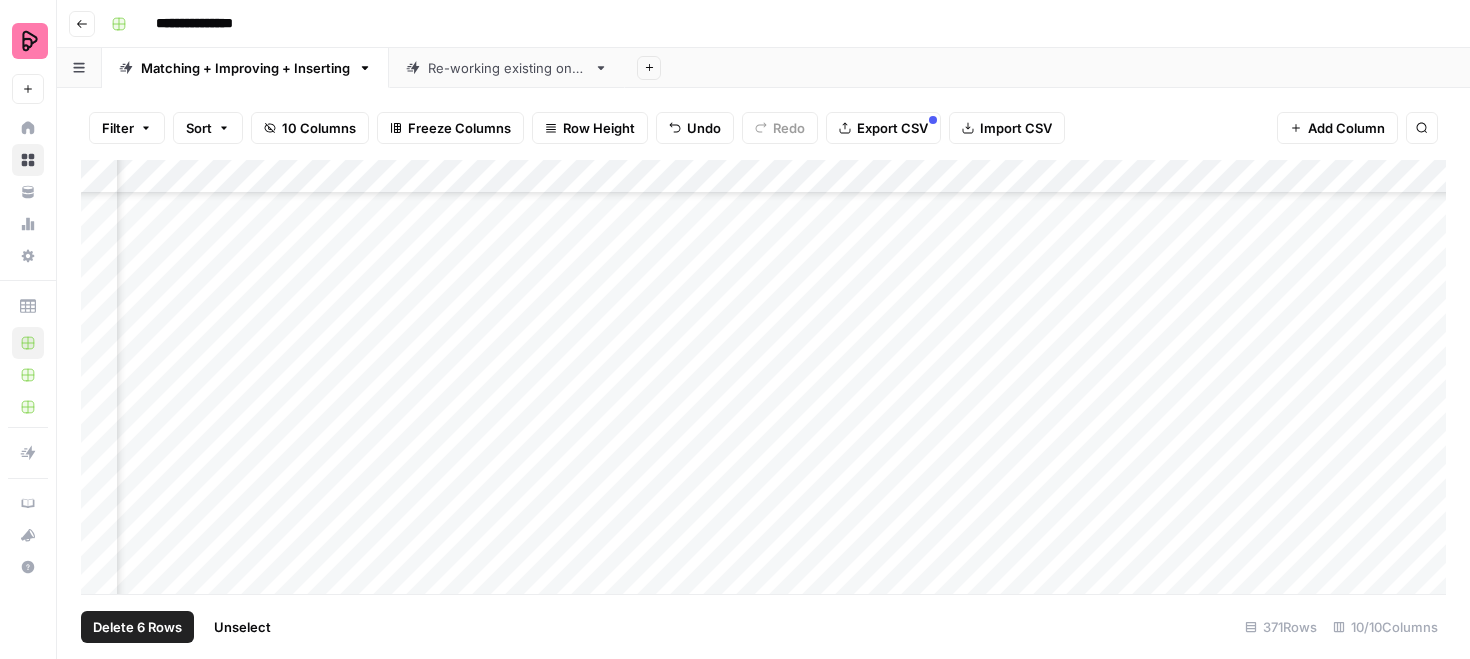 click on "Add Column" at bounding box center [763, 377] 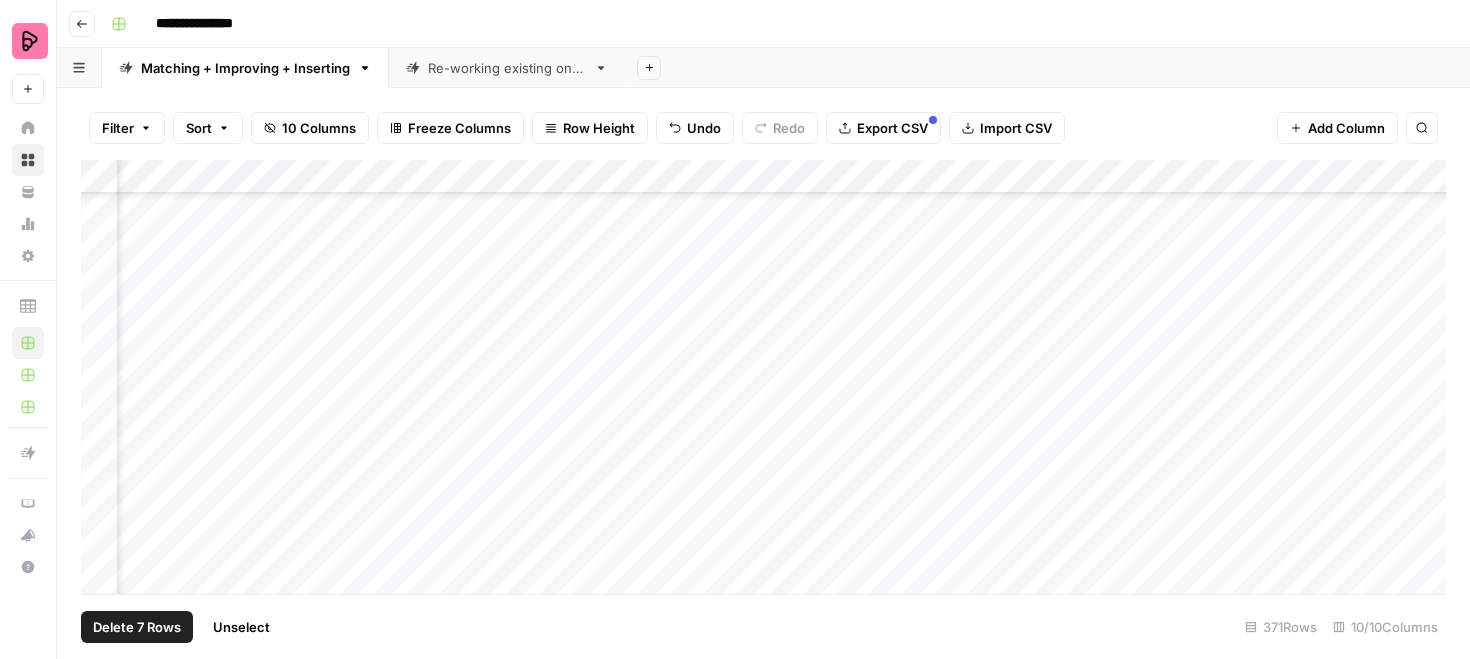 click on "Delete 7 Rows" at bounding box center [137, 627] 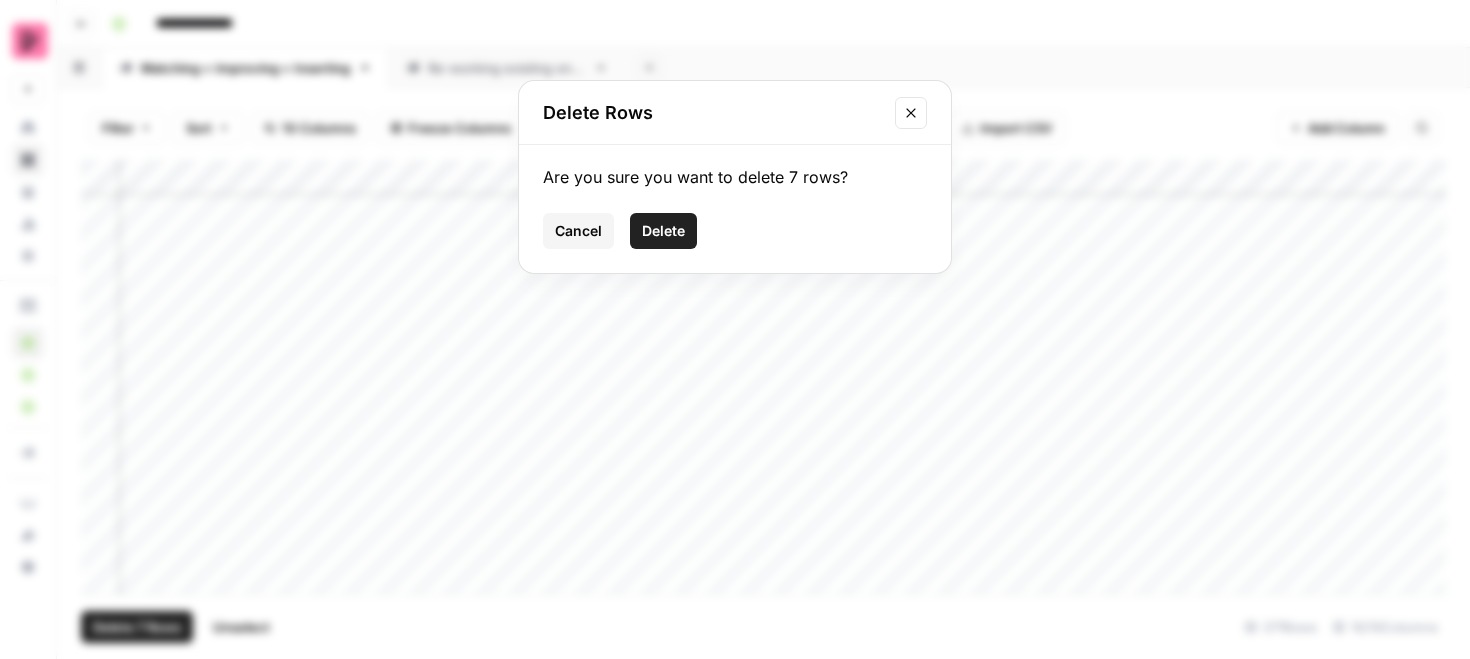 click on "Delete" at bounding box center [663, 231] 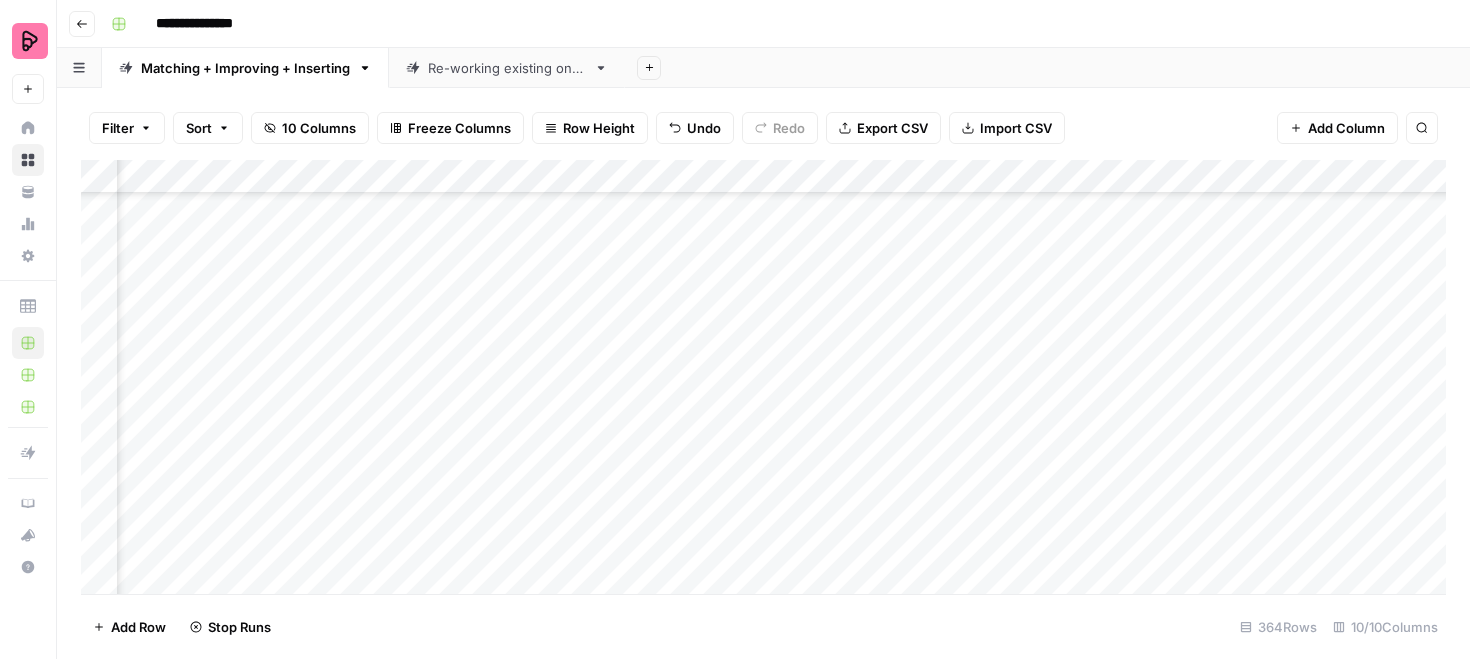 click on "Add Column" at bounding box center (763, 377) 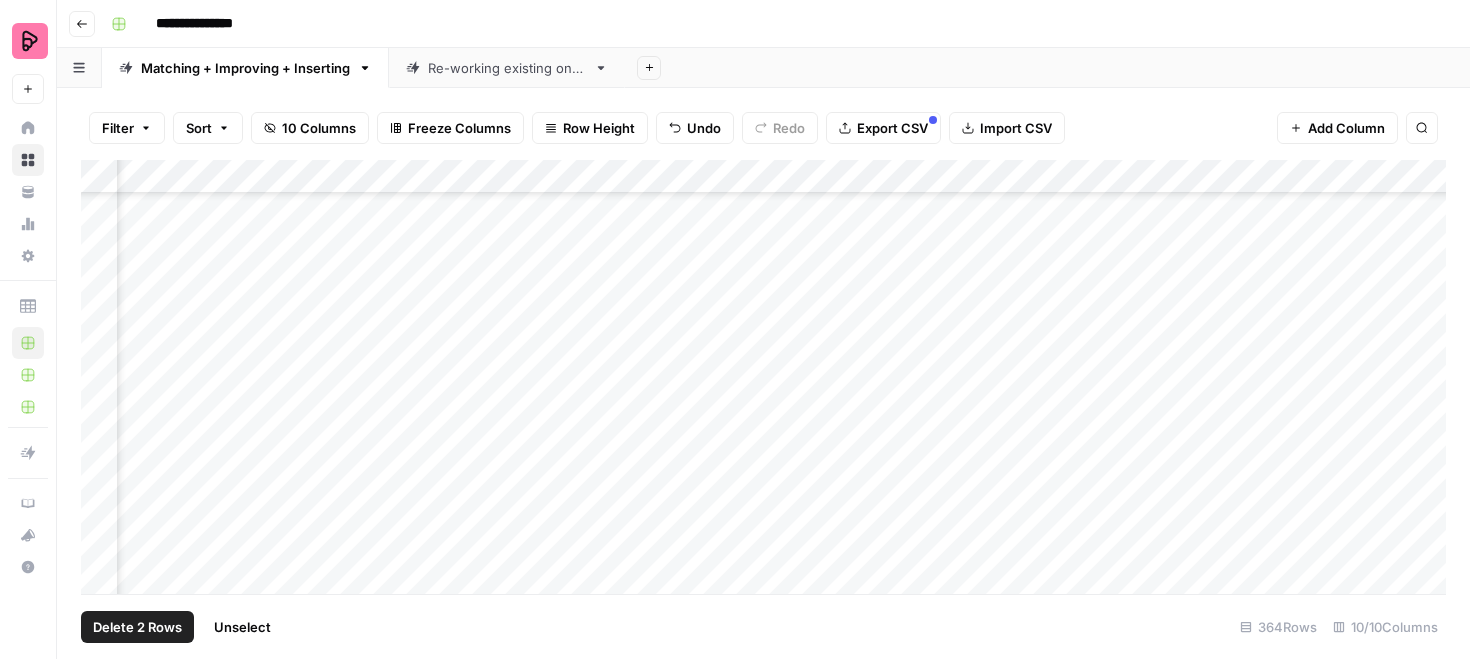click on "Add Column" at bounding box center (763, 377) 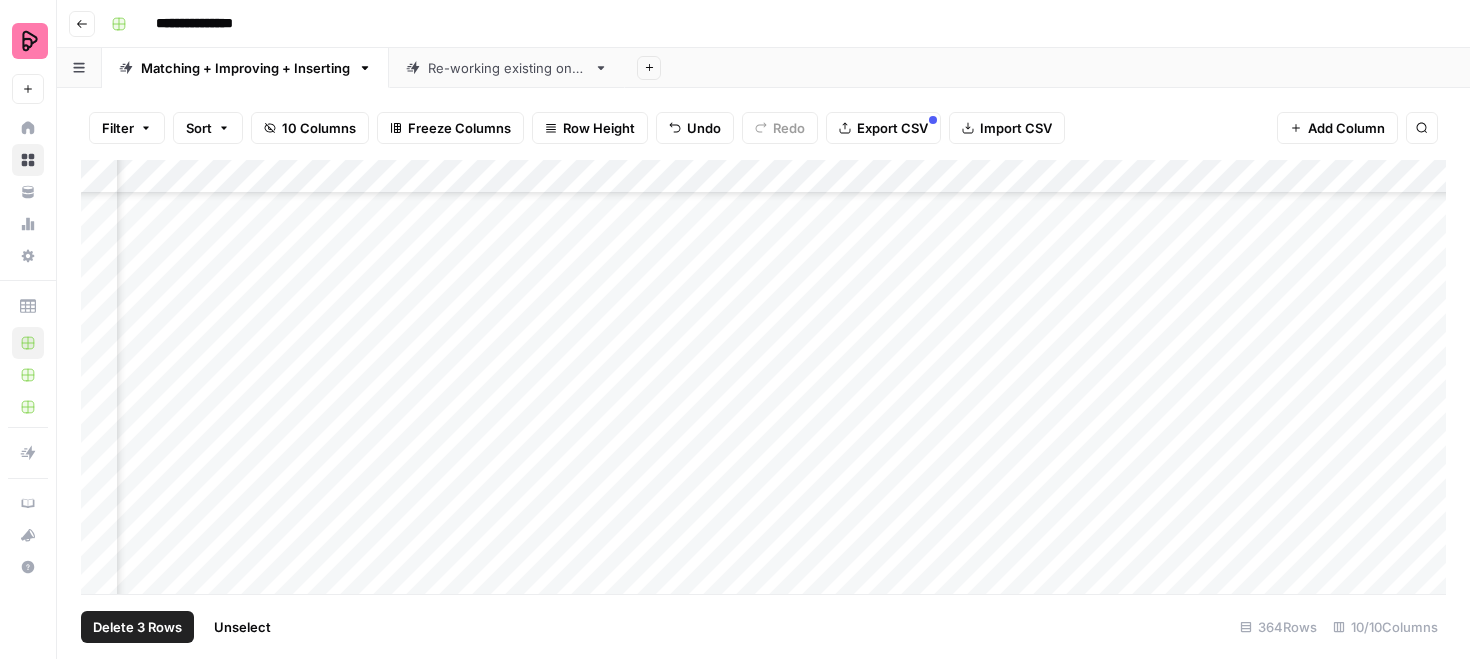 click on "Add Column" at bounding box center (763, 377) 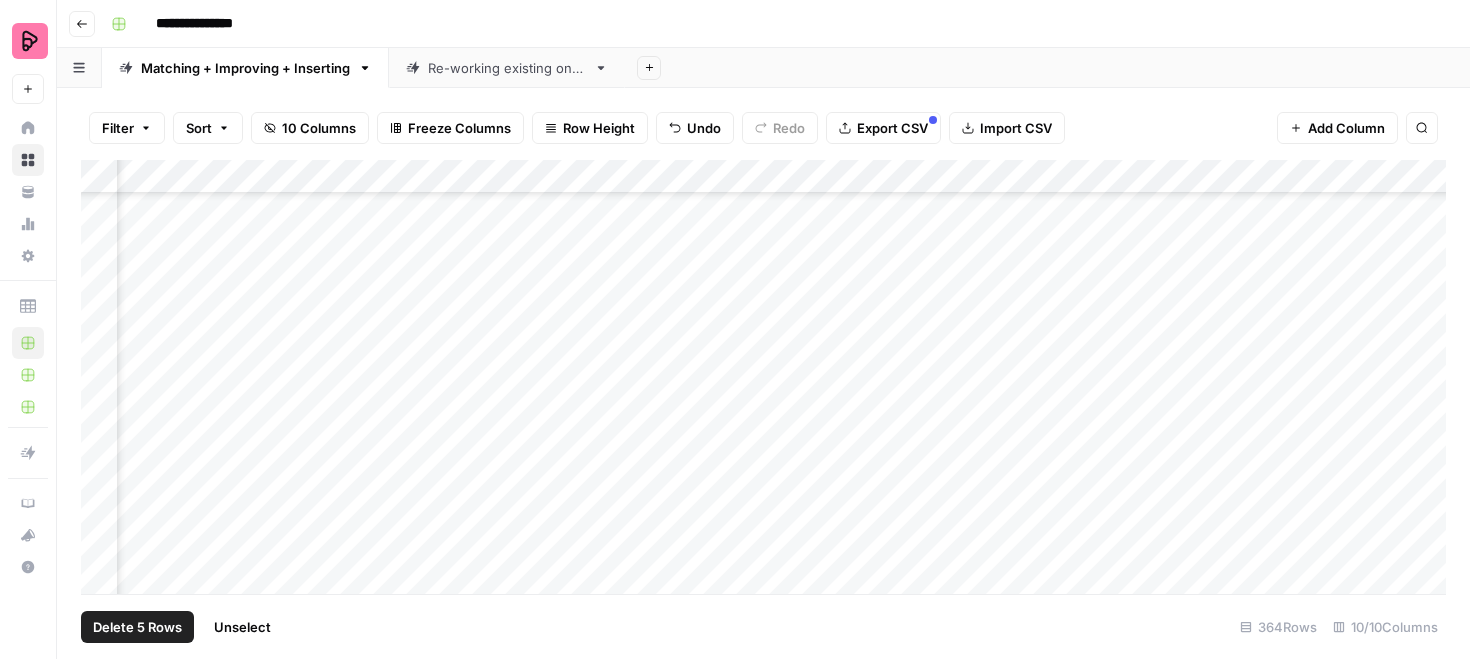 click on "Add Column" at bounding box center [763, 377] 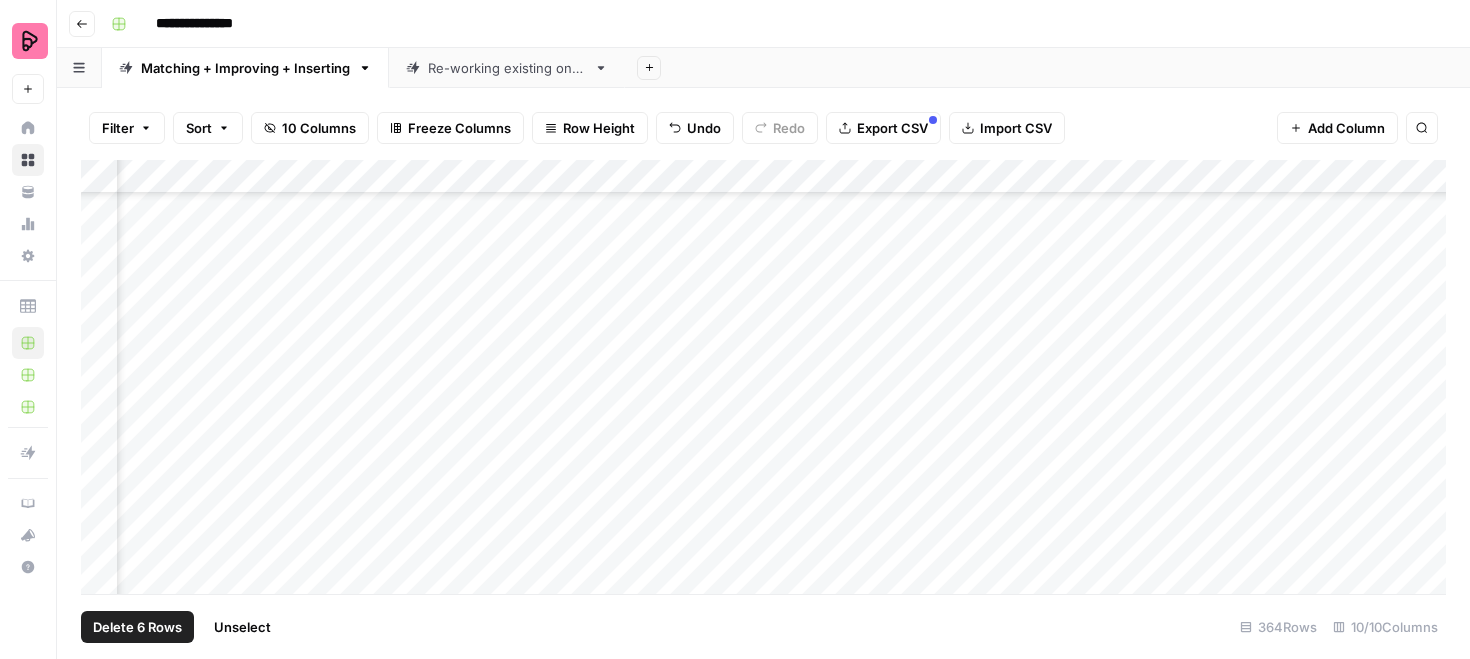 click on "Add Column" at bounding box center (763, 377) 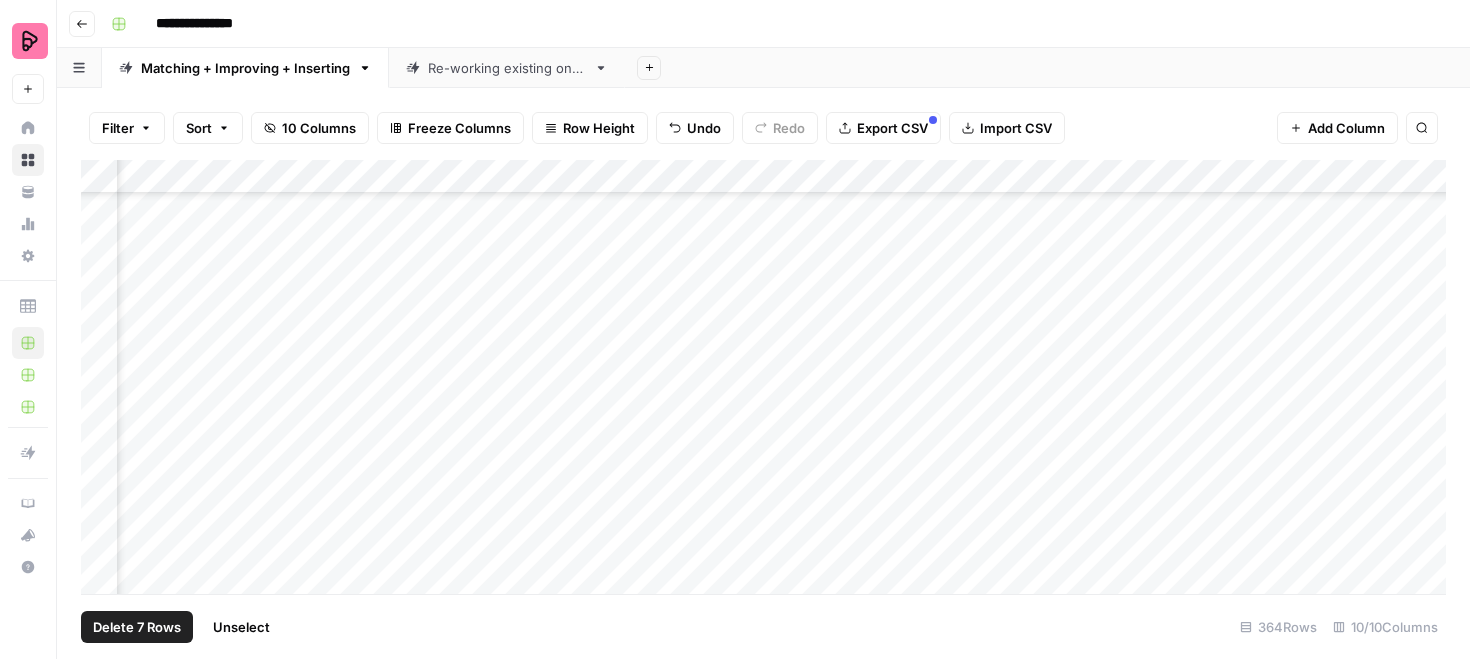 click on "Add Column" at bounding box center (763, 377) 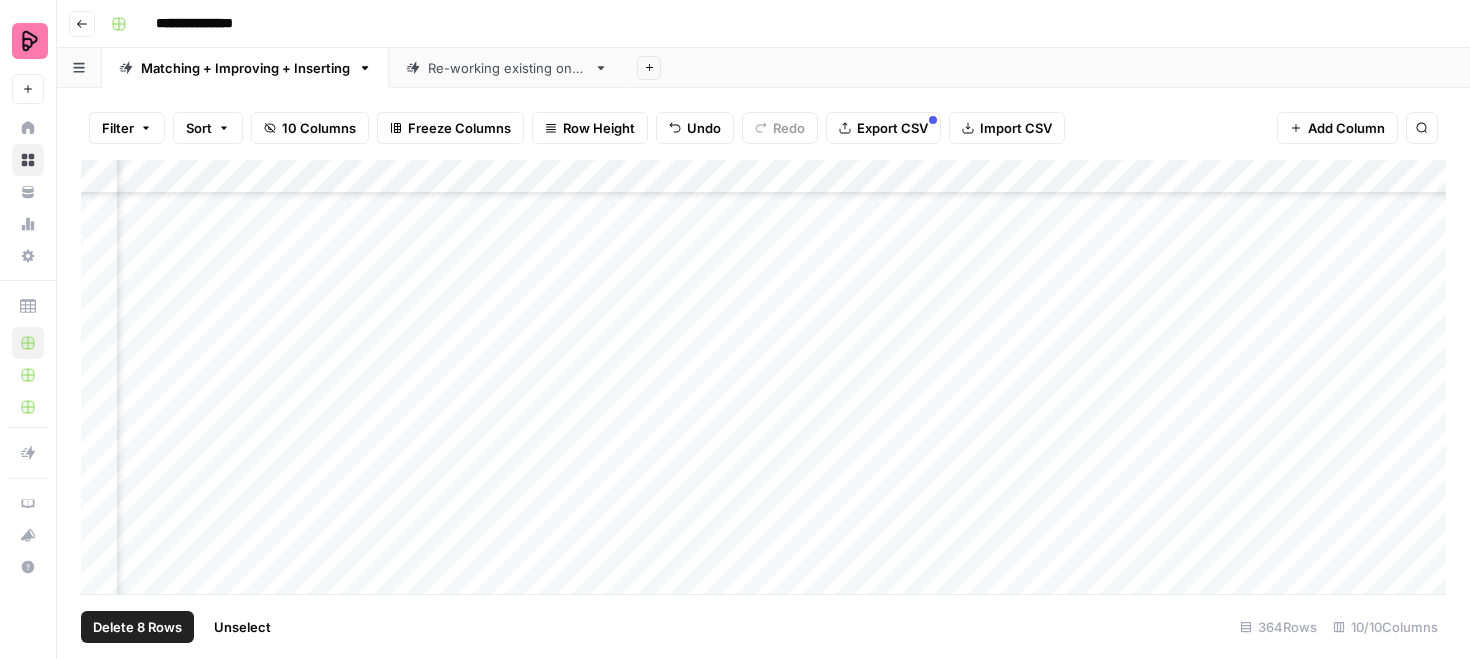 click on "Add Column" at bounding box center (763, 377) 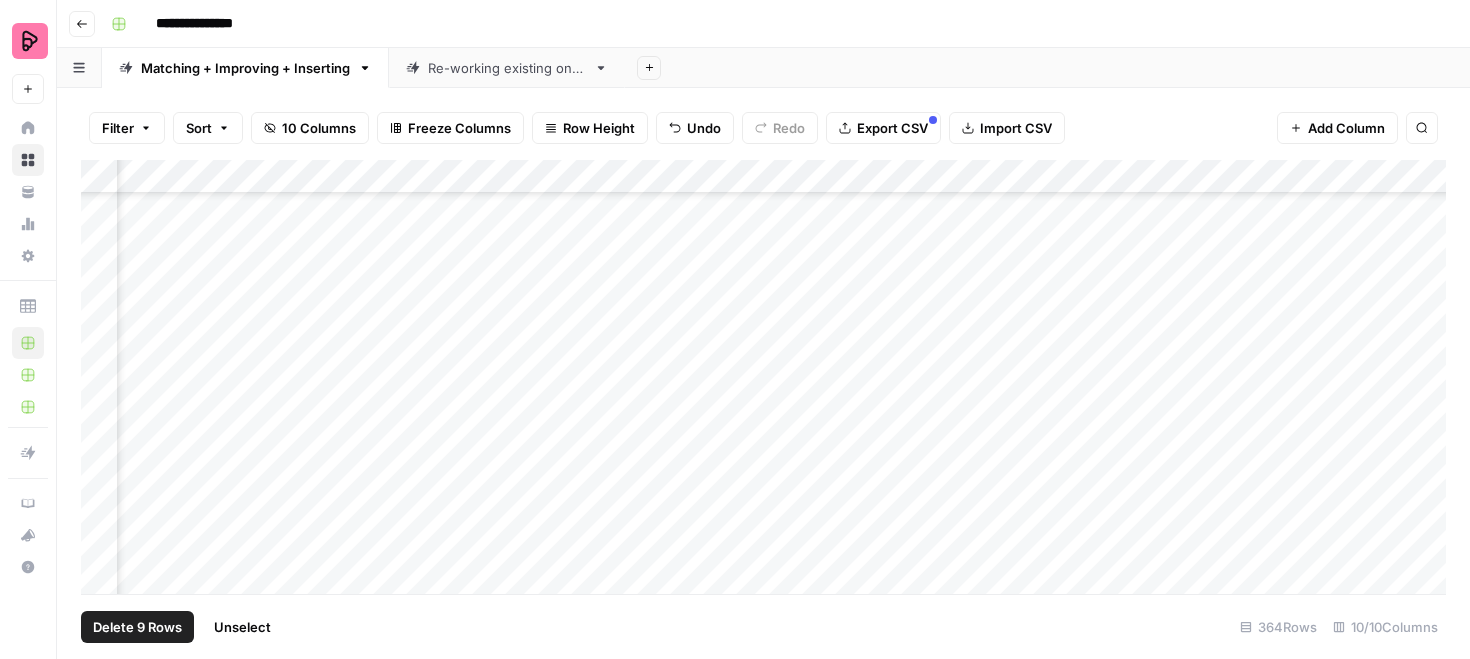scroll, scrollTop: 3688, scrollLeft: 450, axis: both 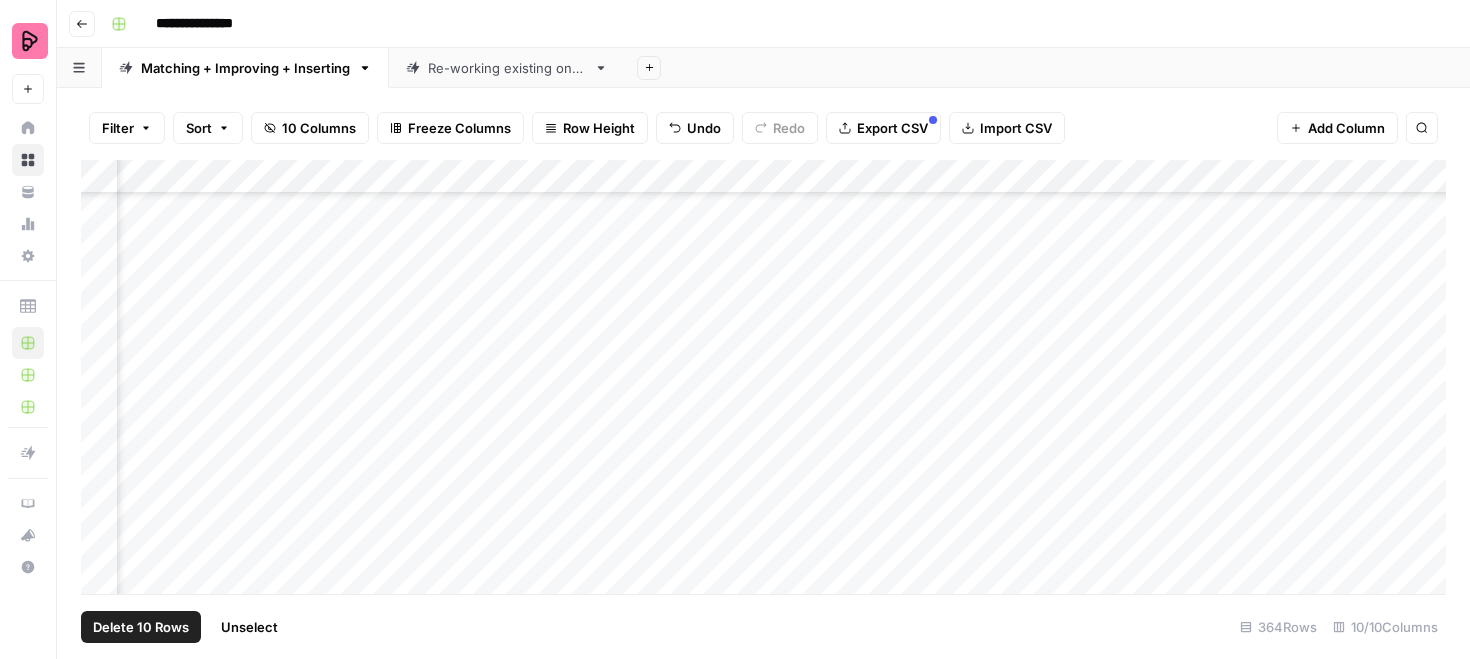 click on "Add Column" at bounding box center [763, 377] 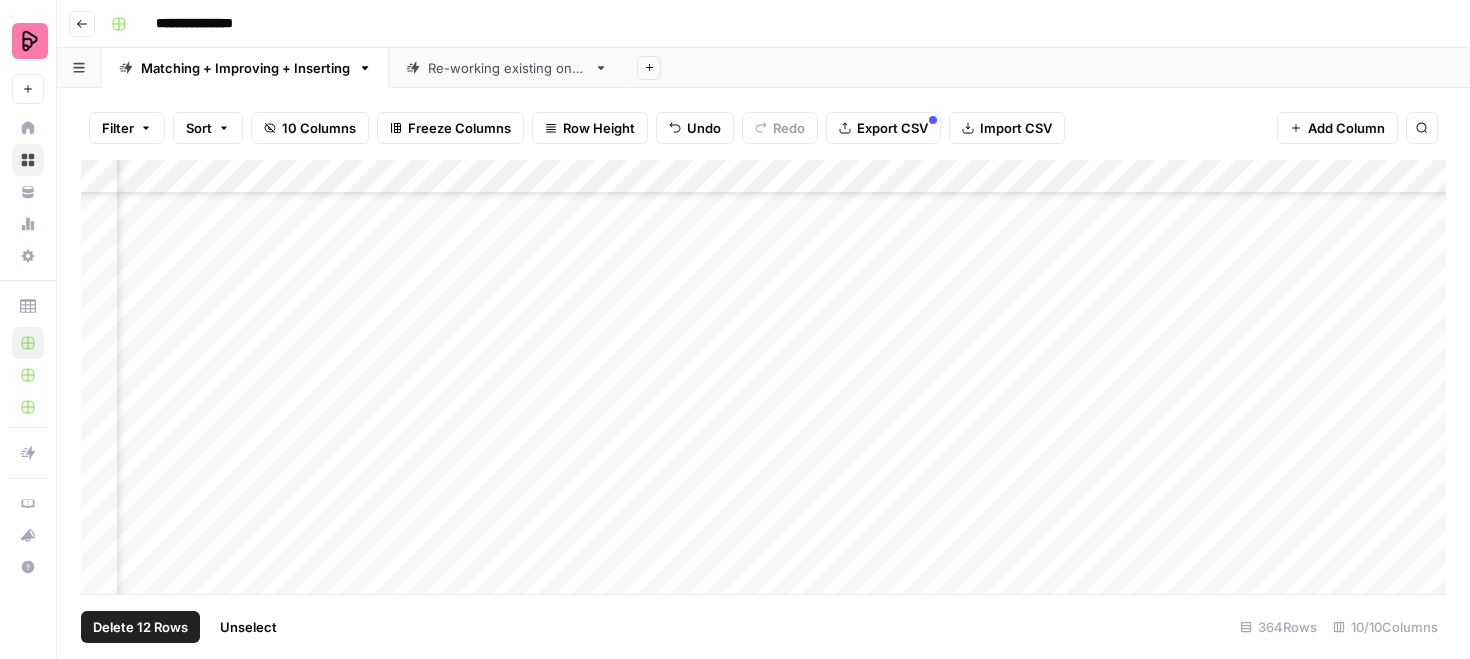 click on "Add Column" at bounding box center [763, 377] 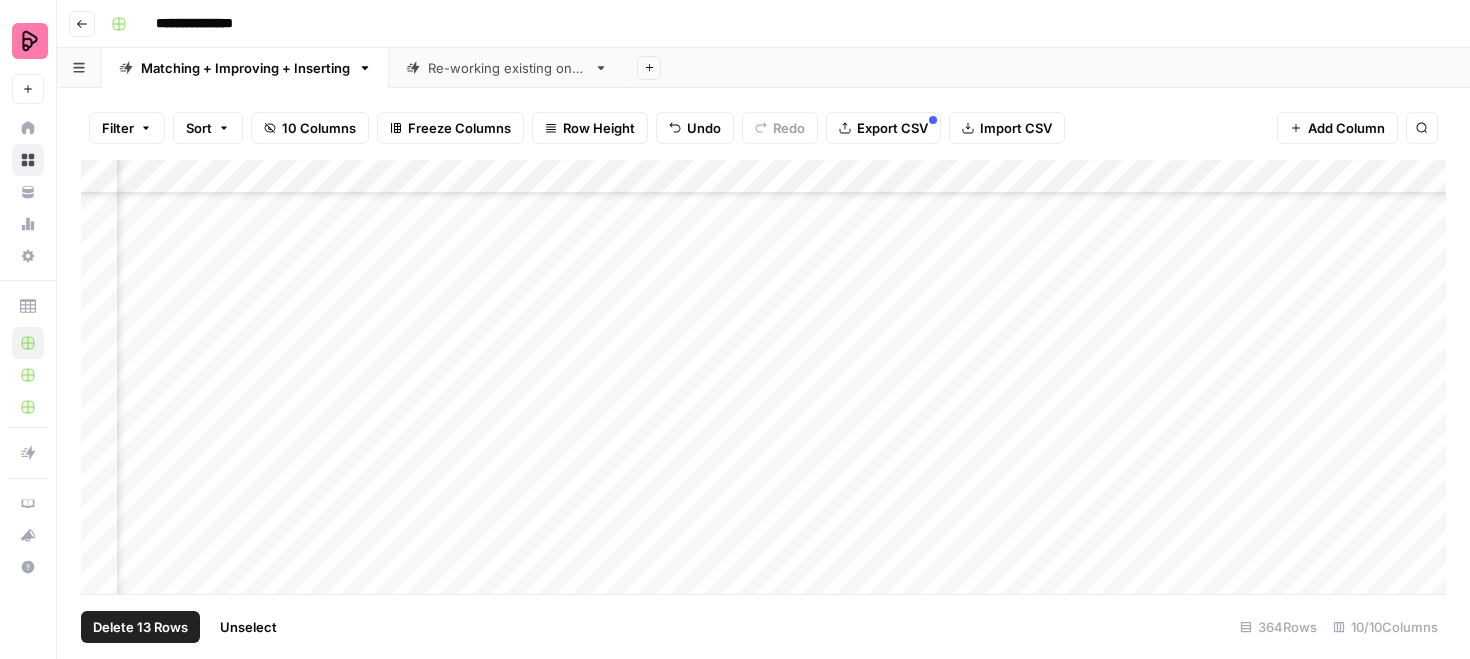 click on "Add Column" at bounding box center [763, 377] 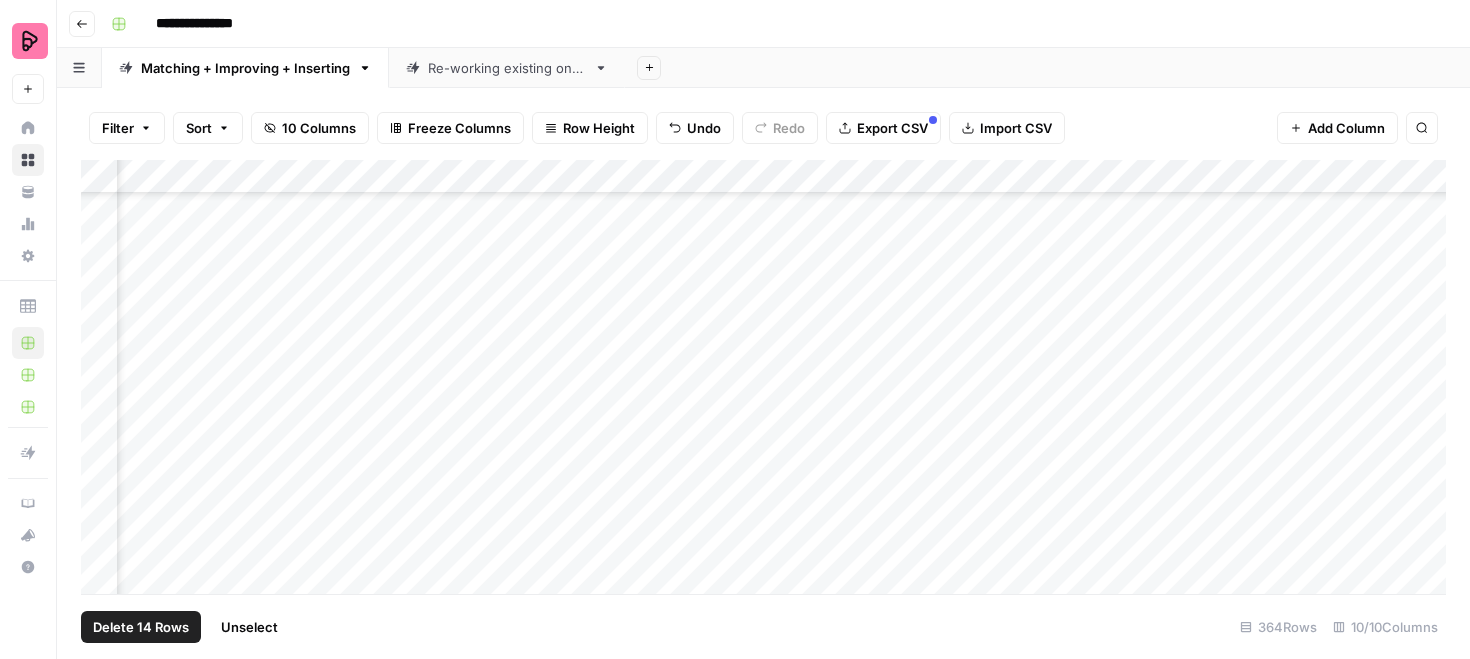 click on "Add Column" at bounding box center [763, 377] 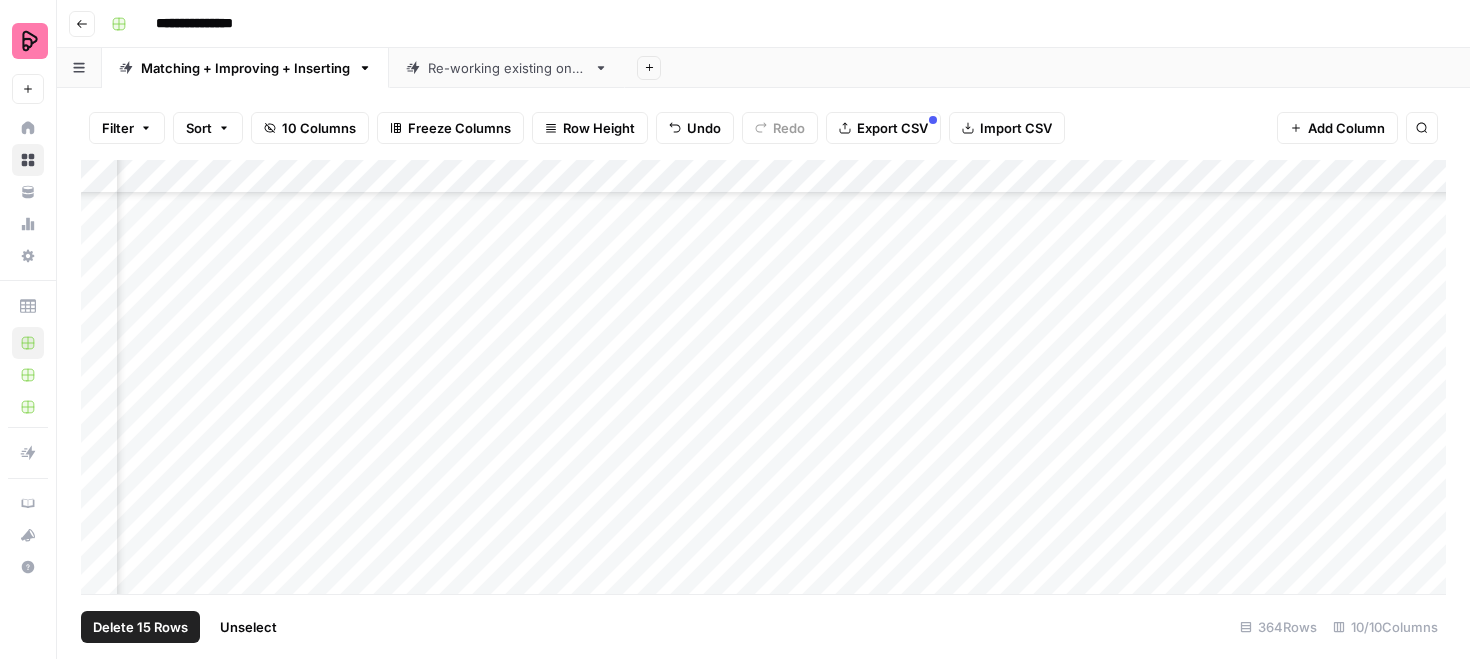 scroll, scrollTop: 4000, scrollLeft: 450, axis: both 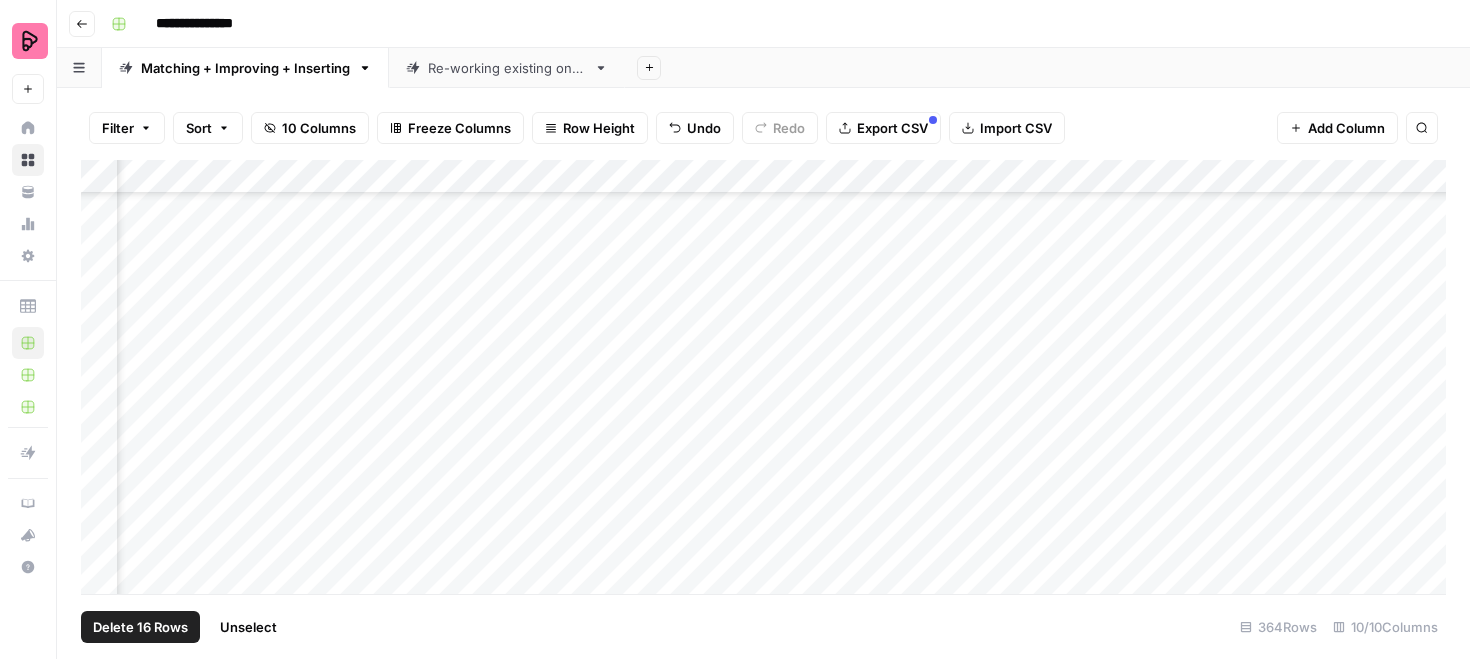 click on "Add Column" at bounding box center [763, 377] 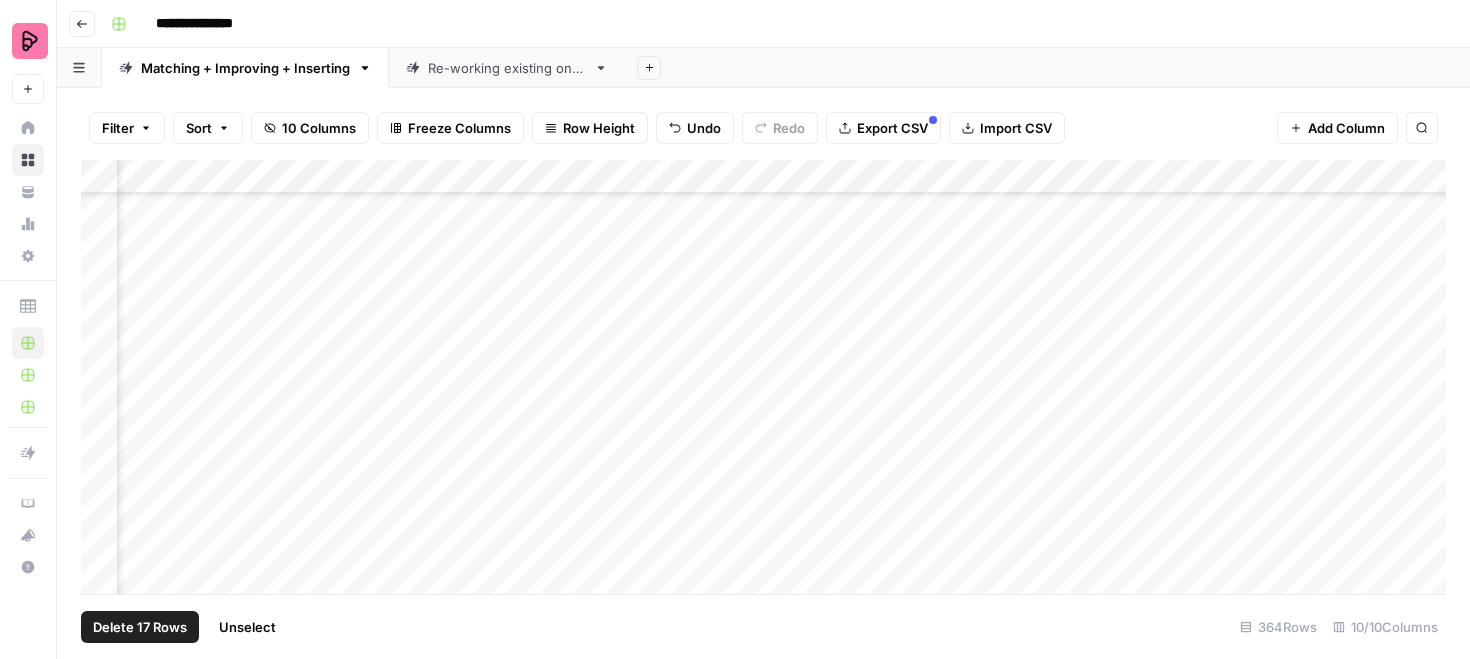 click on "Add Column" at bounding box center (763, 377) 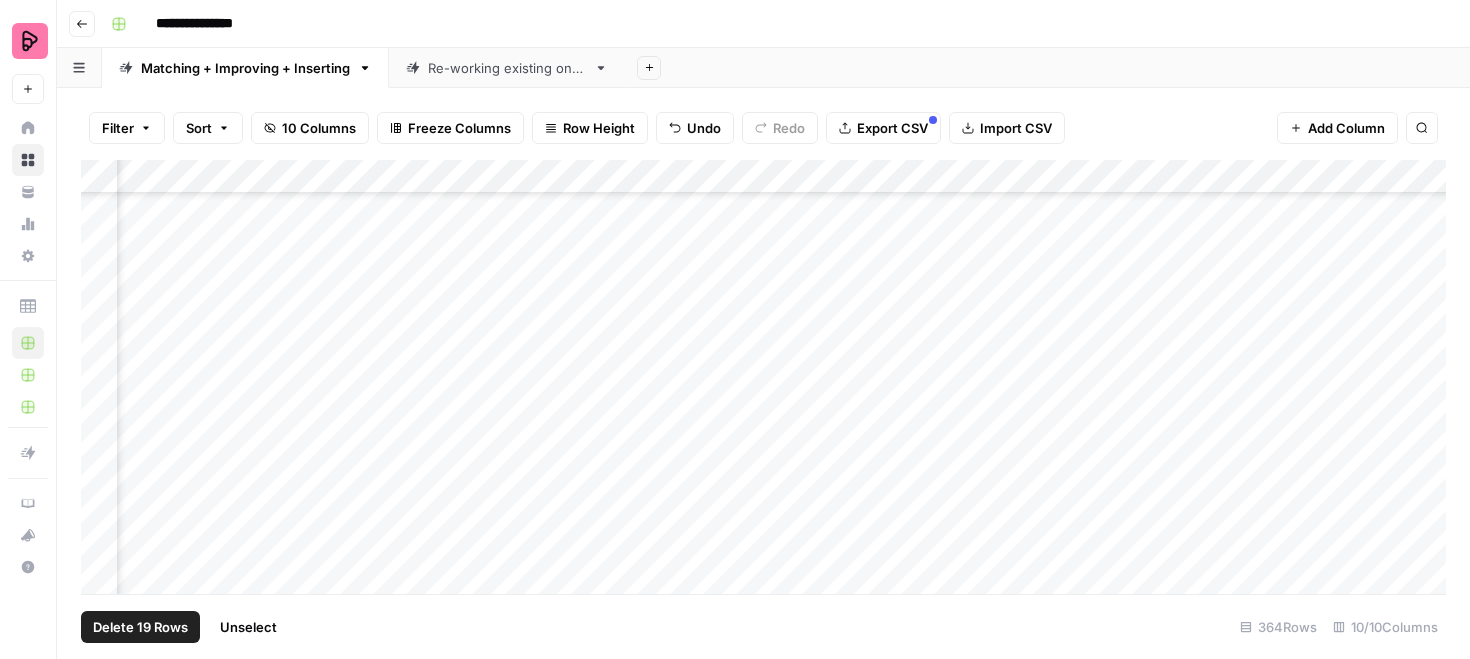 click on "Add Column" at bounding box center (763, 377) 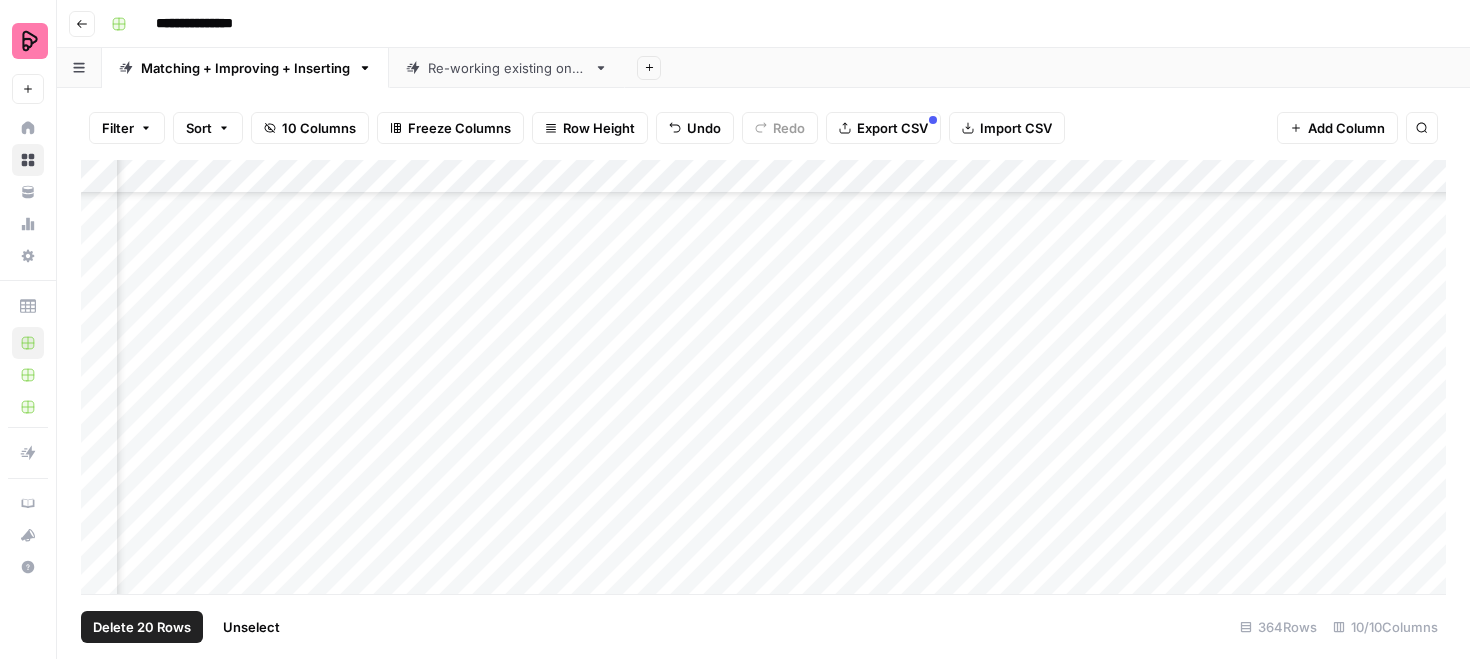 click on "Add Column" at bounding box center [763, 377] 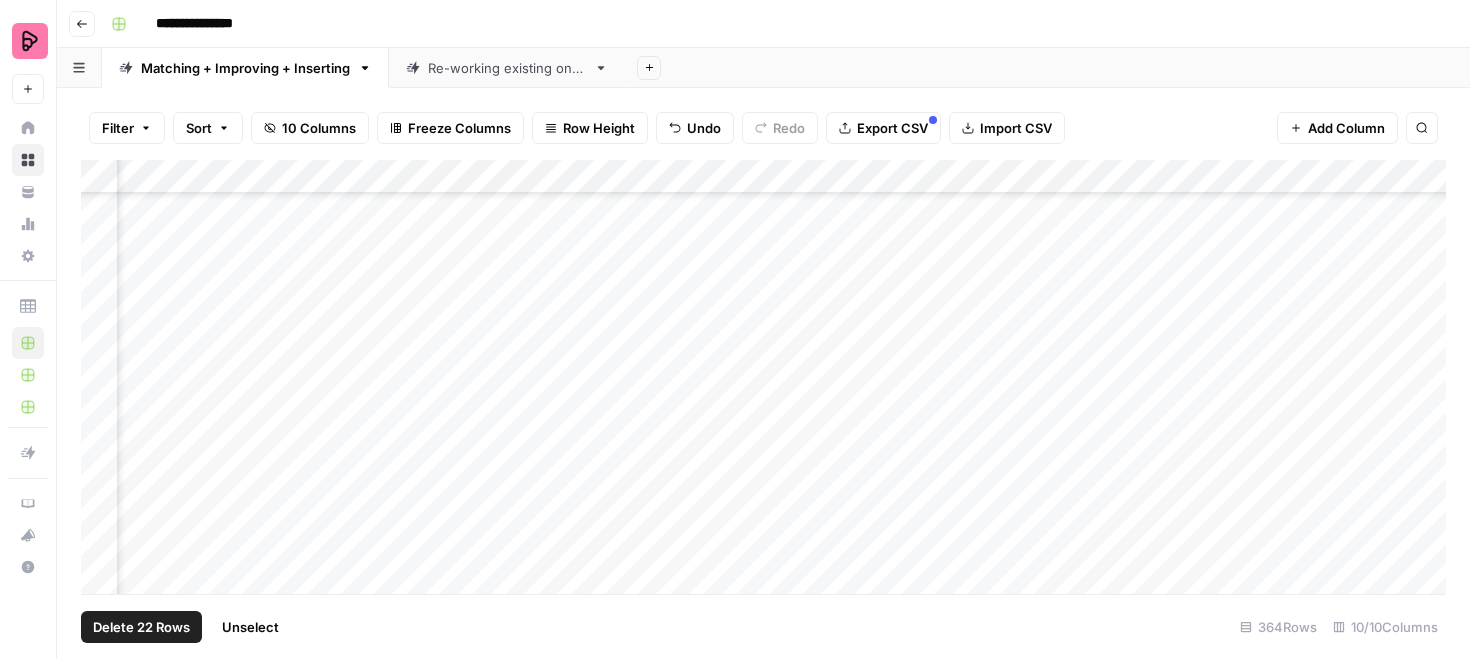 click on "Add Column" at bounding box center [763, 377] 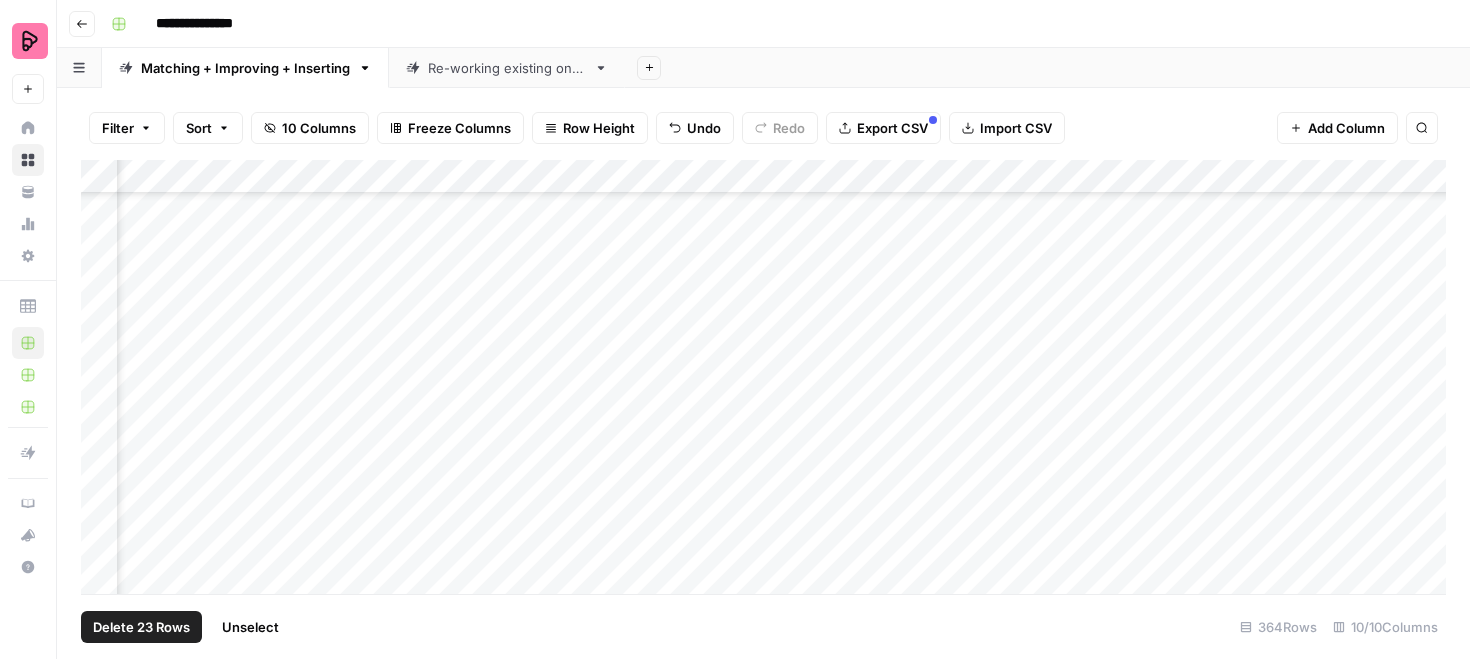 click on "Delete 23 Rows" at bounding box center [141, 627] 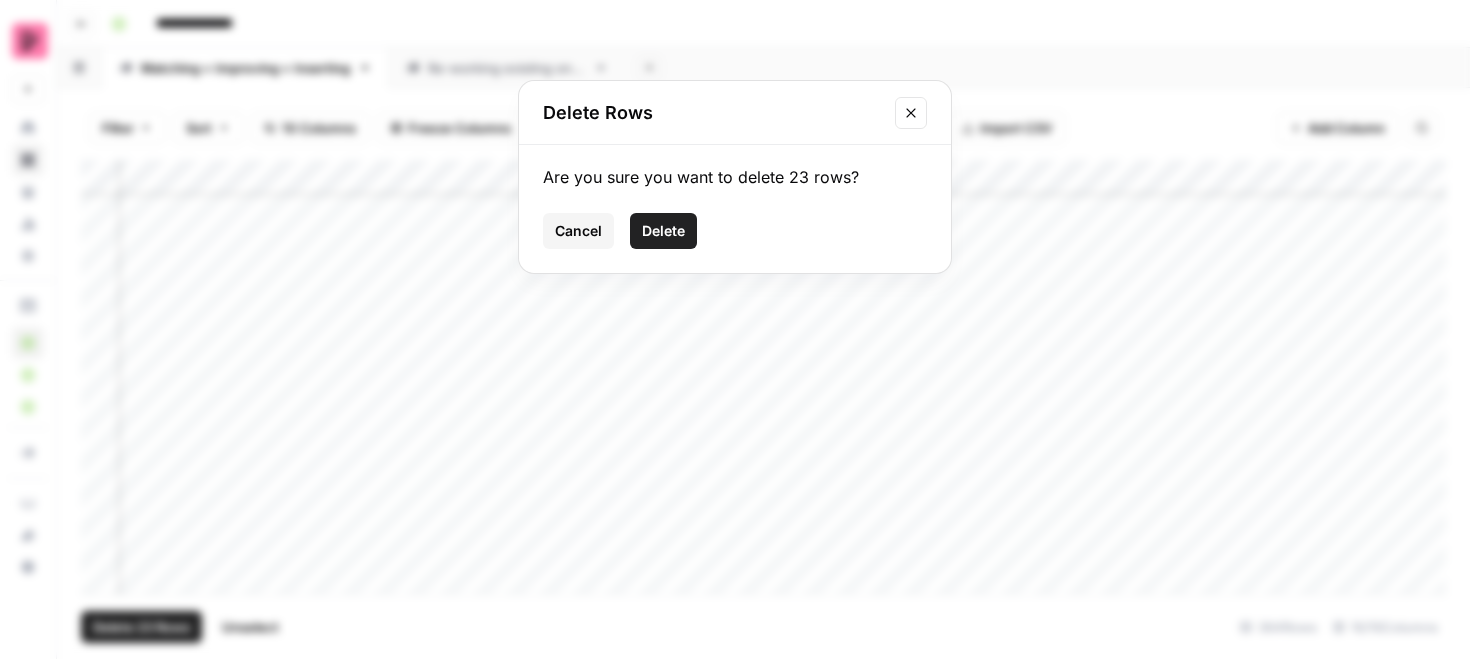 click on "Delete" at bounding box center [663, 231] 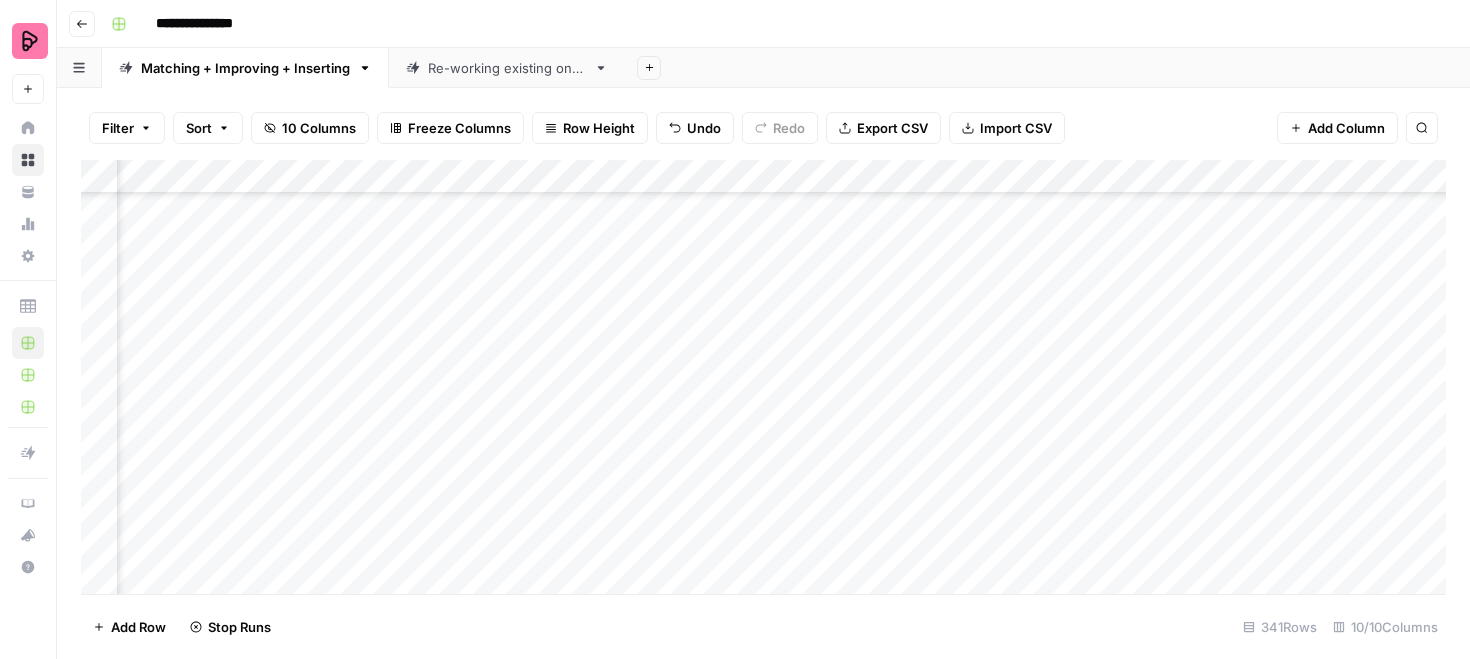 scroll, scrollTop: 3370, scrollLeft: 450, axis: both 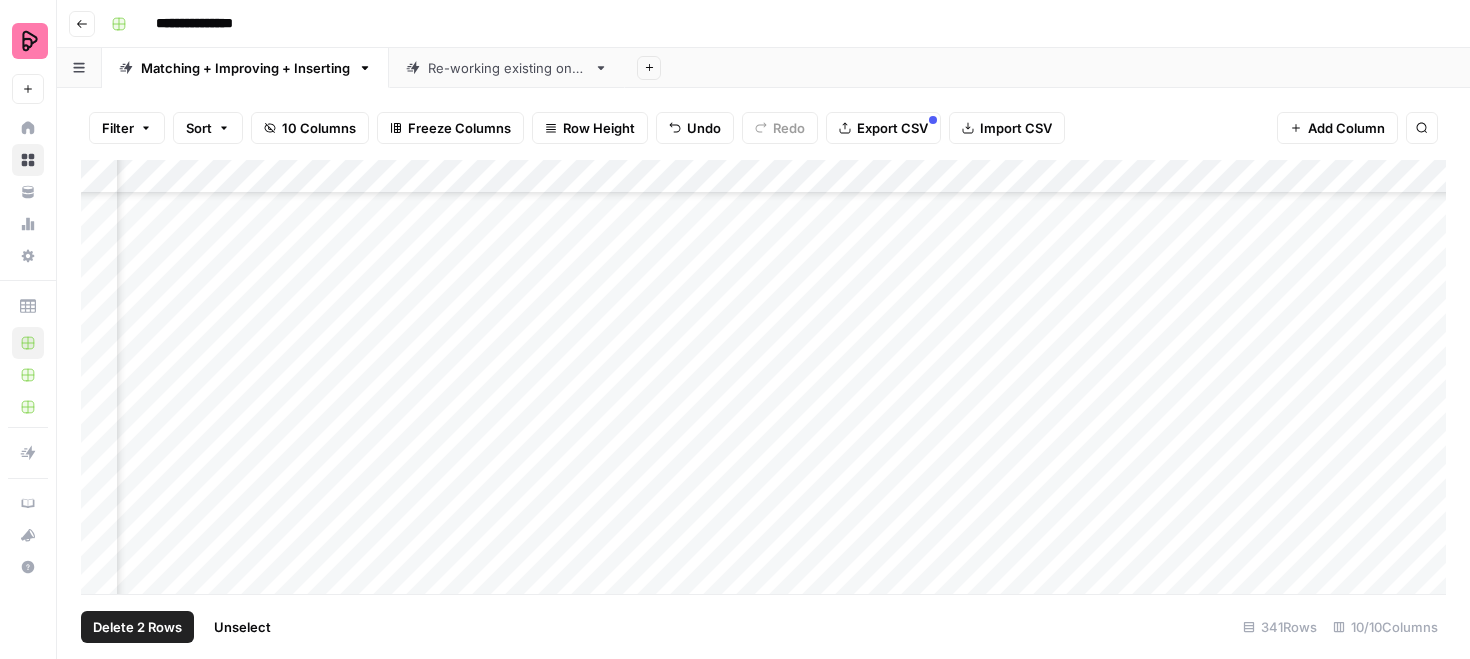 click on "Add Column" at bounding box center [763, 377] 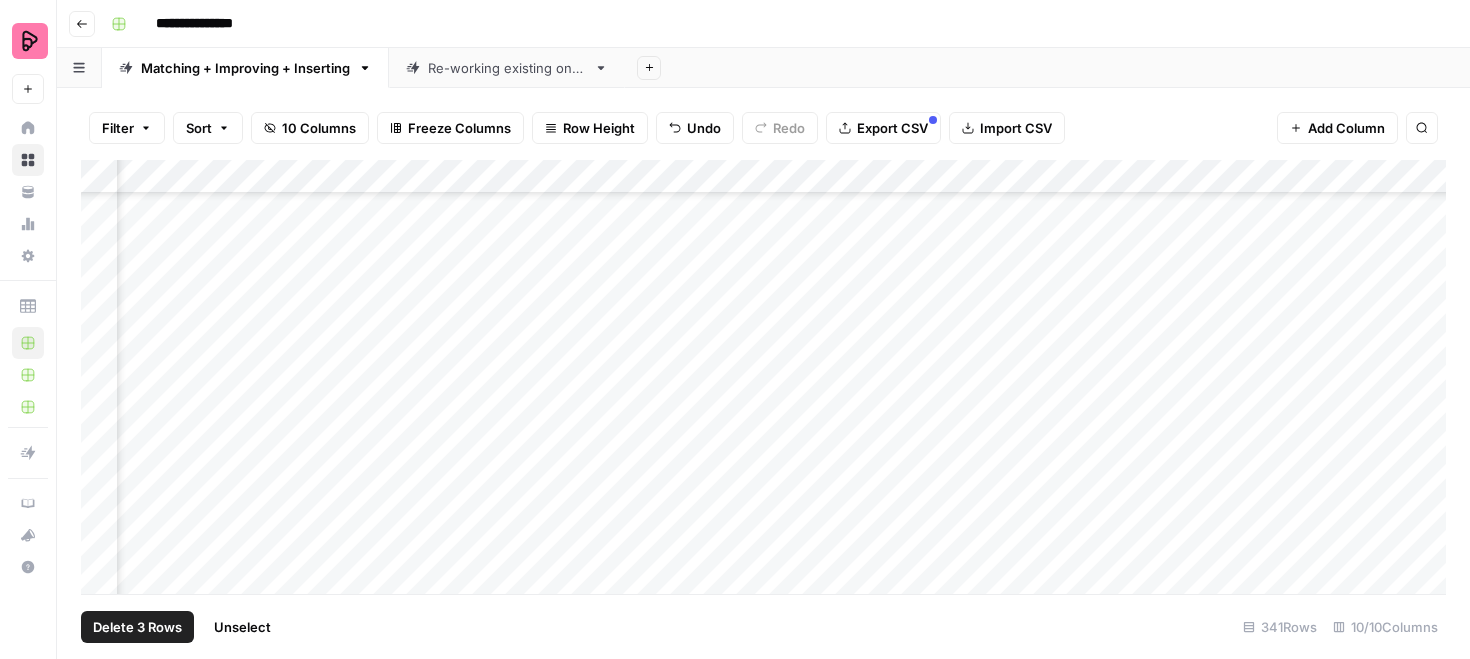 click on "Add Column" at bounding box center (763, 377) 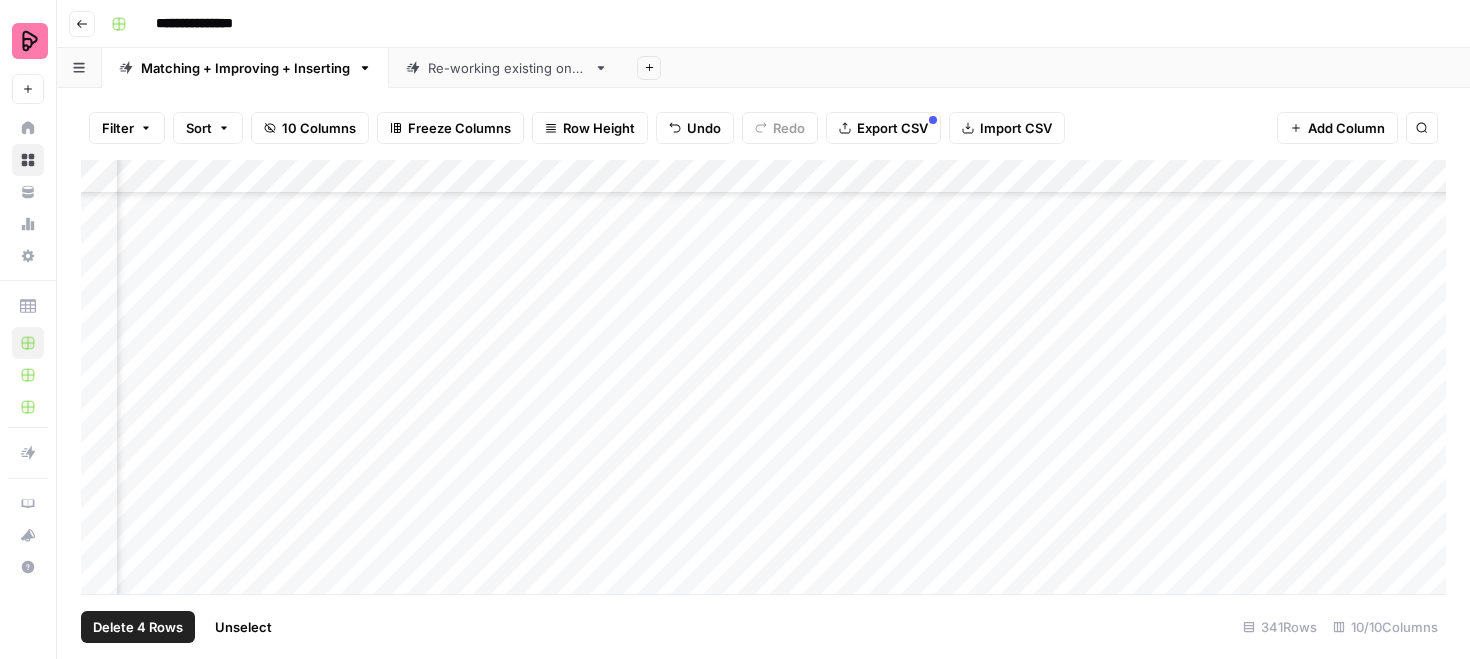 click on "Add Column" at bounding box center [763, 377] 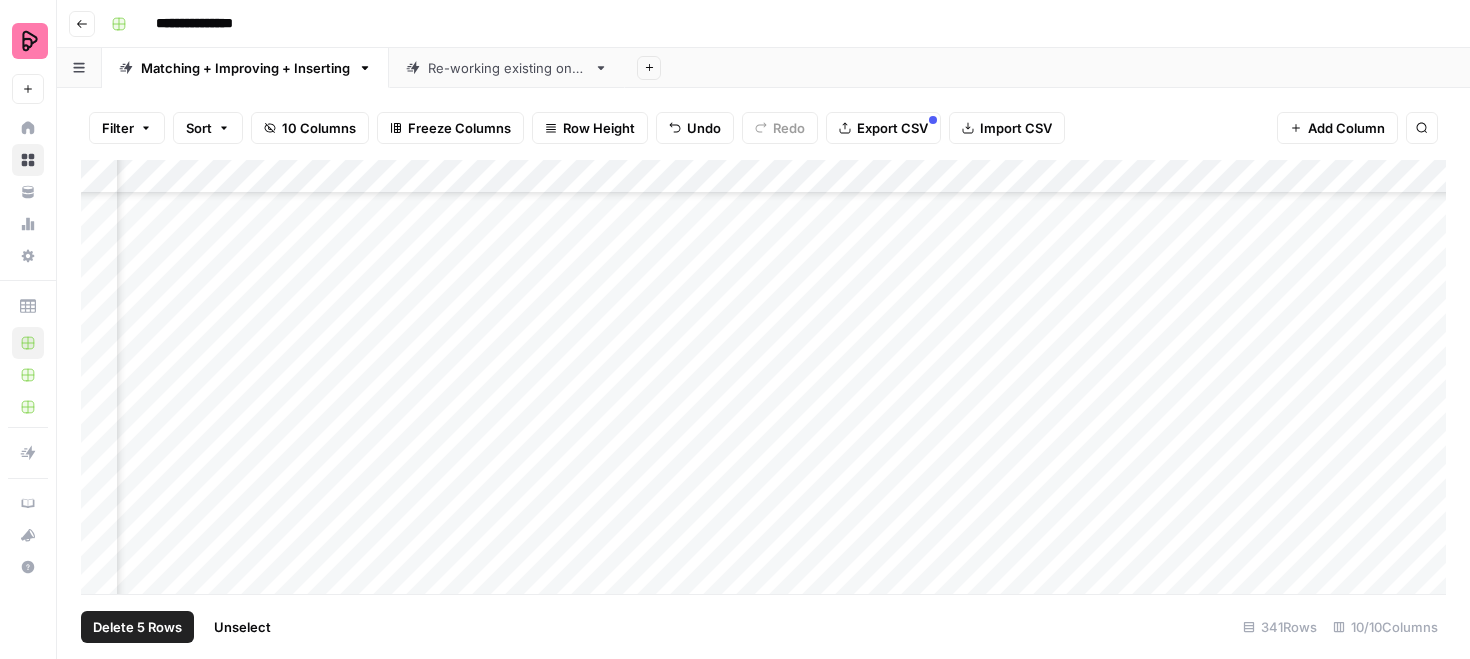 click on "Add Column" at bounding box center (763, 377) 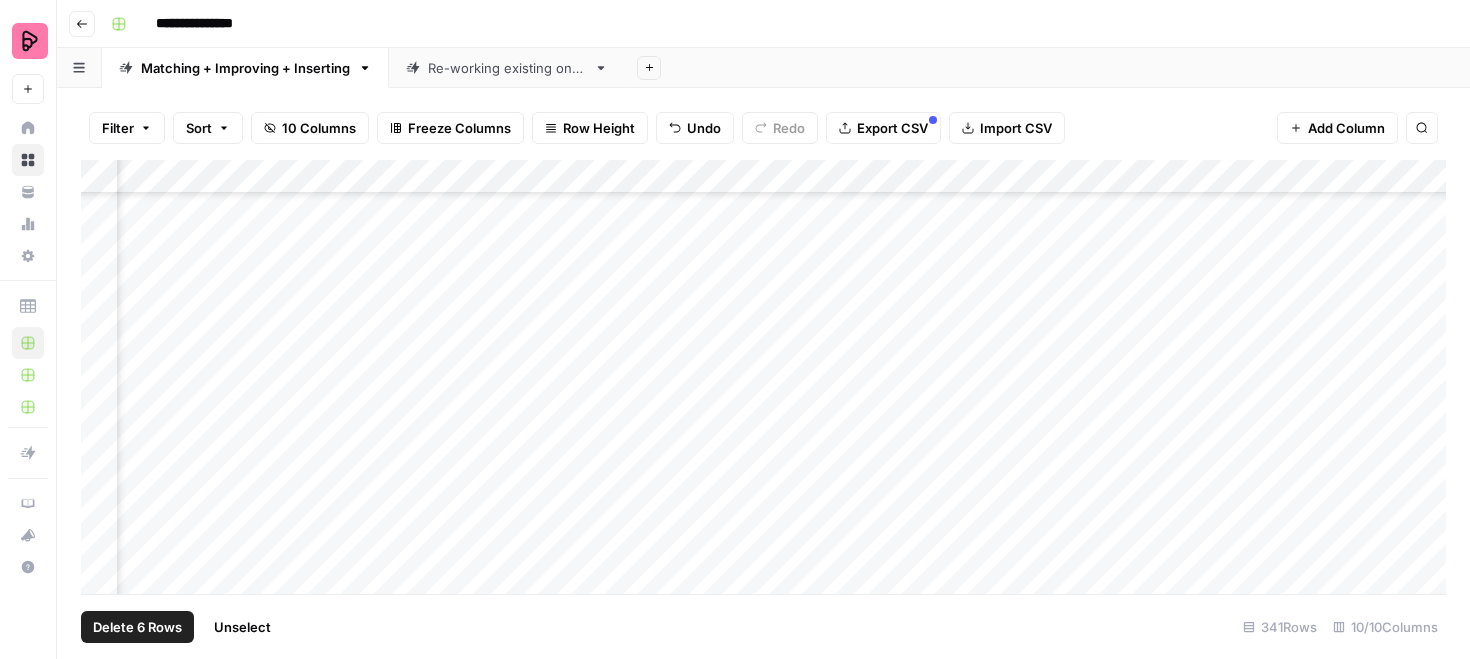 scroll, scrollTop: 3504, scrollLeft: 450, axis: both 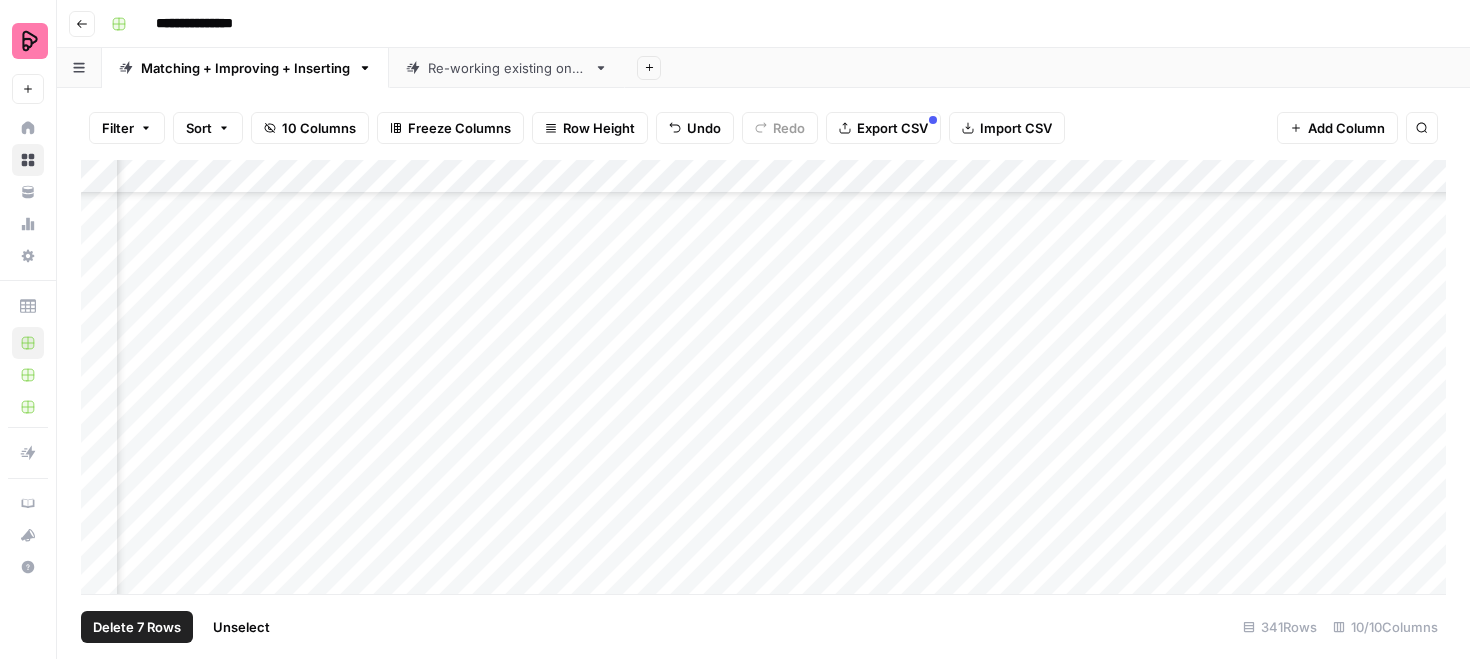 click on "Add Column" at bounding box center [763, 377] 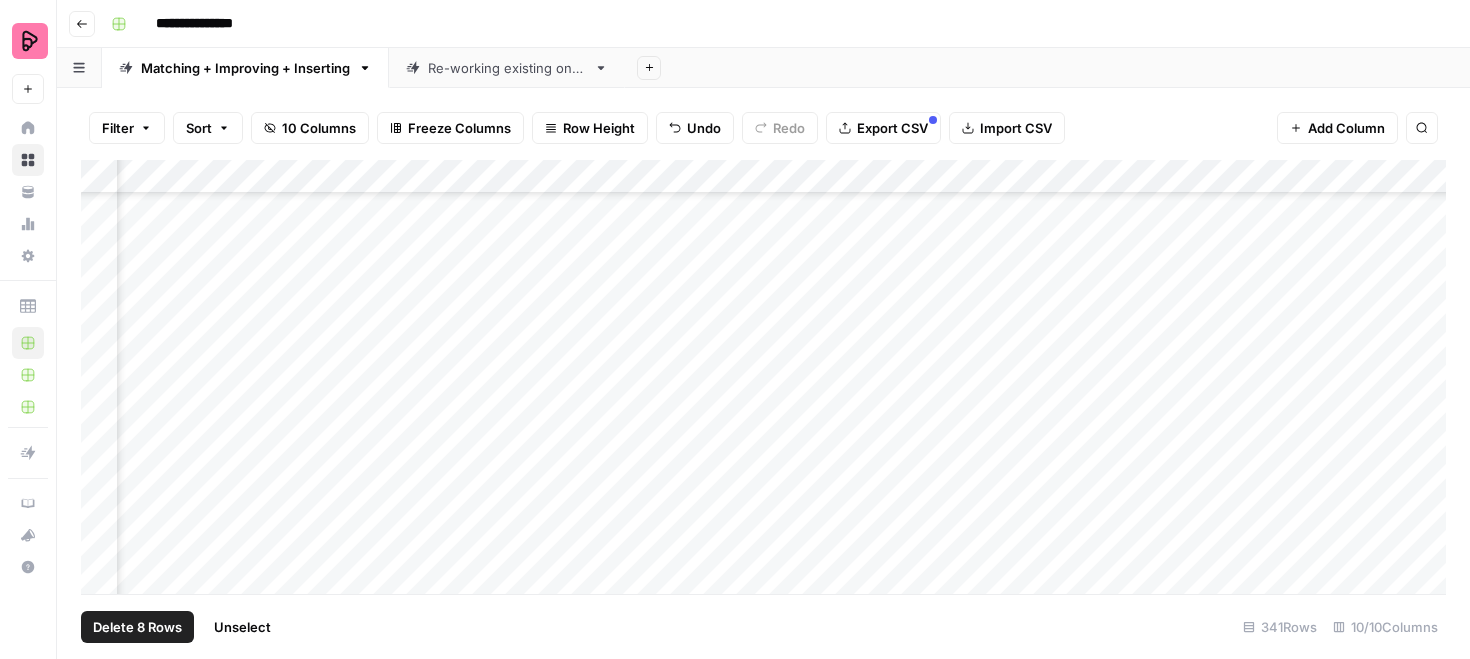 click on "Add Column" at bounding box center (763, 377) 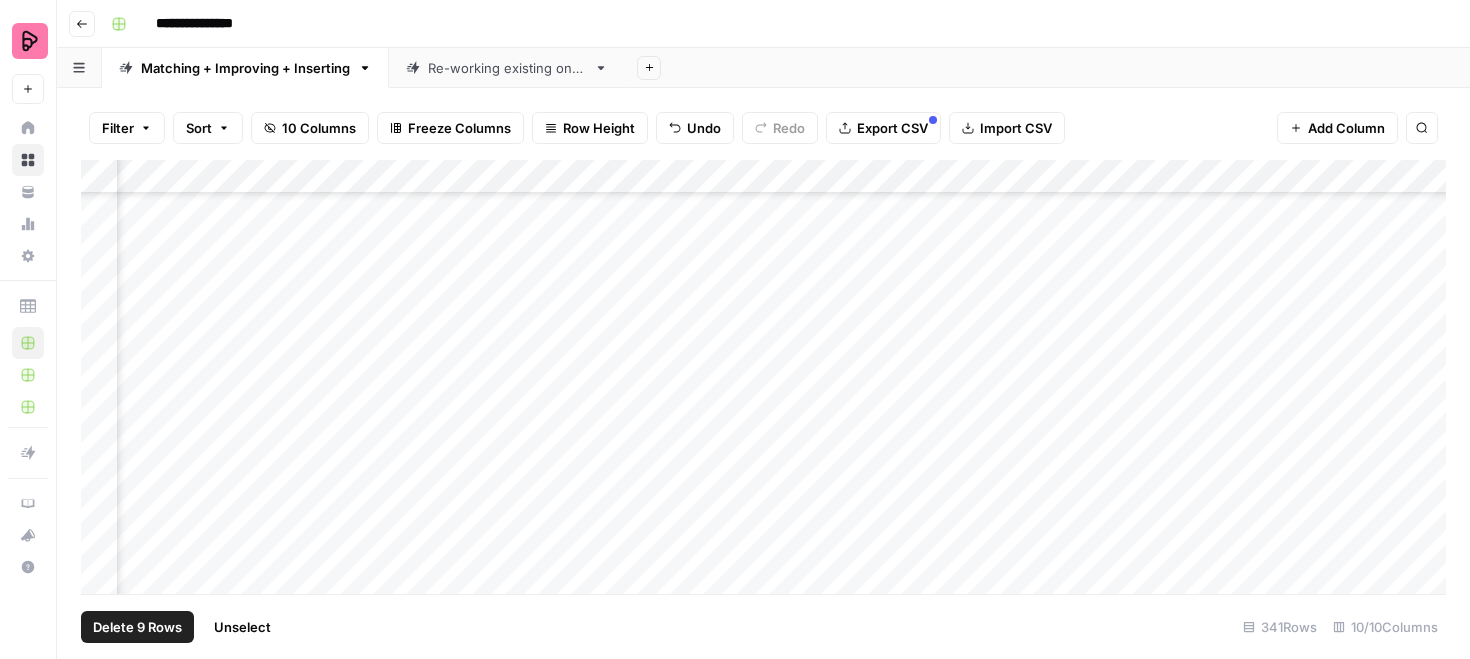 click on "Delete 9 Rows" at bounding box center (137, 627) 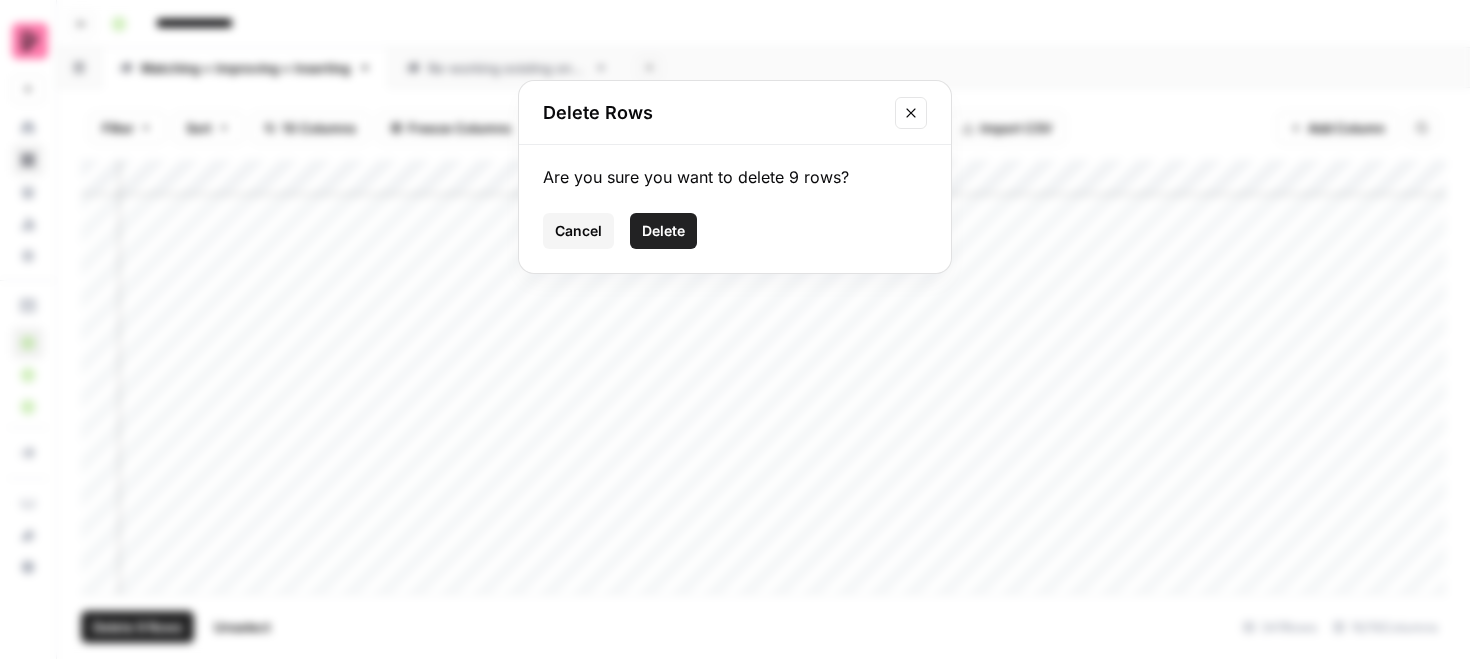 click on "Are you sure you want to delete 9 rows? Cancel Delete" at bounding box center [735, 209] 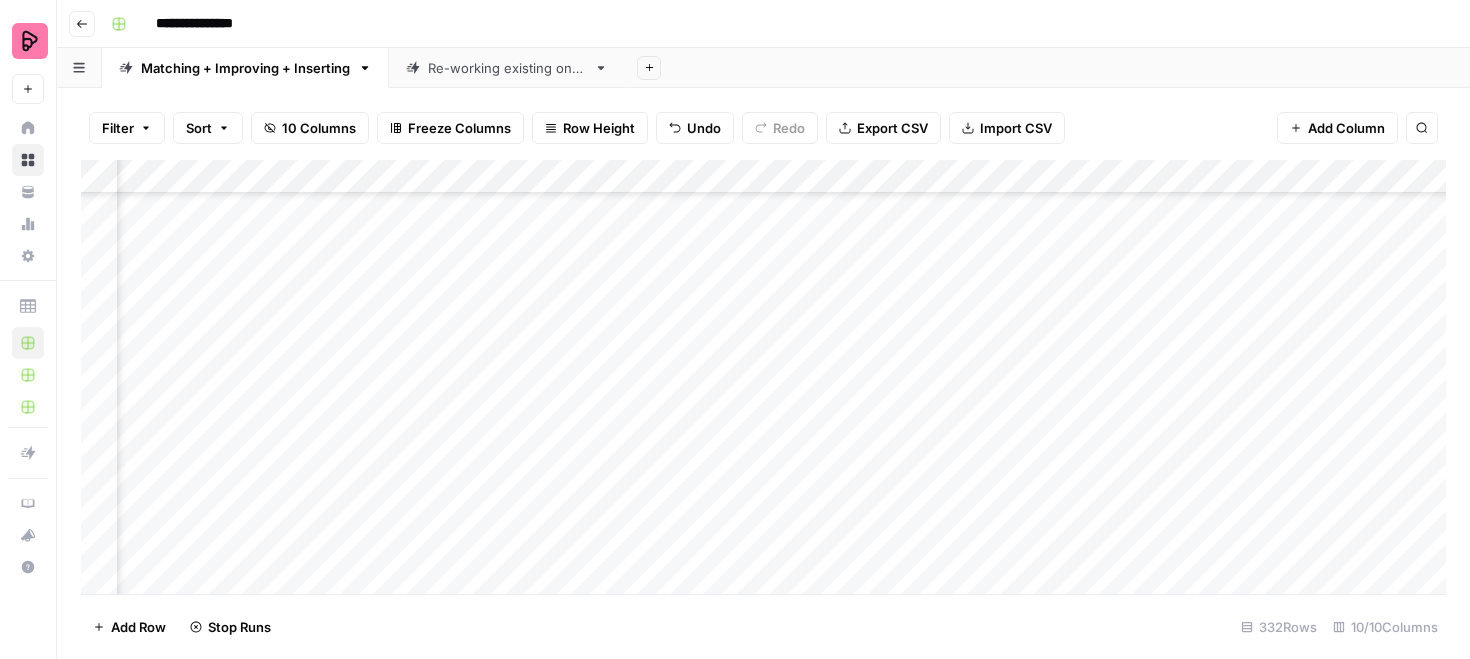 scroll, scrollTop: 10920, scrollLeft: 450, axis: both 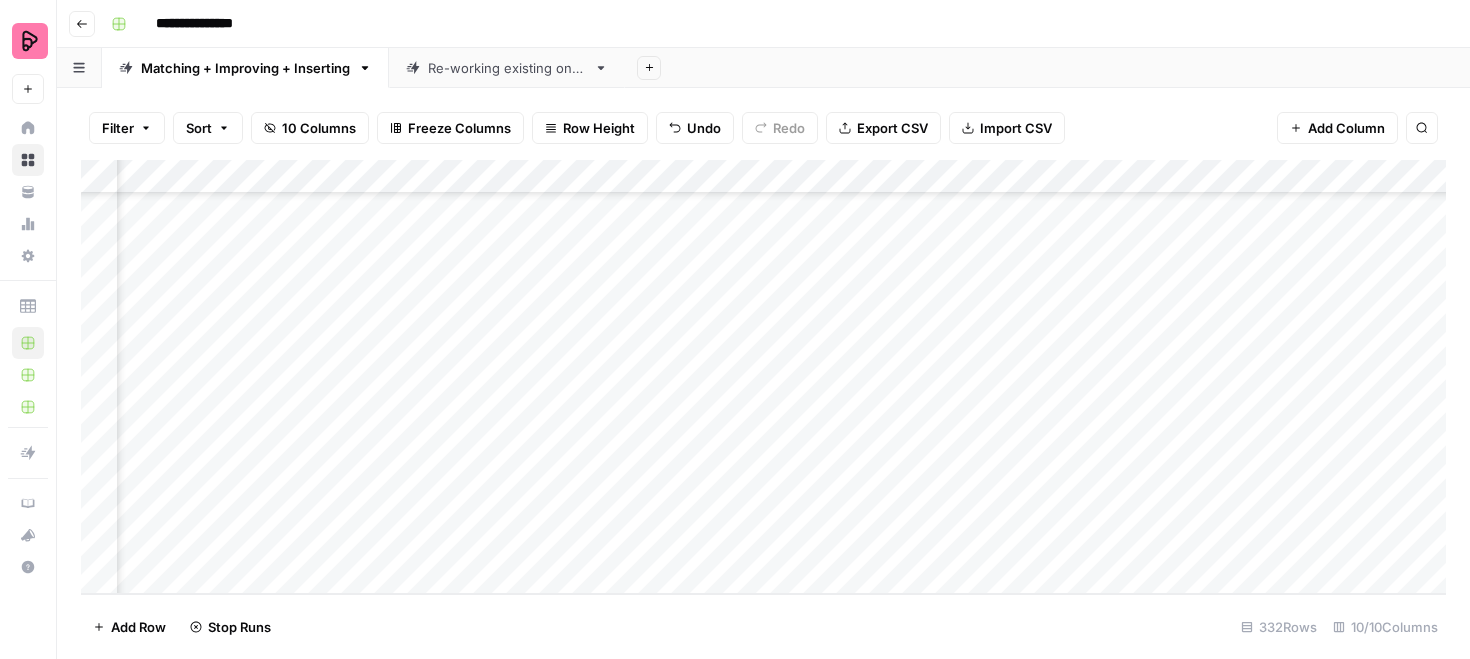 click on "Add Column" at bounding box center [763, 377] 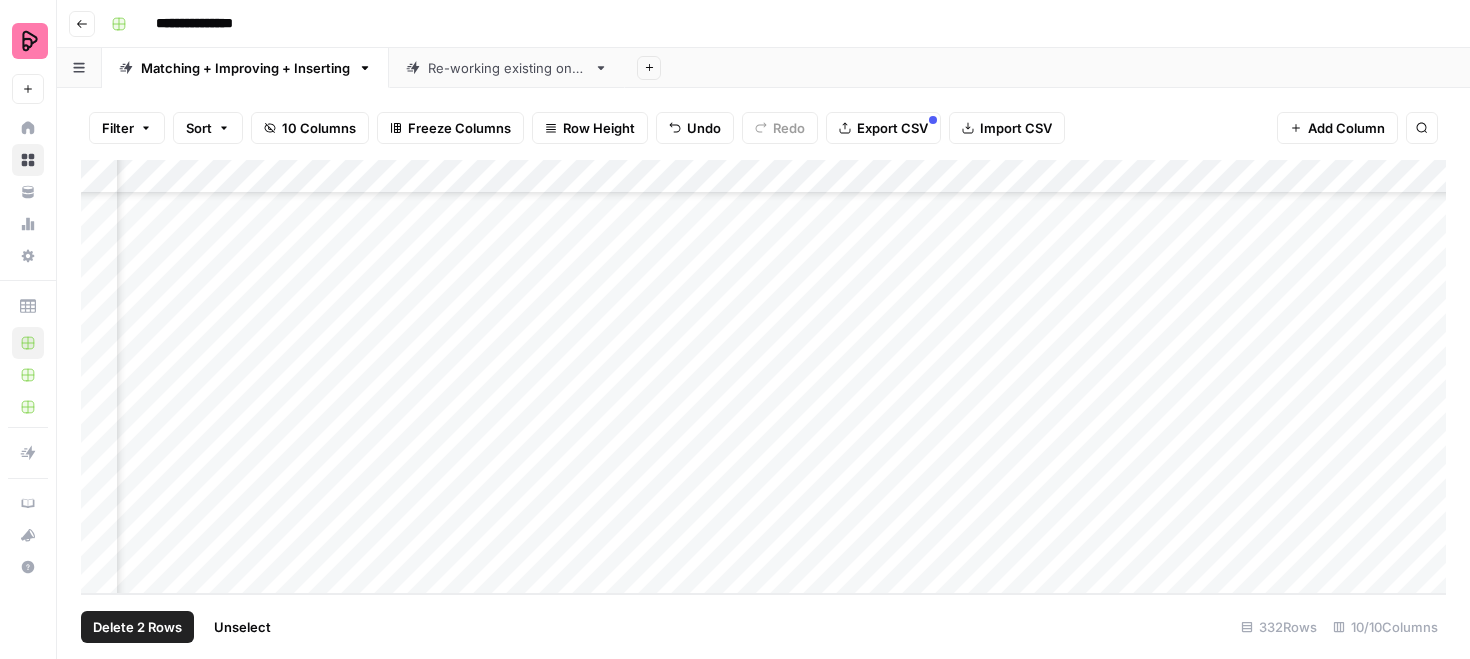 click on "Add Column" at bounding box center [763, 377] 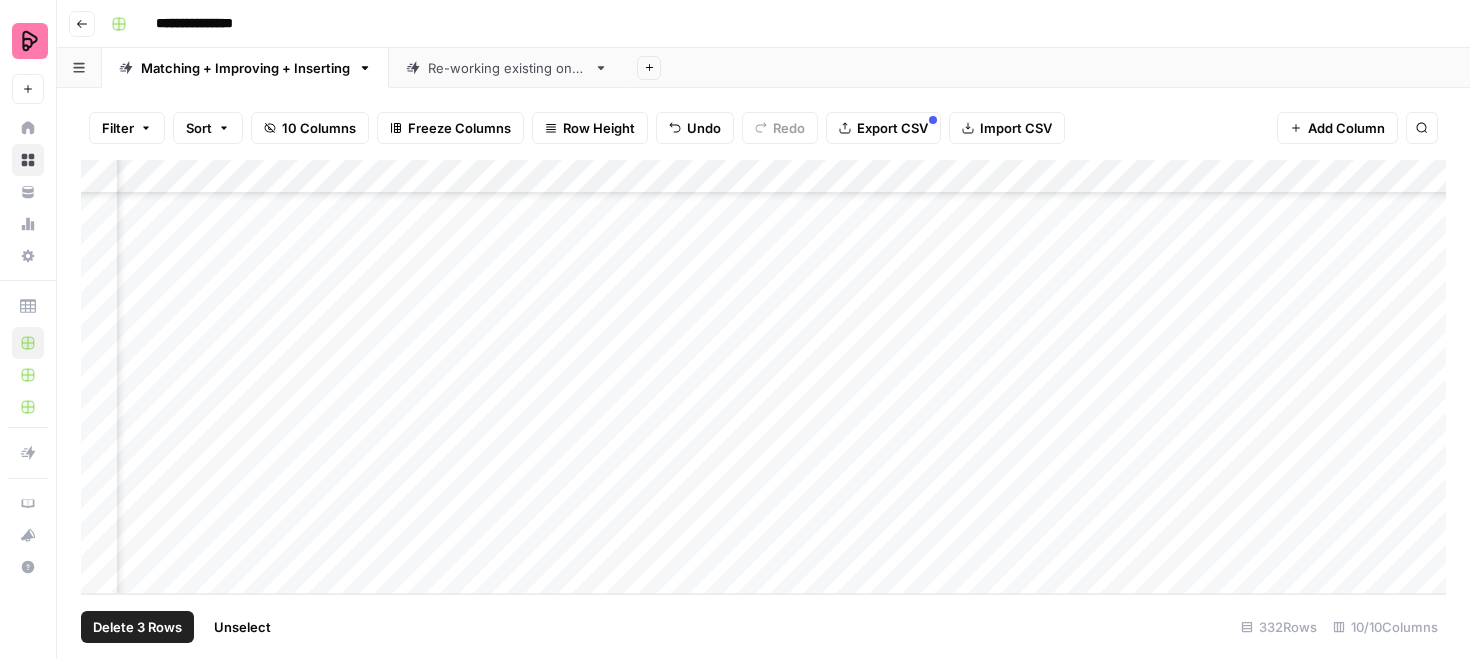 click on "Add Column" at bounding box center (763, 377) 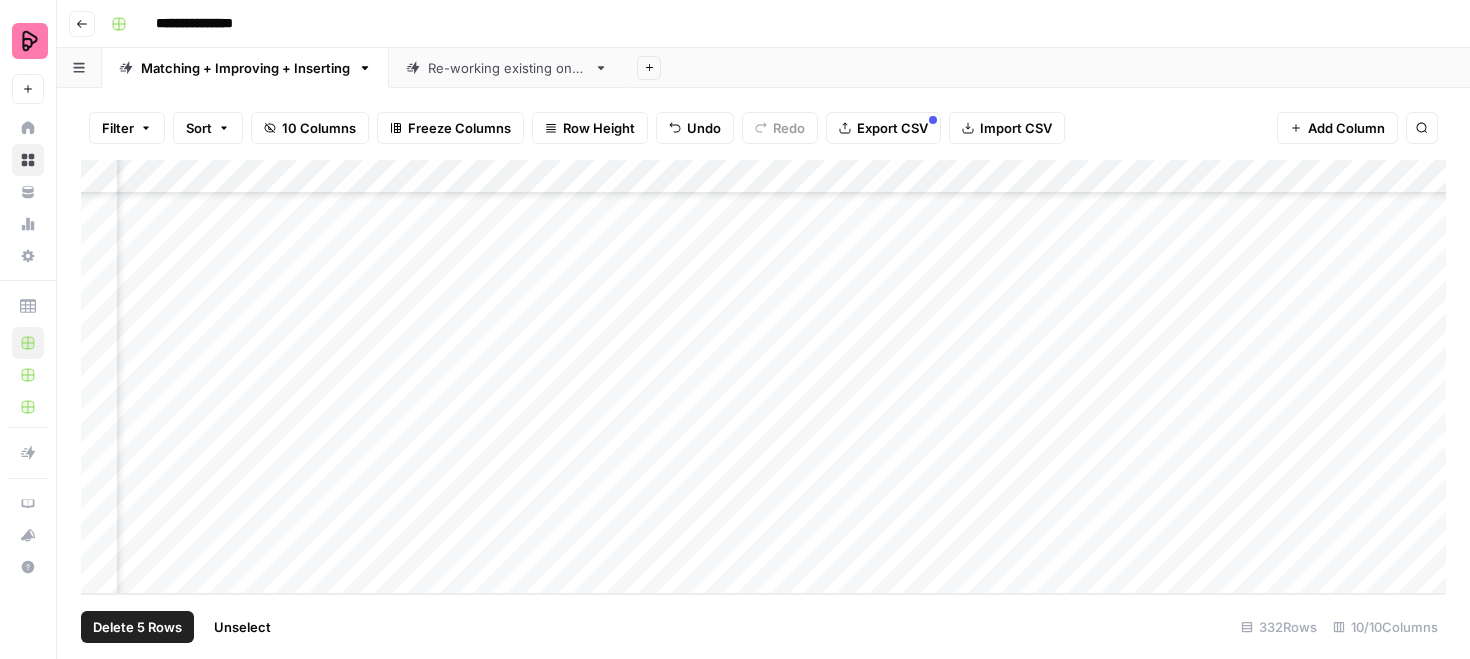 click on "Add Column" at bounding box center [763, 377] 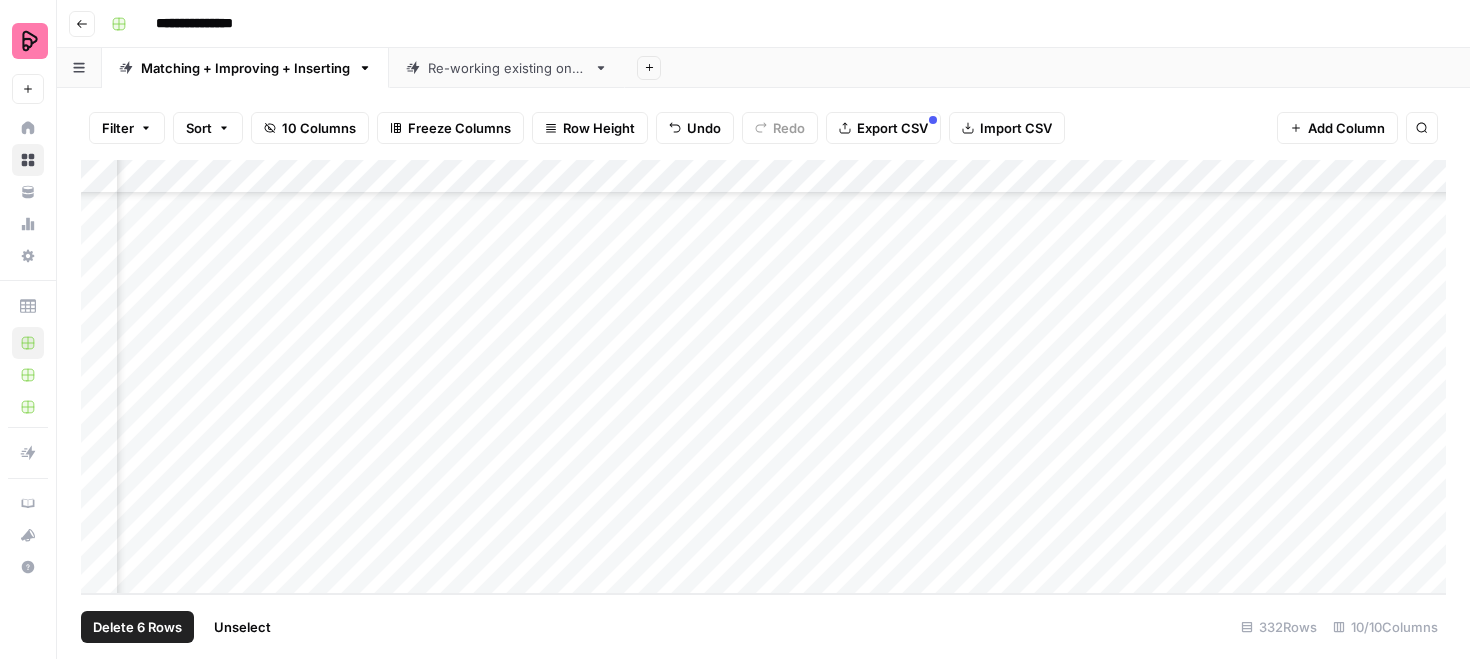 click on "Add Column" at bounding box center (763, 377) 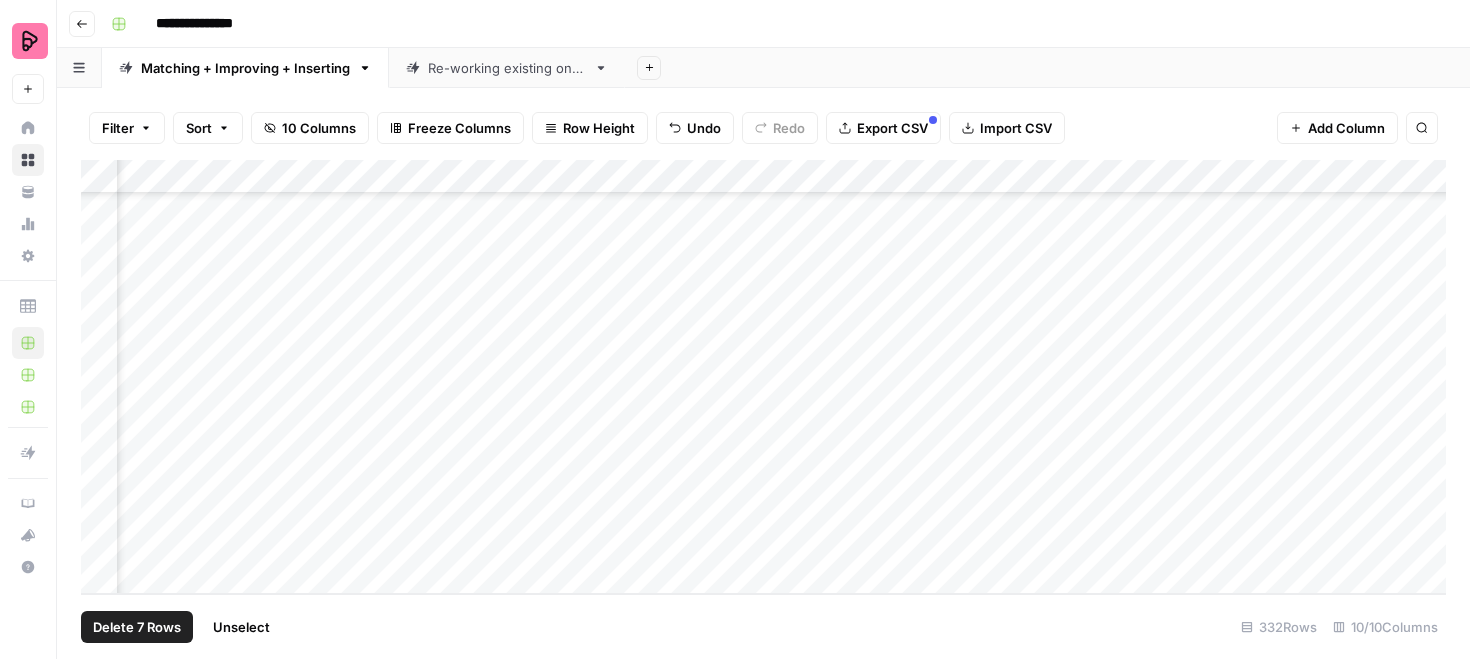 click on "Add Column" at bounding box center [763, 377] 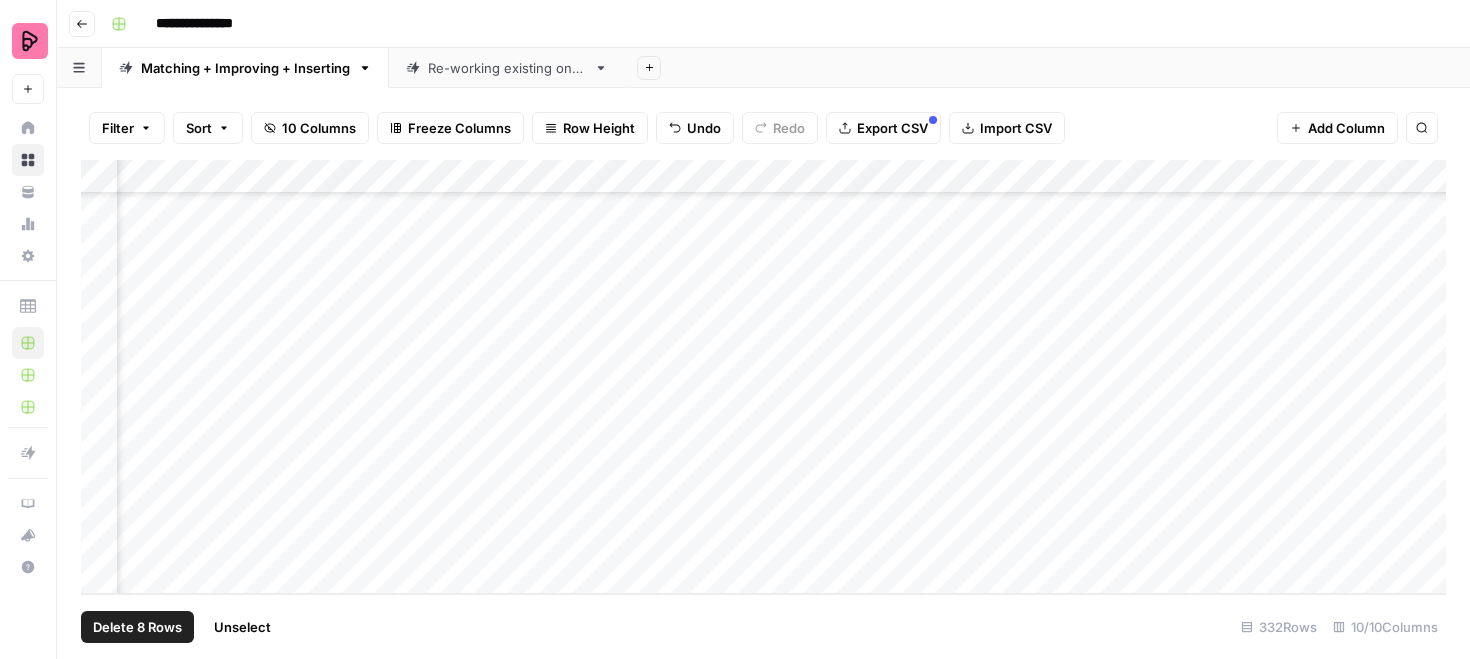 click on "Add Column" at bounding box center [763, 377] 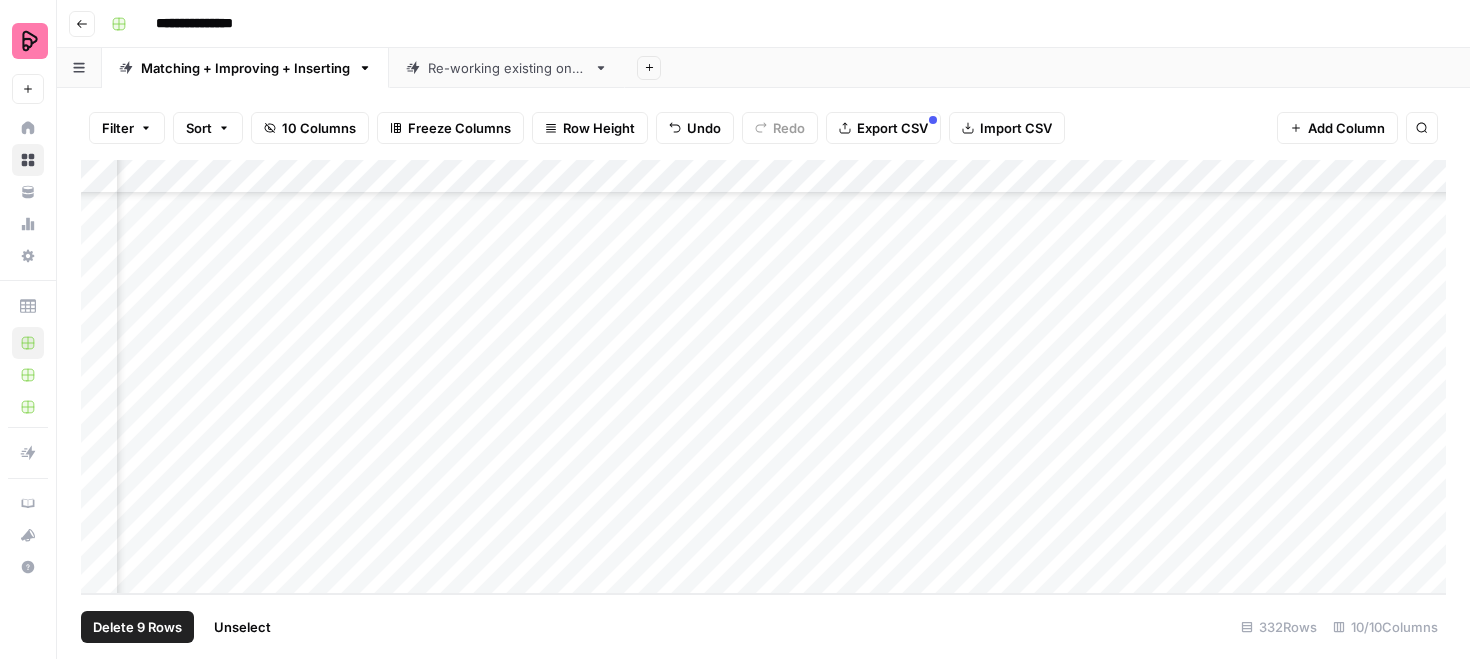 click on "Add Column" at bounding box center (763, 377) 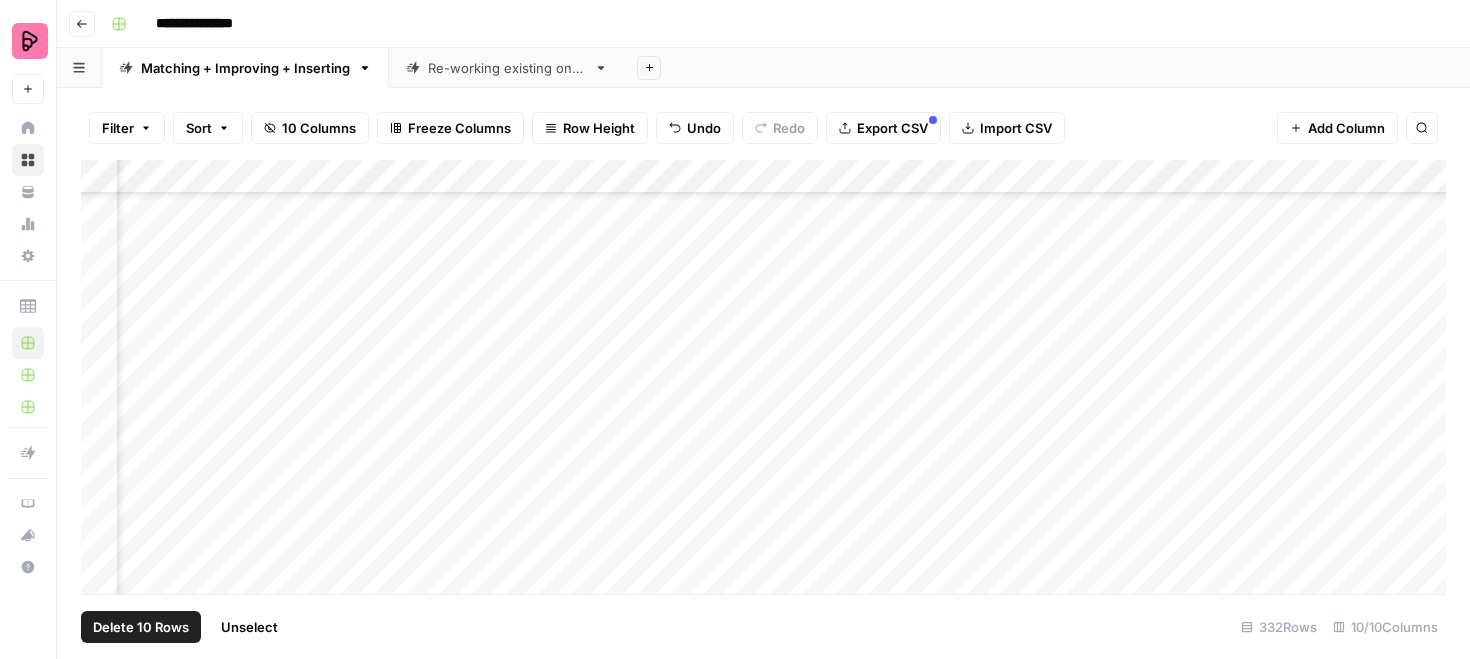 scroll, scrollTop: 10821, scrollLeft: 450, axis: both 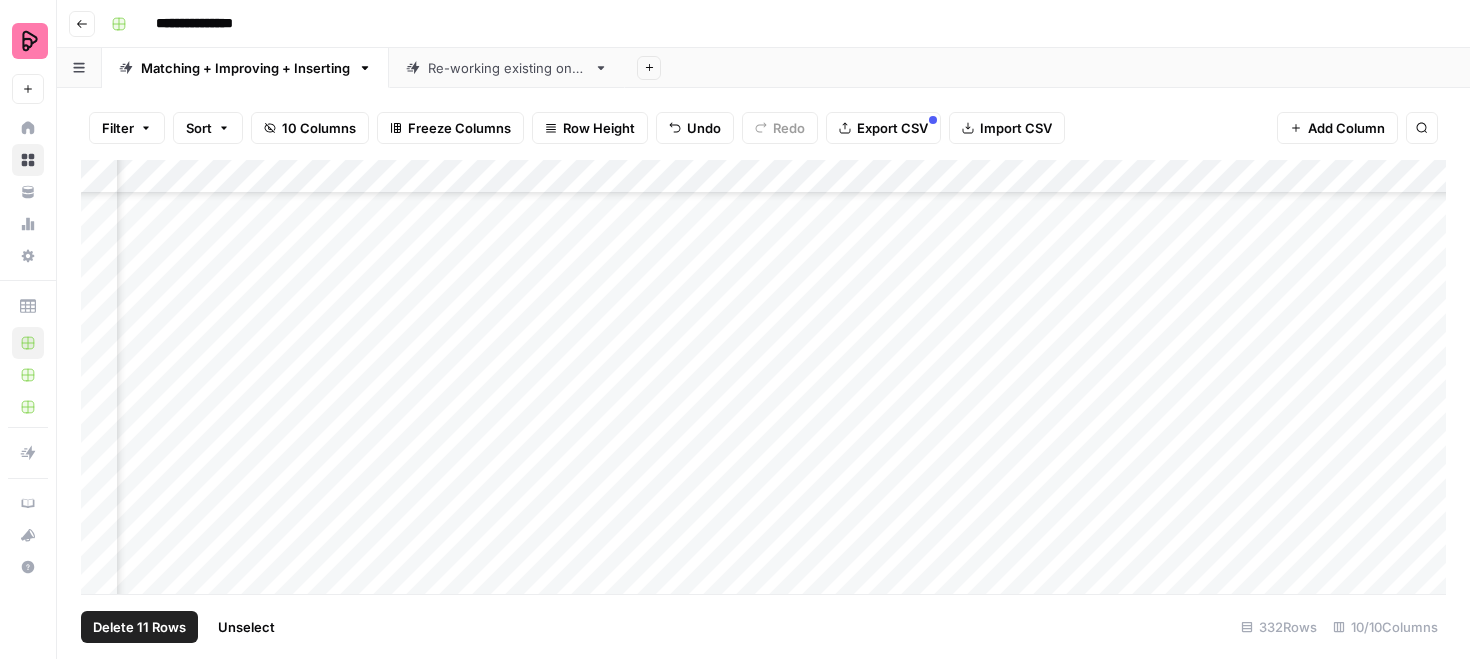 click on "Add Column" at bounding box center [763, 377] 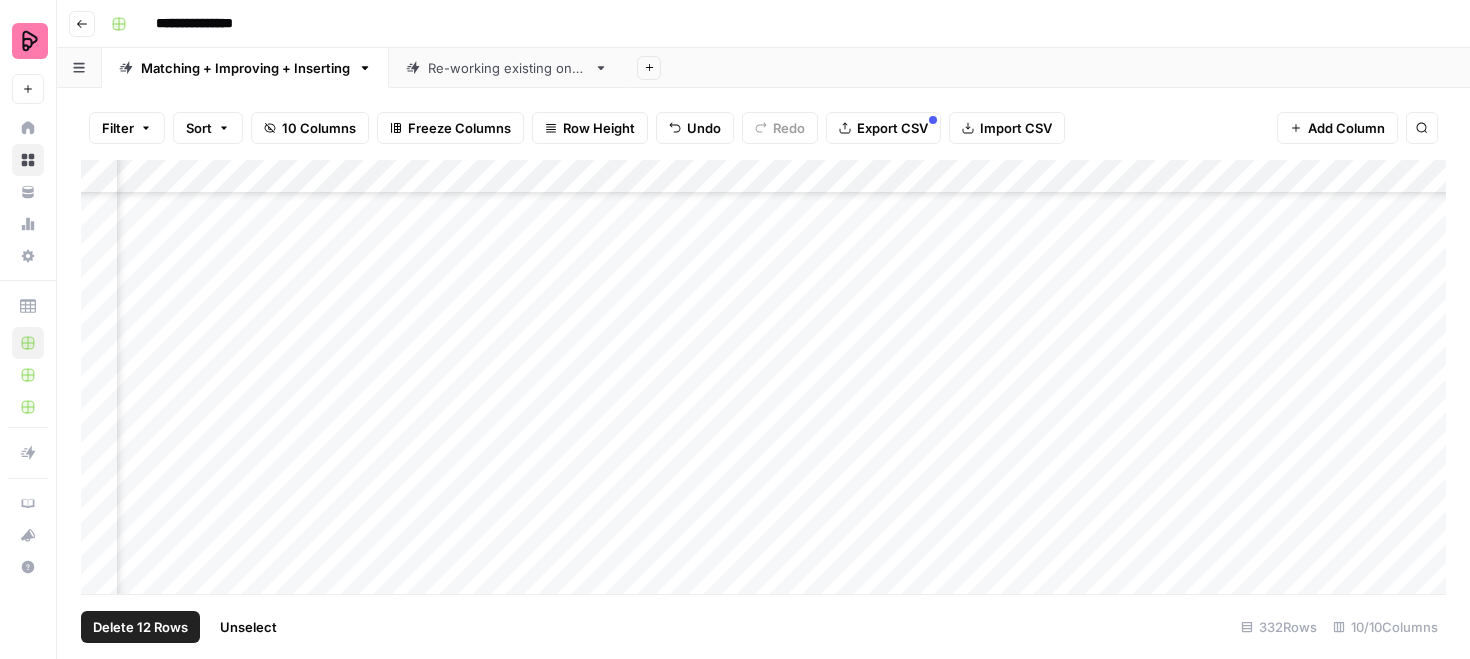 click on "Add Column" at bounding box center [763, 377] 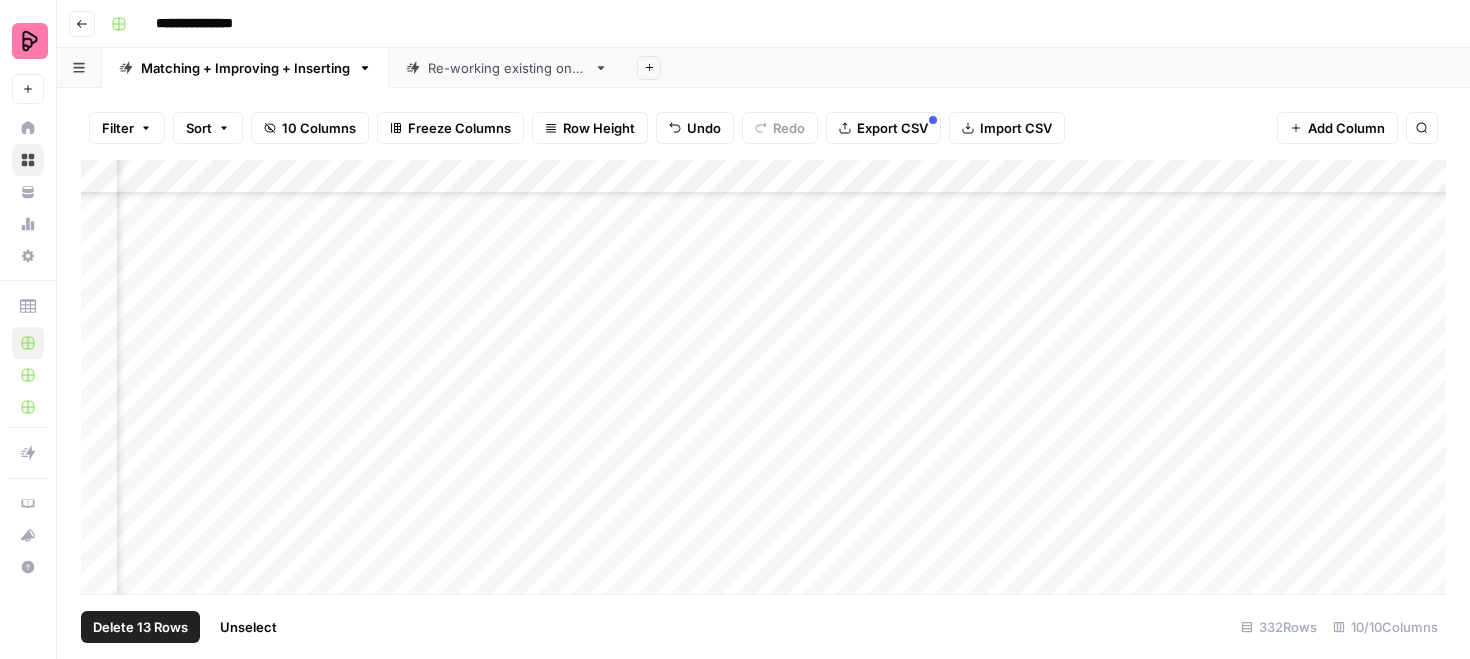 click on "Add Column" at bounding box center (763, 377) 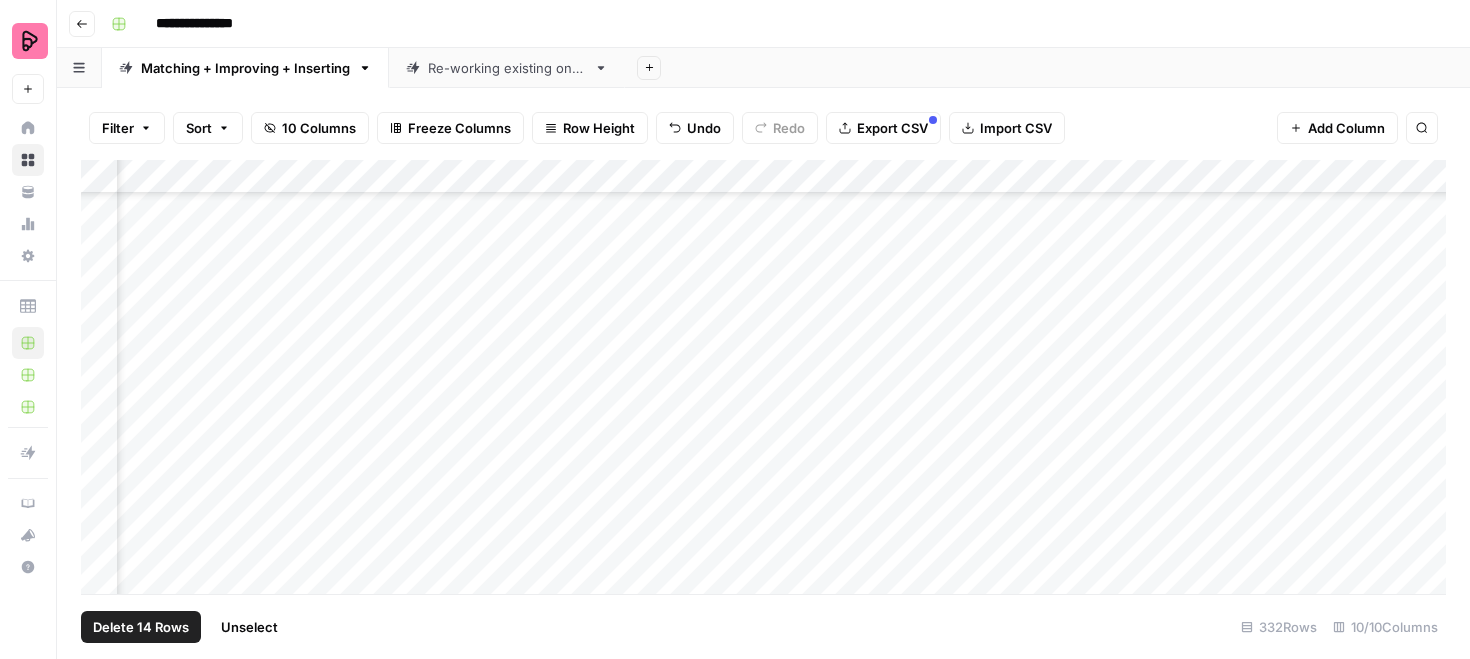 scroll, scrollTop: 10427, scrollLeft: 450, axis: both 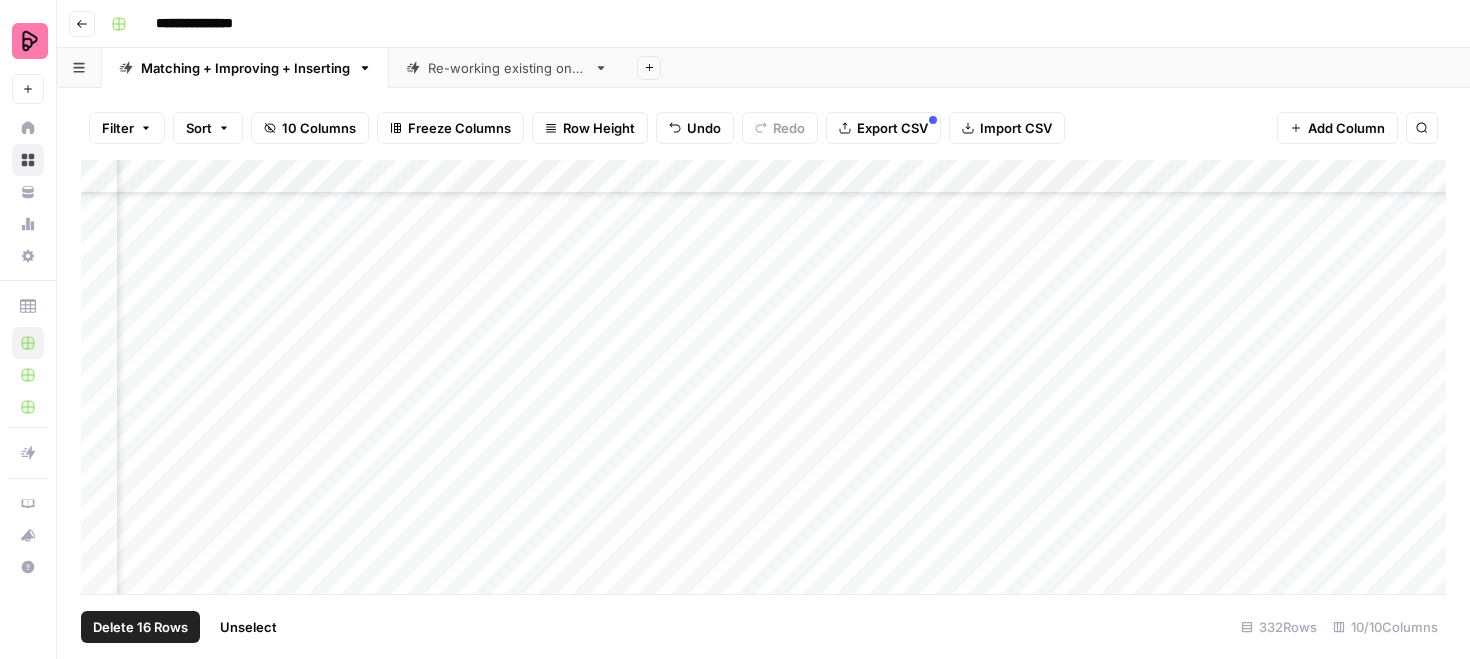 click on "Add Column" at bounding box center [763, 377] 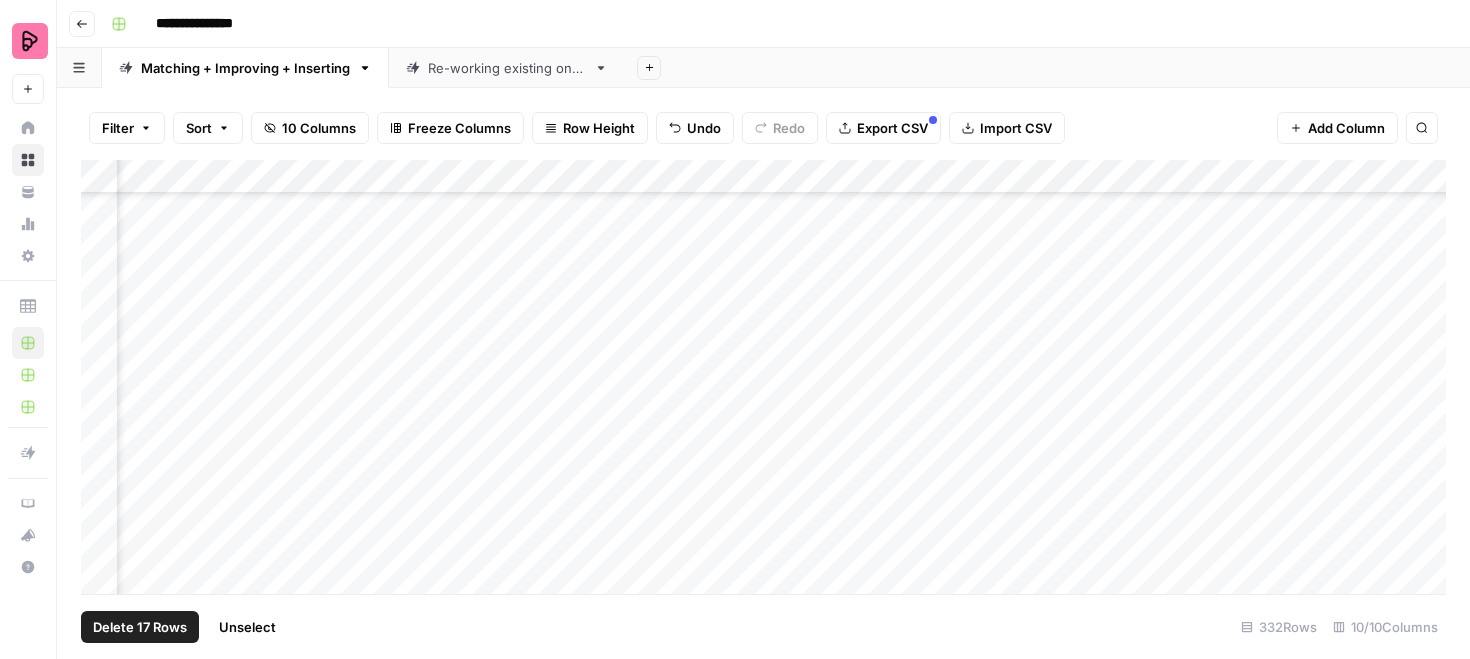 click on "Delete 17 Rows" at bounding box center [140, 627] 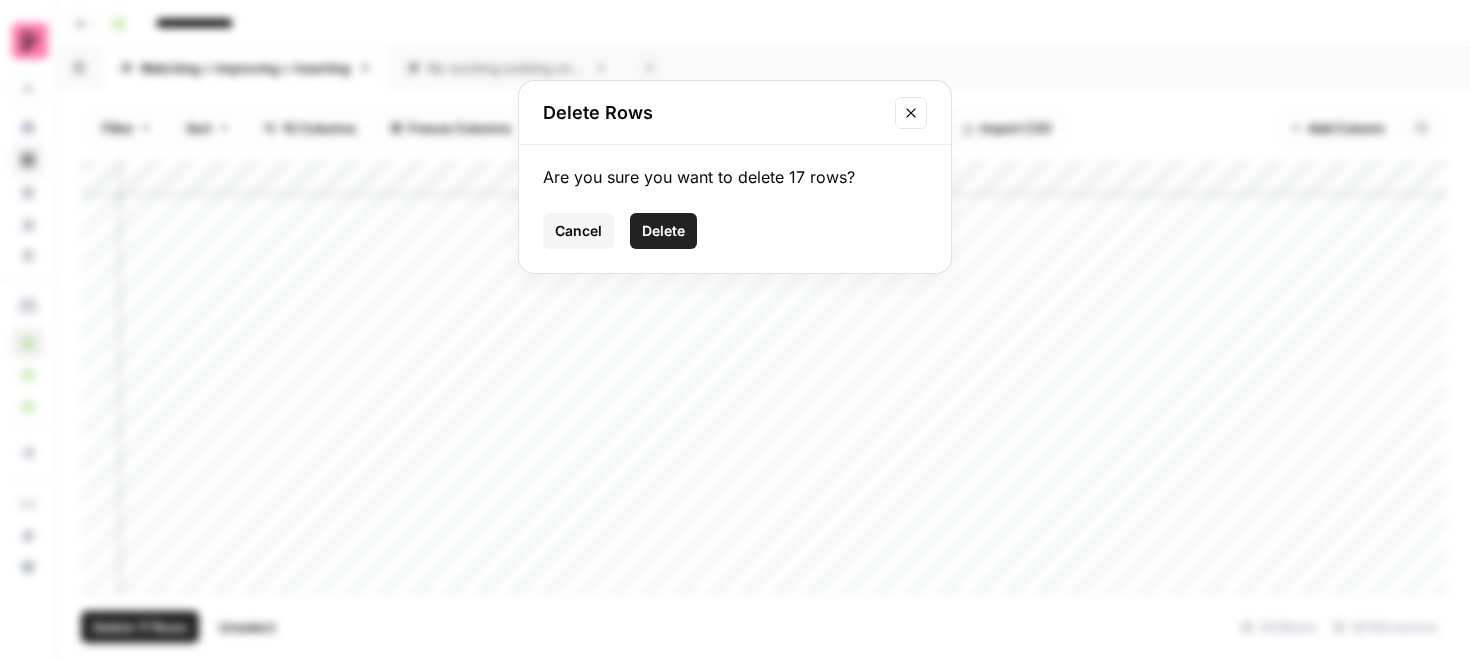 click on "Delete" at bounding box center (663, 231) 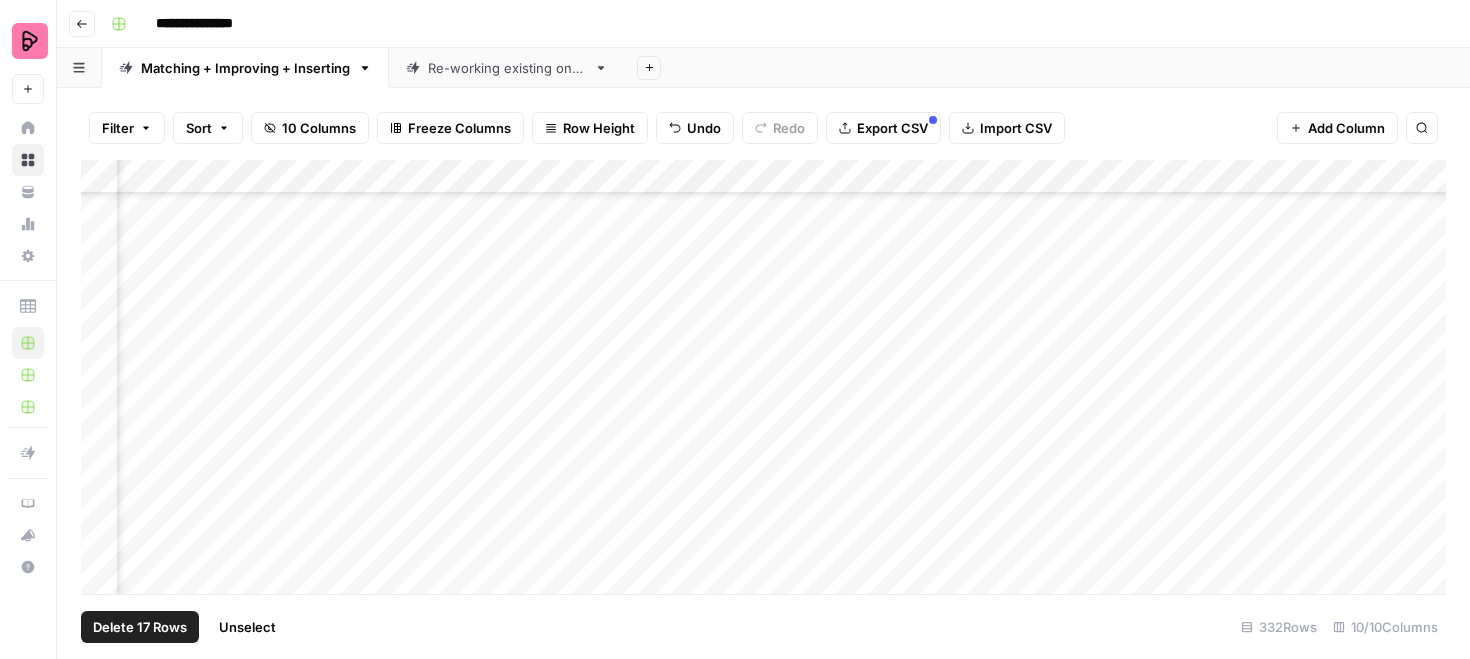 scroll, scrollTop: 10342, scrollLeft: 450, axis: both 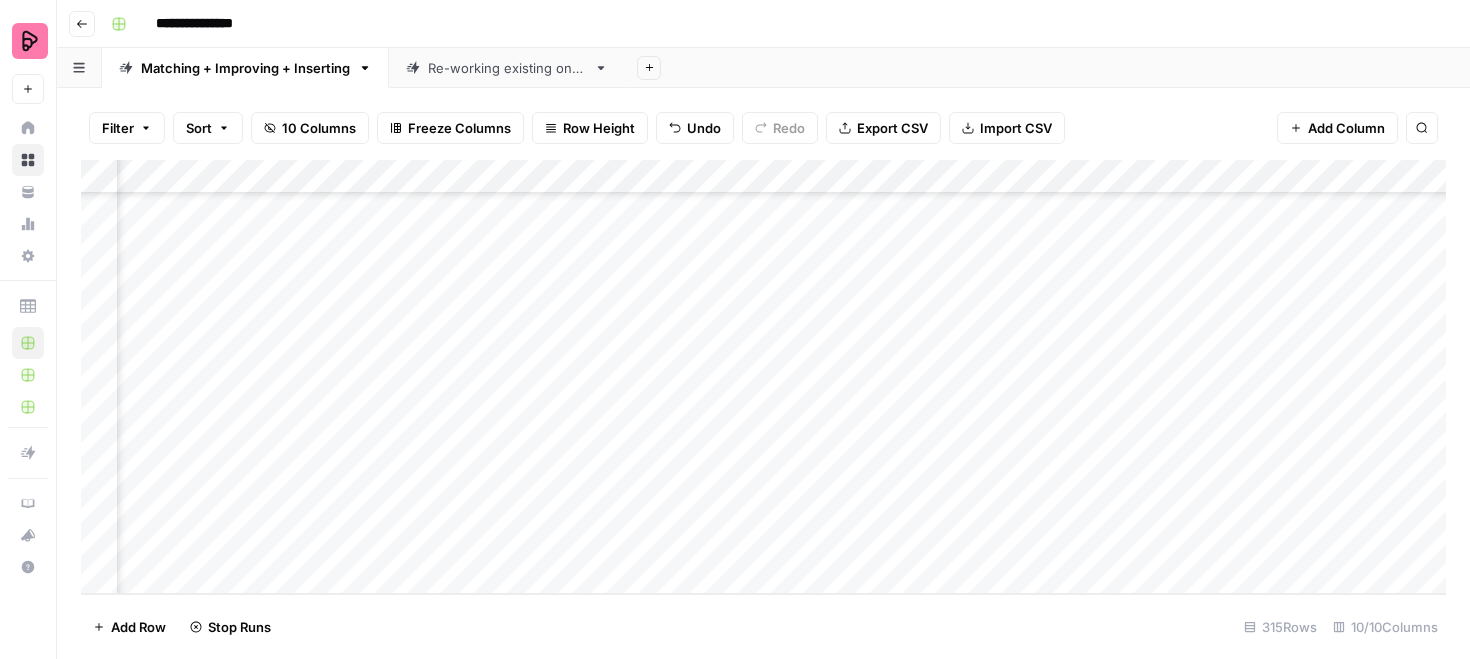 click on "Add Column" at bounding box center [763, 377] 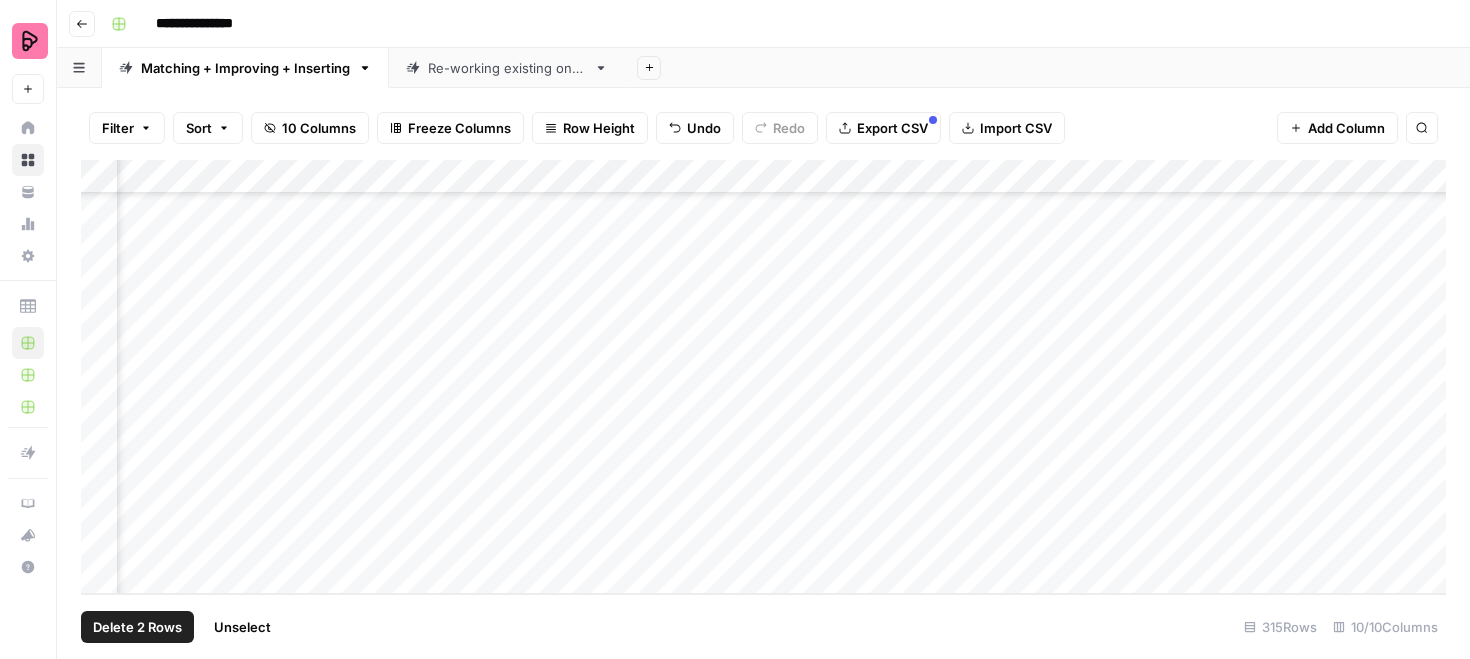 click on "Add Column" at bounding box center (763, 377) 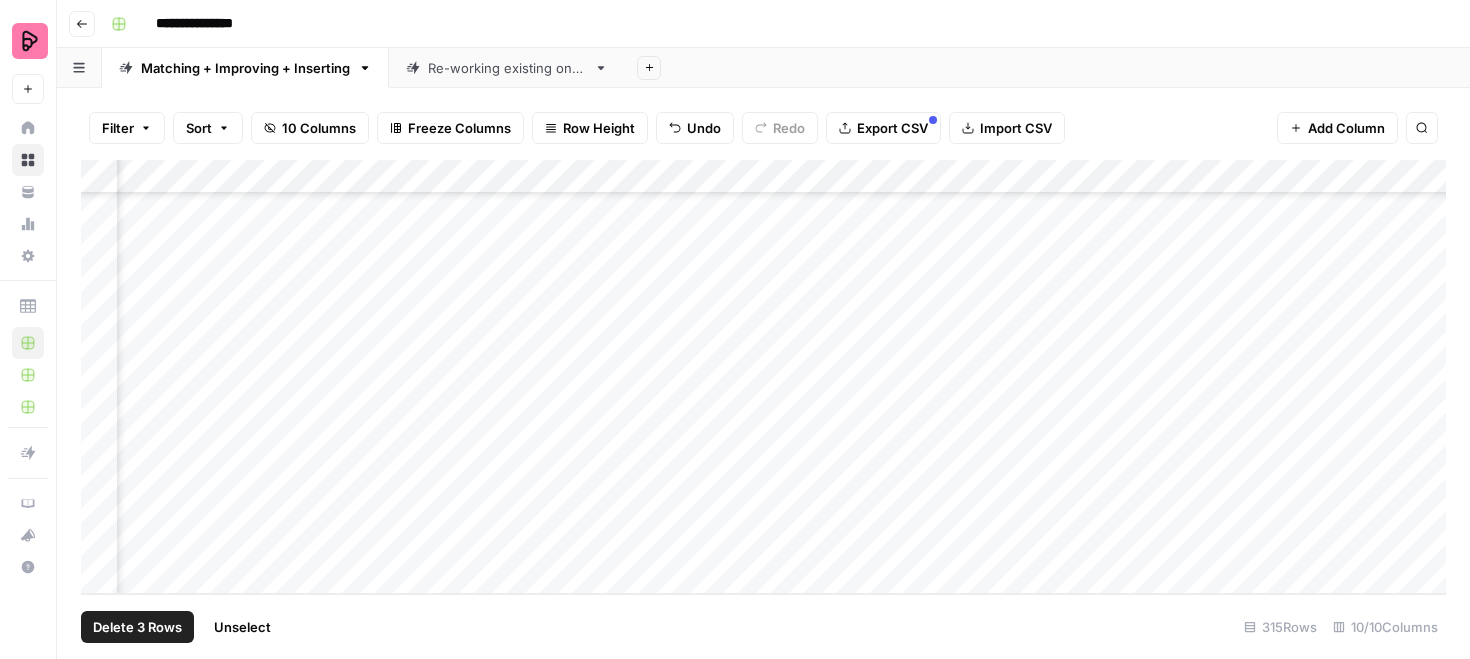 click on "Add Column" at bounding box center [763, 377] 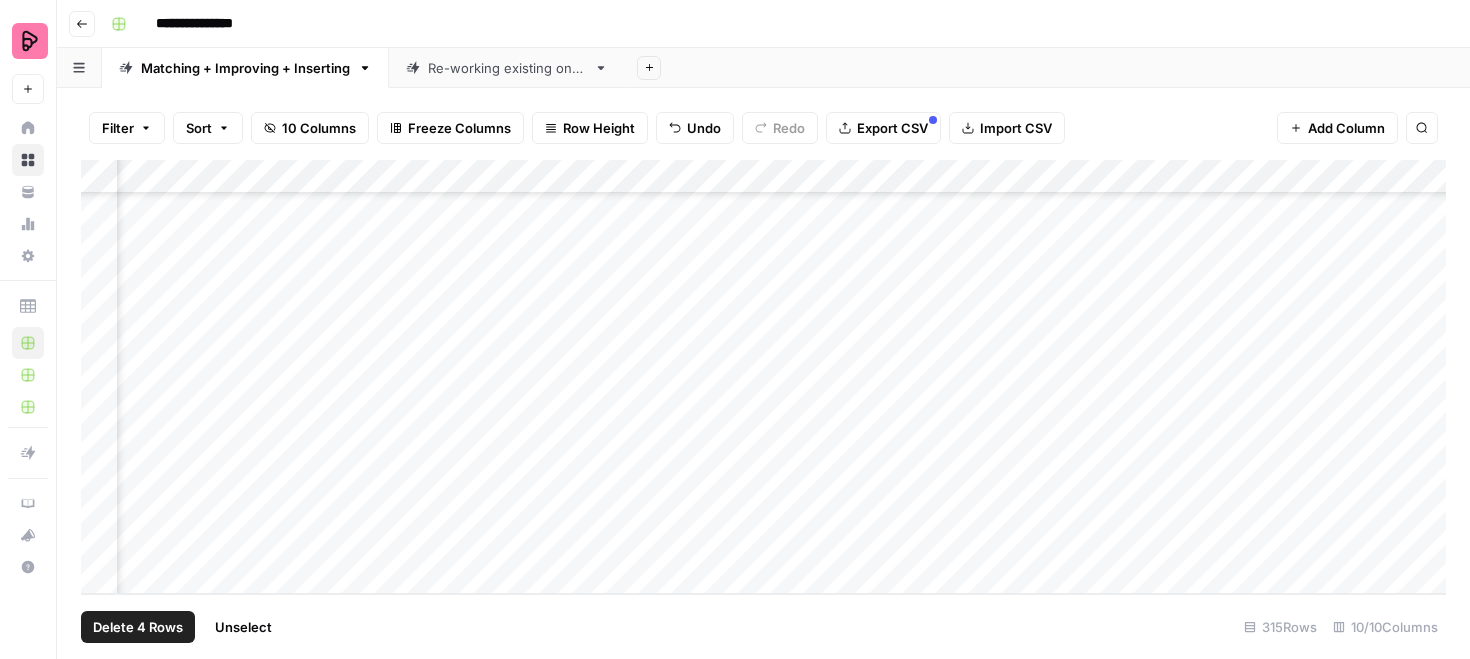 click on "Add Column" at bounding box center (763, 377) 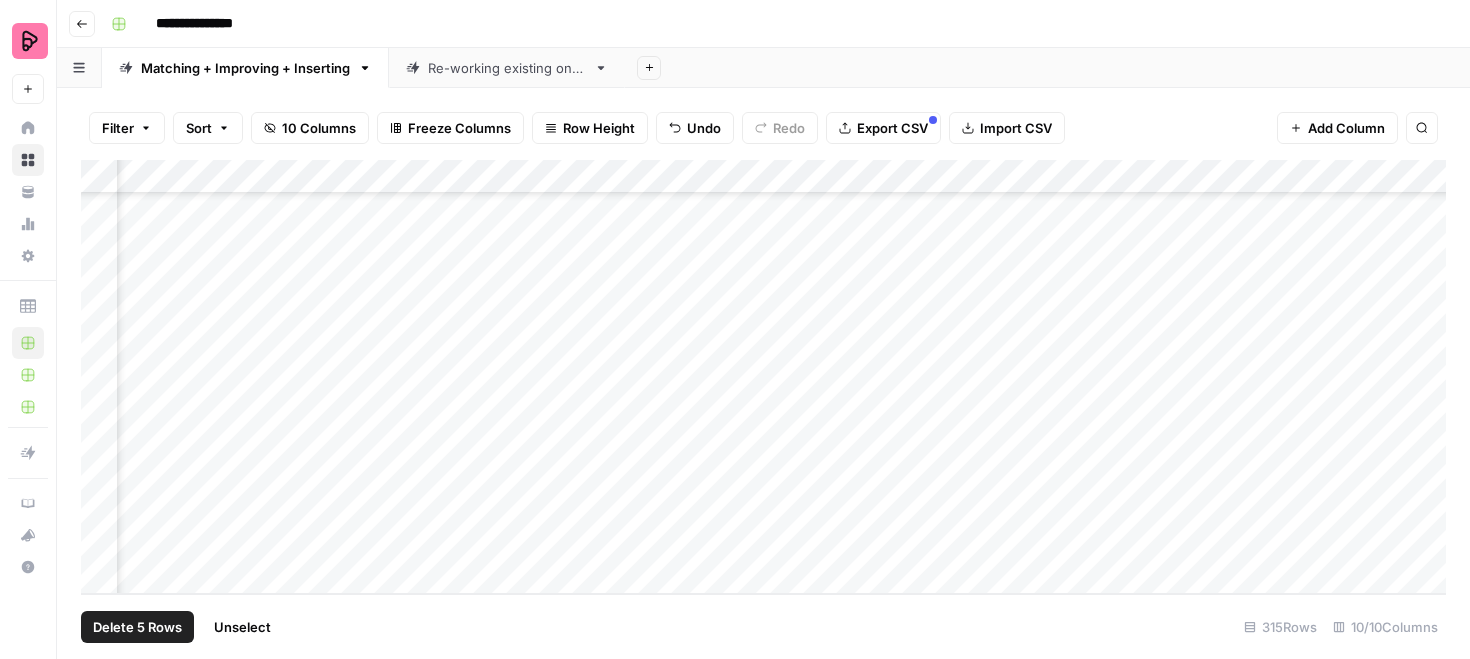 click on "Add Column" at bounding box center [763, 377] 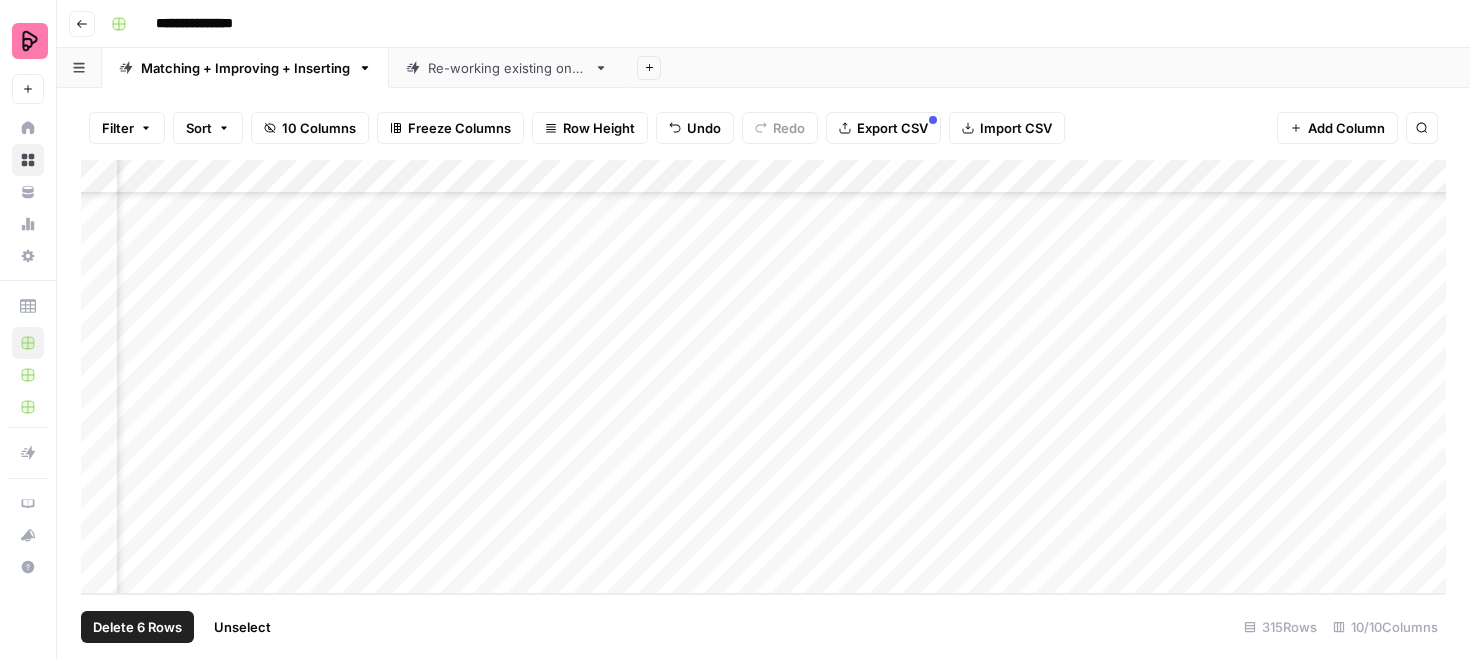 click on "Add Column" at bounding box center [763, 377] 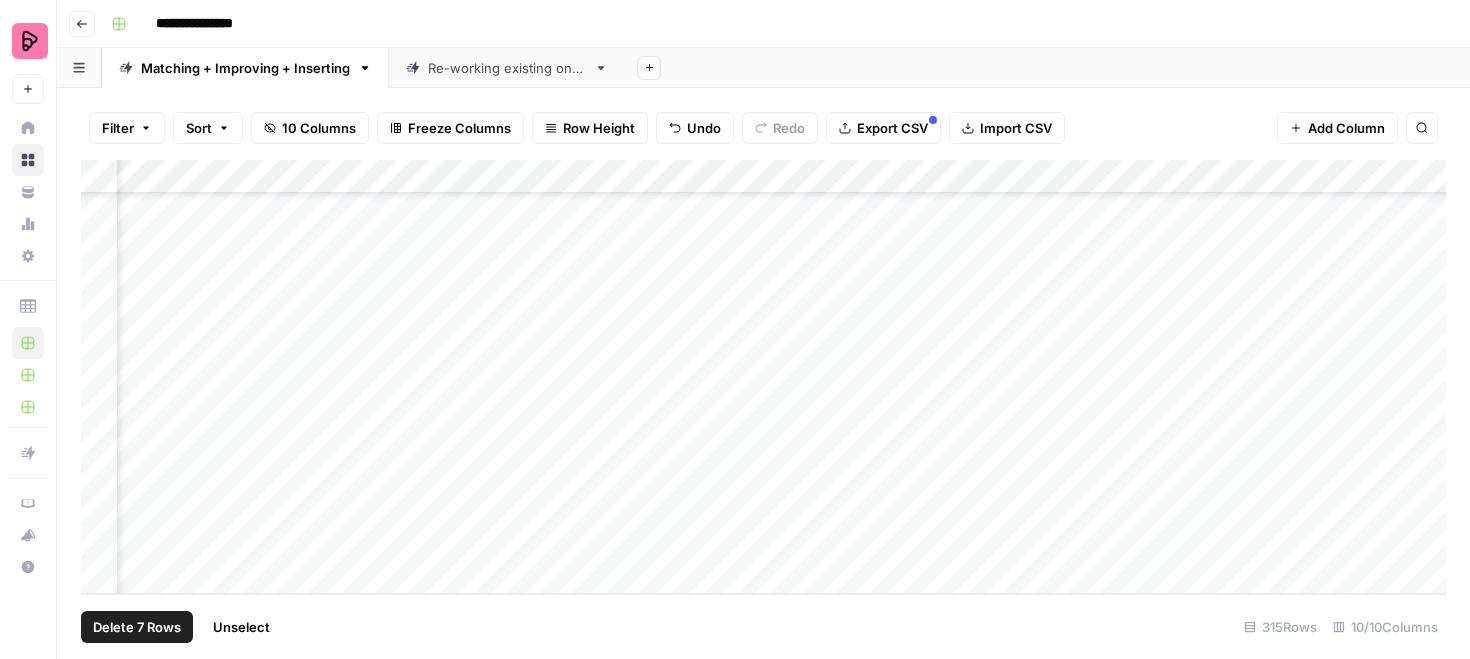click on "Add Column" at bounding box center [763, 377] 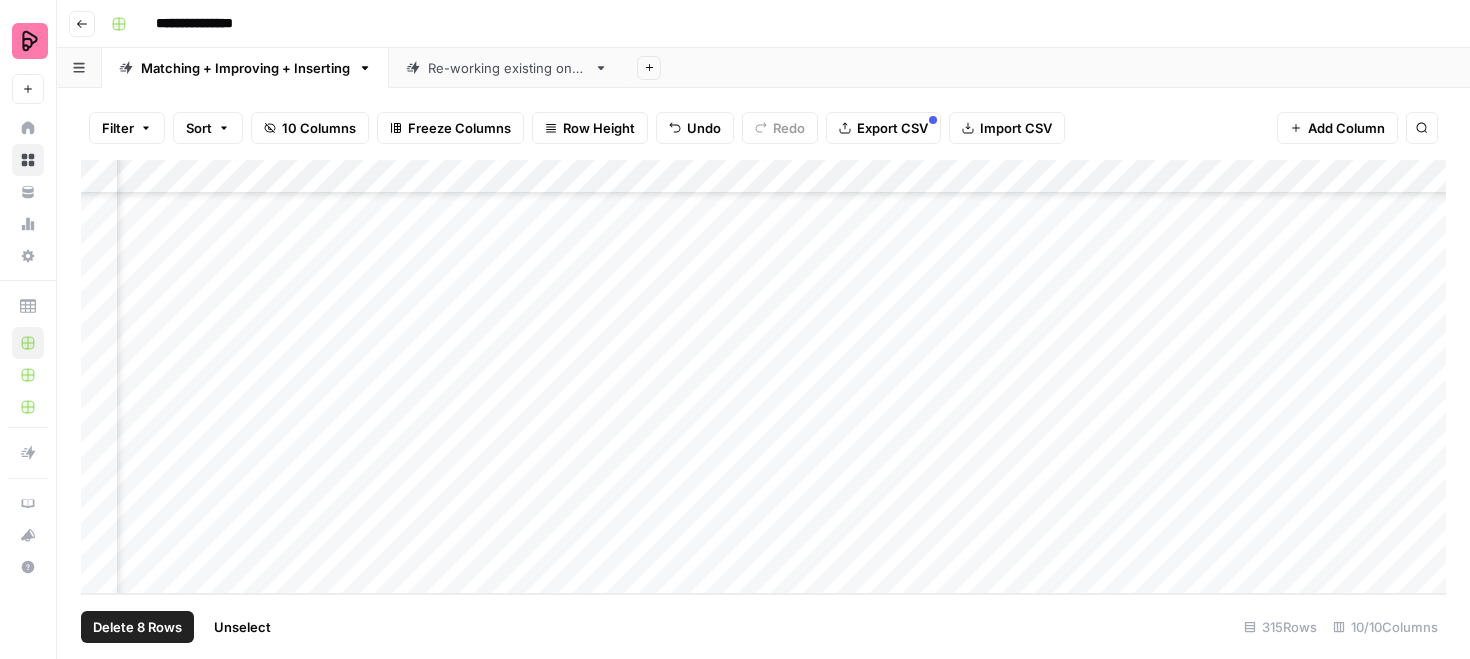 click on "Add Column" at bounding box center (763, 377) 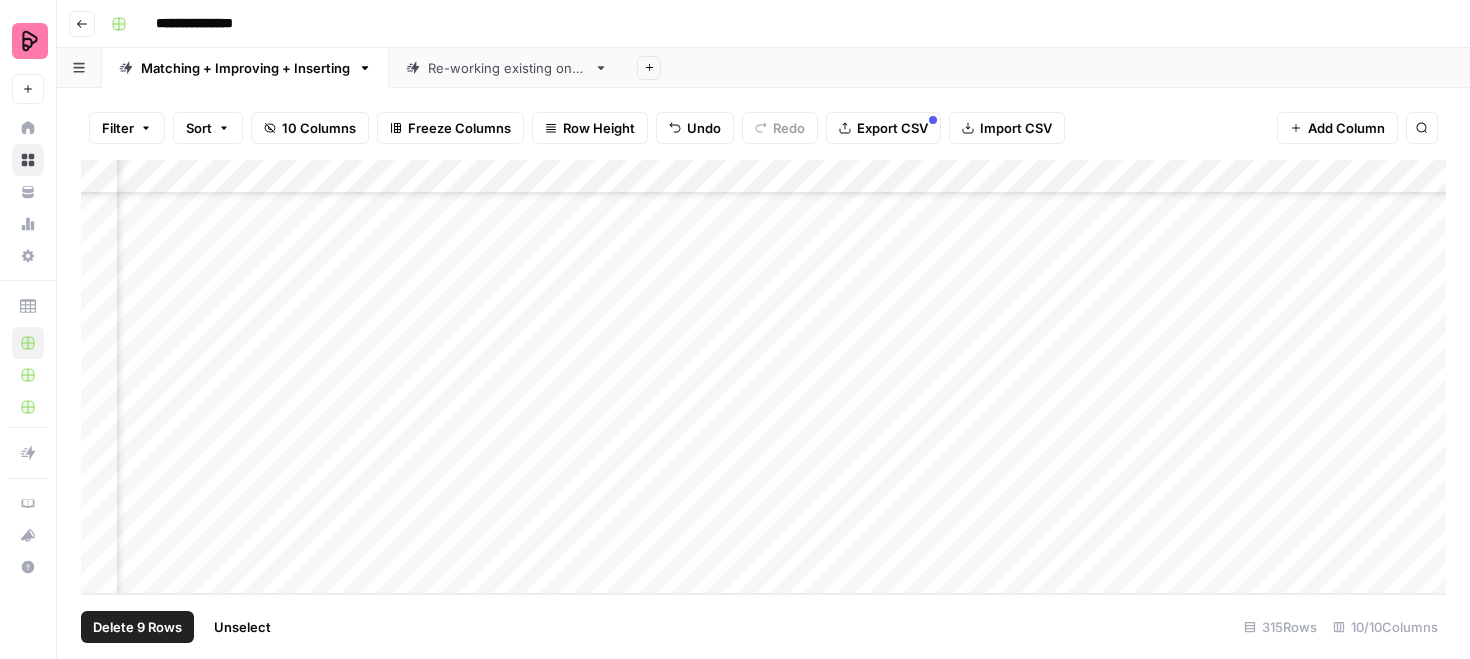 click on "Add Column" at bounding box center [763, 377] 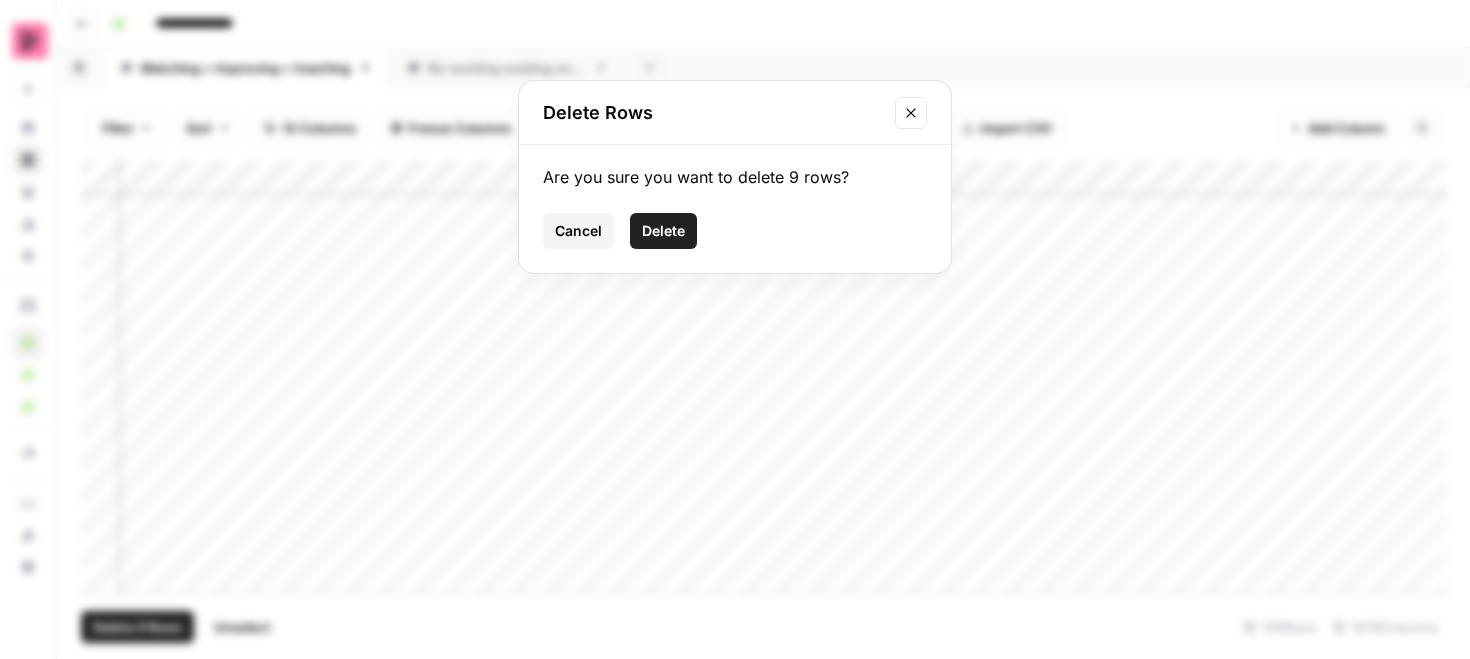 click on "Delete" at bounding box center (663, 231) 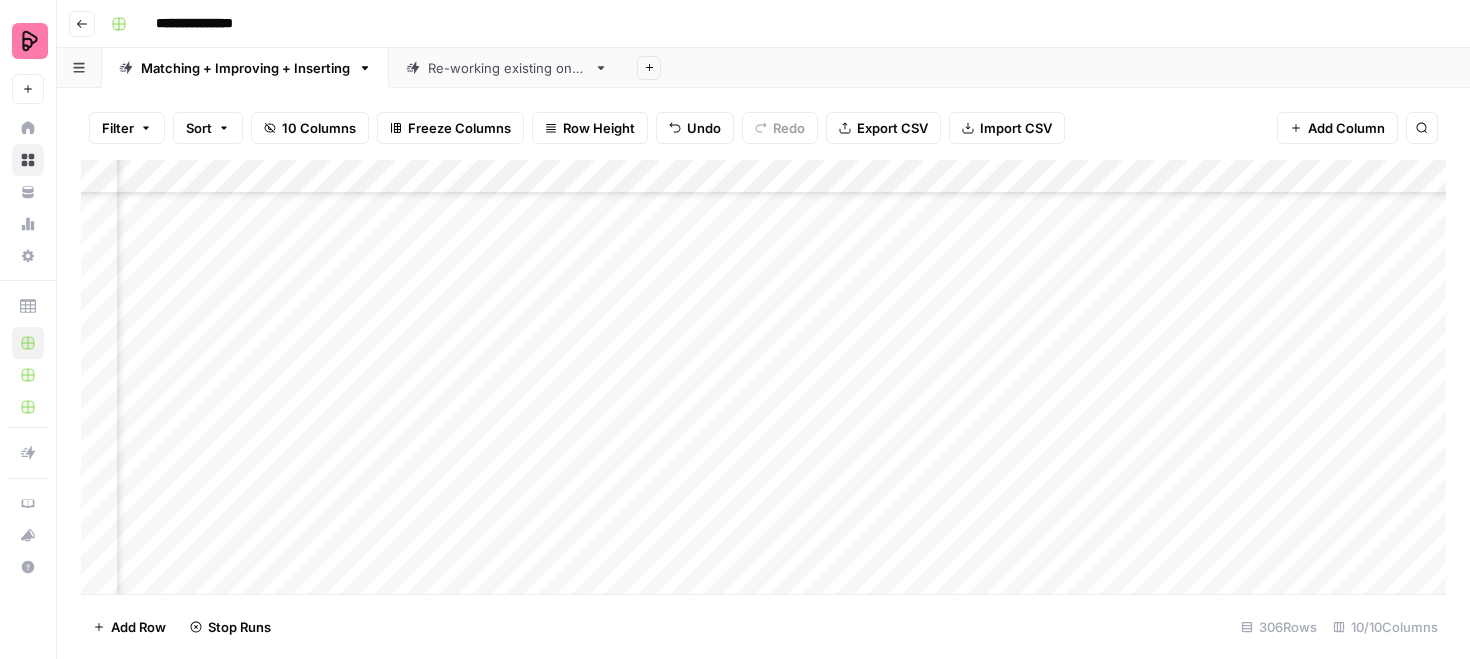 scroll, scrollTop: 7819, scrollLeft: 450, axis: both 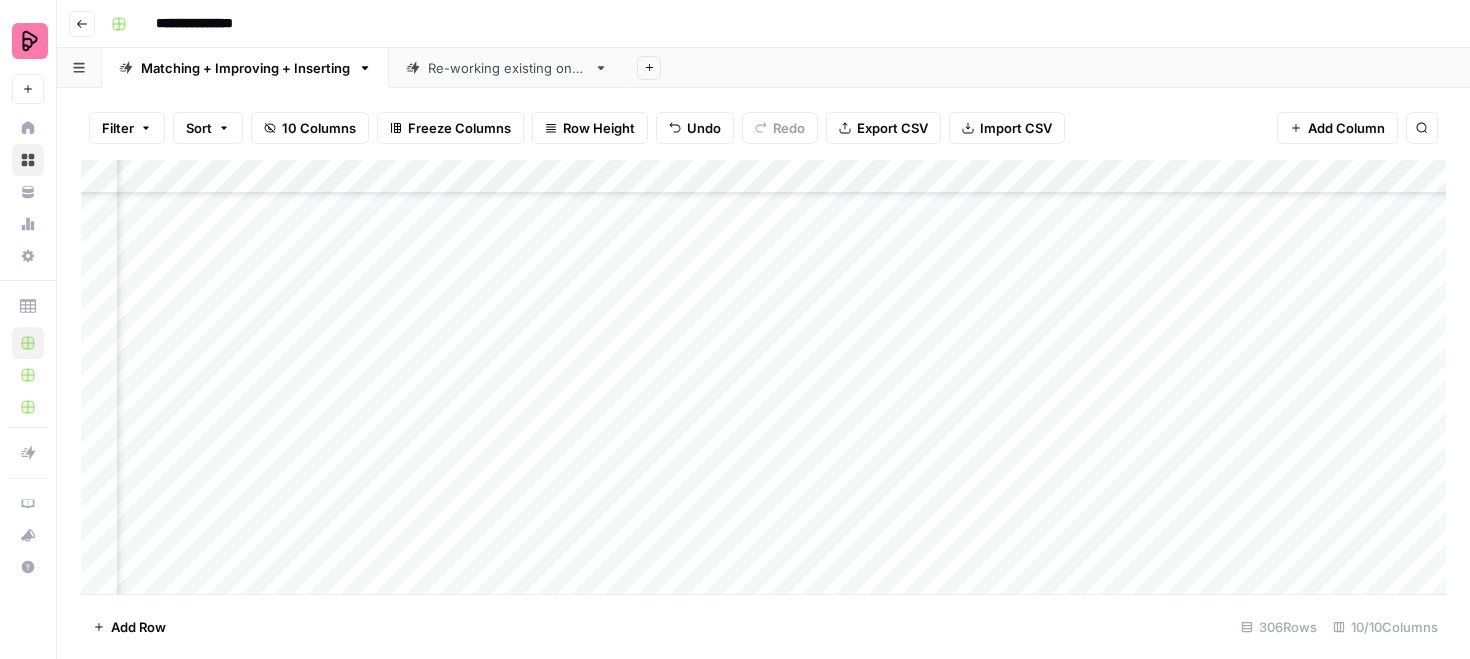 click on "Filter" at bounding box center [127, 128] 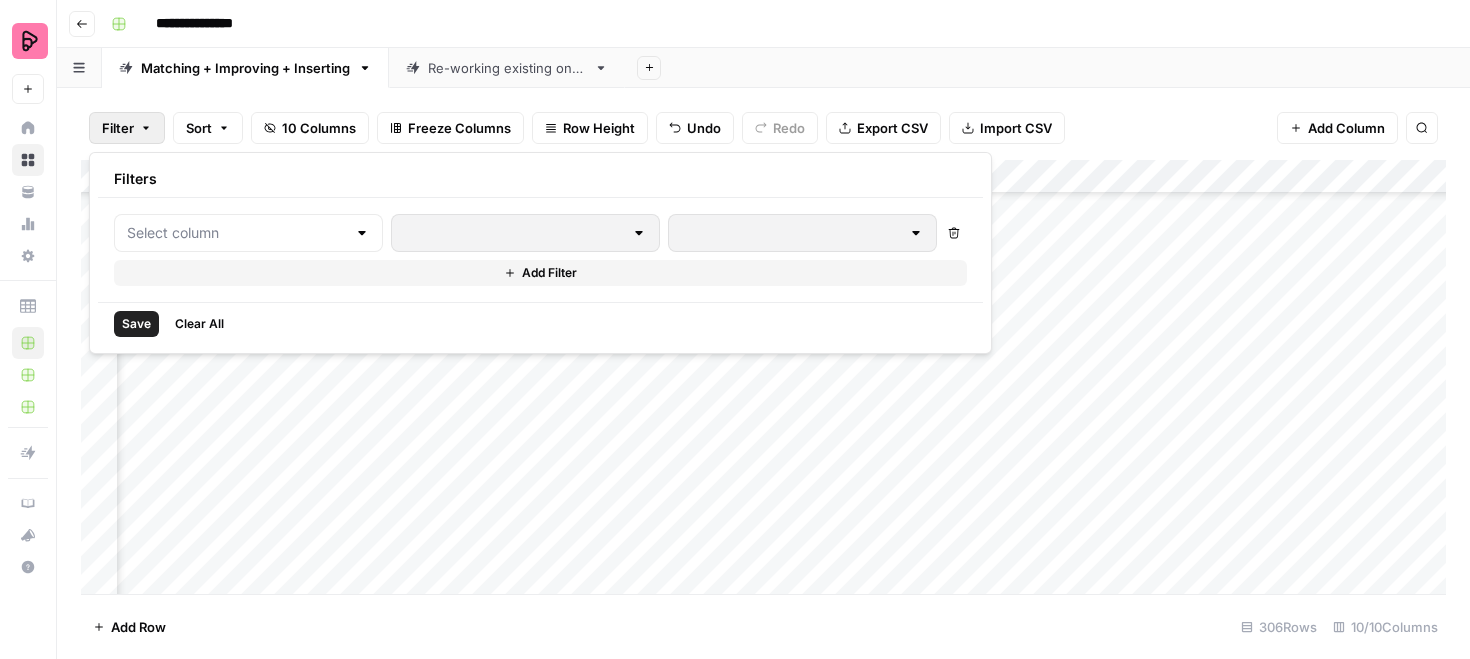 click at bounding box center [248, 233] 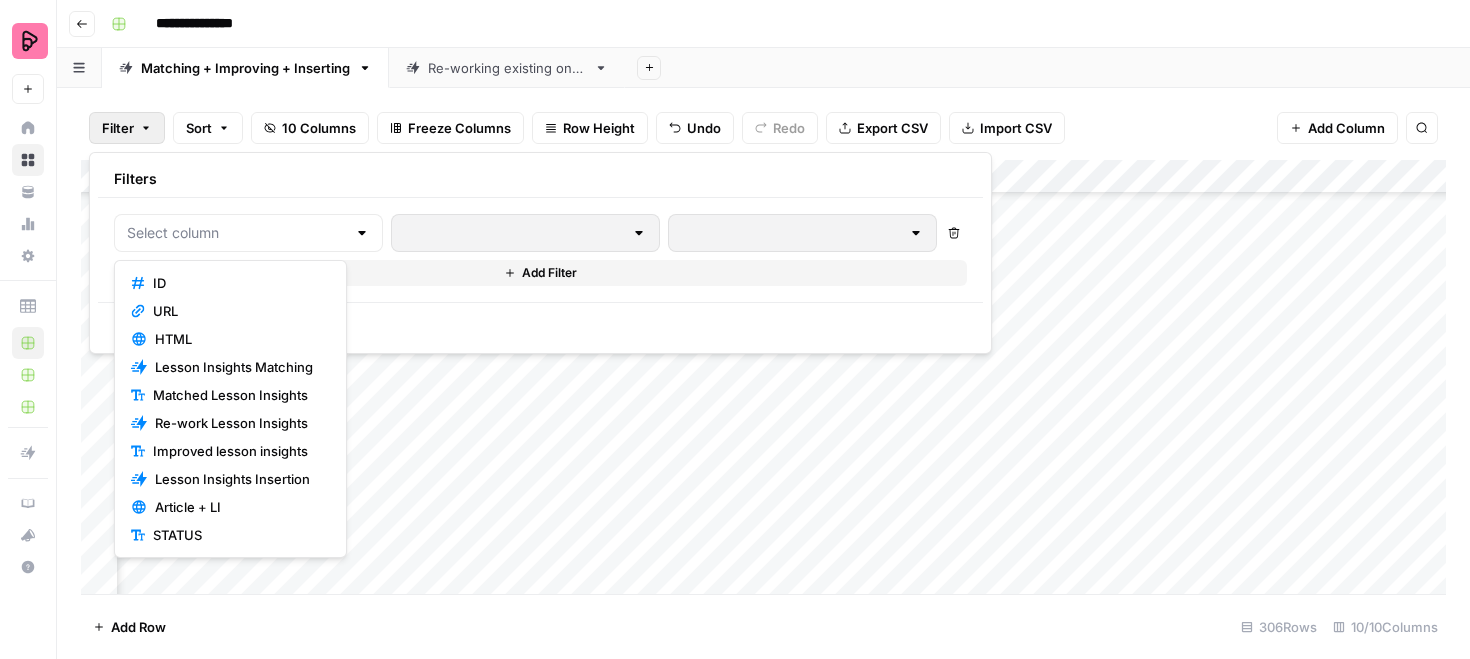 click on "ID" at bounding box center [230, 283] 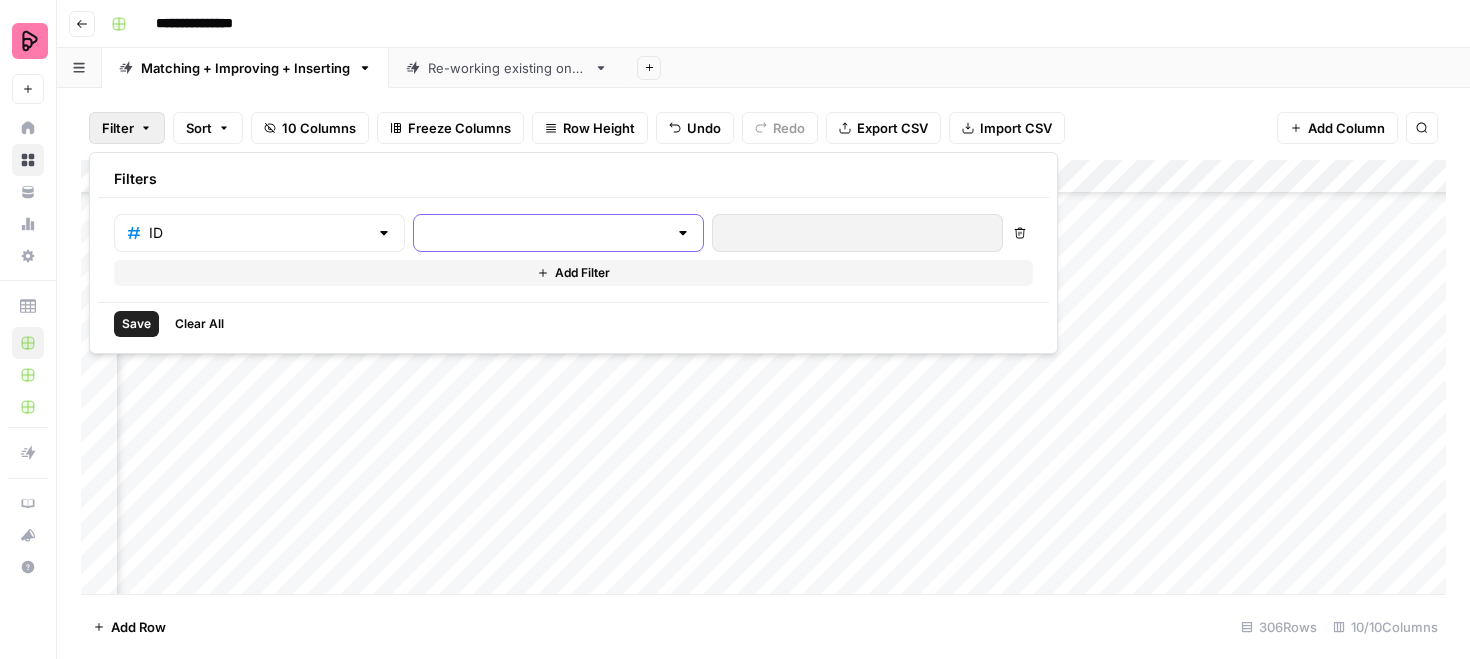 click at bounding box center (546, 233) 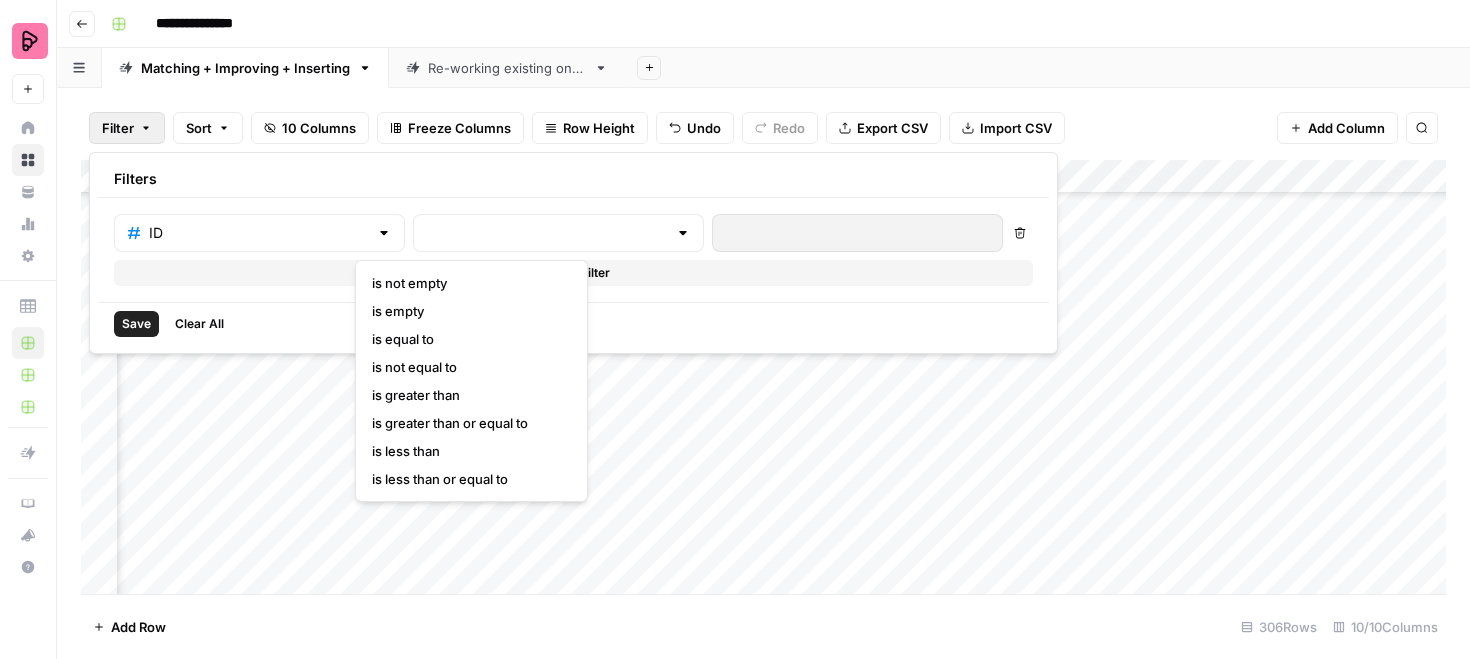click on "is empty" at bounding box center (467, 311) 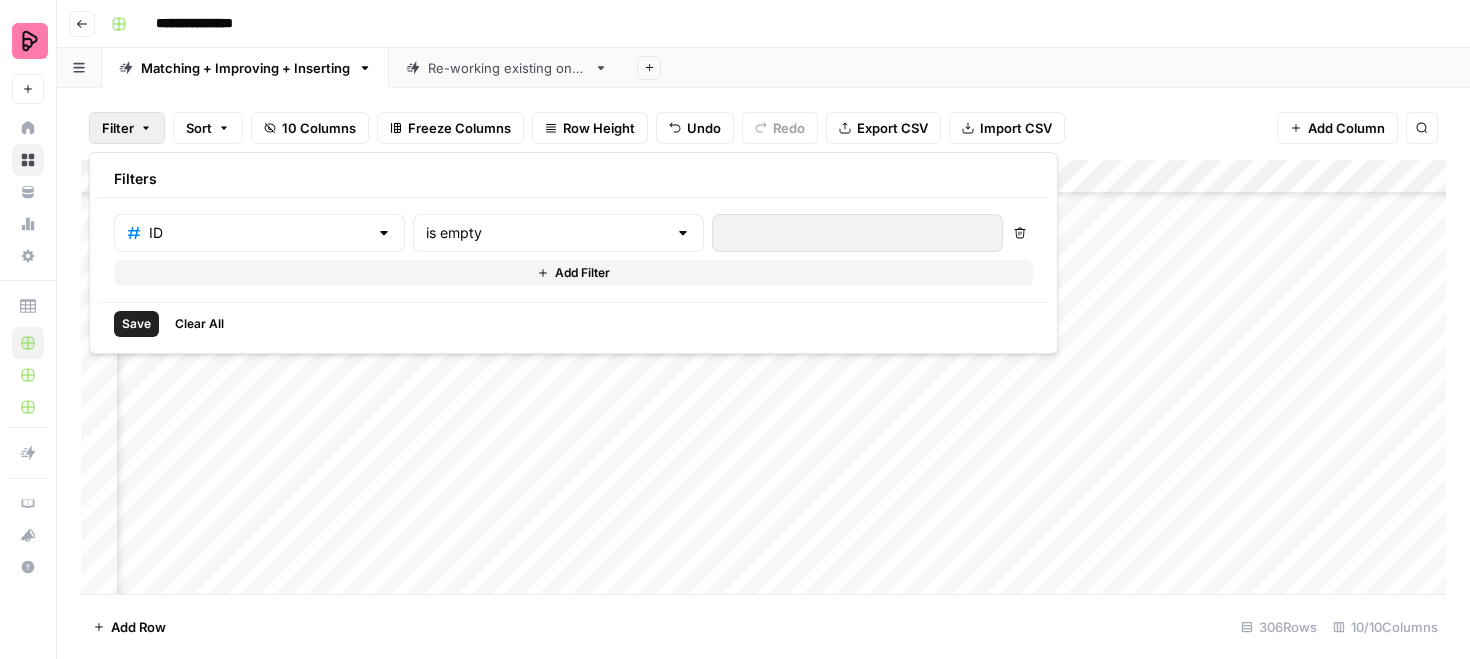 click on "Save" at bounding box center (136, 324) 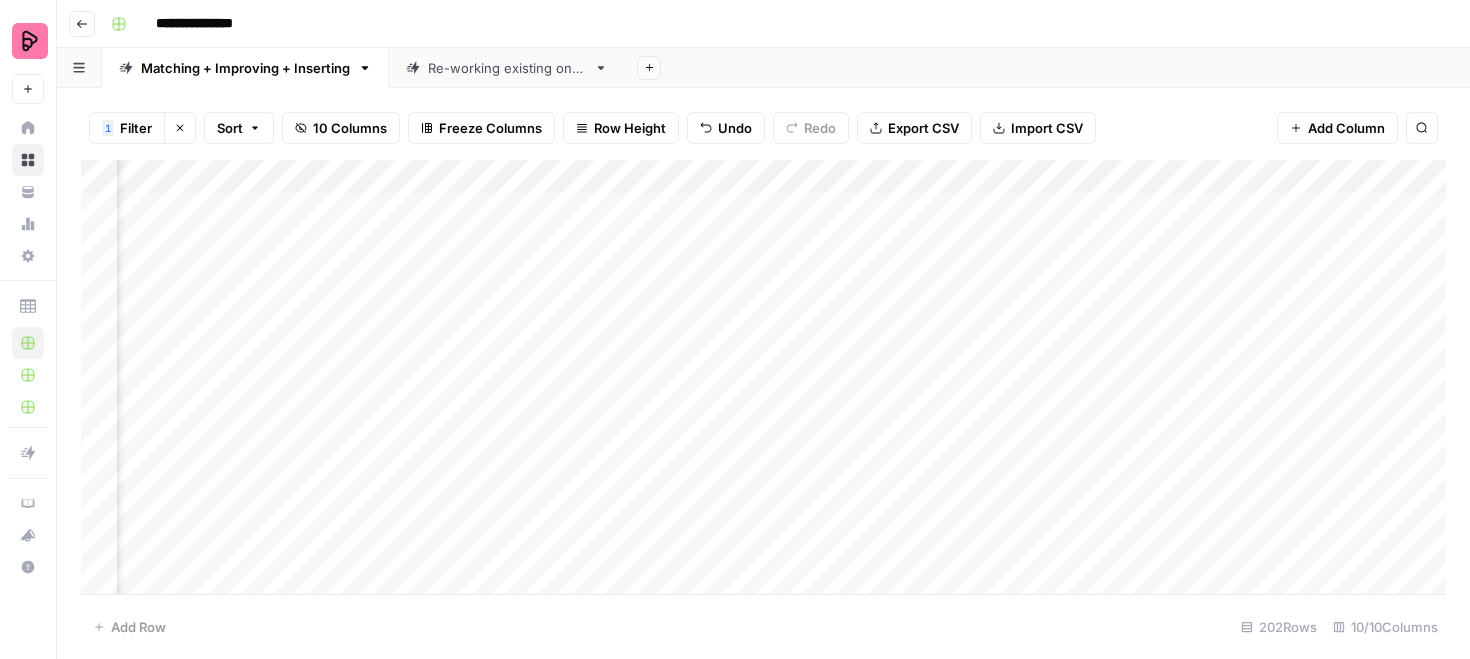 scroll, scrollTop: 0, scrollLeft: 0, axis: both 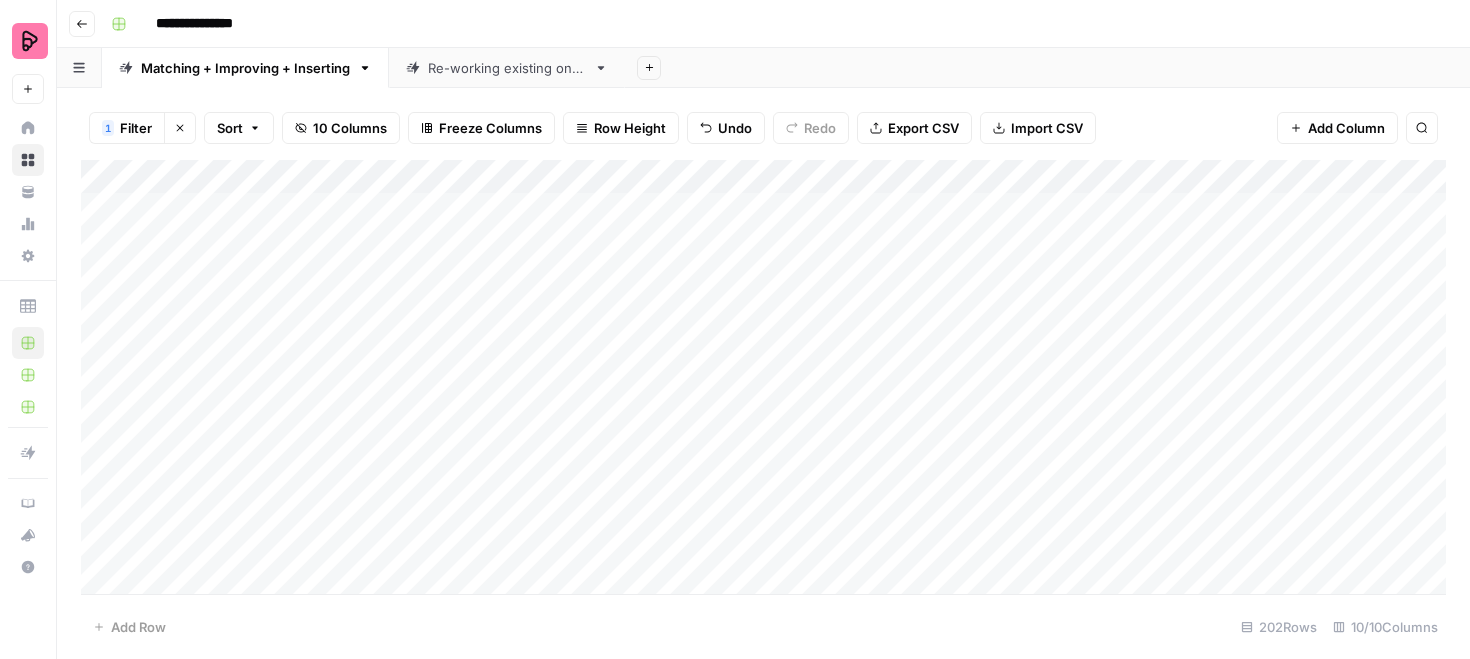 click on "Add Column" at bounding box center [763, 377] 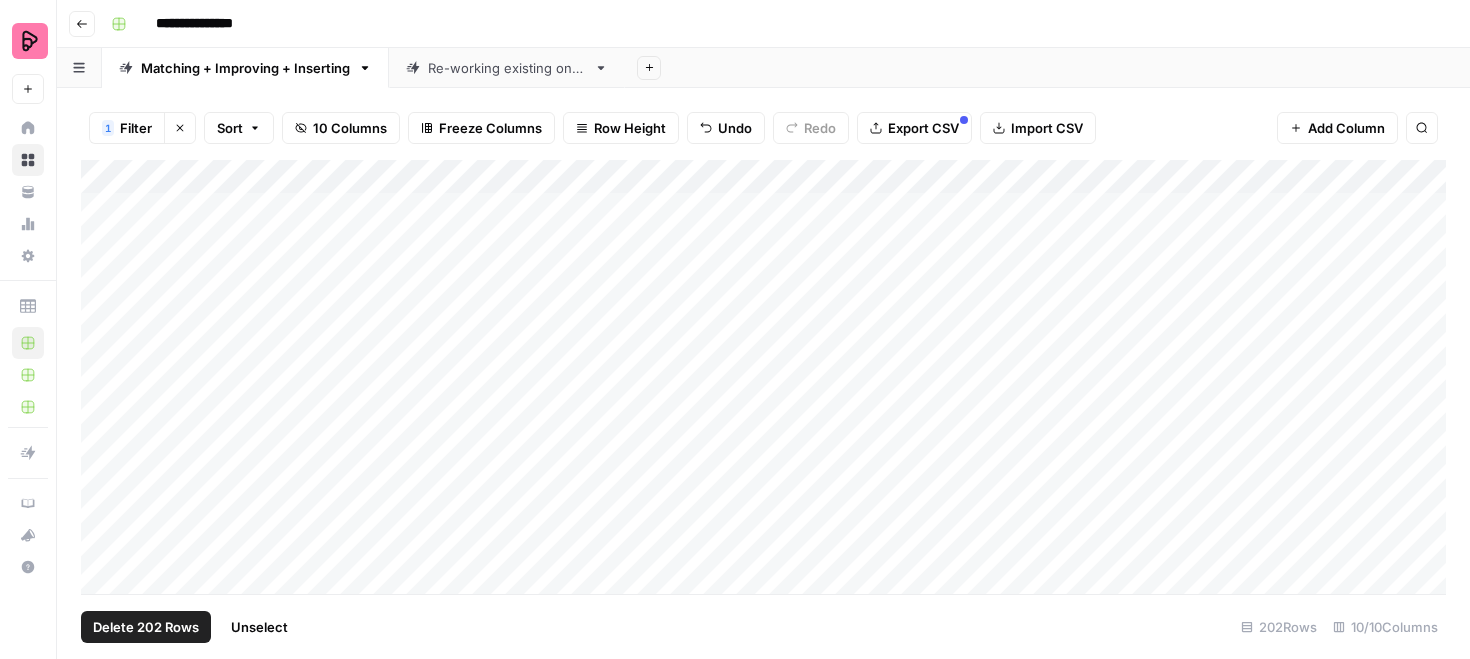 click on "Delete 202 Rows" at bounding box center (146, 627) 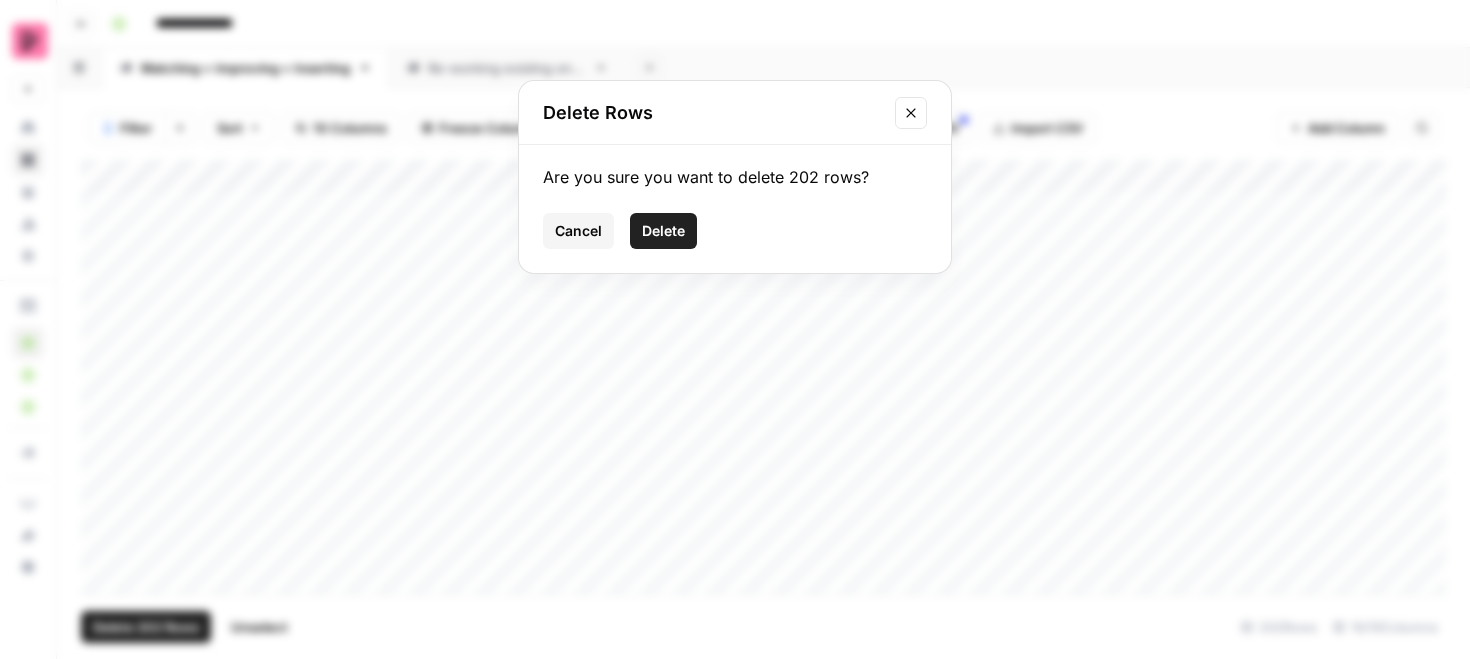 click on "Delete" at bounding box center [663, 231] 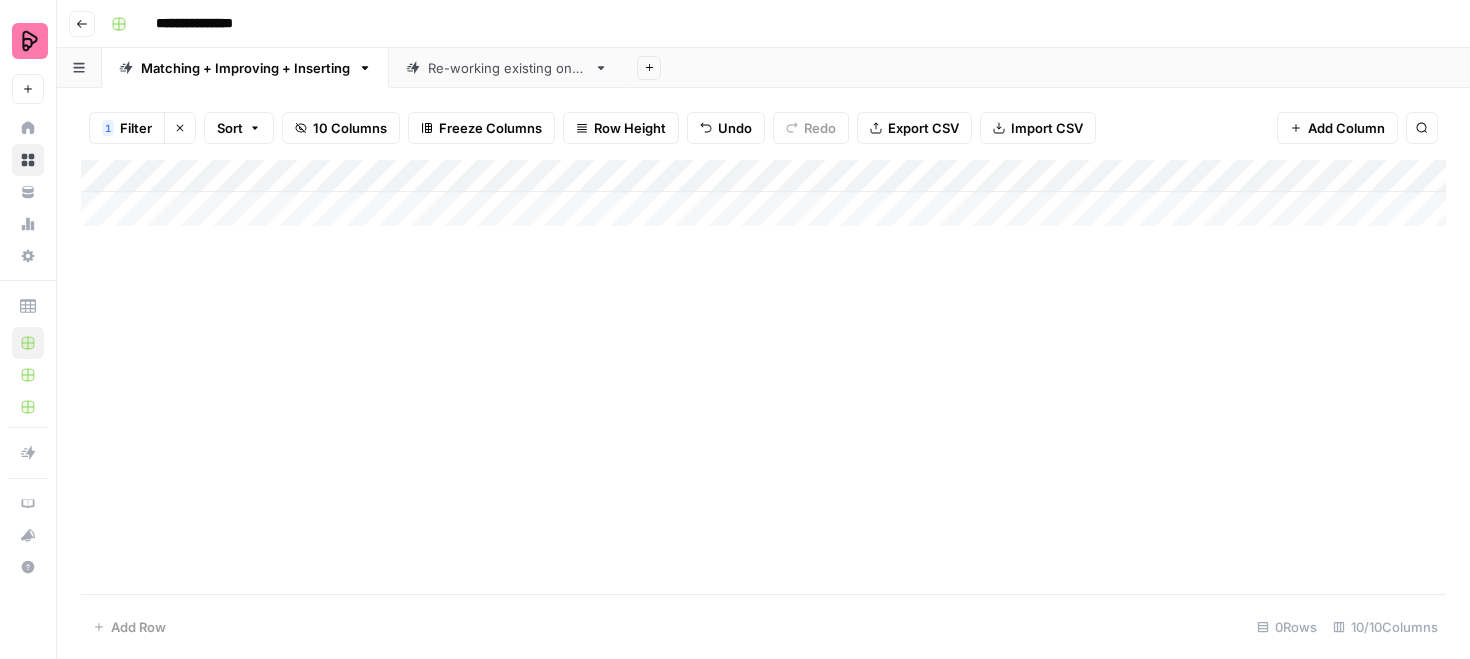 click 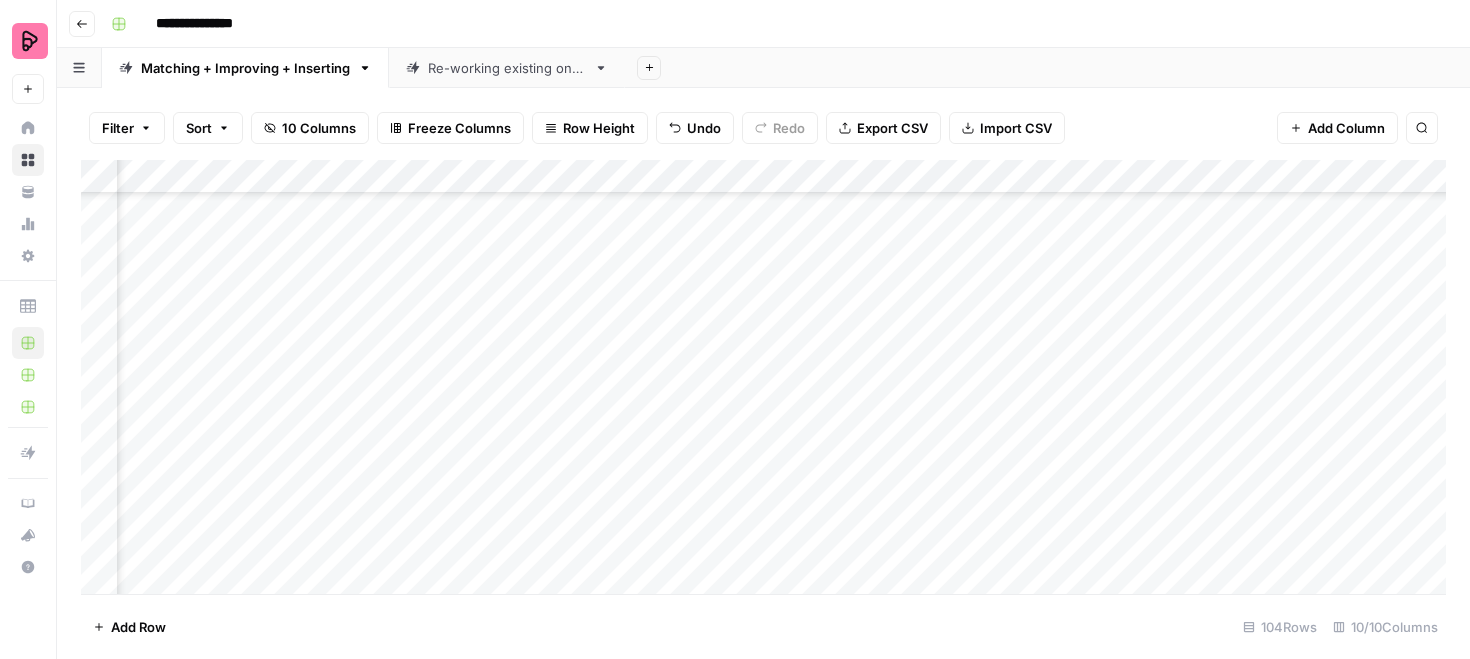 scroll, scrollTop: 0, scrollLeft: 561, axis: horizontal 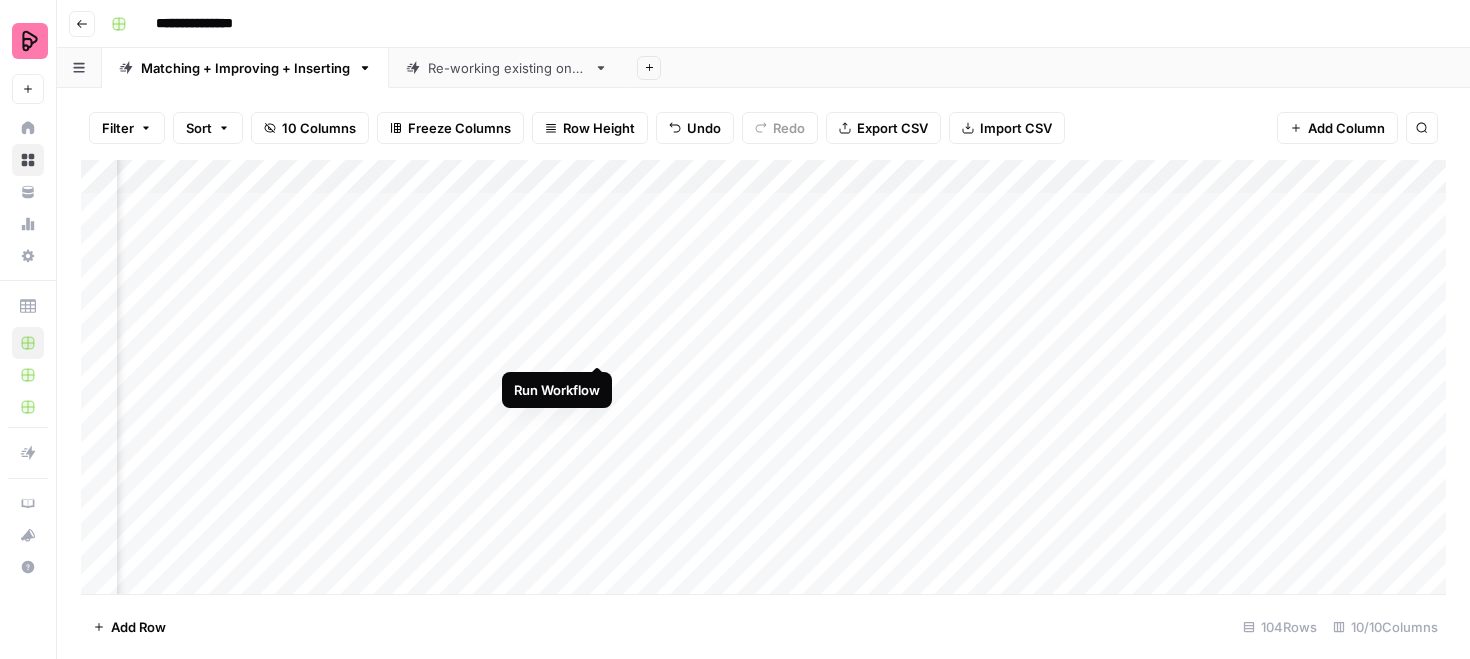 click on "Add Column" at bounding box center [763, 377] 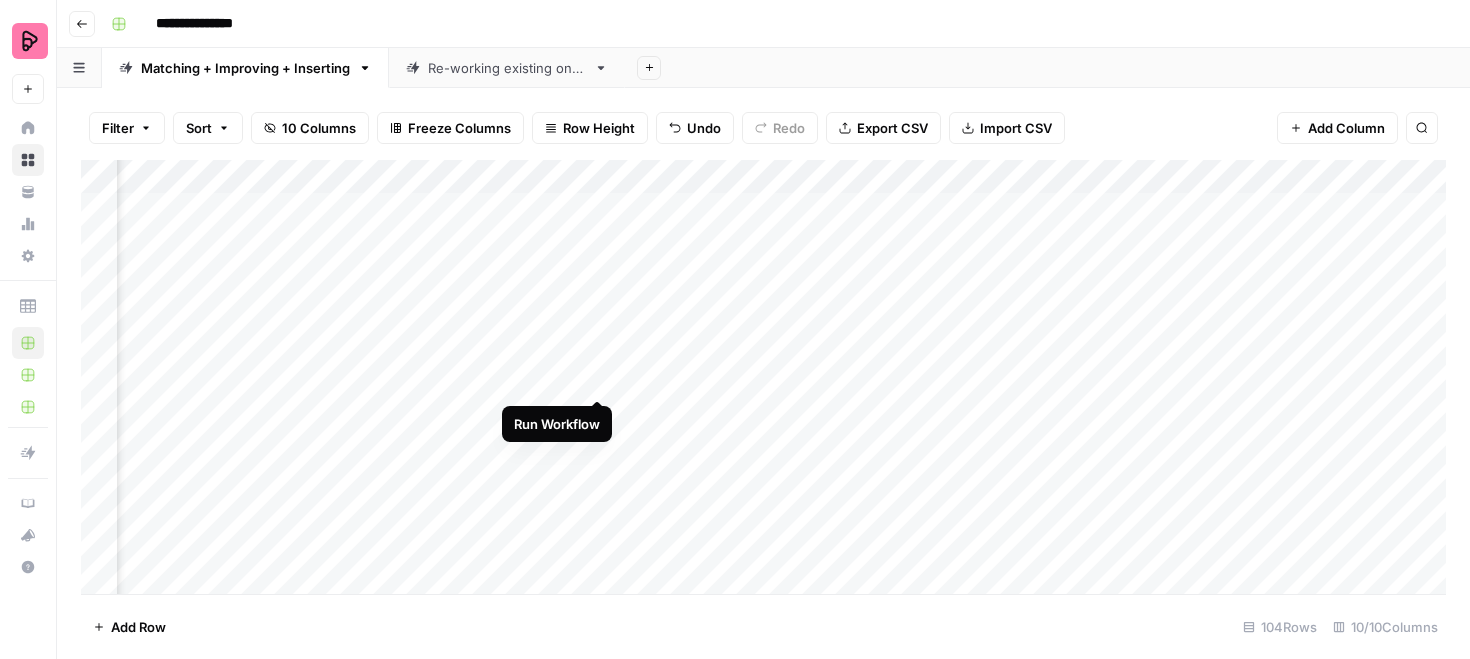 click on "Add Column" at bounding box center (763, 377) 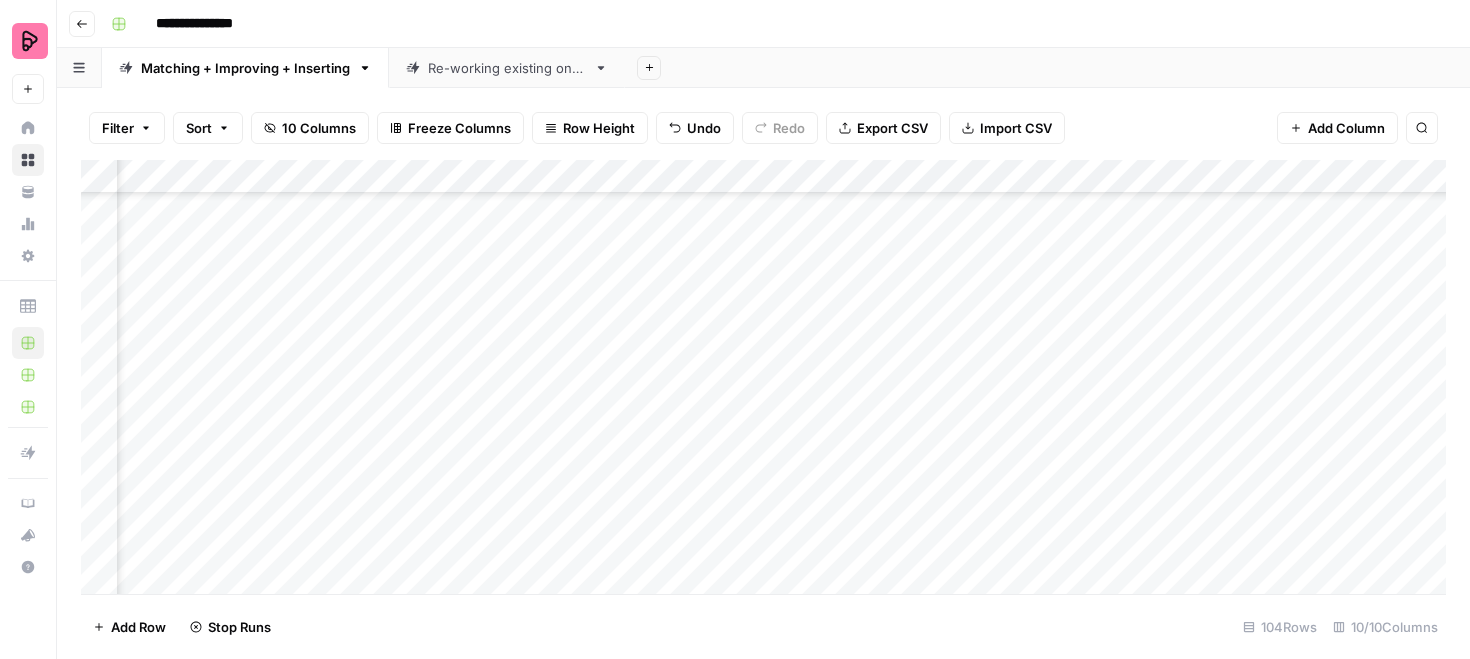 scroll, scrollTop: 542, scrollLeft: 561, axis: both 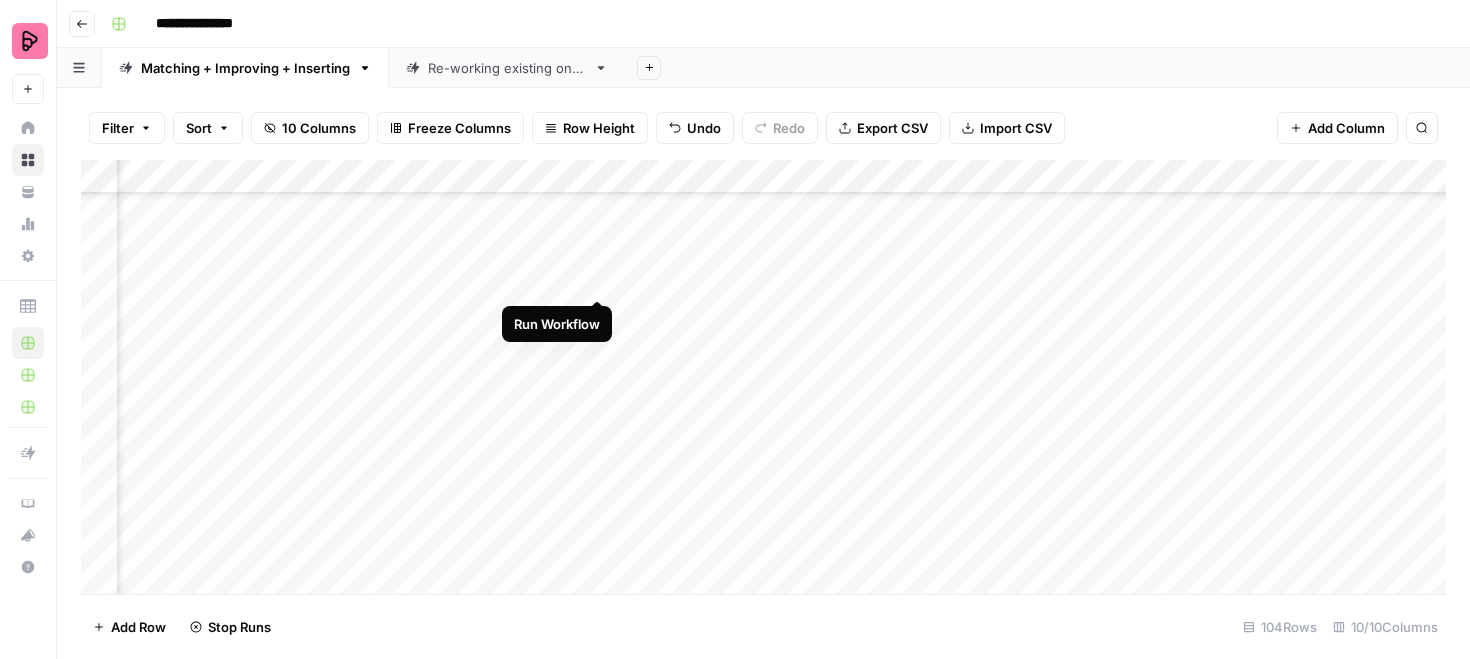 click on "Add Column" at bounding box center (763, 377) 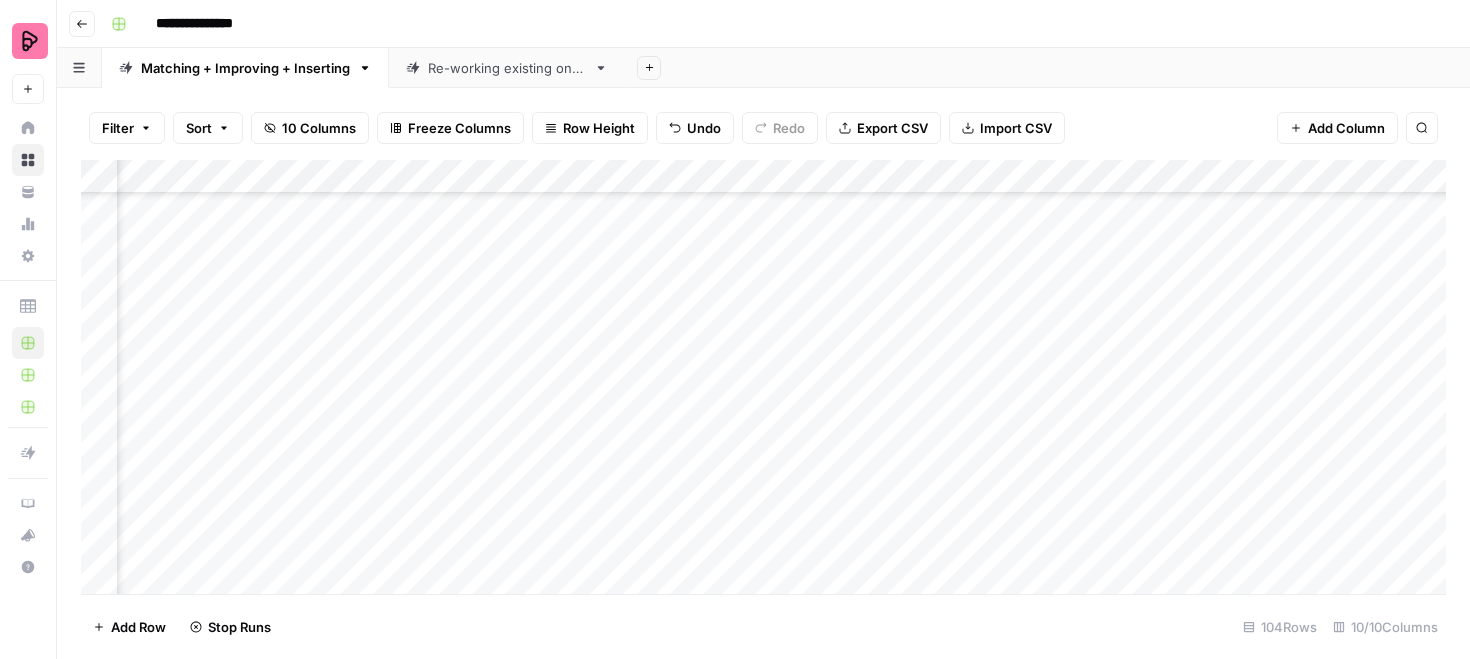 scroll, scrollTop: 1552, scrollLeft: 561, axis: both 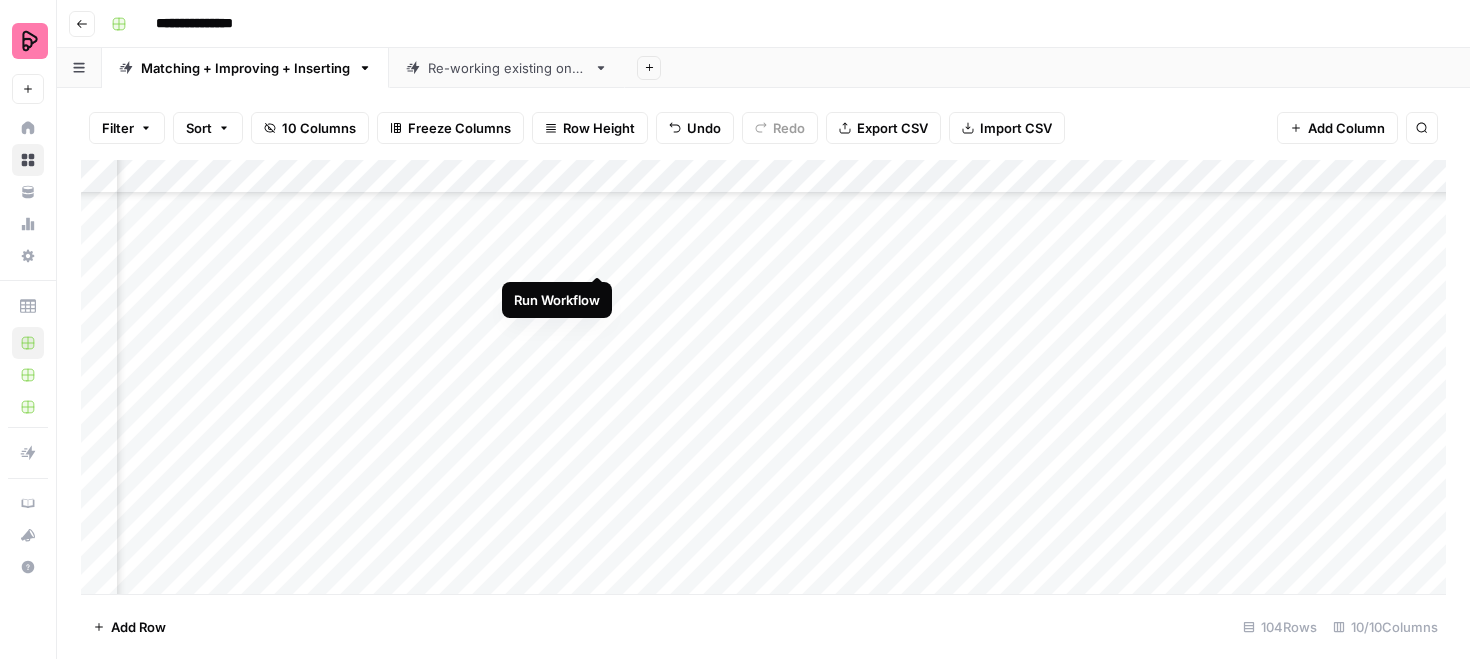 click on "Add Column" at bounding box center (763, 377) 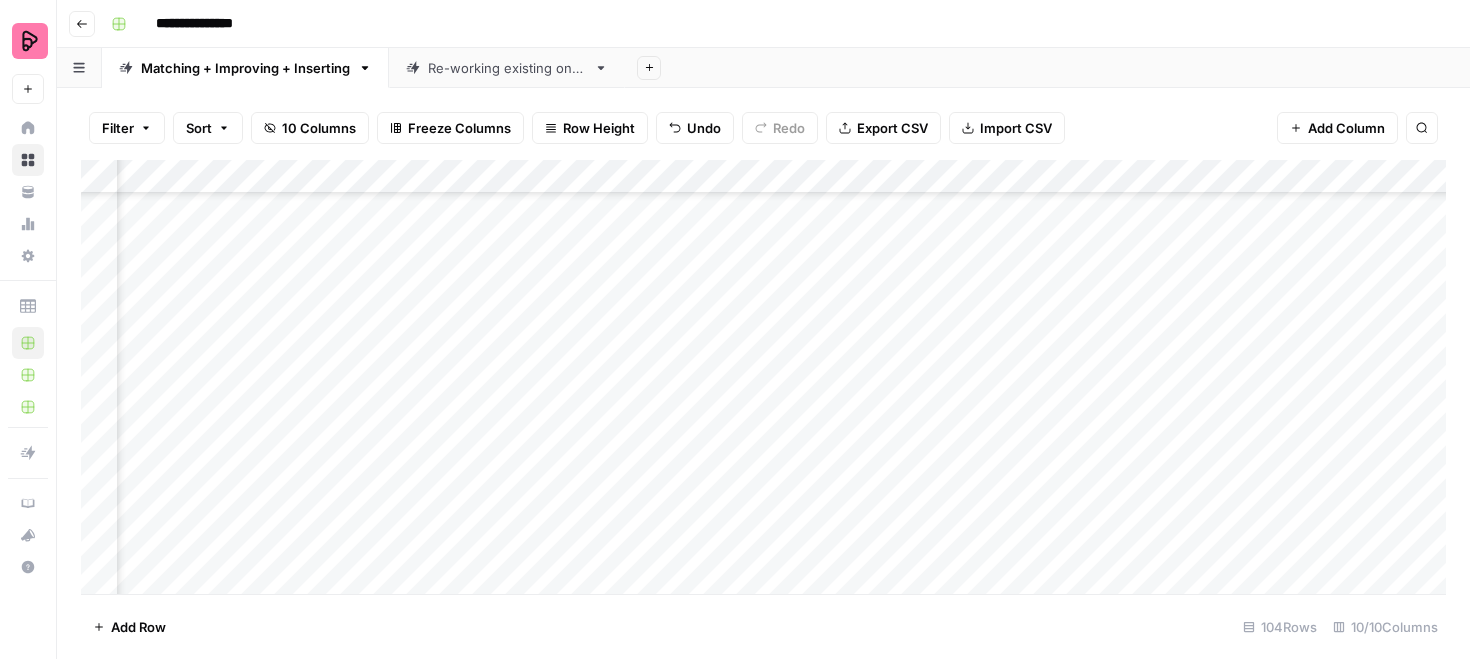 scroll, scrollTop: 0, scrollLeft: 561, axis: horizontal 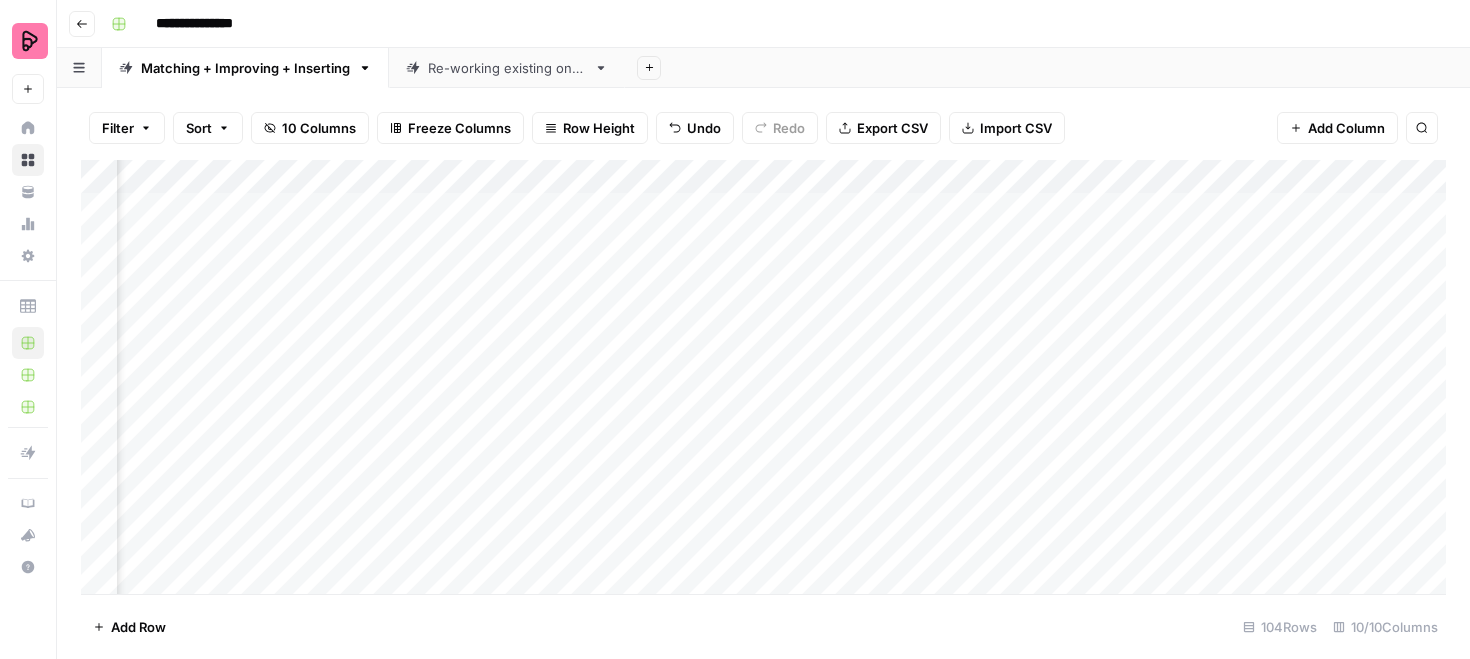 click on "Add Column" at bounding box center (763, 377) 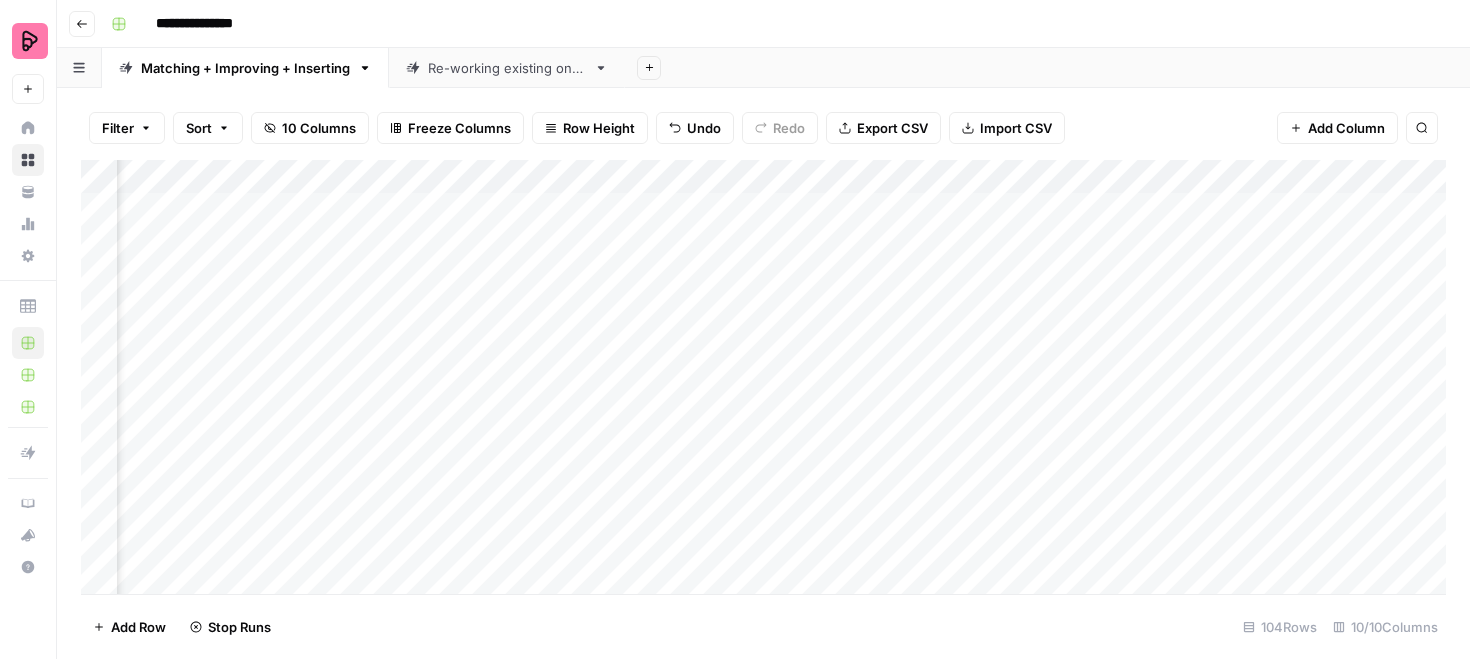 click on "Add Column" at bounding box center [763, 377] 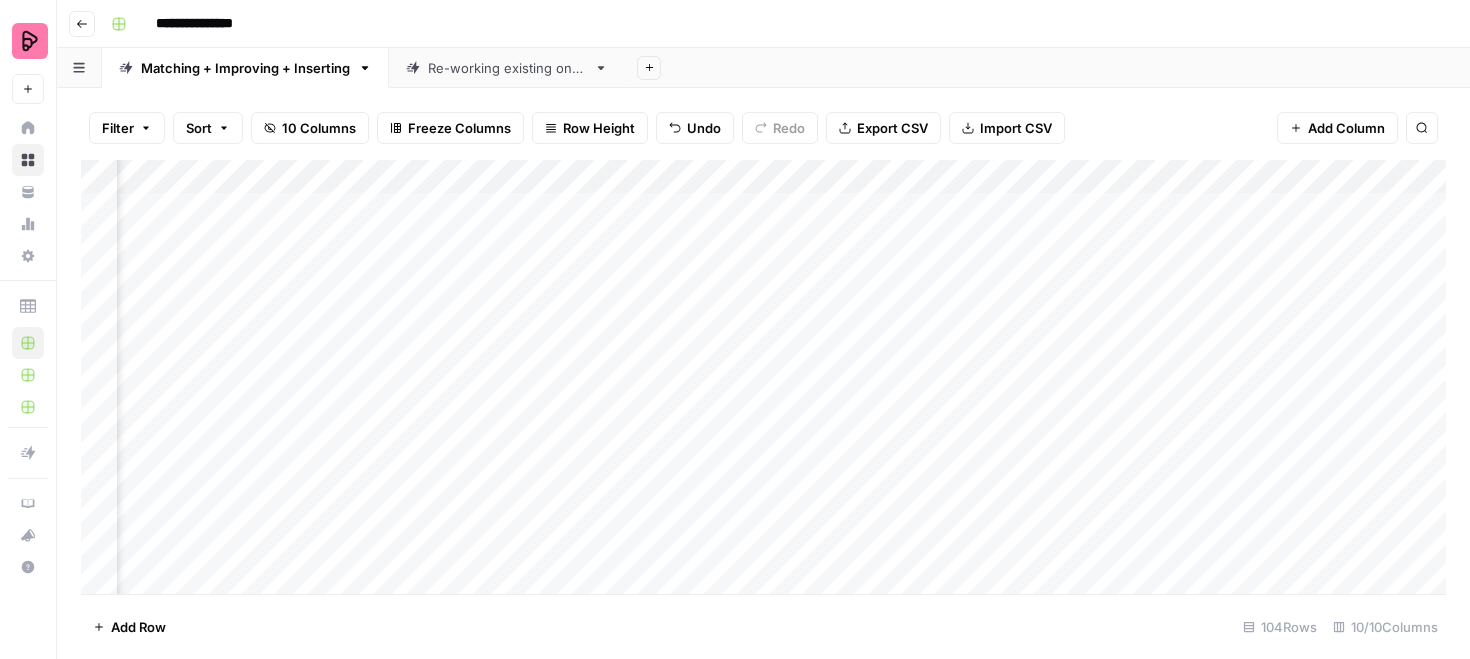 click on "Add Column" at bounding box center [763, 377] 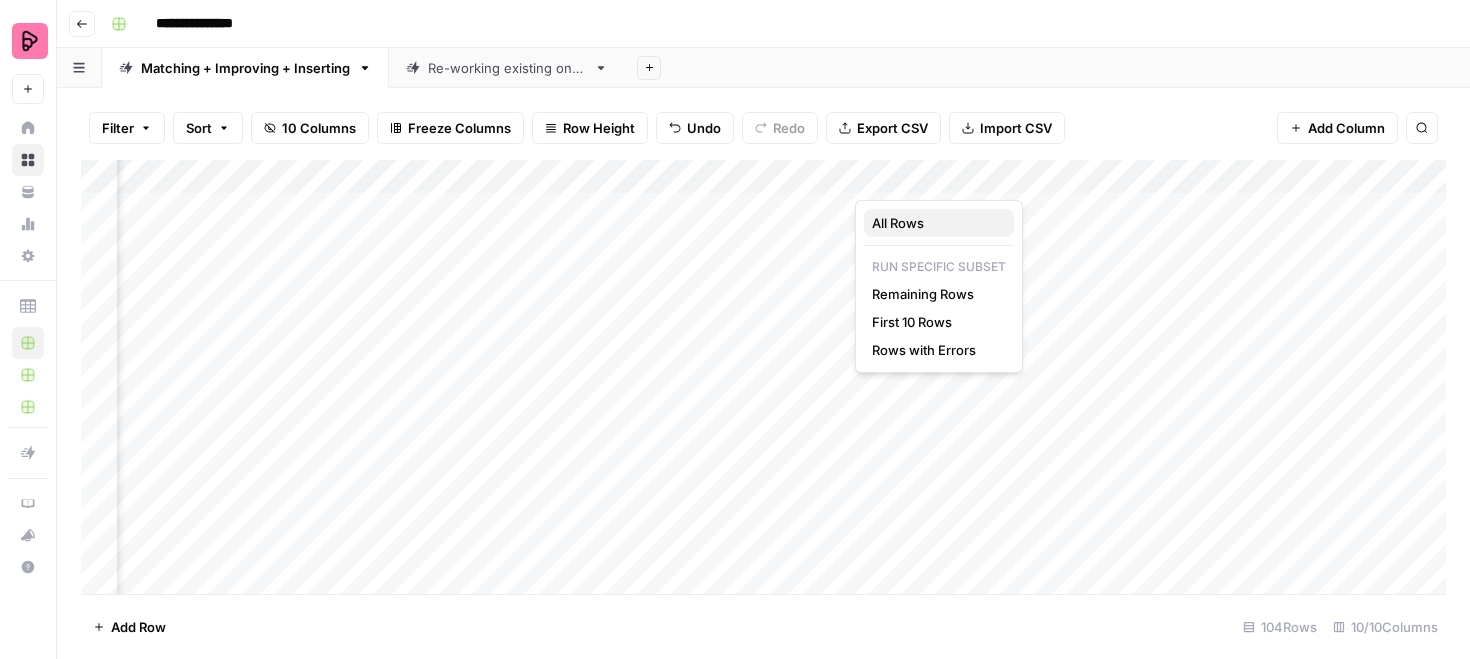click on "All Rows" at bounding box center [935, 223] 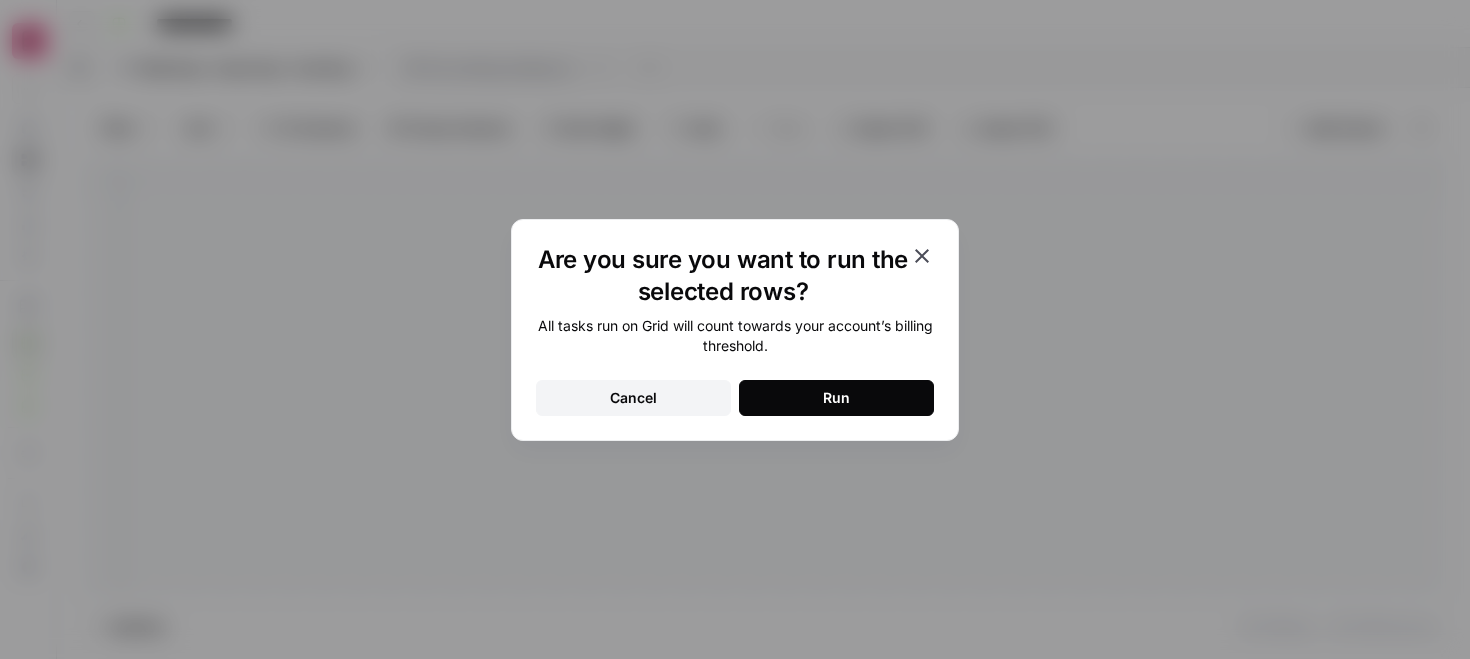 click on "All tasks run on Grid will count towards your account’s billing threshold. Cancel Run" at bounding box center (735, 366) 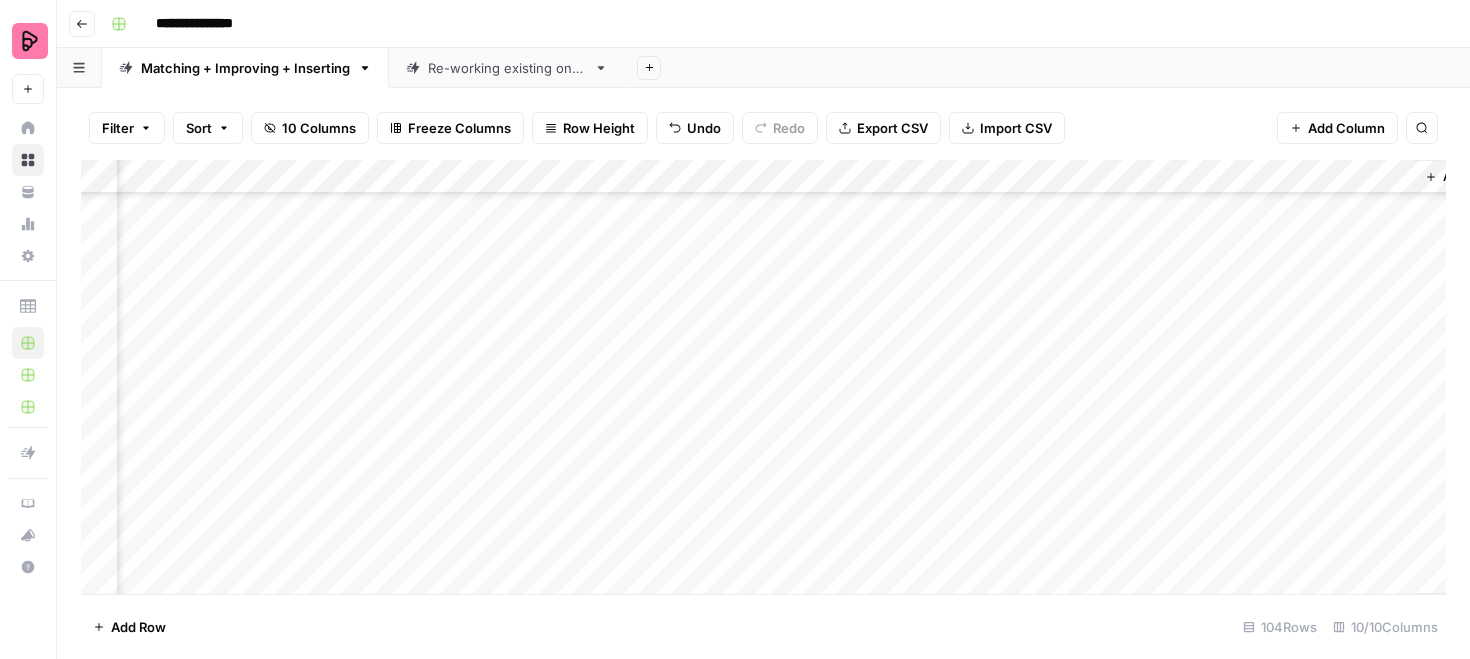 scroll, scrollTop: 178, scrollLeft: 1318, axis: both 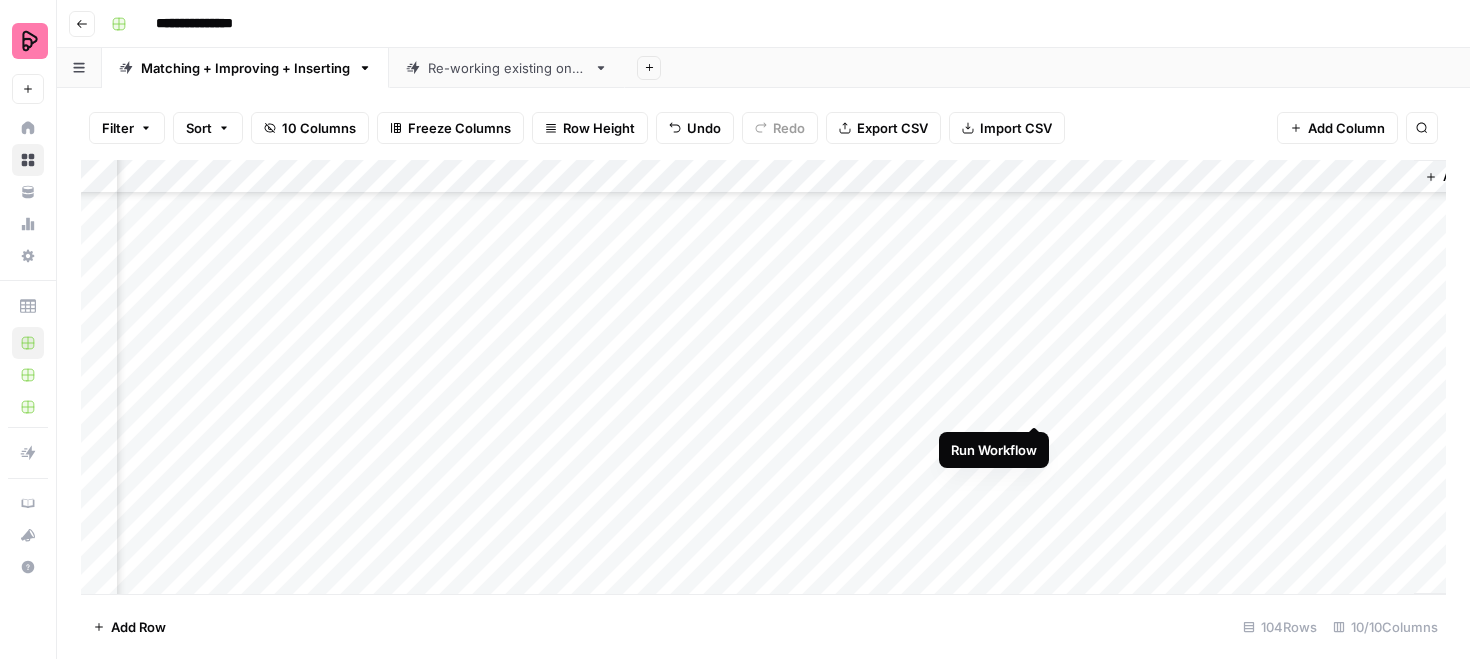 click on "Add Column" at bounding box center (763, 377) 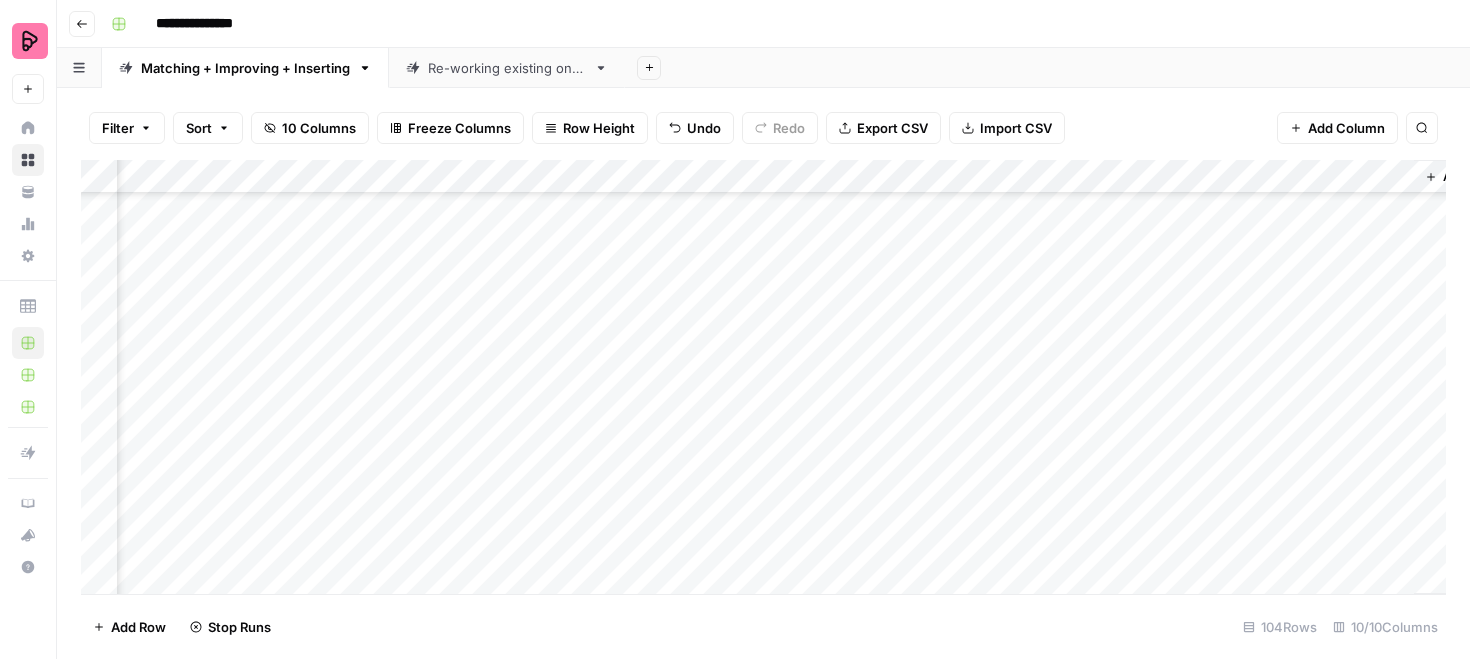 click on "Add Column" at bounding box center [763, 377] 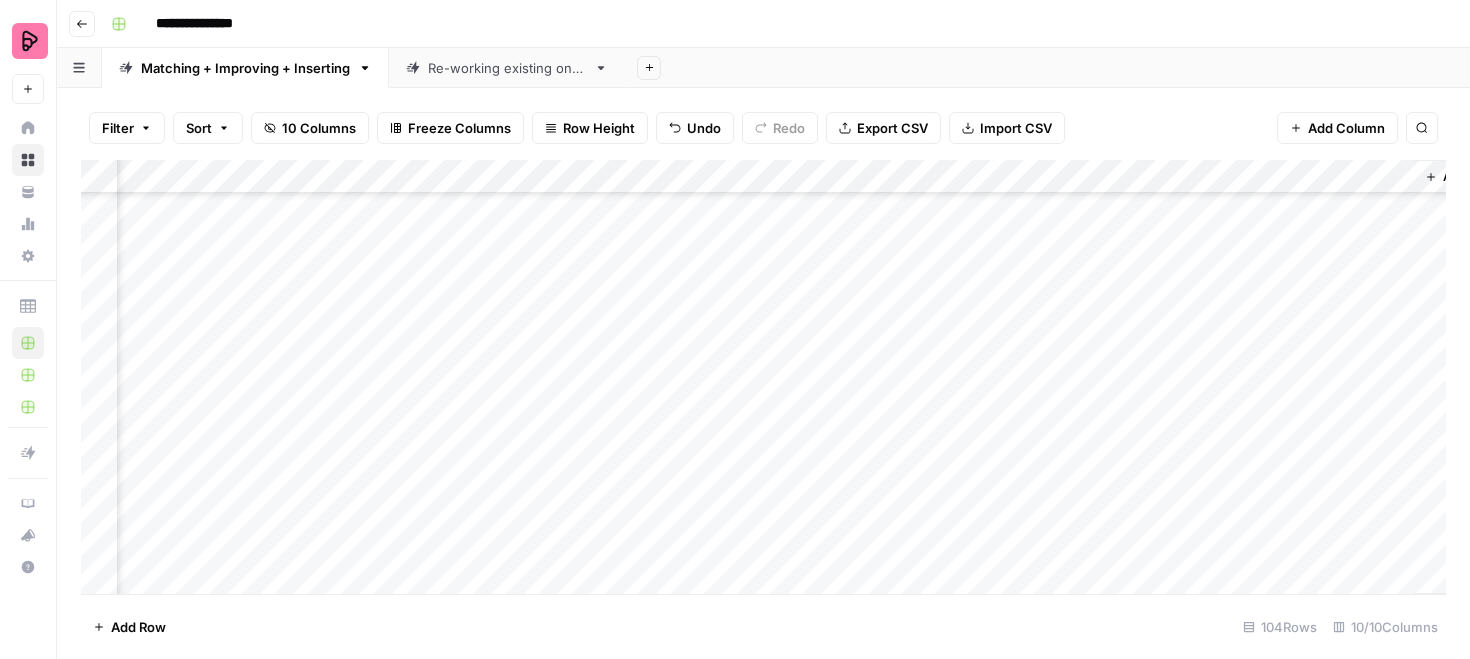 scroll, scrollTop: 0, scrollLeft: 1318, axis: horizontal 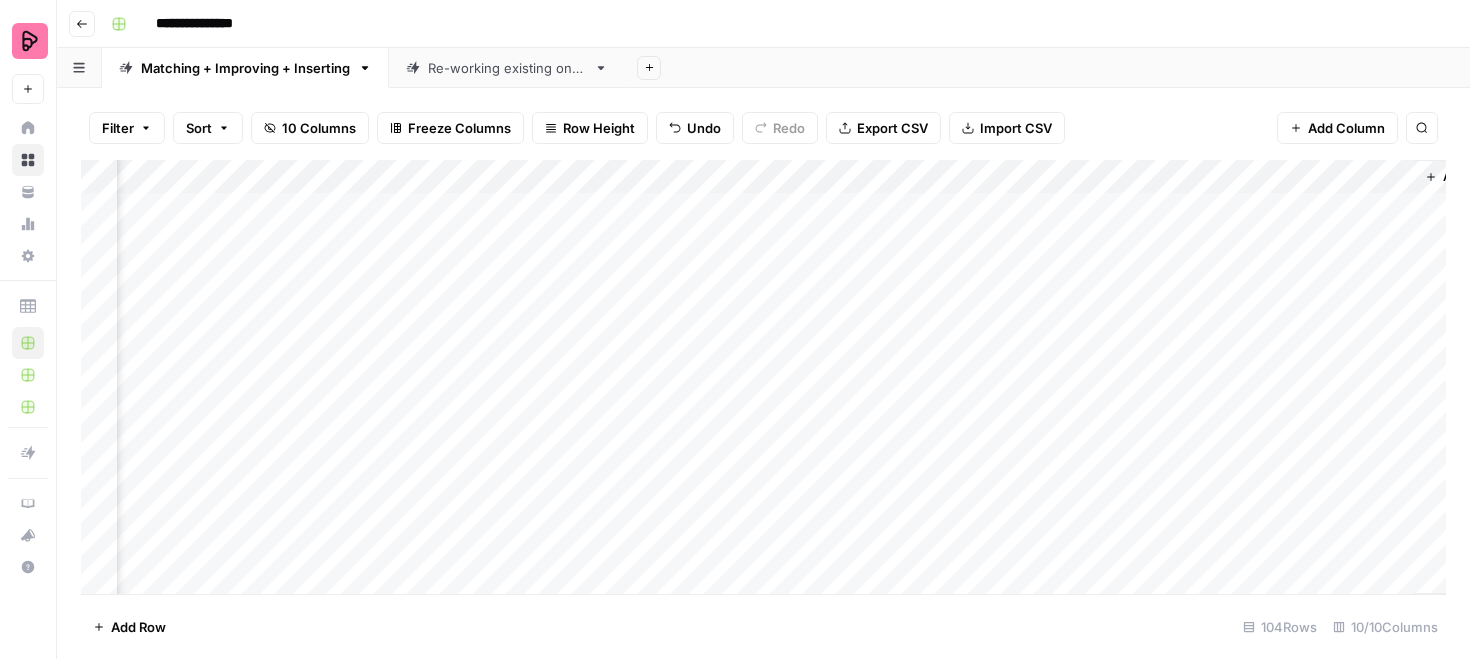 click on "Add Column" at bounding box center [763, 377] 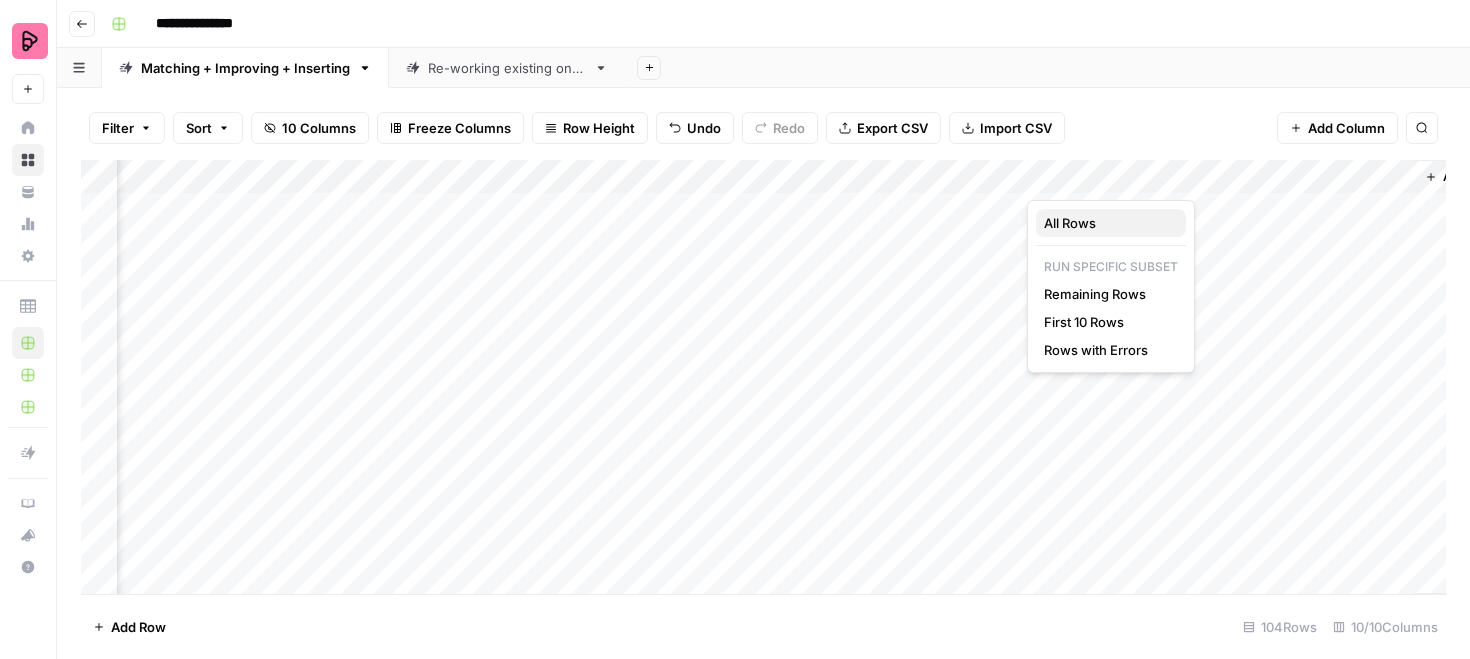 click on "All Rows" at bounding box center [1107, 223] 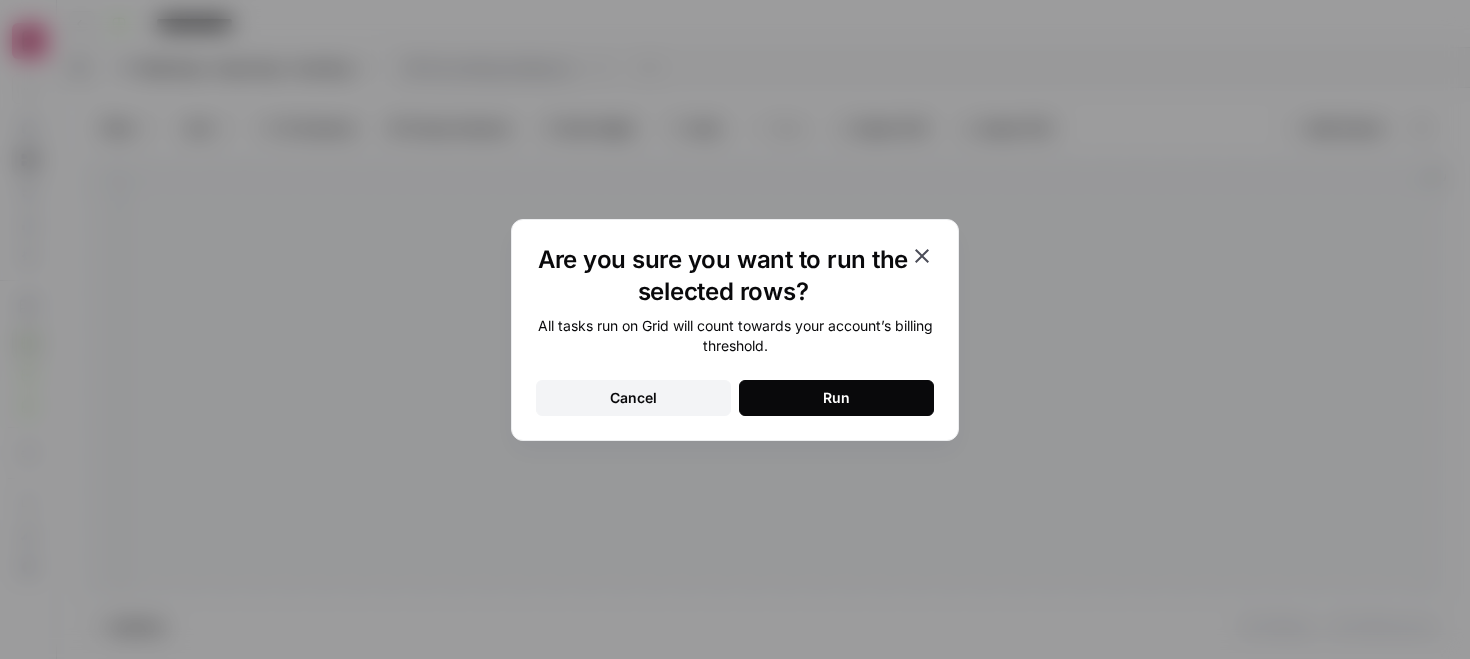 click on "Run" at bounding box center (836, 398) 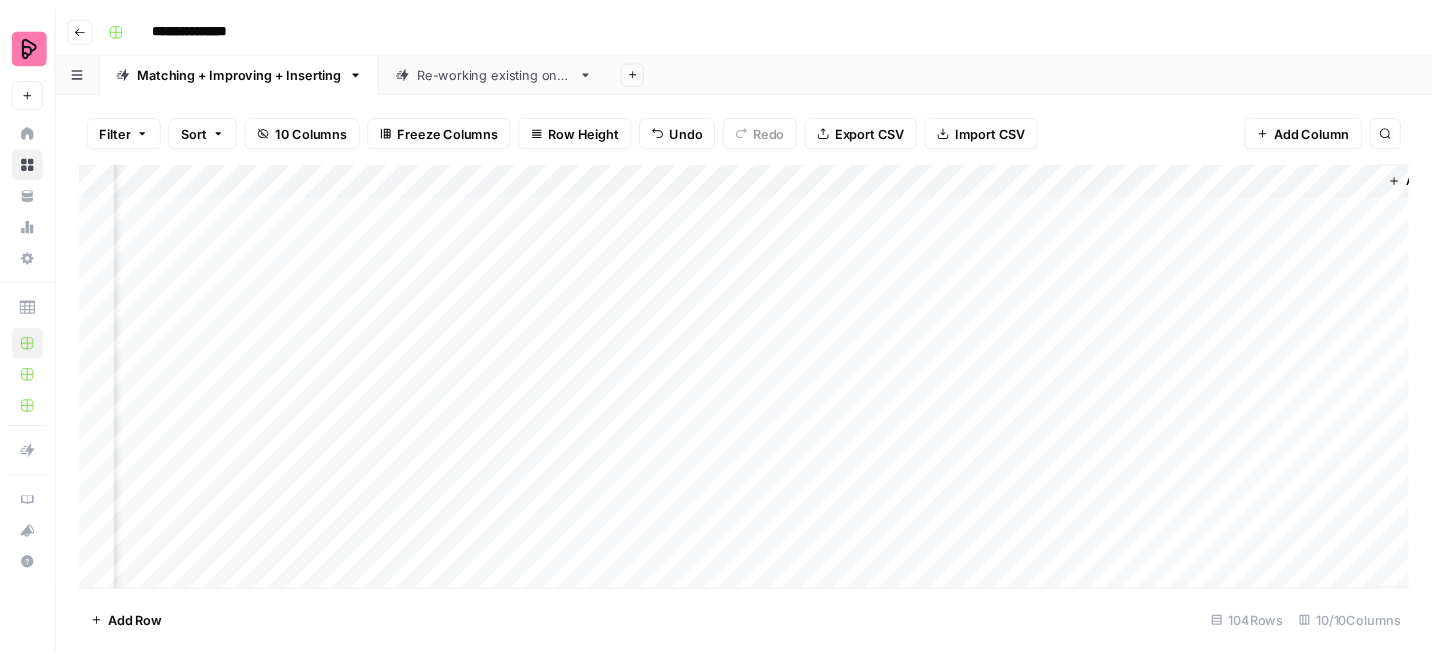 scroll, scrollTop: 0, scrollLeft: 1318, axis: horizontal 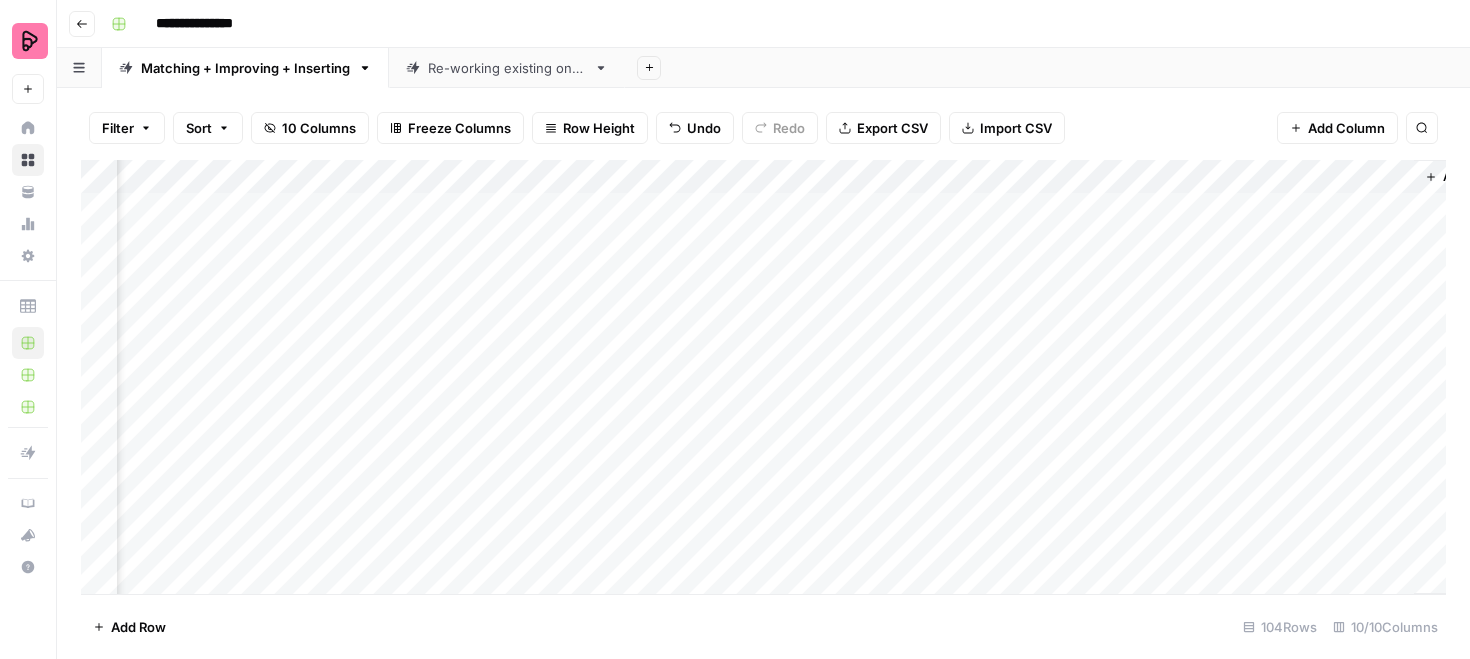 click on "Add Column" at bounding box center [763, 377] 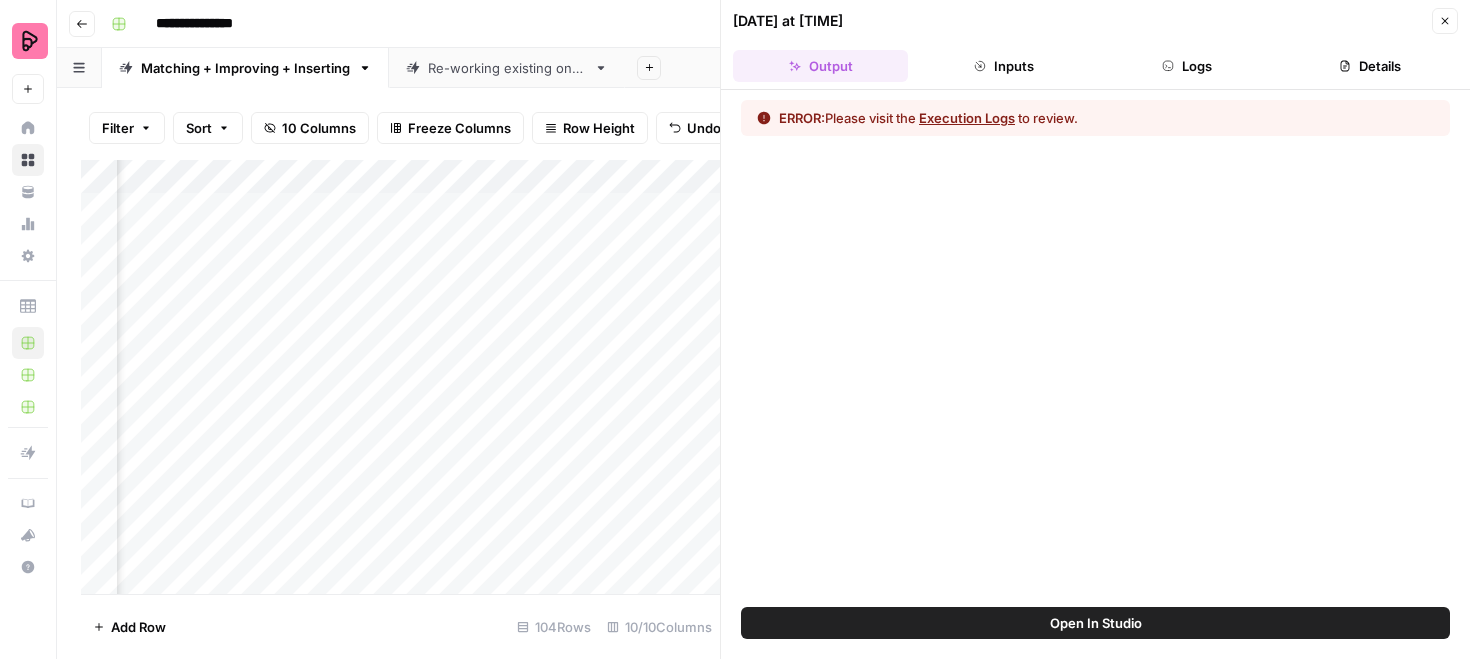 click on "Open In Studio" at bounding box center (1096, 623) 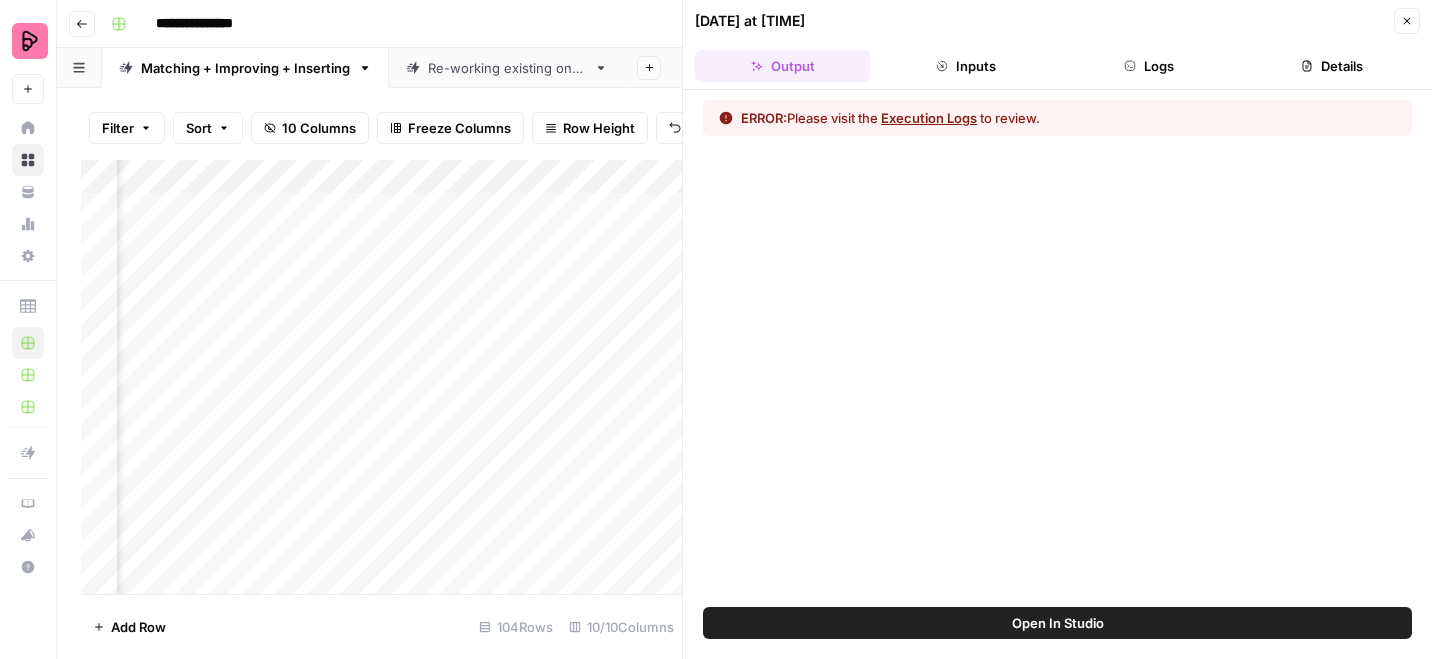 click 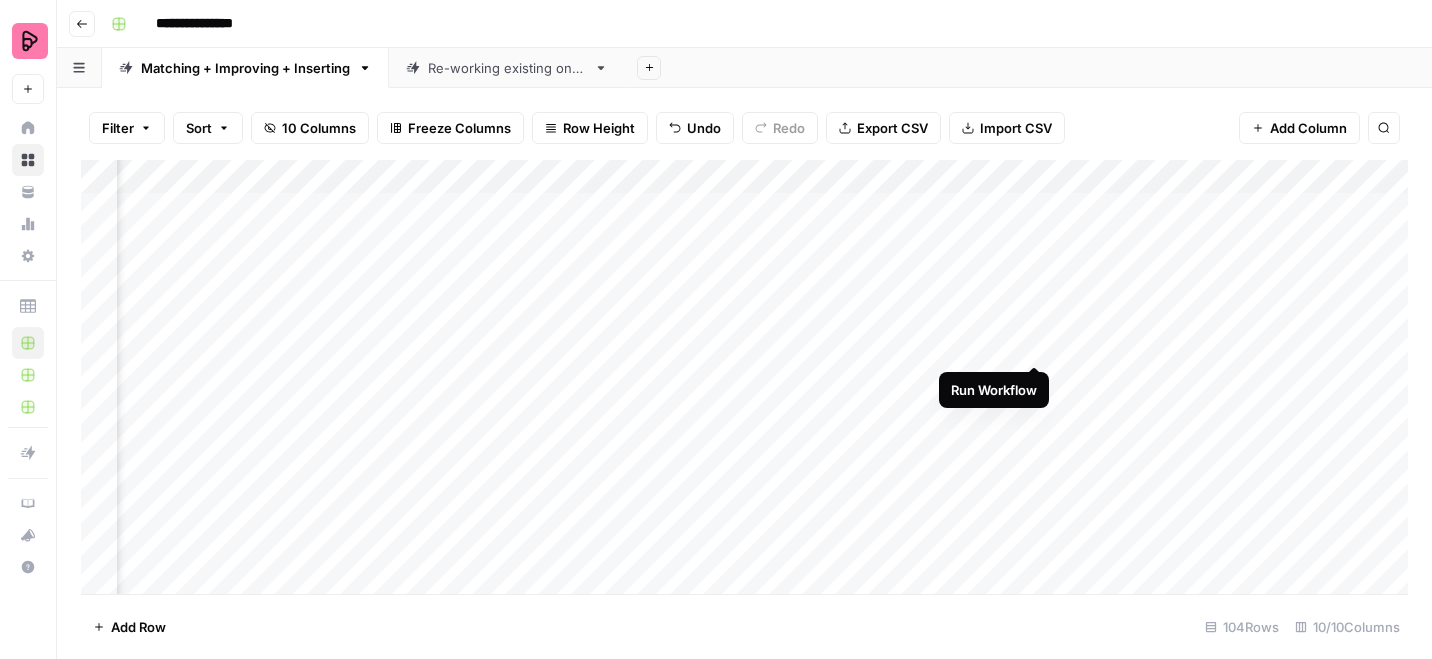 click on "Add Column" at bounding box center [744, 377] 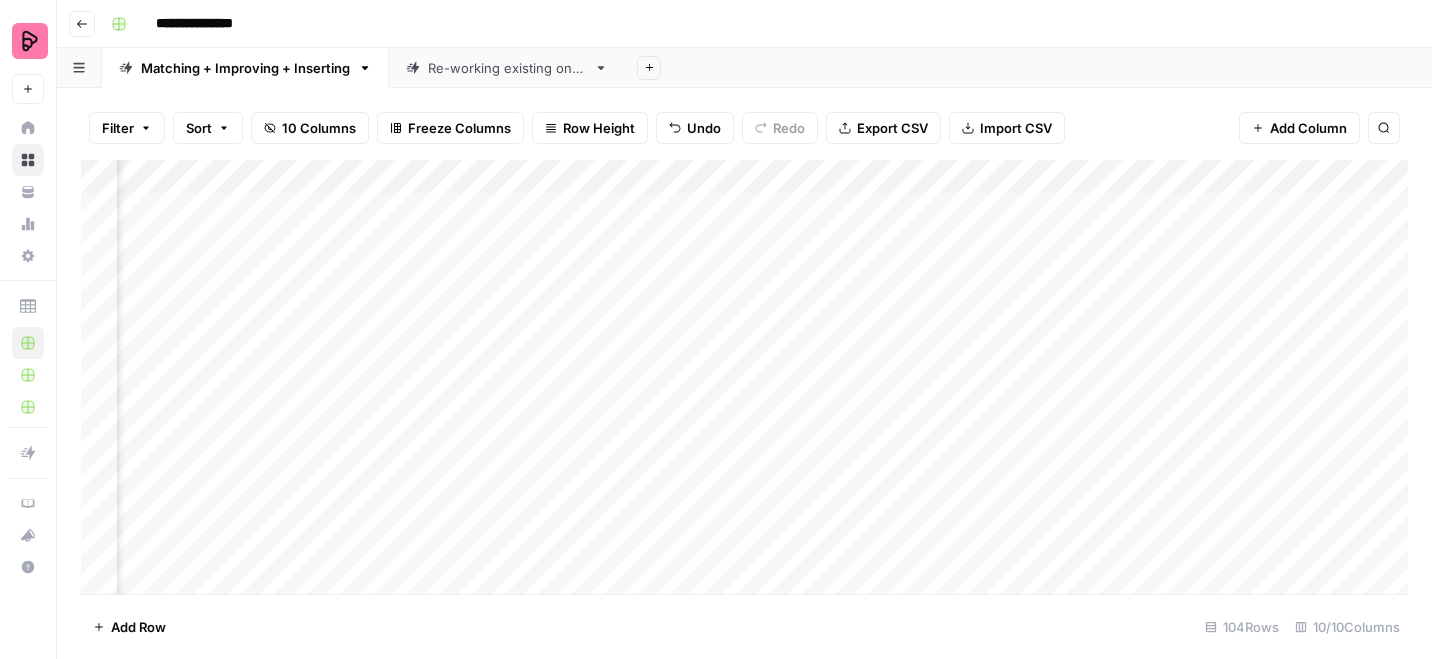 click on "Add Column" at bounding box center (744, 377) 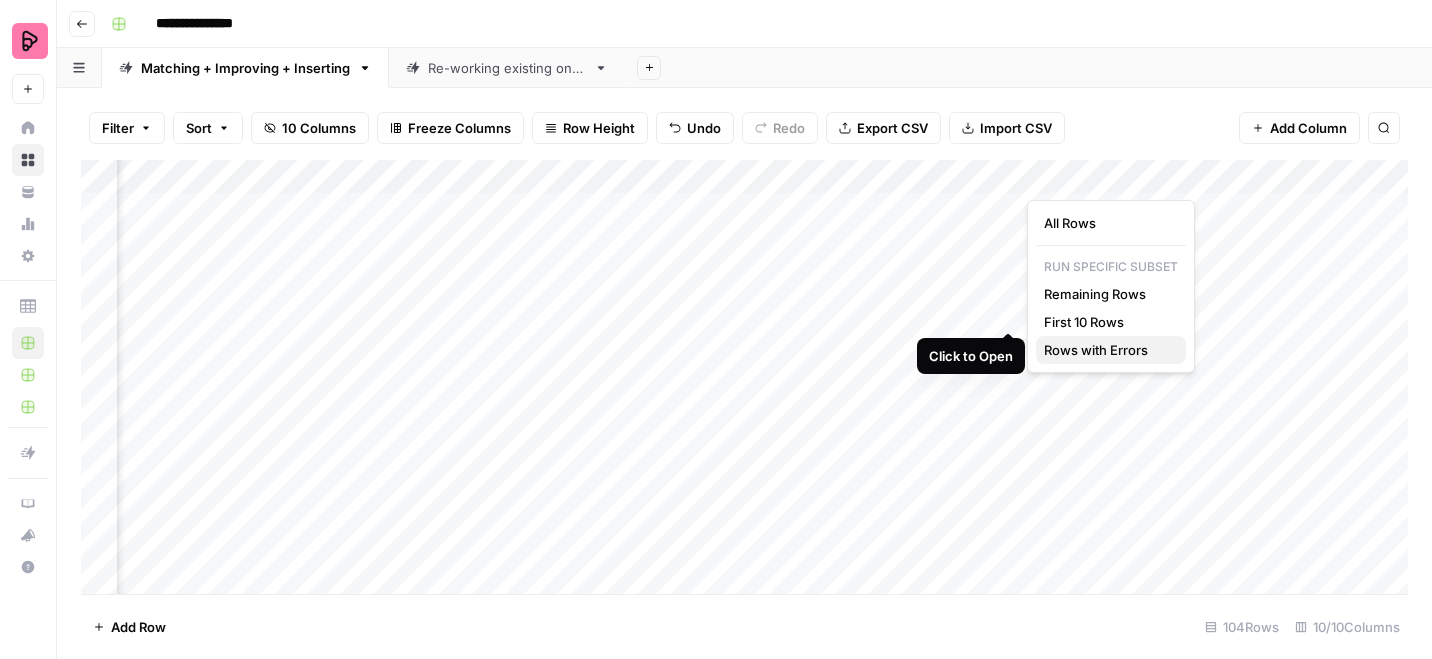click on "Rows with Errors" at bounding box center (1107, 350) 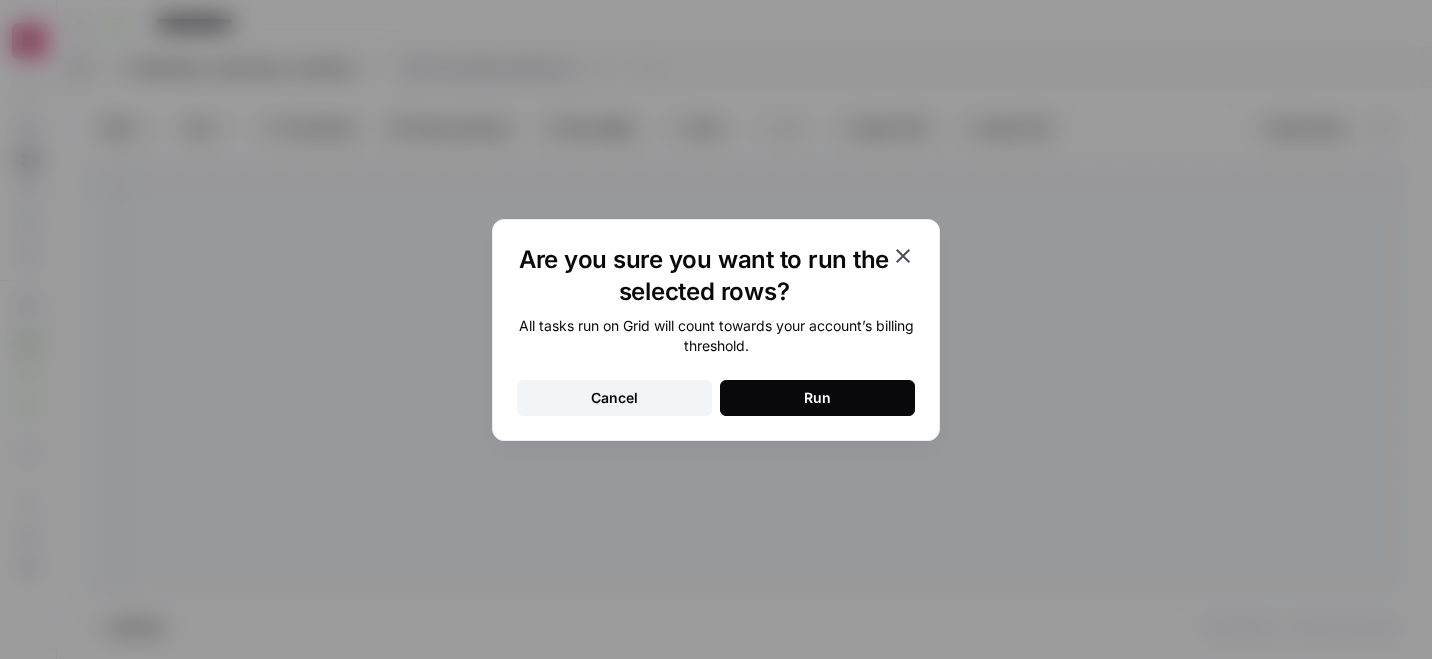 click on "Run" at bounding box center (817, 398) 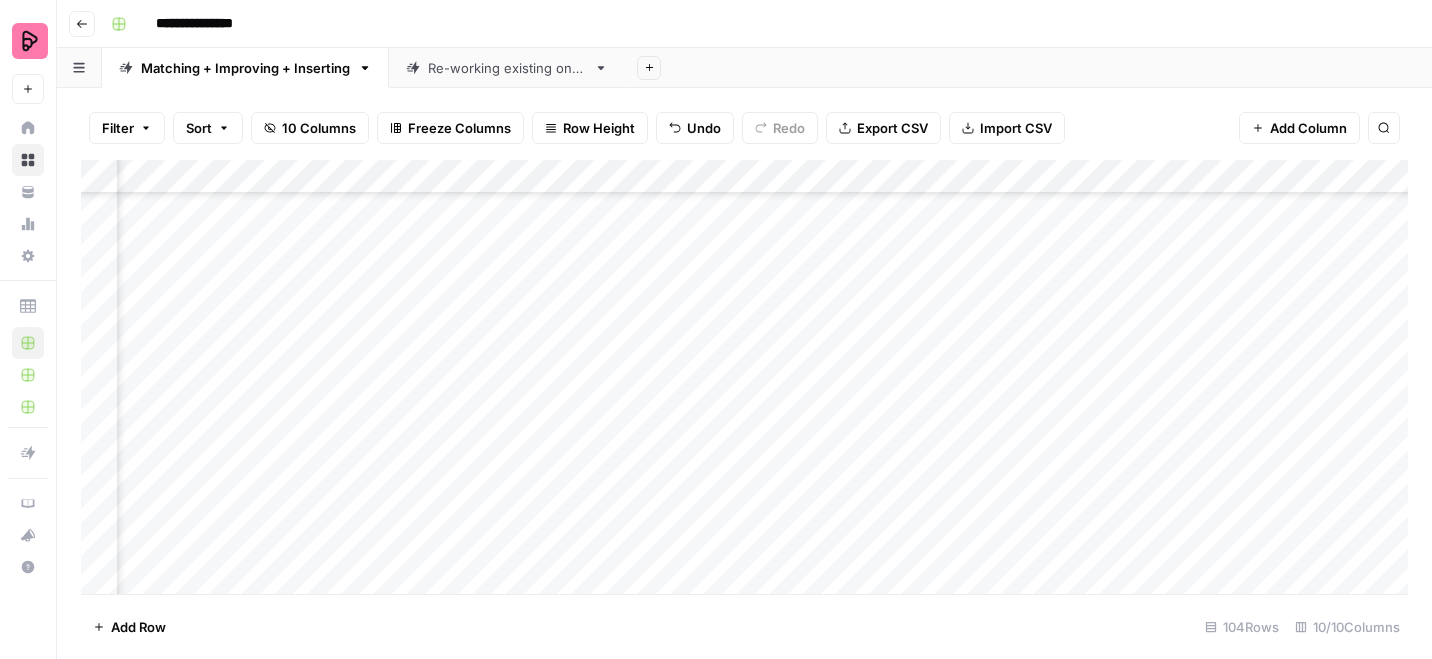 scroll, scrollTop: 0, scrollLeft: 1318, axis: horizontal 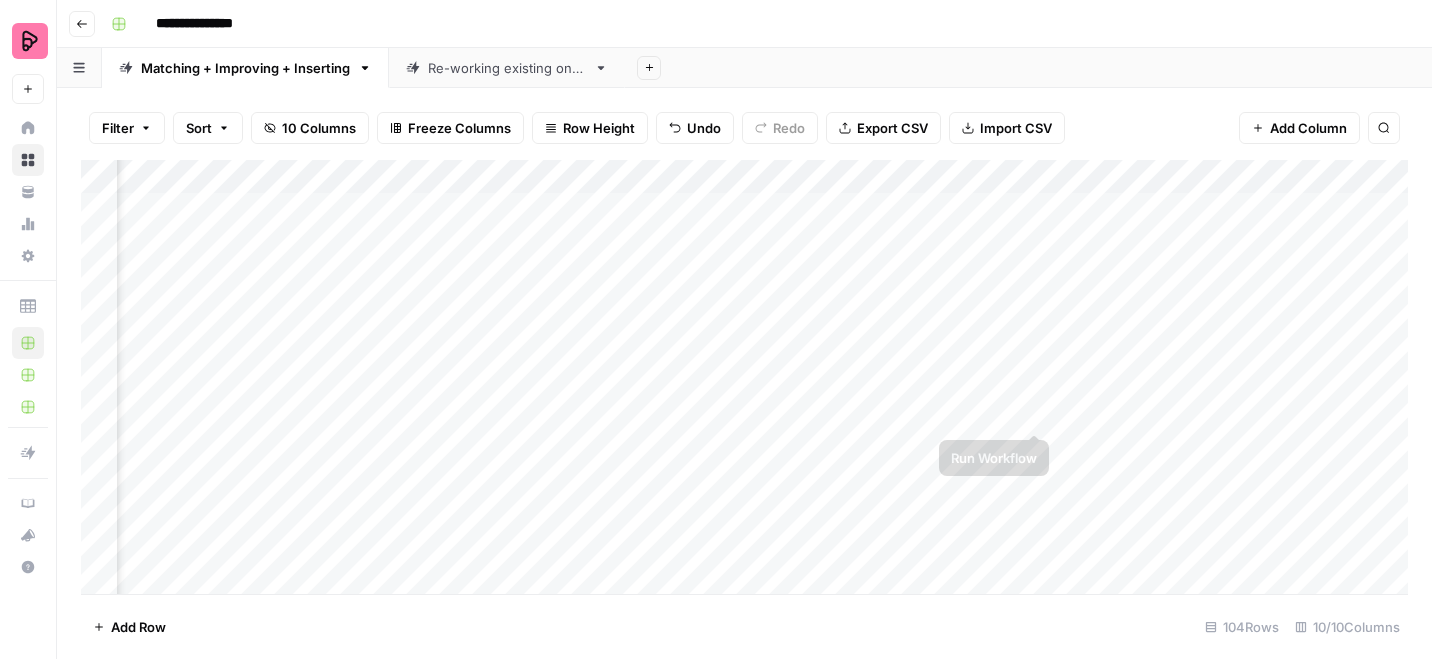 click on "Add Column" at bounding box center [744, 377] 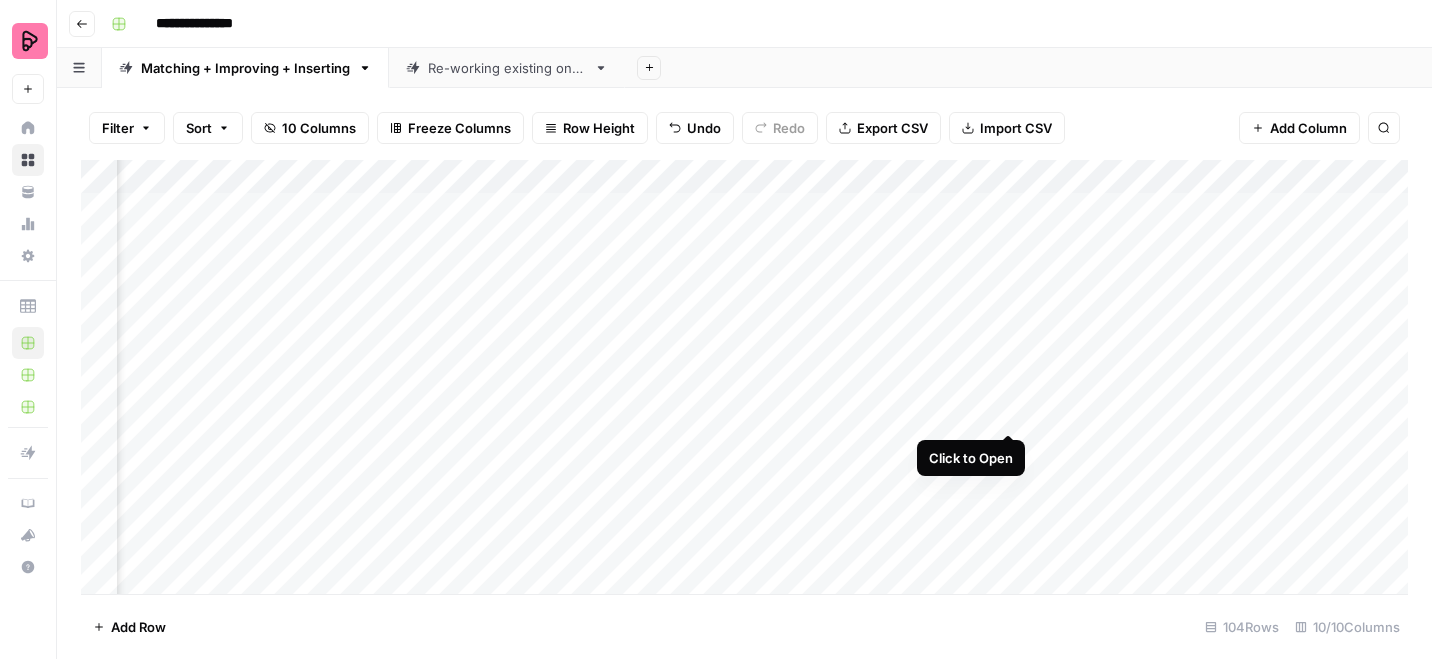 click on "Add Column" at bounding box center [744, 377] 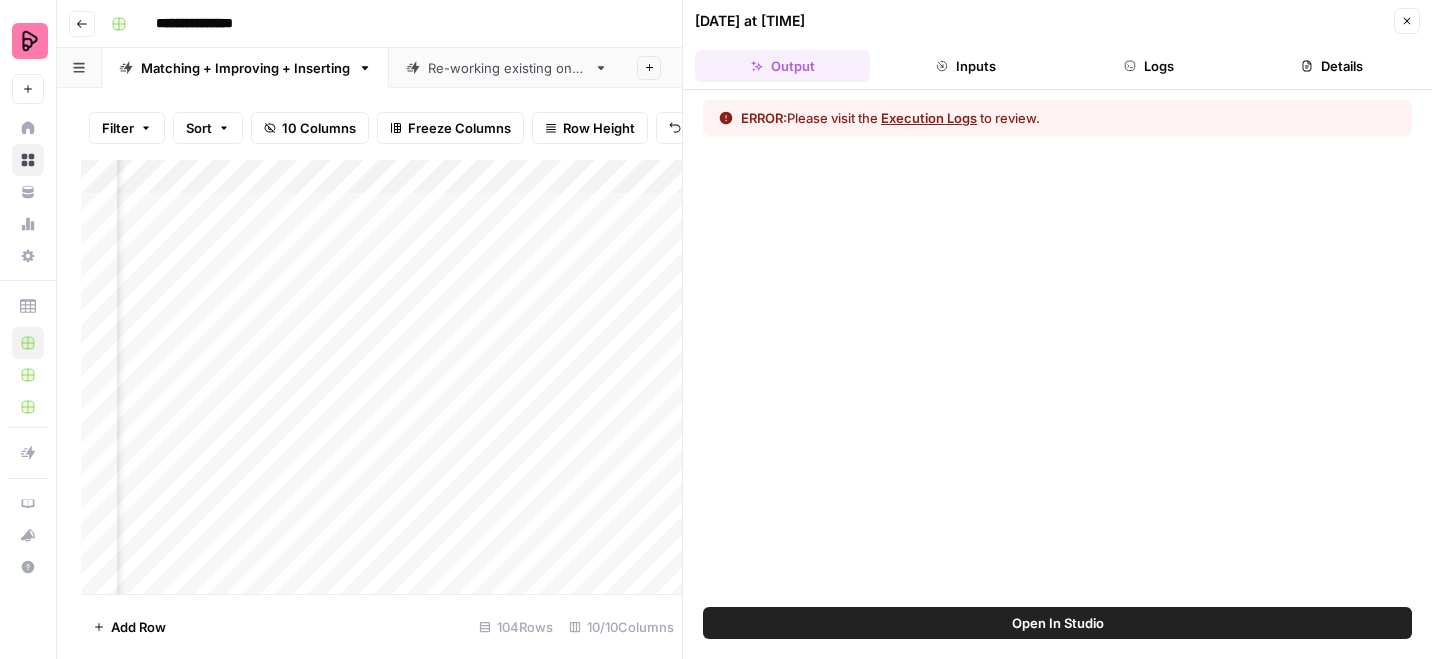 click on "Open In Studio" at bounding box center (1058, 623) 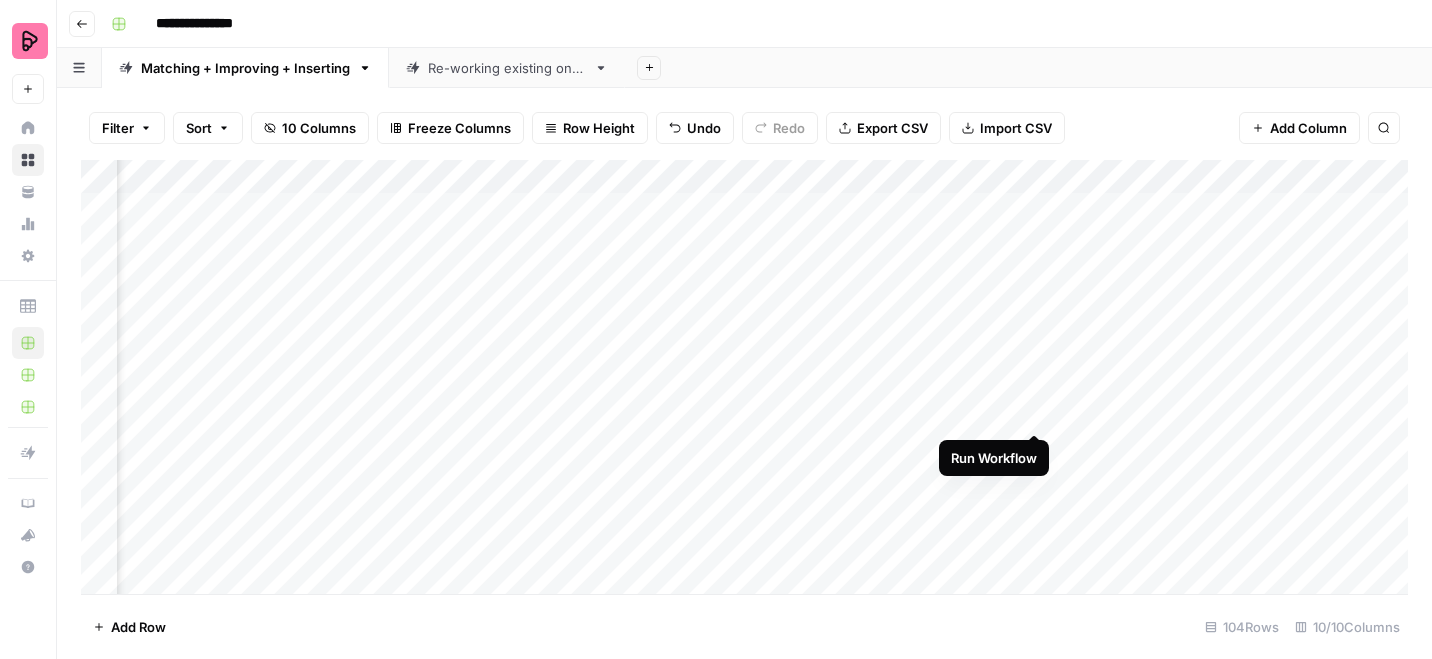 click on "Add Column" at bounding box center [744, 377] 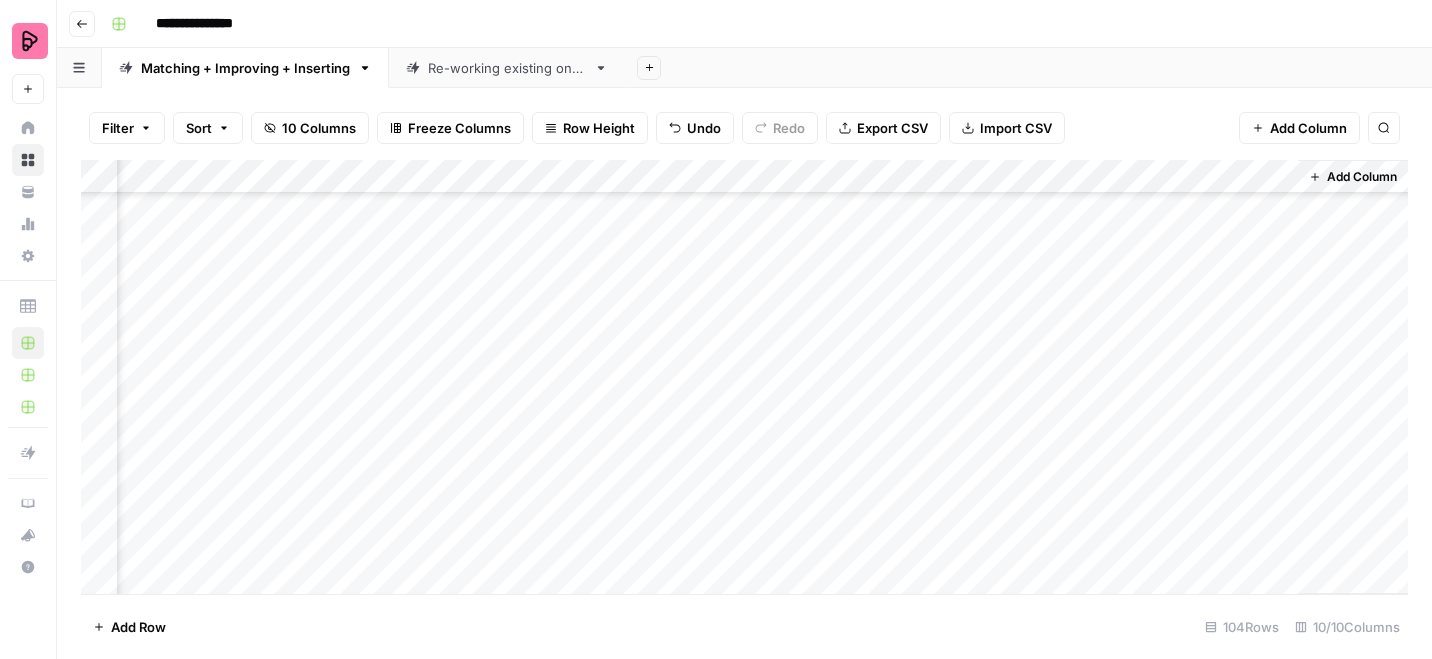 scroll, scrollTop: 563, scrollLeft: 1435, axis: both 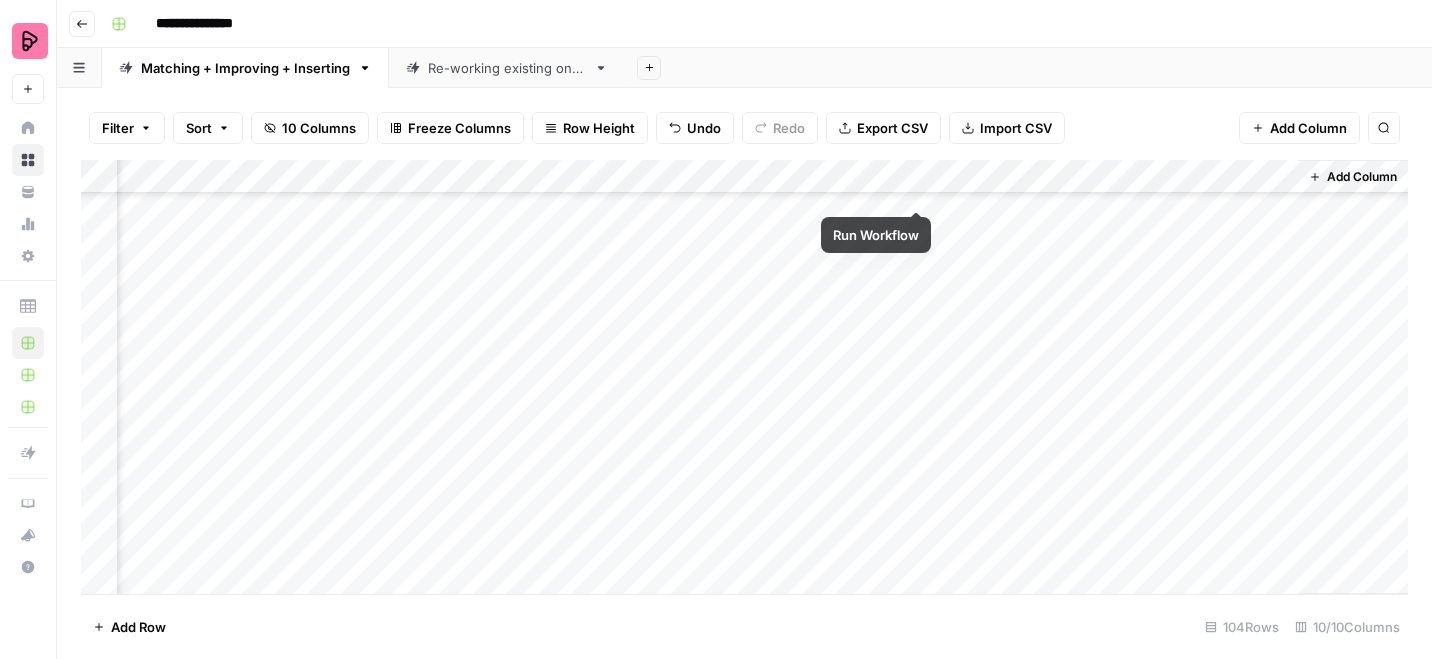 click on "Add Column" at bounding box center (744, 377) 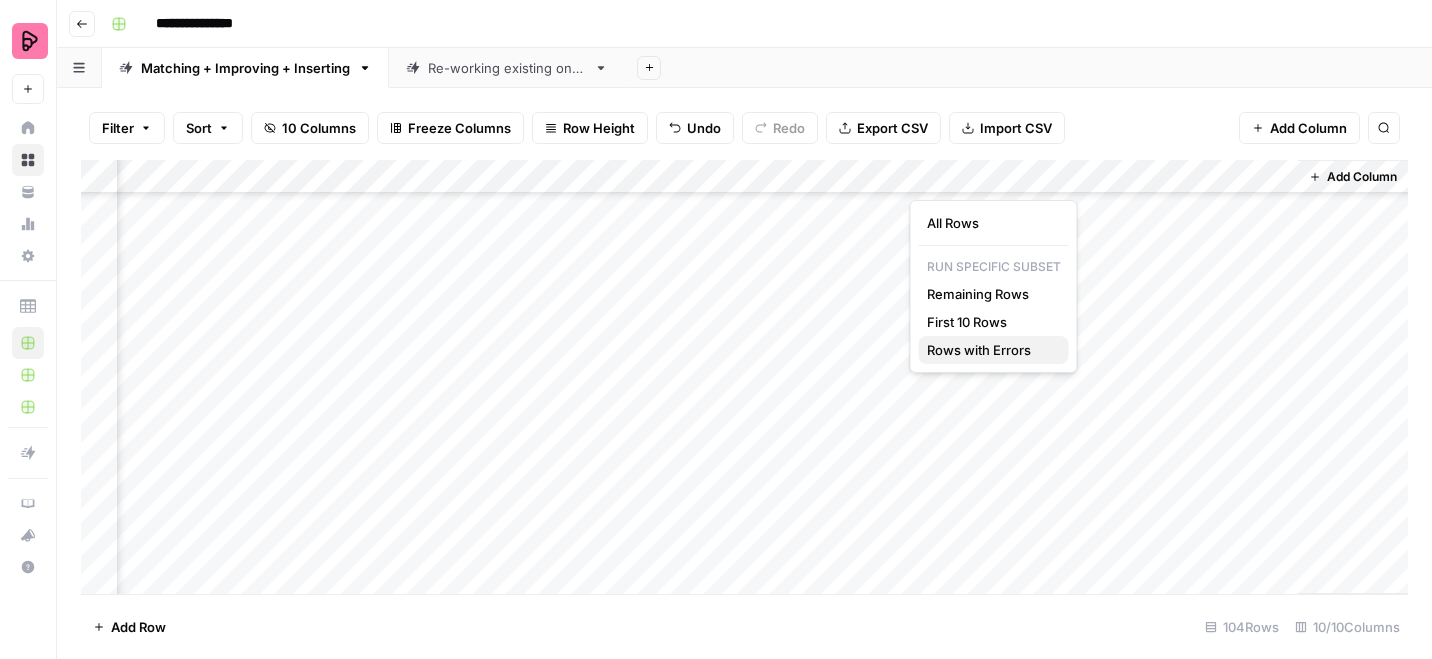 click on "Rows with Errors" at bounding box center [990, 350] 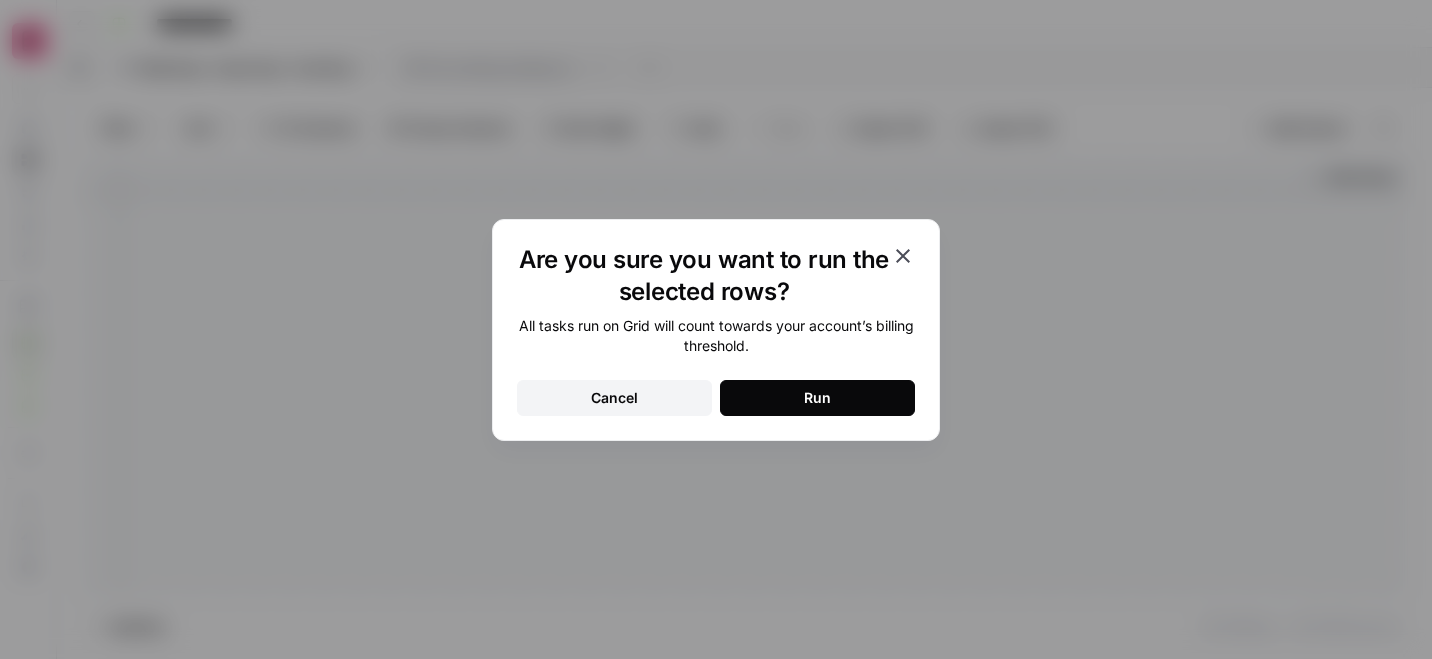 click on "Run" at bounding box center [817, 398] 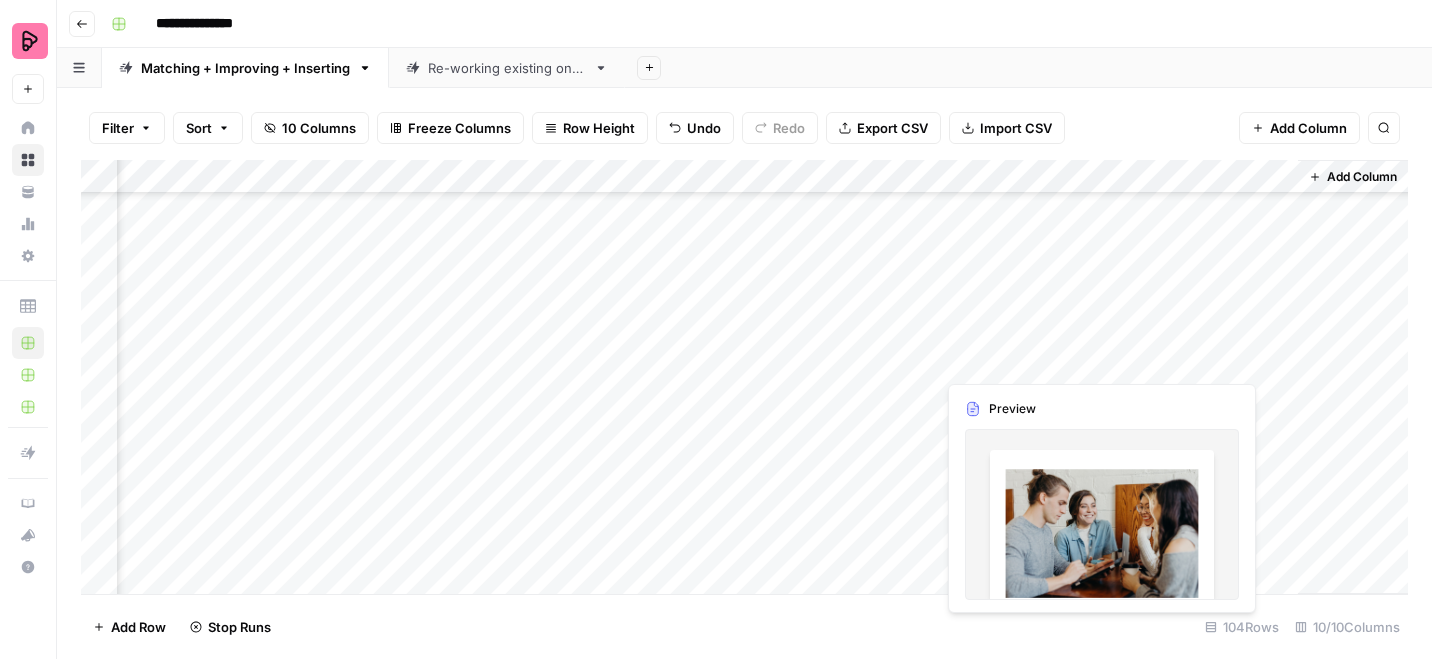 click on "Add Column" at bounding box center (744, 377) 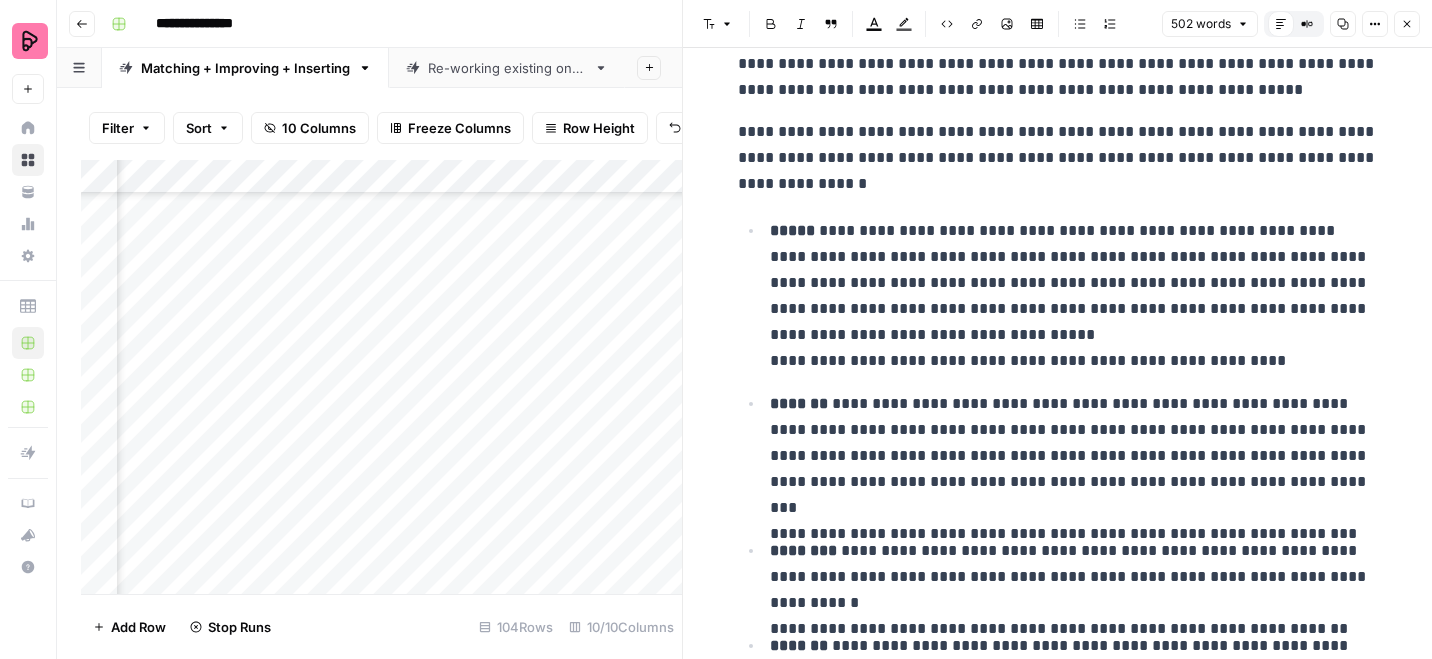 scroll, scrollTop: 311, scrollLeft: 0, axis: vertical 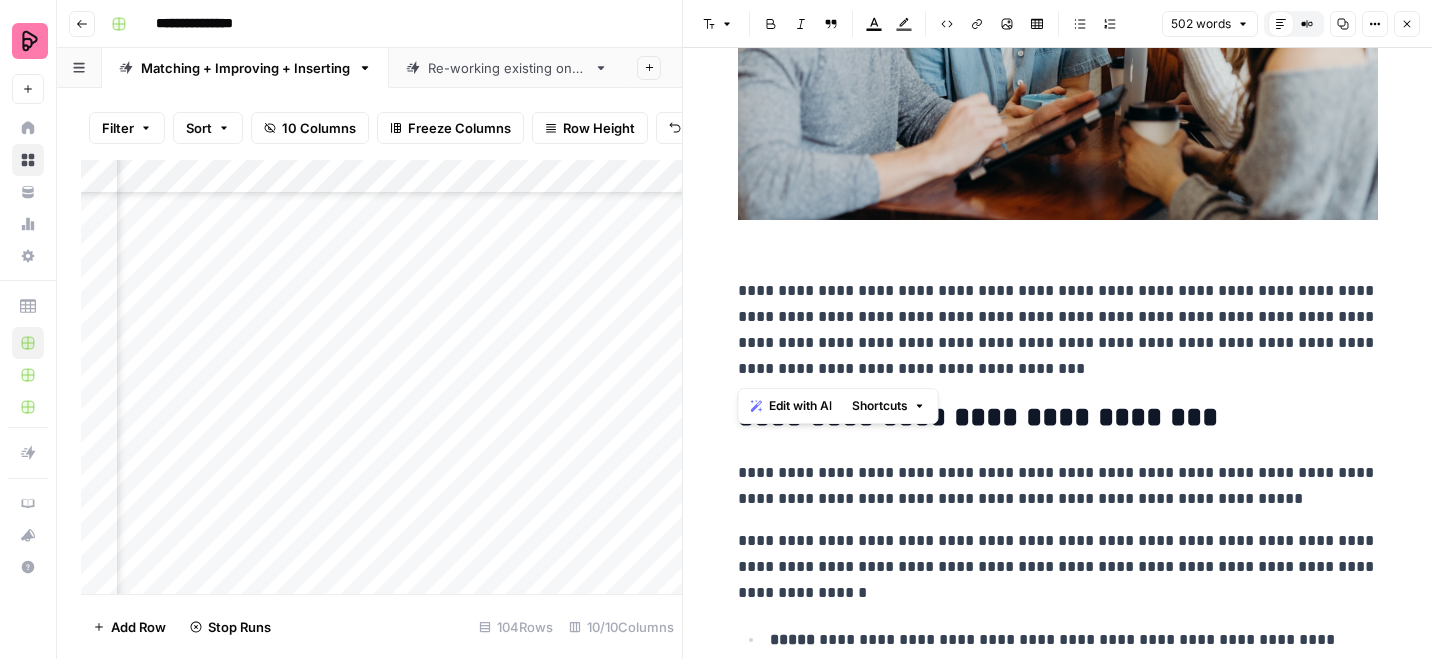 drag, startPoint x: 924, startPoint y: 375, endPoint x: 726, endPoint y: 288, distance: 216.27066 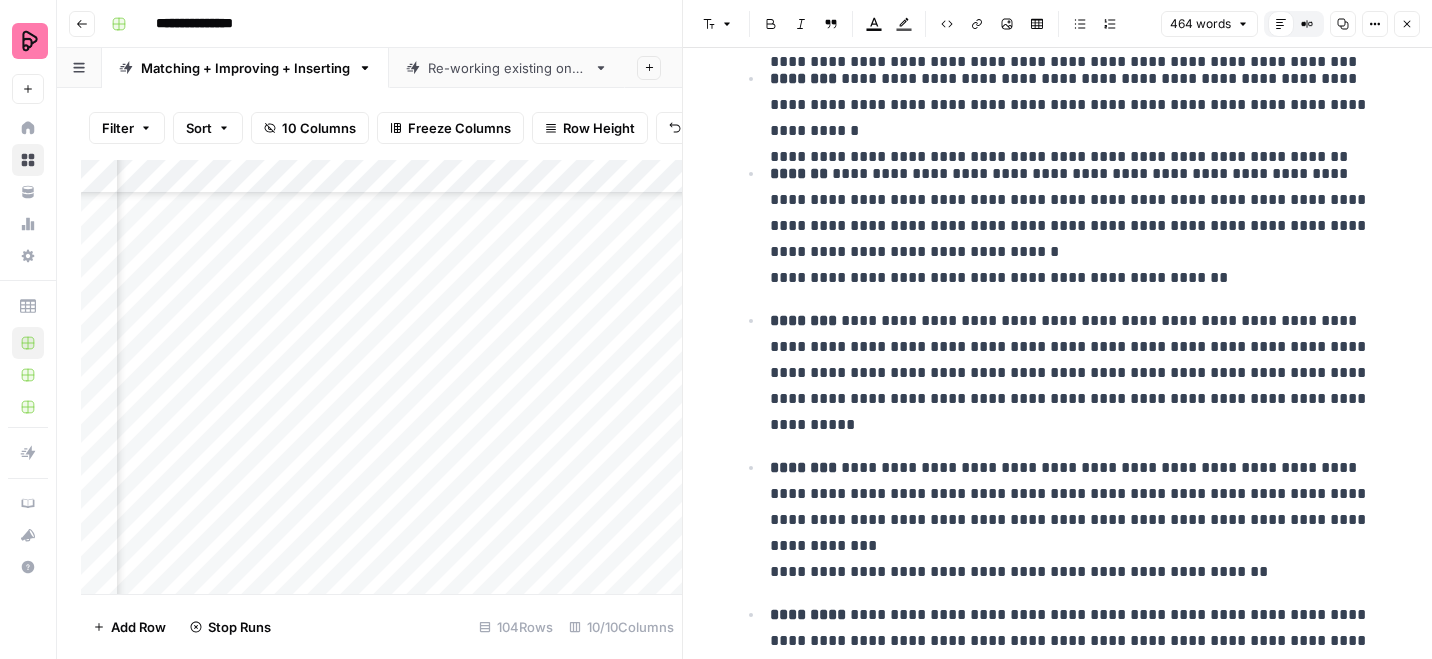 scroll, scrollTop: 1293, scrollLeft: 0, axis: vertical 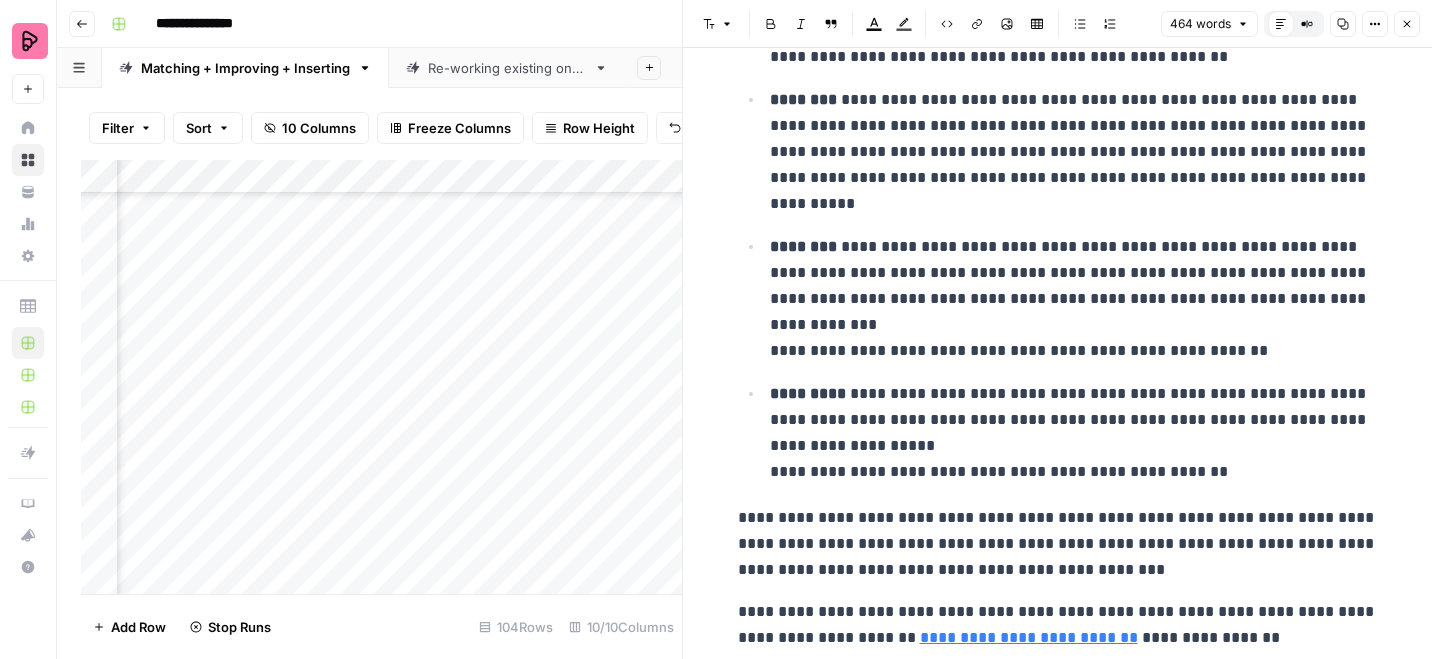 click on "**********" at bounding box center [1058, 544] 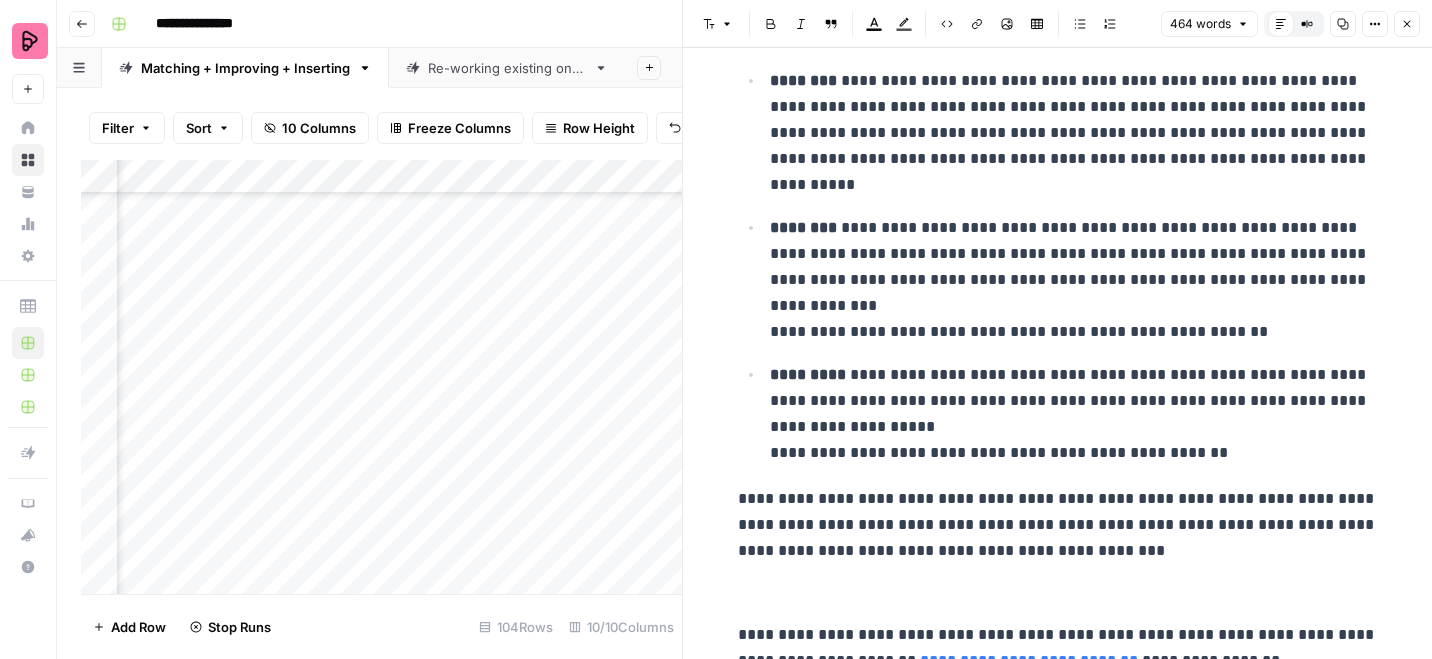 scroll, scrollTop: 1339, scrollLeft: 0, axis: vertical 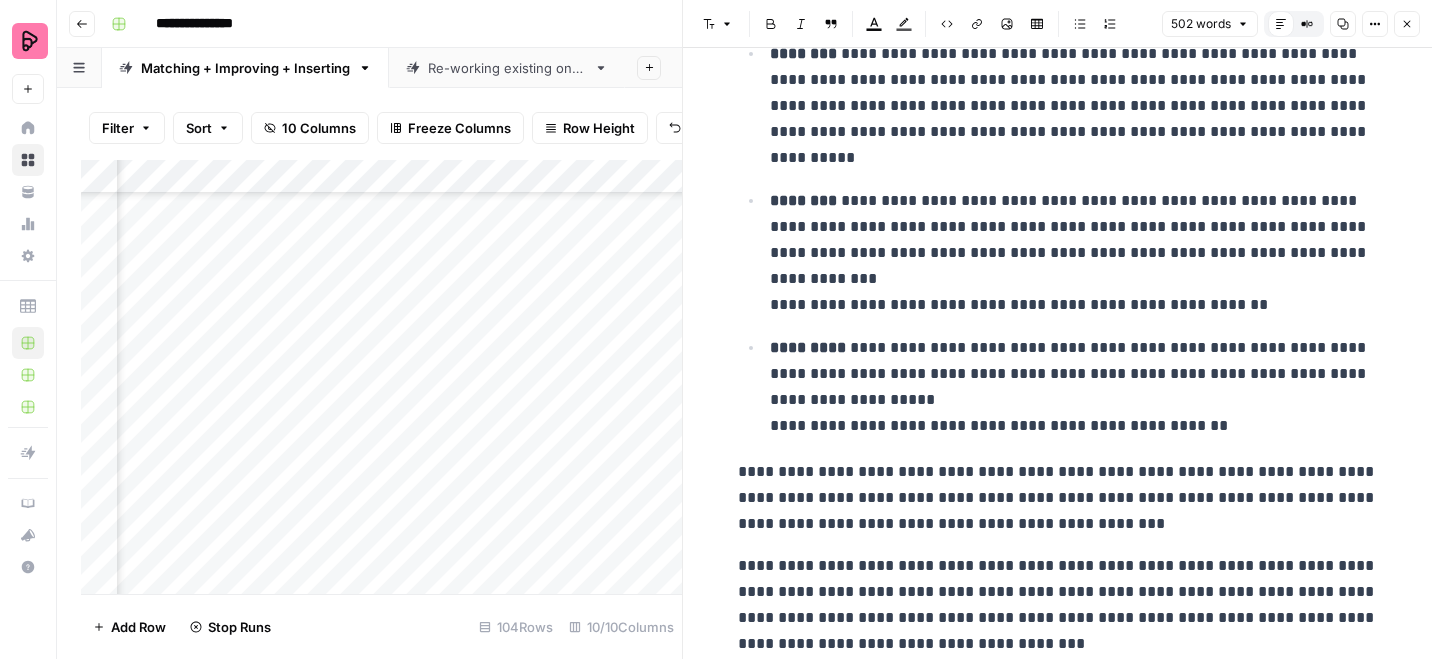 click on "Close" at bounding box center [1407, 24] 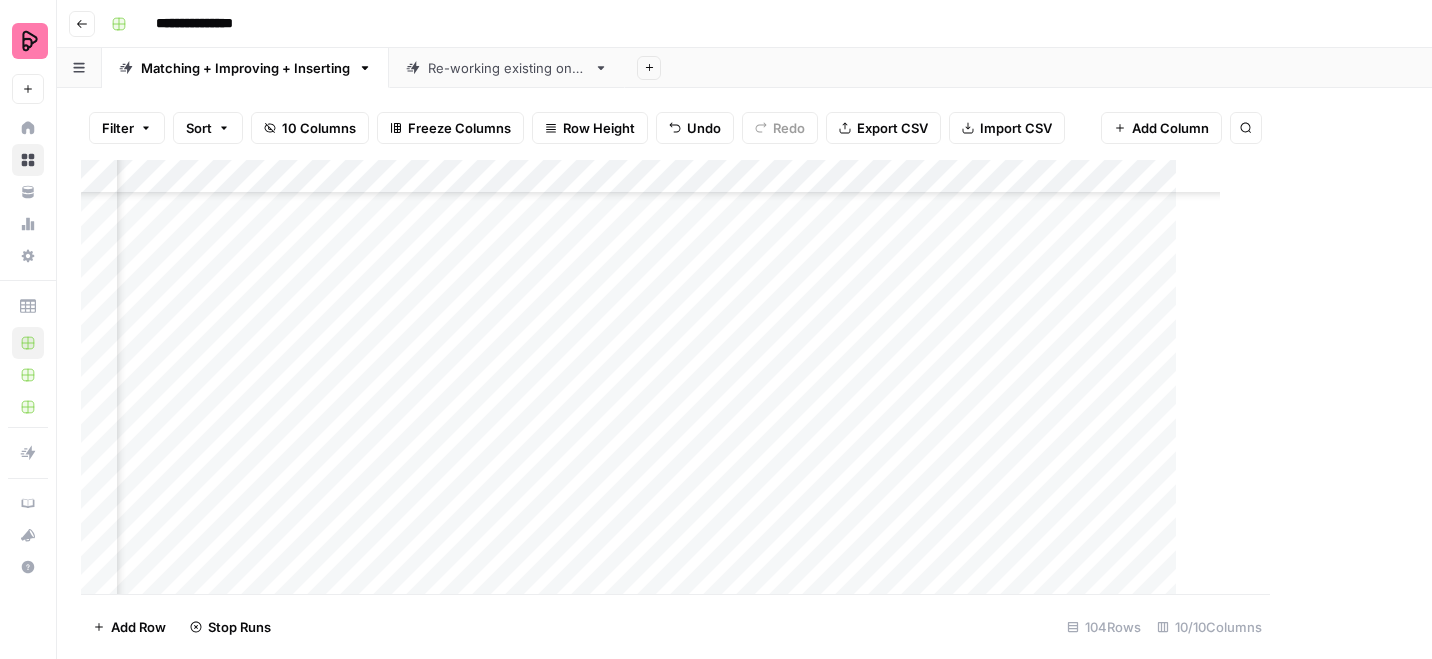 scroll, scrollTop: 563, scrollLeft: 1411, axis: both 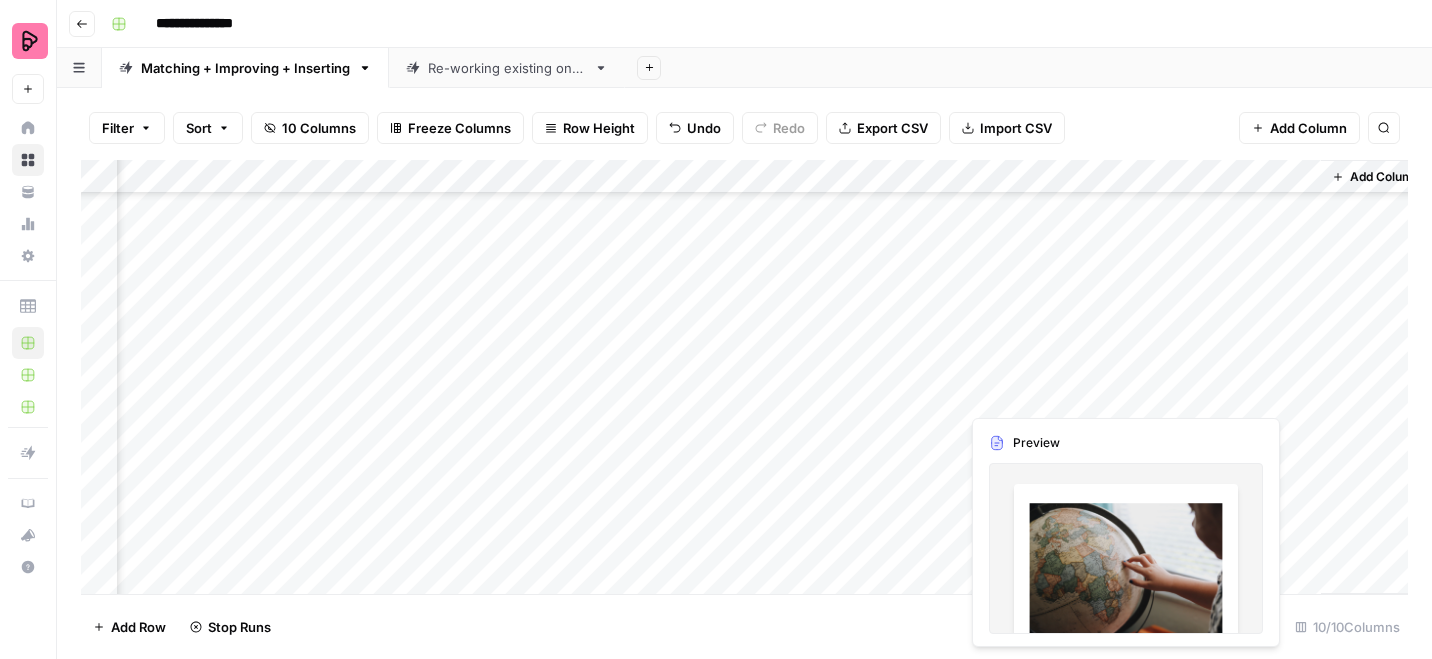 click on "Add Column" at bounding box center [744, 377] 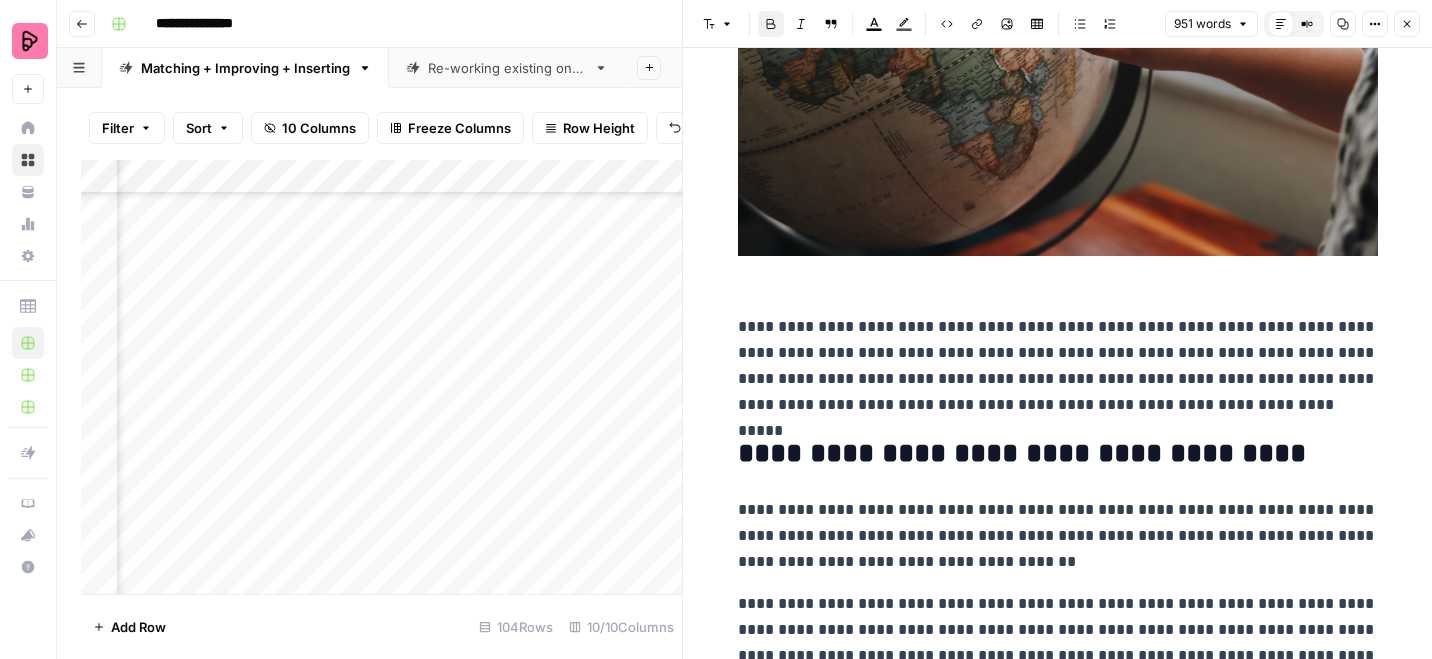 scroll, scrollTop: 367, scrollLeft: 0, axis: vertical 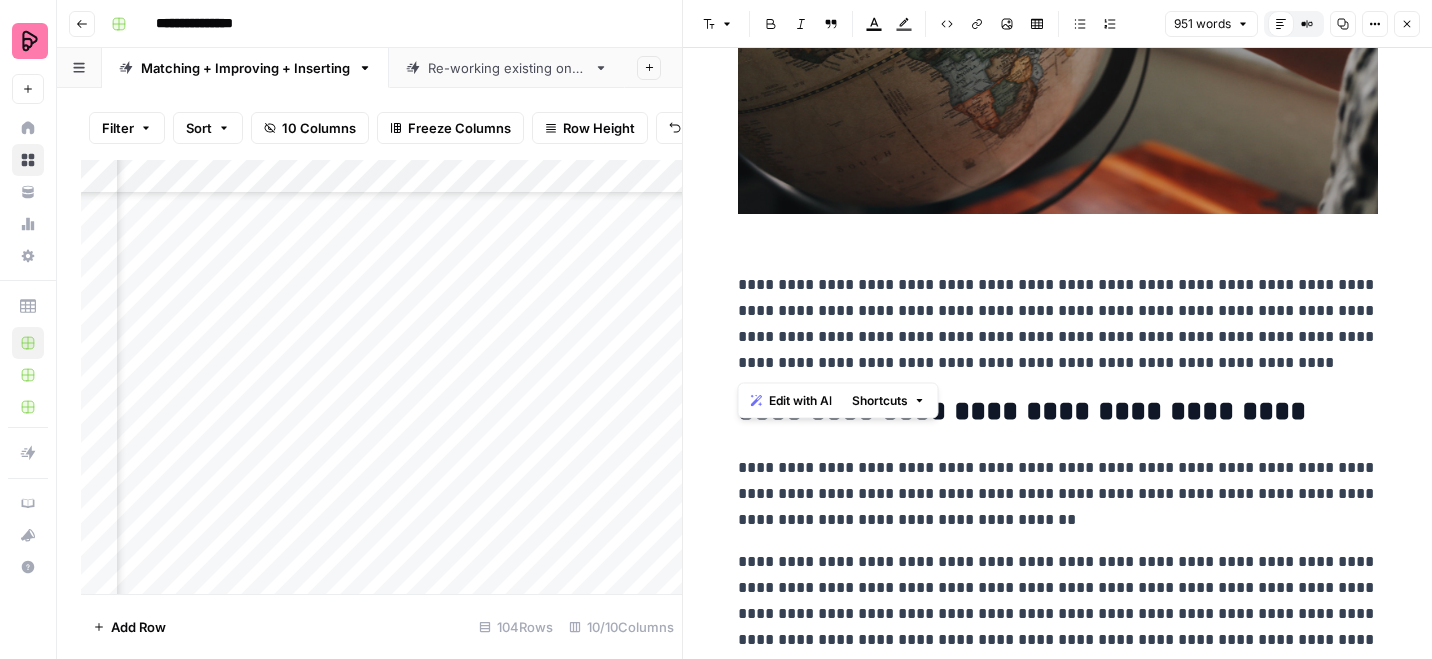 drag, startPoint x: 1264, startPoint y: 367, endPoint x: 719, endPoint y: 269, distance: 553.7409 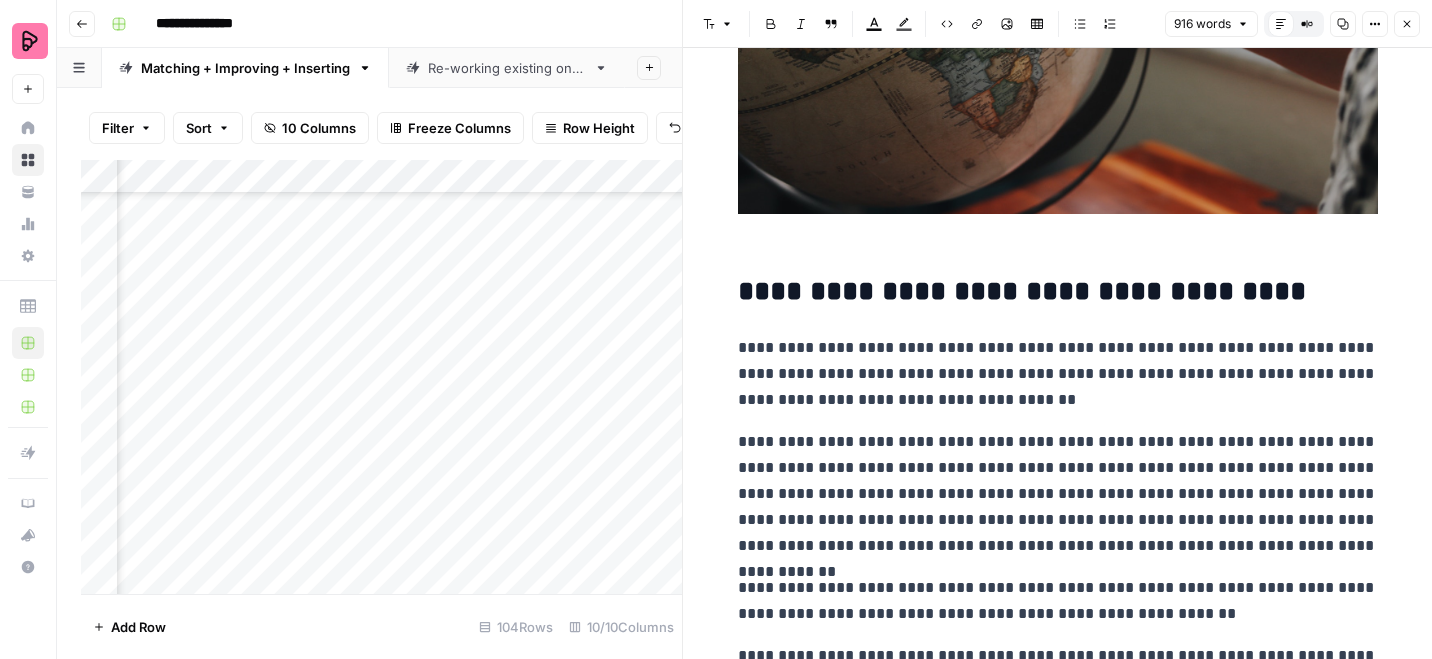 scroll, scrollTop: 969, scrollLeft: 0, axis: vertical 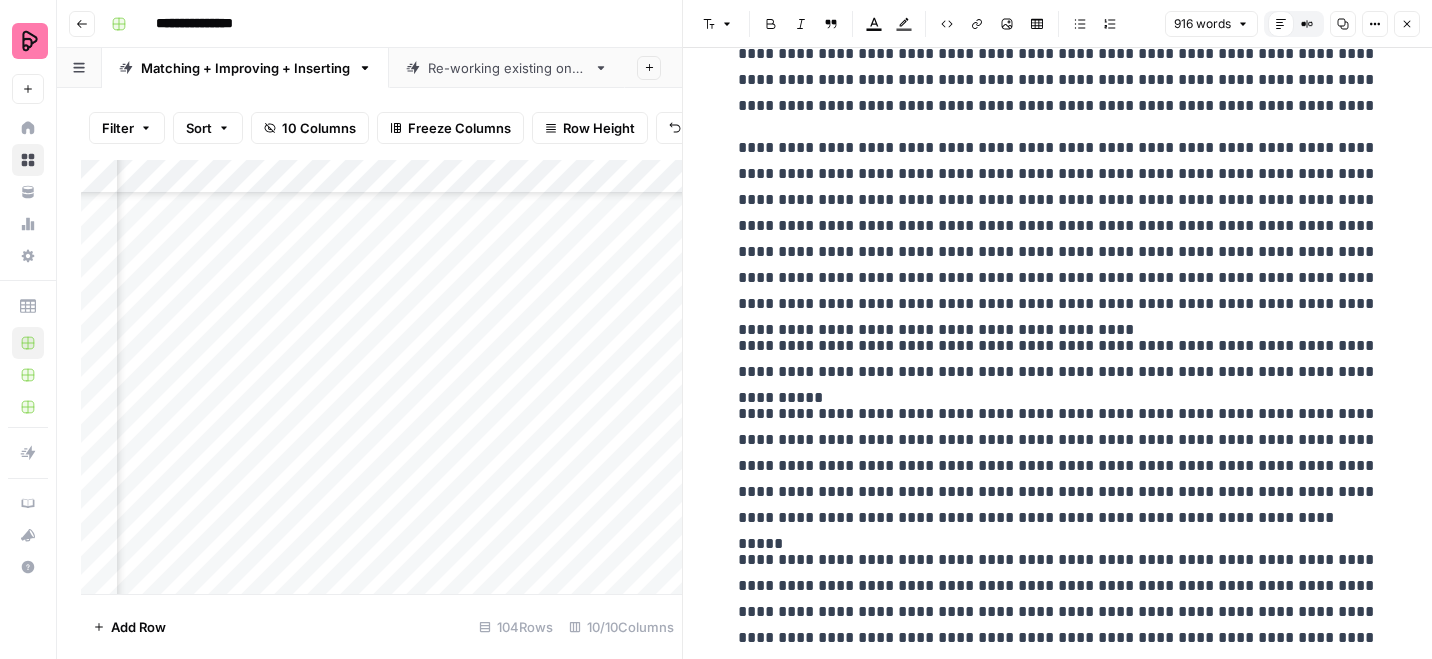 click on "**********" at bounding box center (1058, 359) 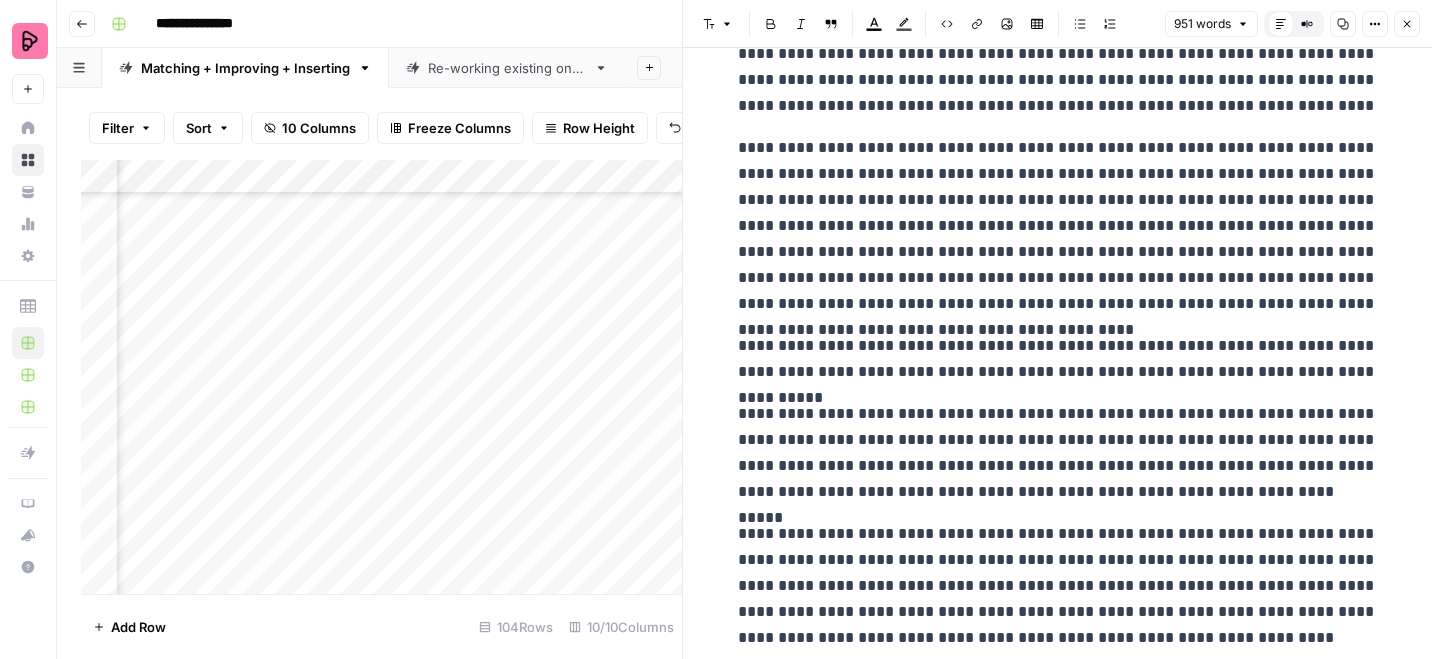 click on "Close" at bounding box center (1407, 24) 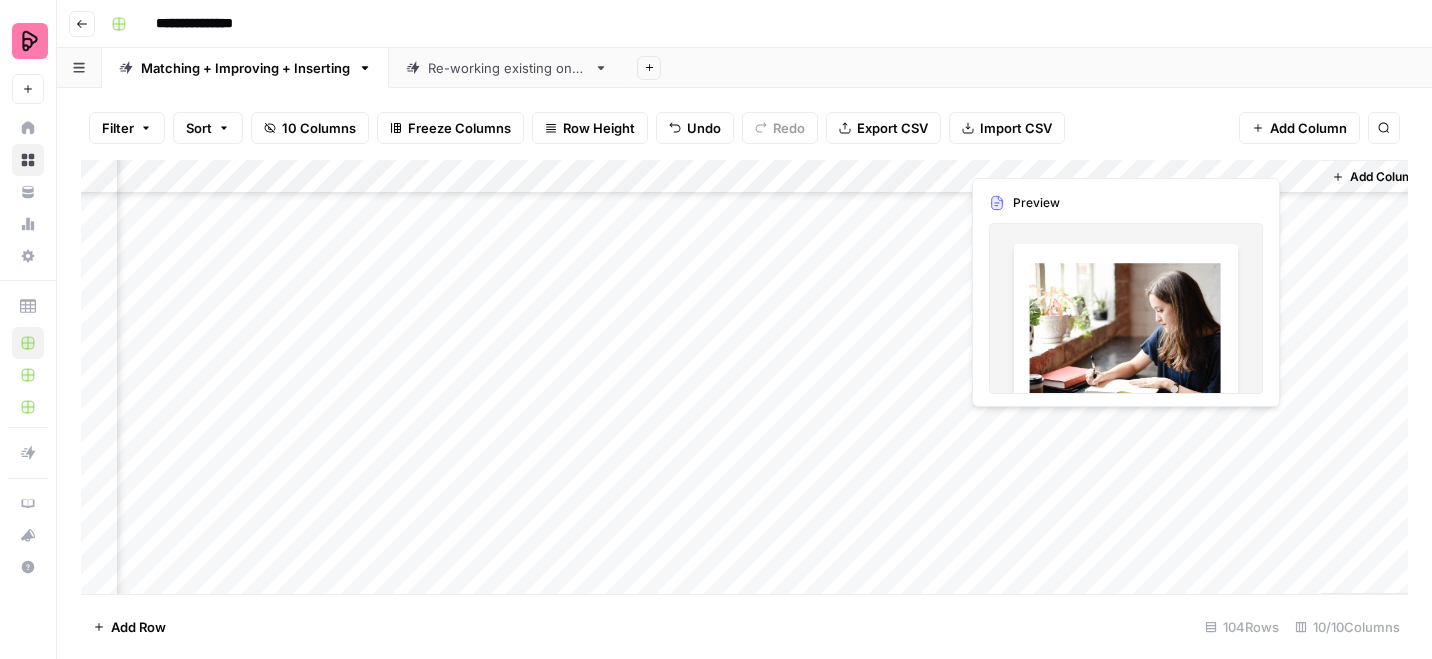 scroll, scrollTop: 625, scrollLeft: 1411, axis: both 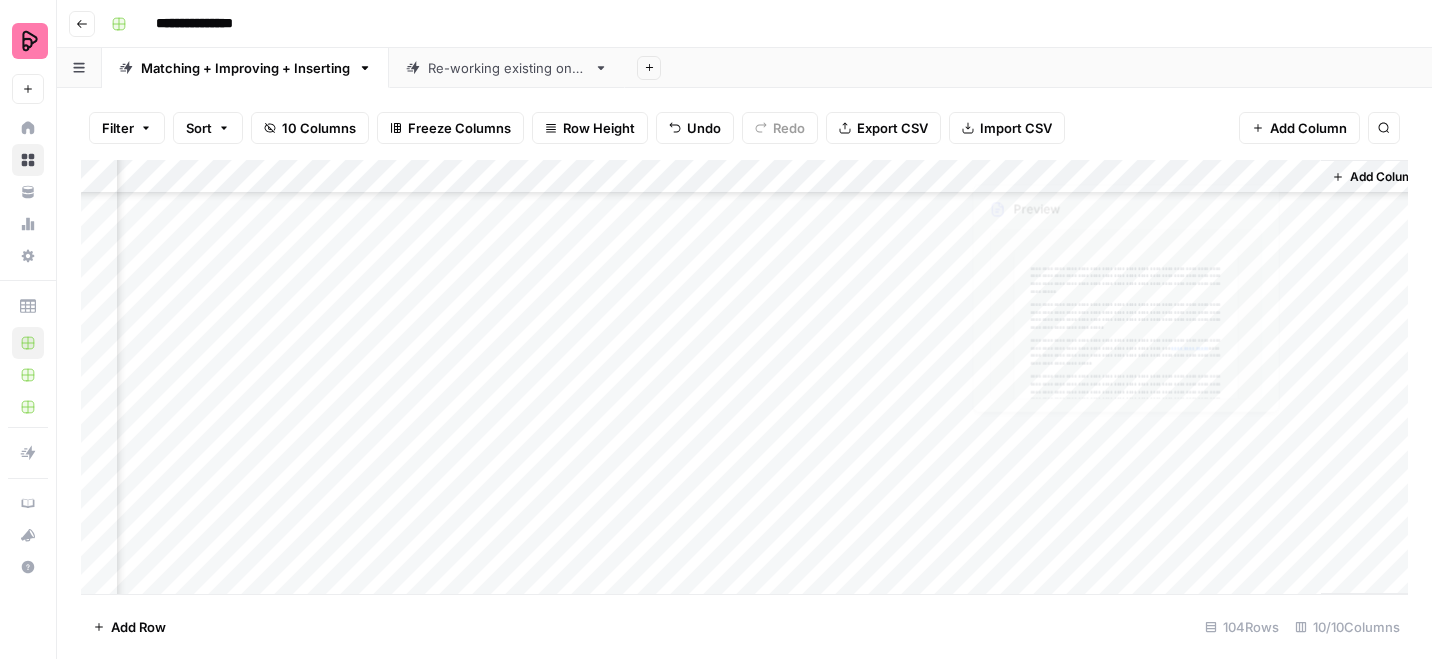 click on "Add Column" at bounding box center (744, 377) 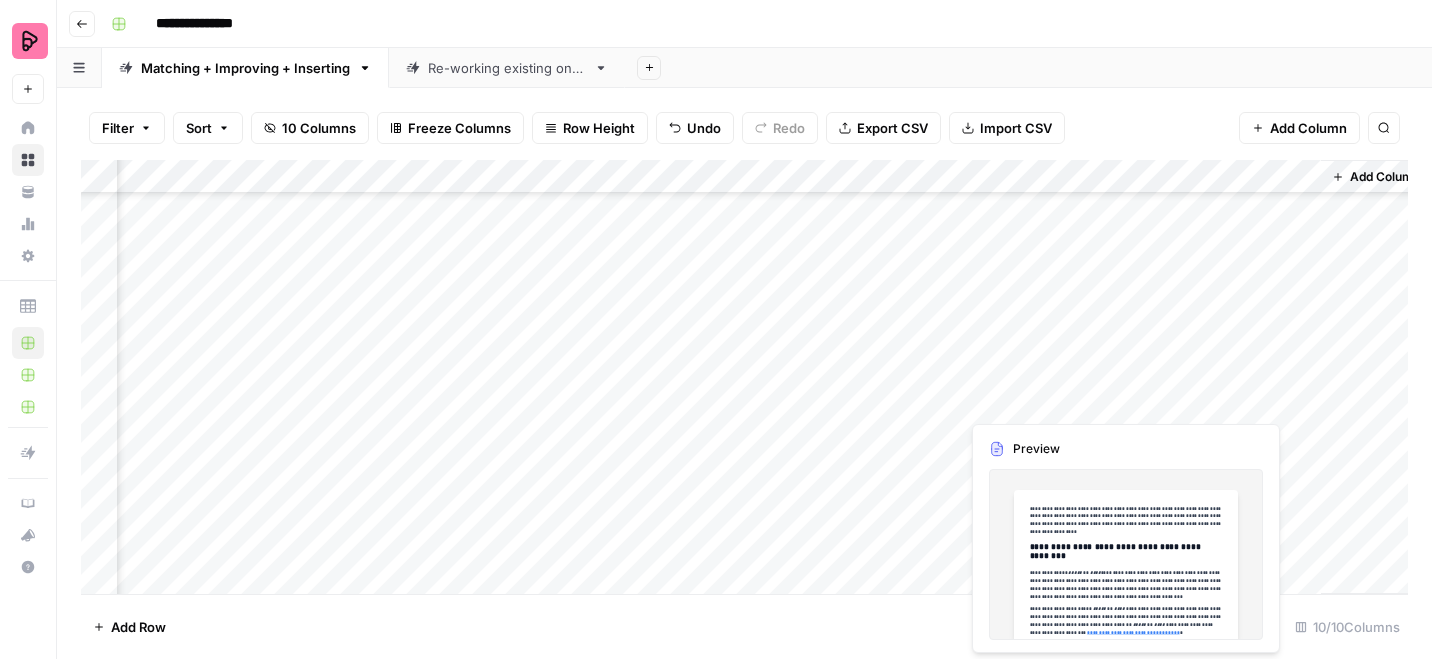 click on "Add Column" at bounding box center (744, 377) 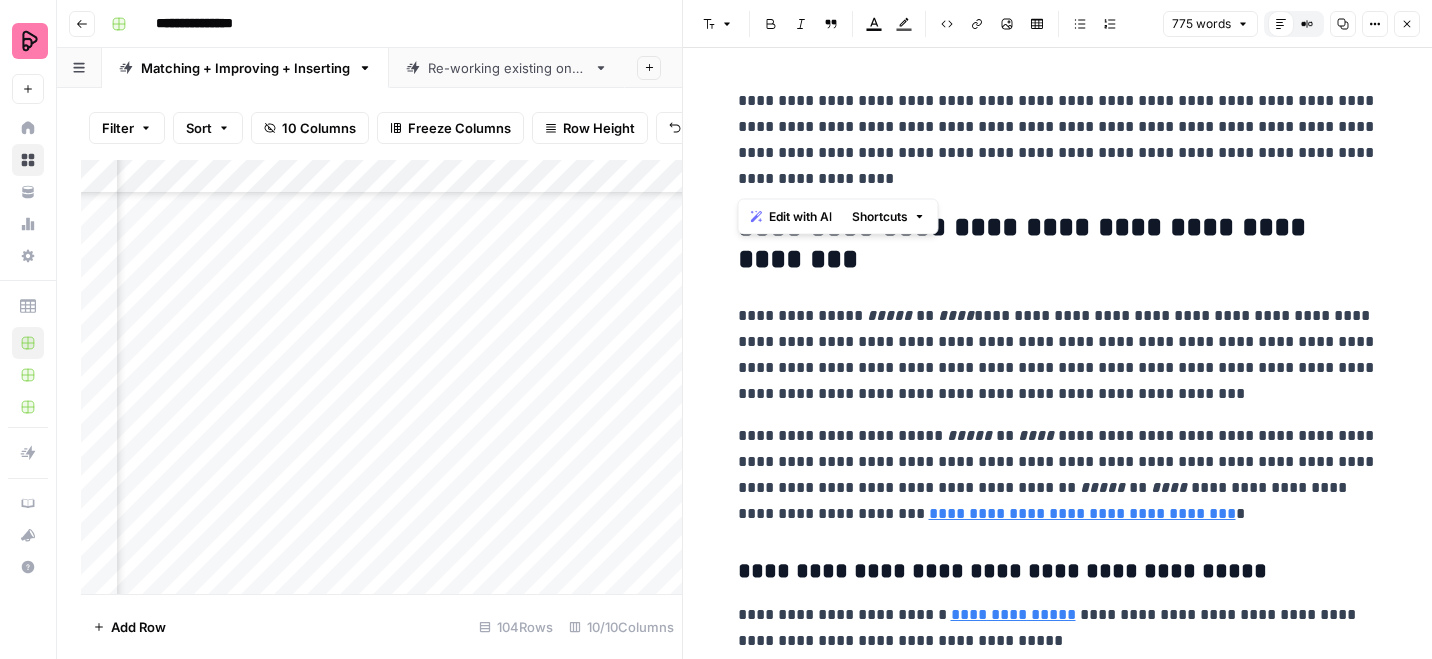 drag, startPoint x: 894, startPoint y: 176, endPoint x: 695, endPoint y: 67, distance: 226.89645 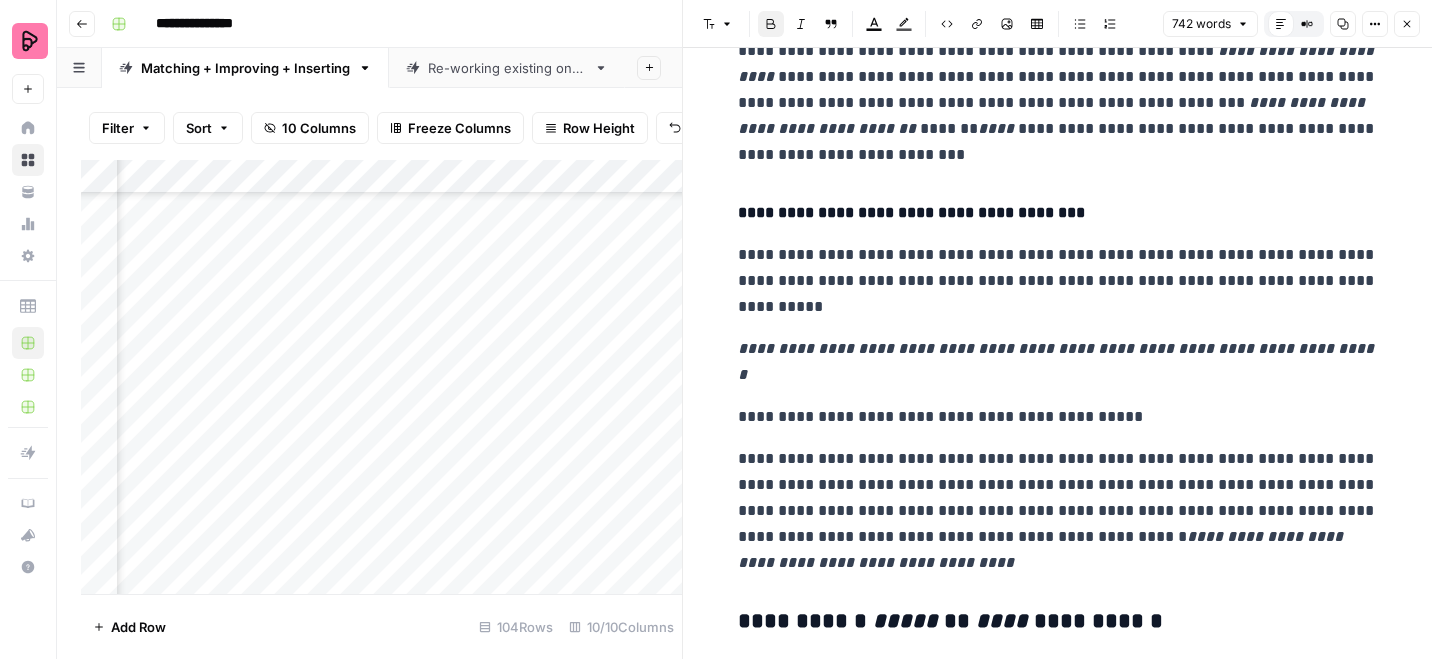 scroll, scrollTop: 1387, scrollLeft: 0, axis: vertical 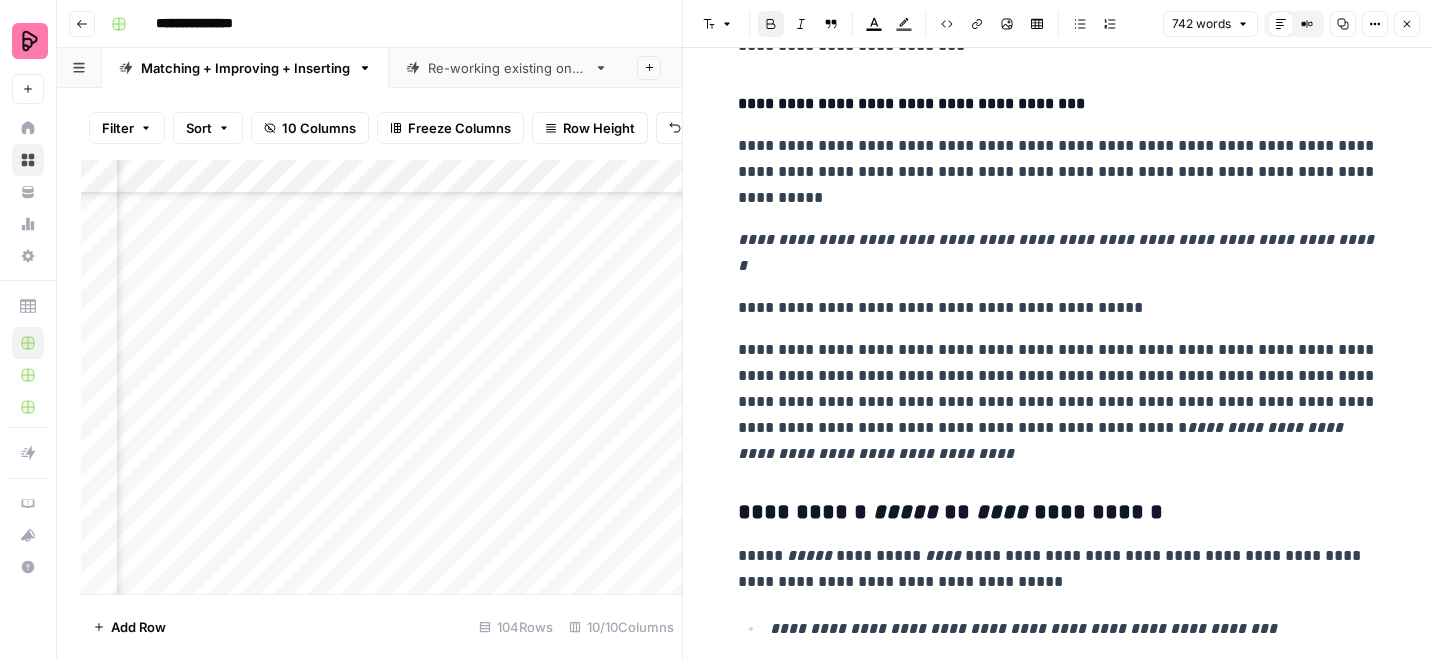 click on "**********" at bounding box center (1058, 402) 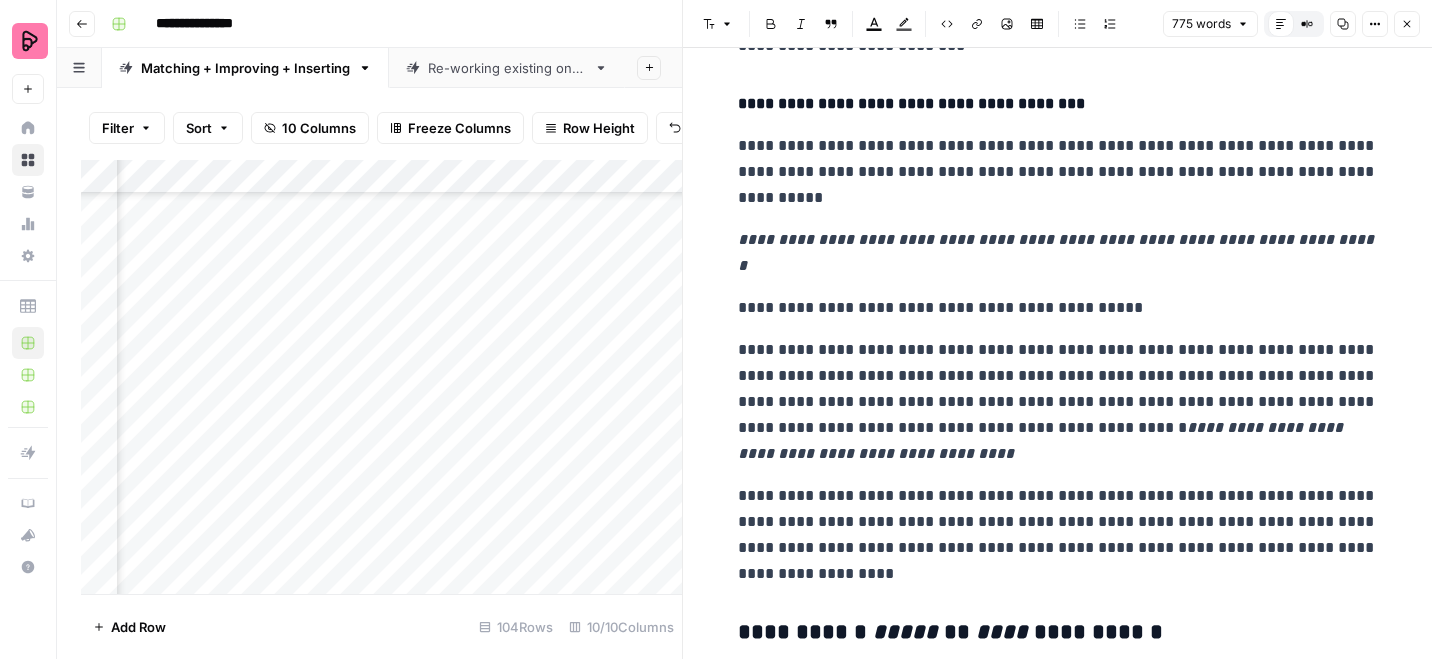 click on "Font style Bold Italic Block quote Text color Highlight color Code block Link Image Insert Table Bulleted list Numbered list 775 words Default Editor Compare Old vs New Content Copy Options Close" at bounding box center [1057, 24] 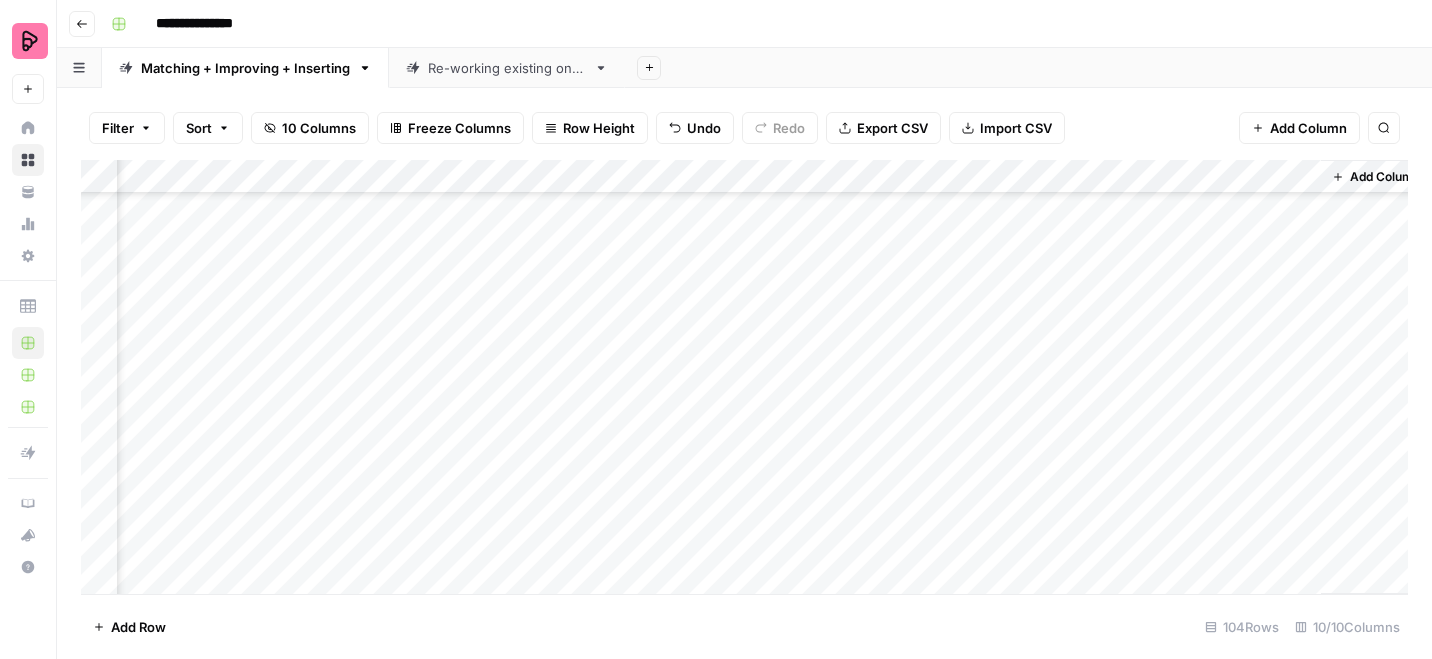 scroll, scrollTop: 161, scrollLeft: 1411, axis: both 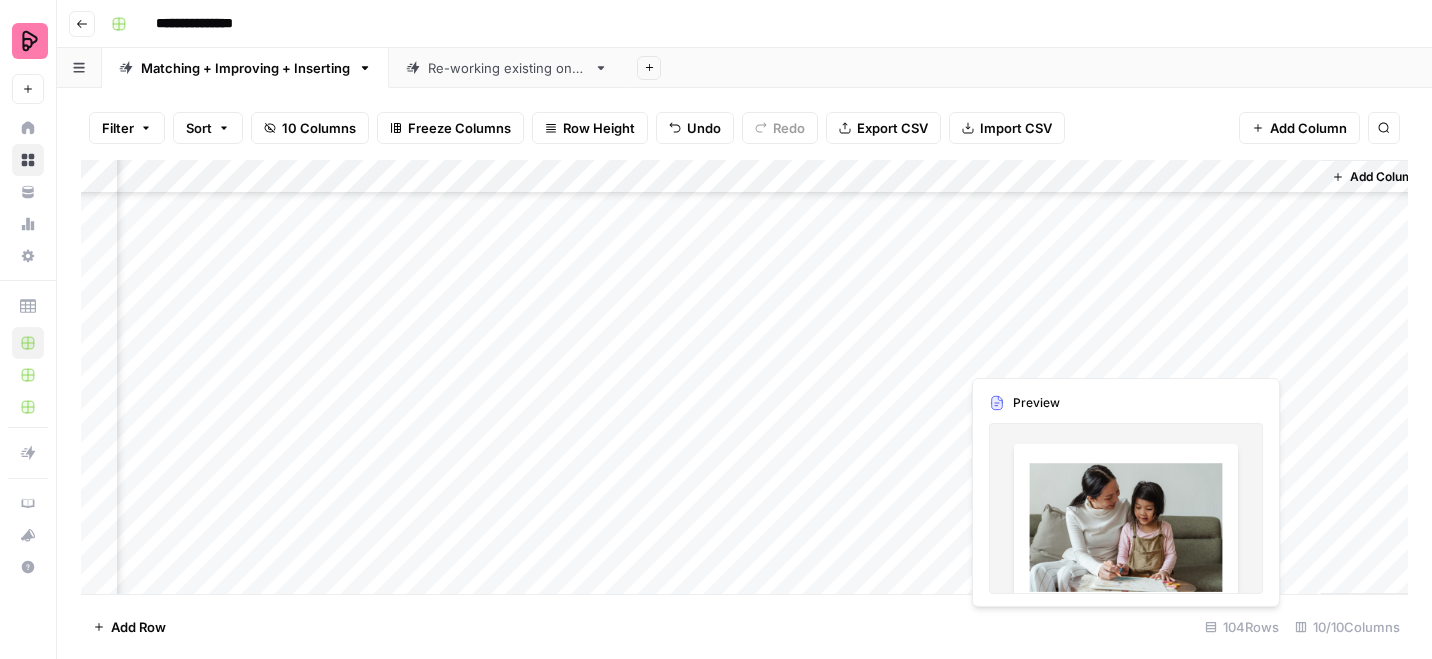 click on "Add Column" at bounding box center [744, 377] 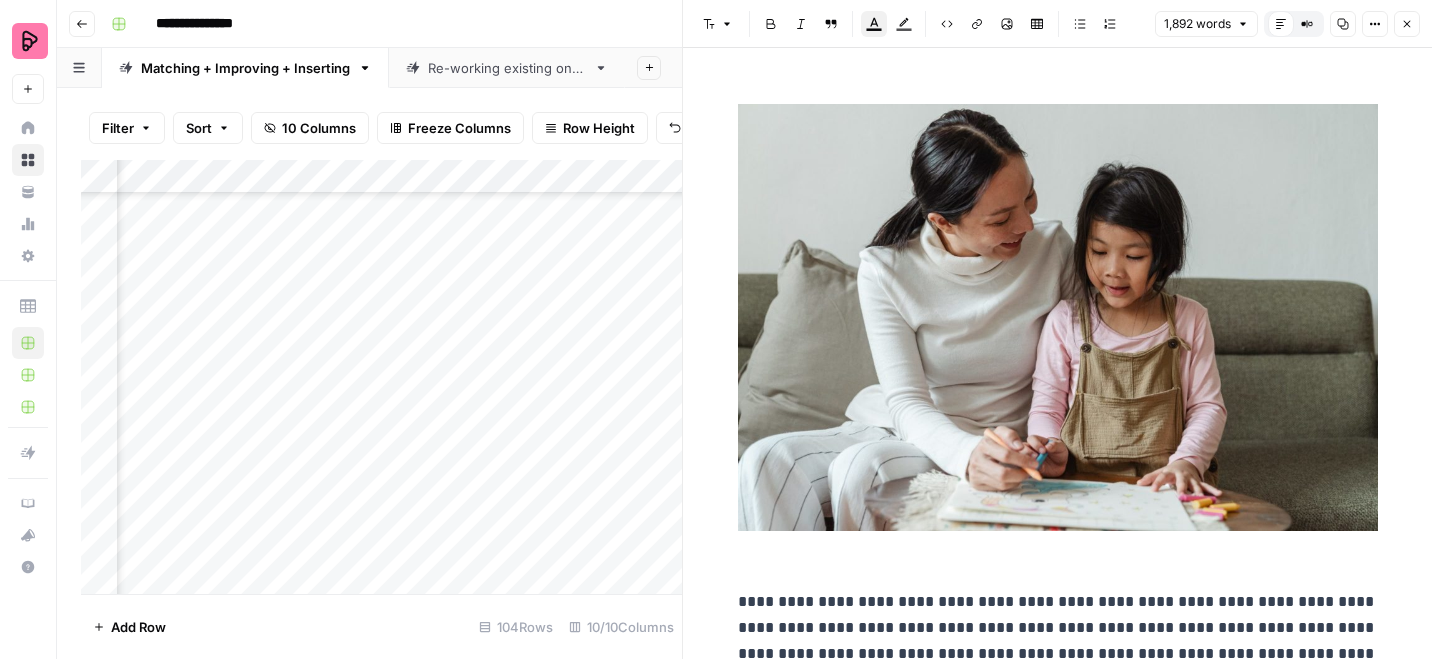 scroll, scrollTop: 220, scrollLeft: 0, axis: vertical 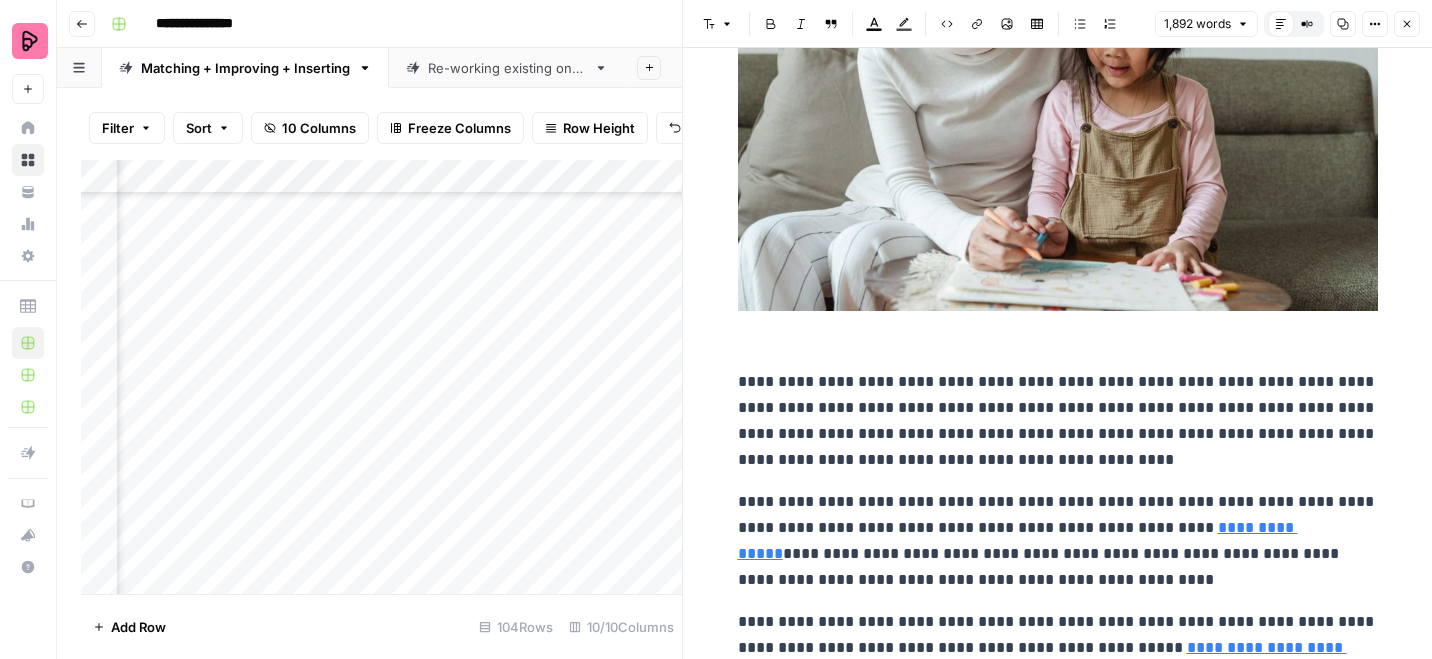 click on "**********" at bounding box center (1058, 421) 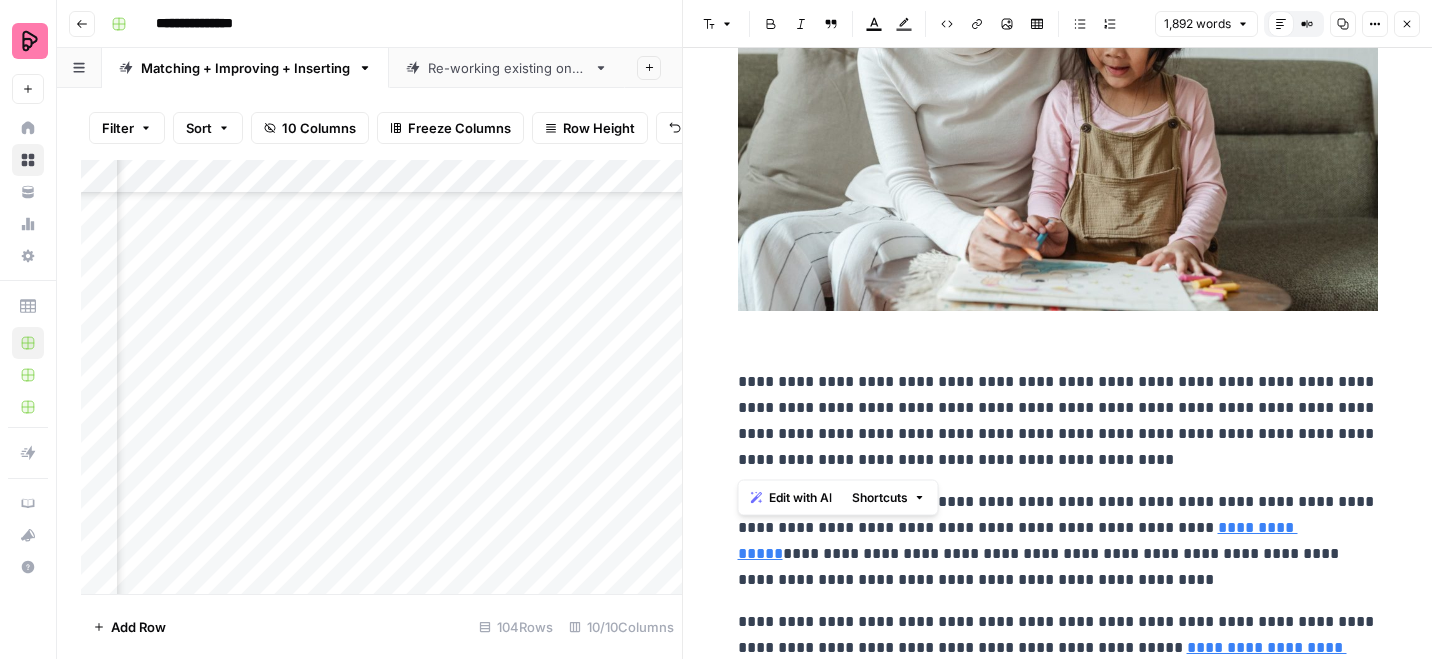 click on "**********" at bounding box center (1058, 421) 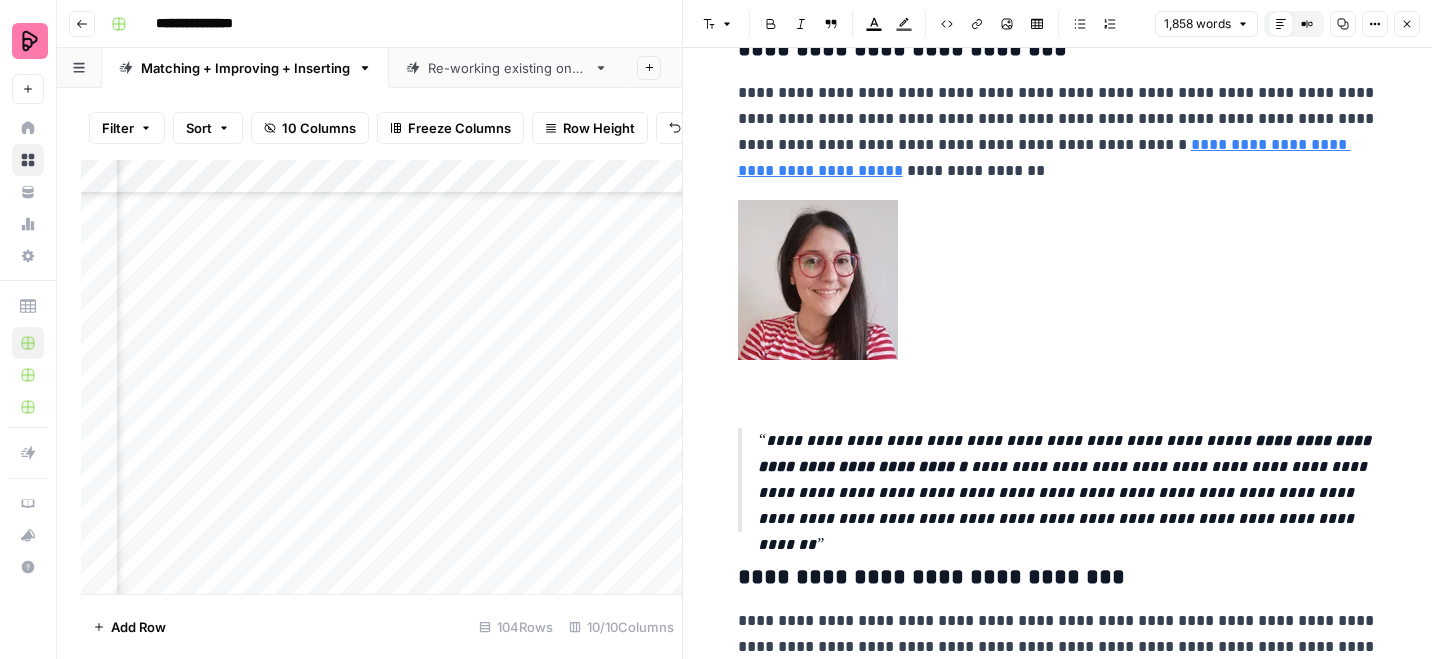 scroll, scrollTop: 1381, scrollLeft: 0, axis: vertical 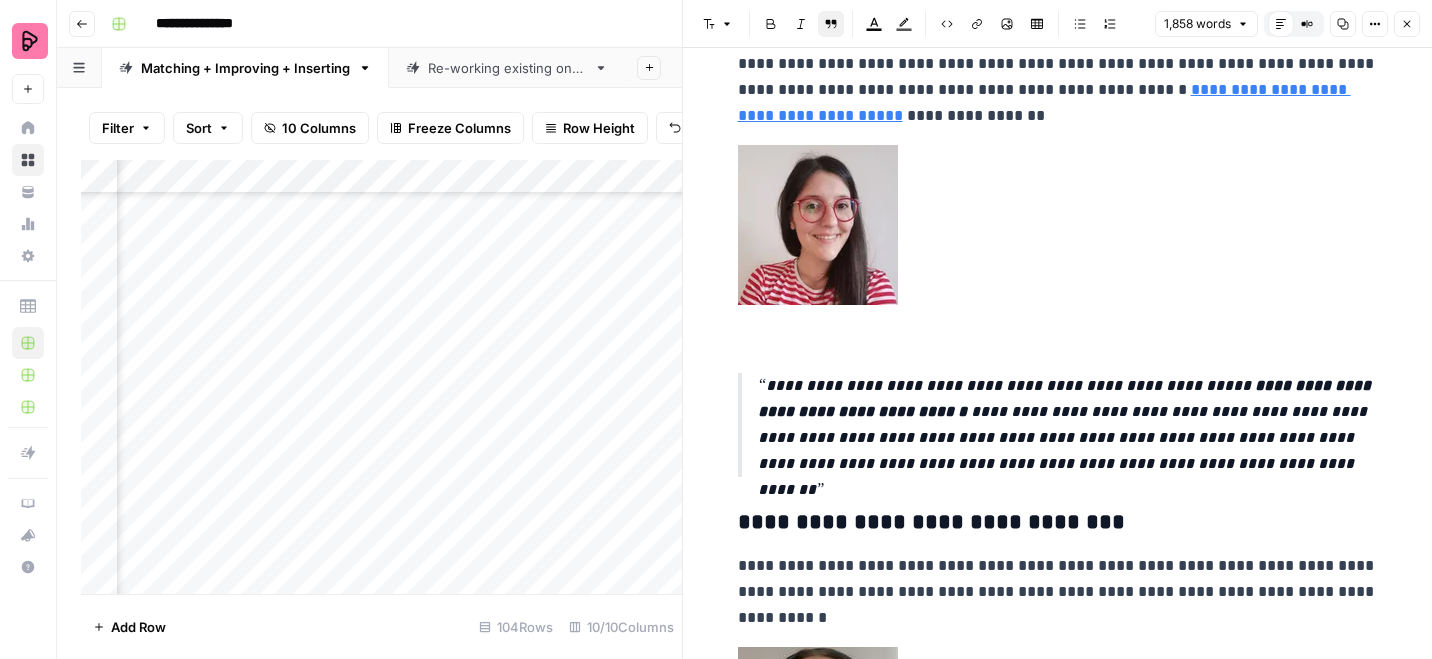 click on "**********" at bounding box center (1068, 425) 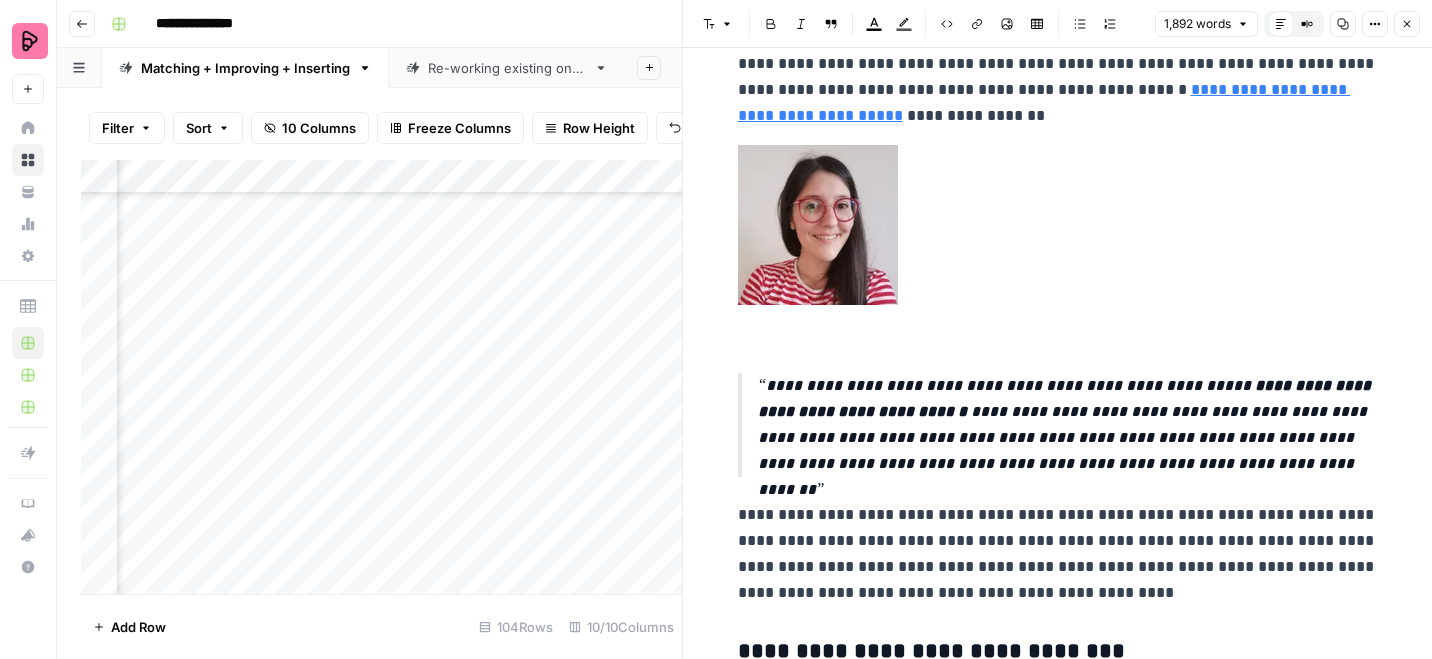 click 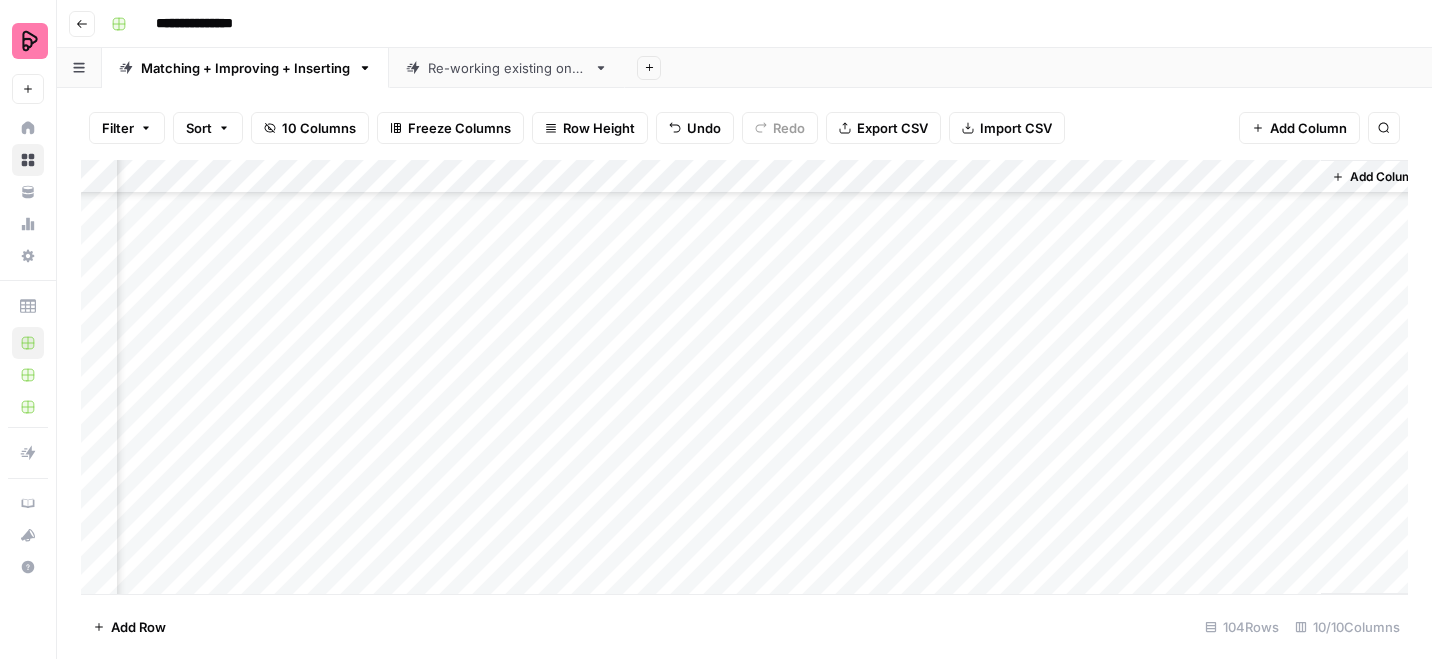 scroll, scrollTop: 1019, scrollLeft: 1411, axis: both 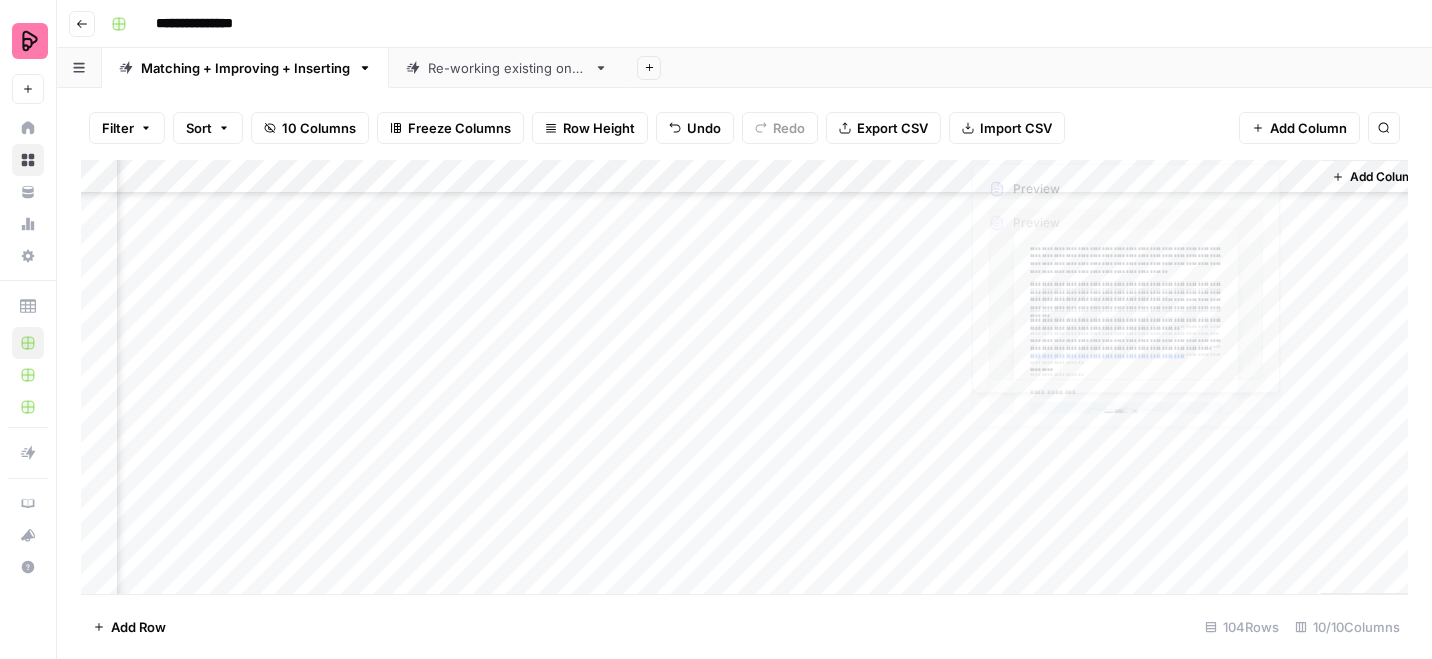 click on "Add Column" at bounding box center (744, 377) 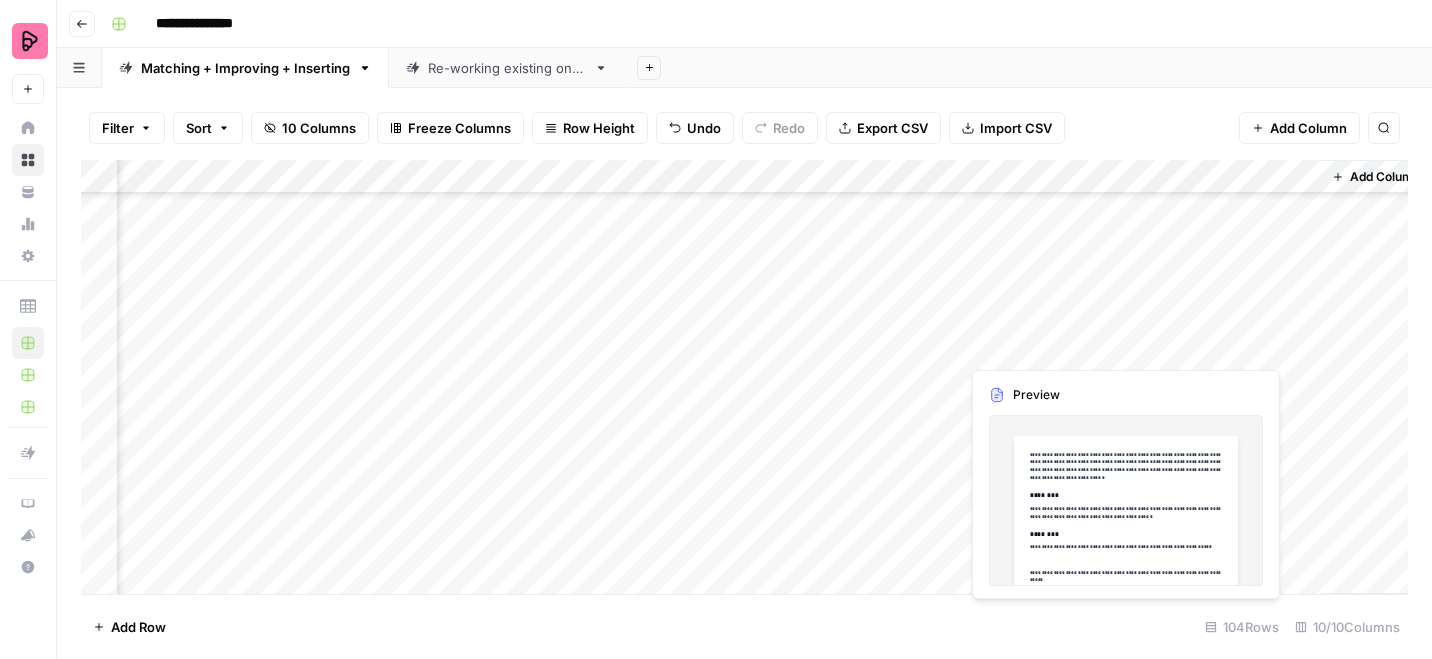 click on "Add Column" at bounding box center (744, 377) 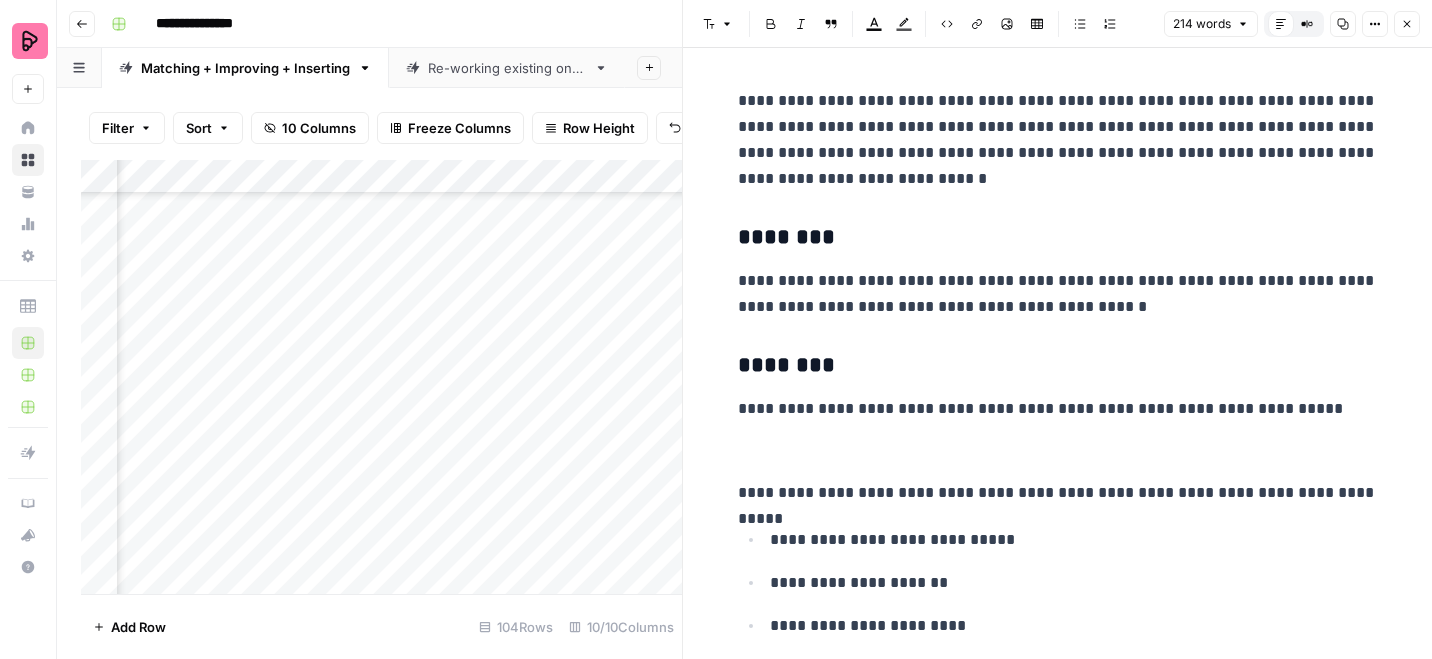 click on "**********" at bounding box center (1058, 140) 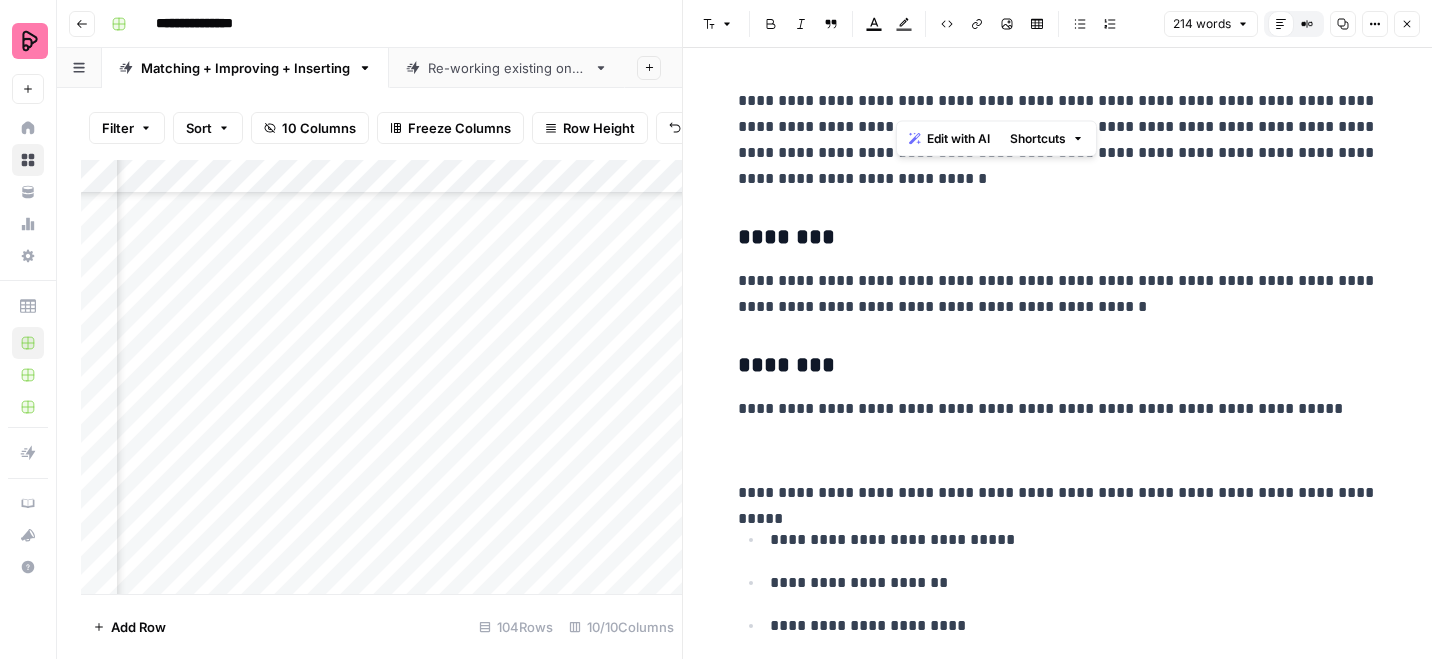 click on "**********" at bounding box center (1058, 140) 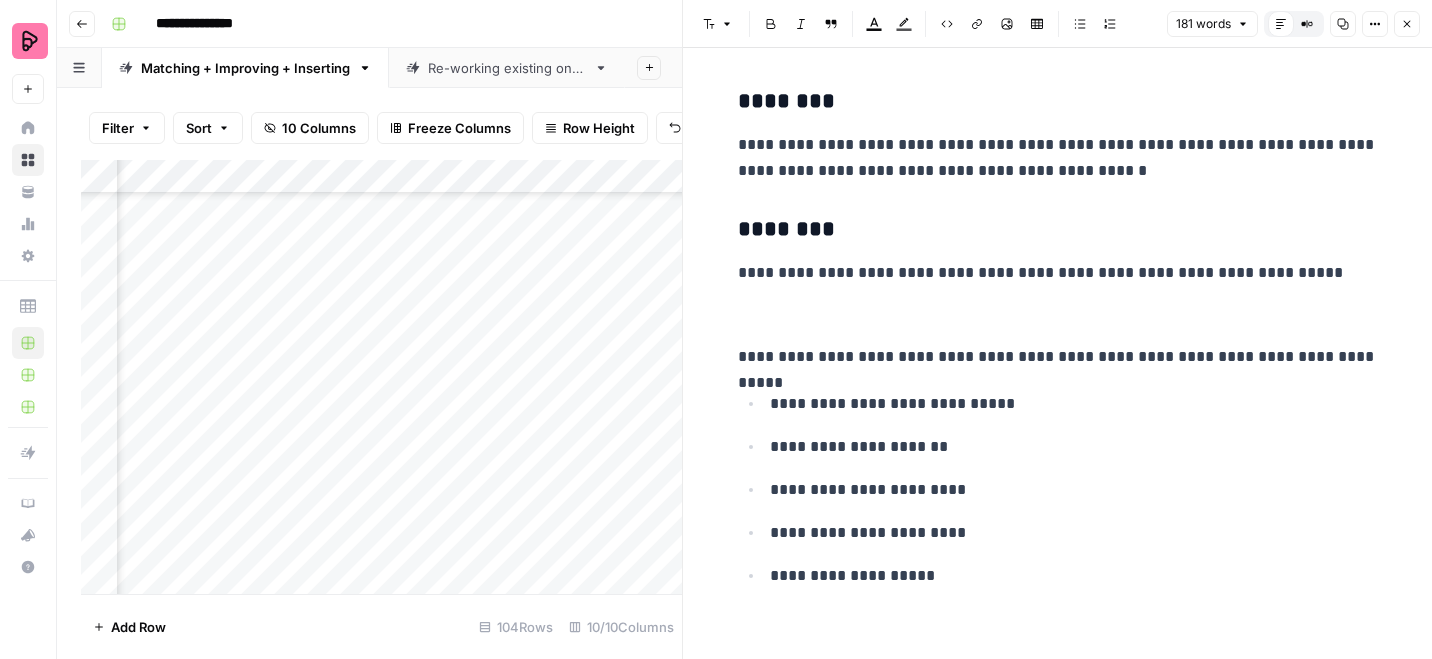 scroll, scrollTop: 321, scrollLeft: 0, axis: vertical 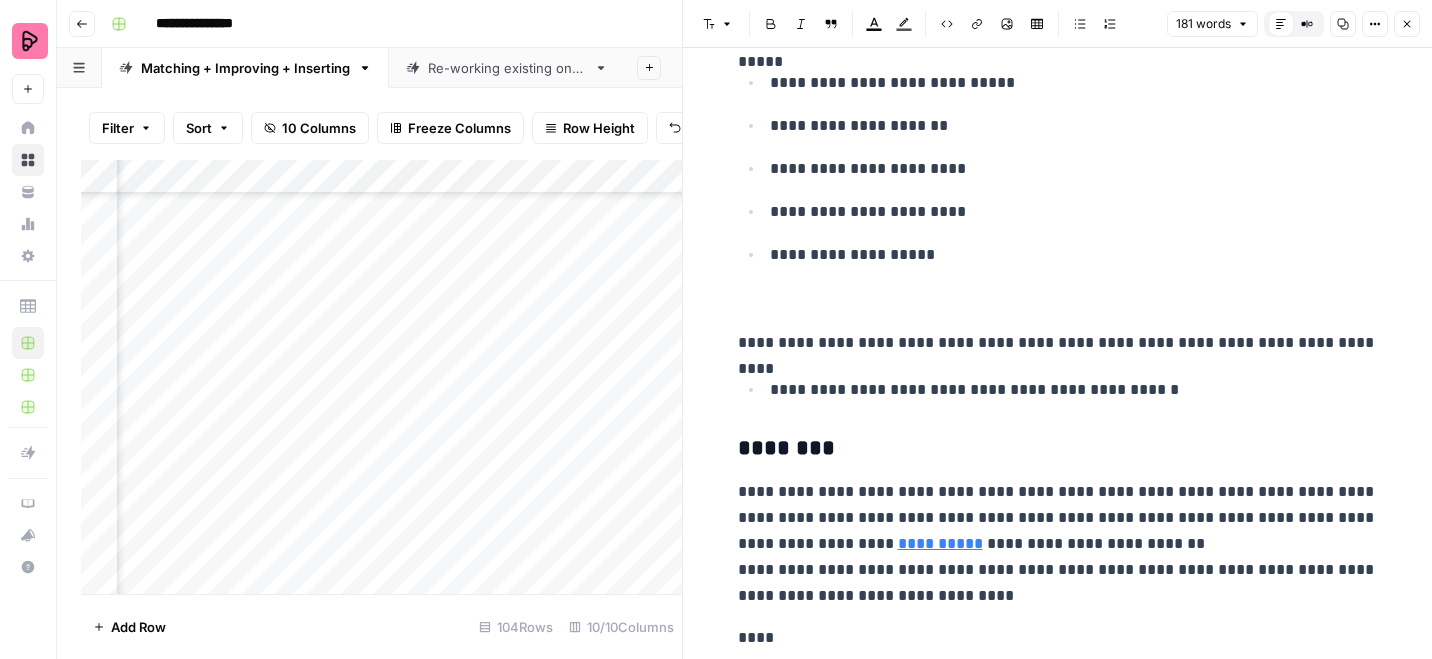 click on "**********" at bounding box center (1074, 390) 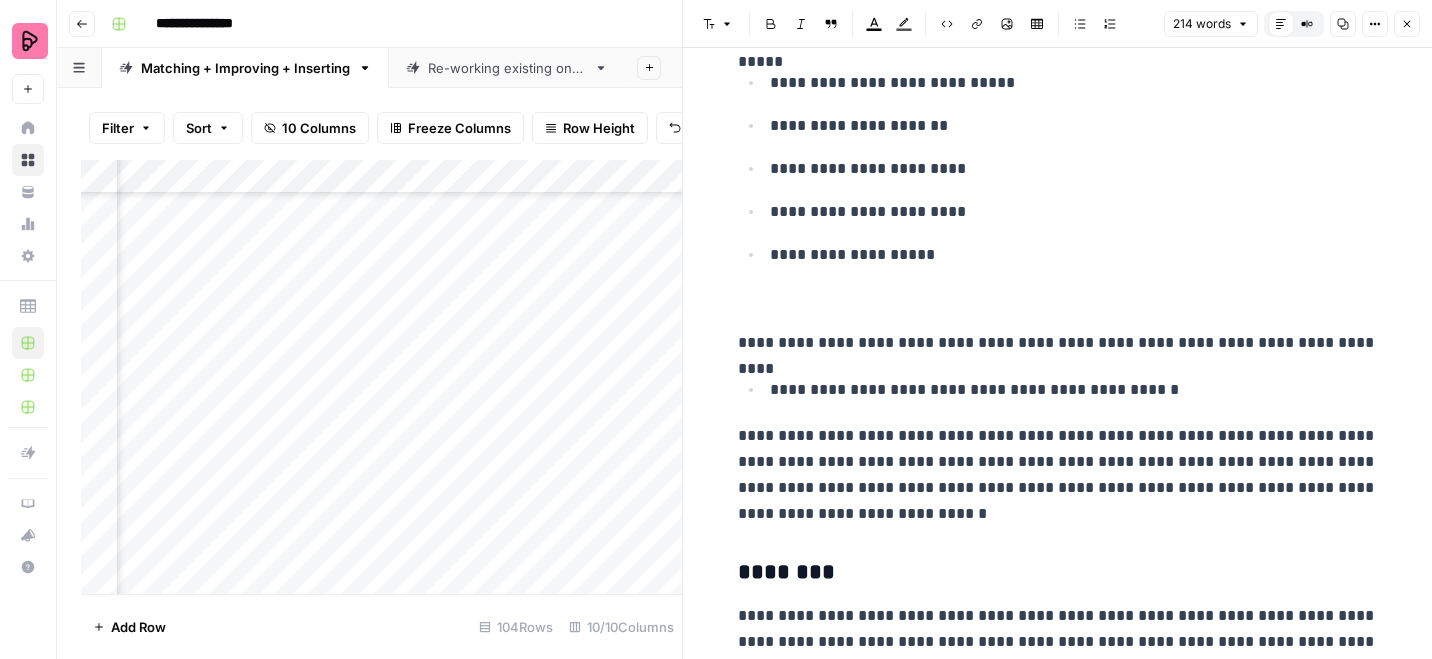 click 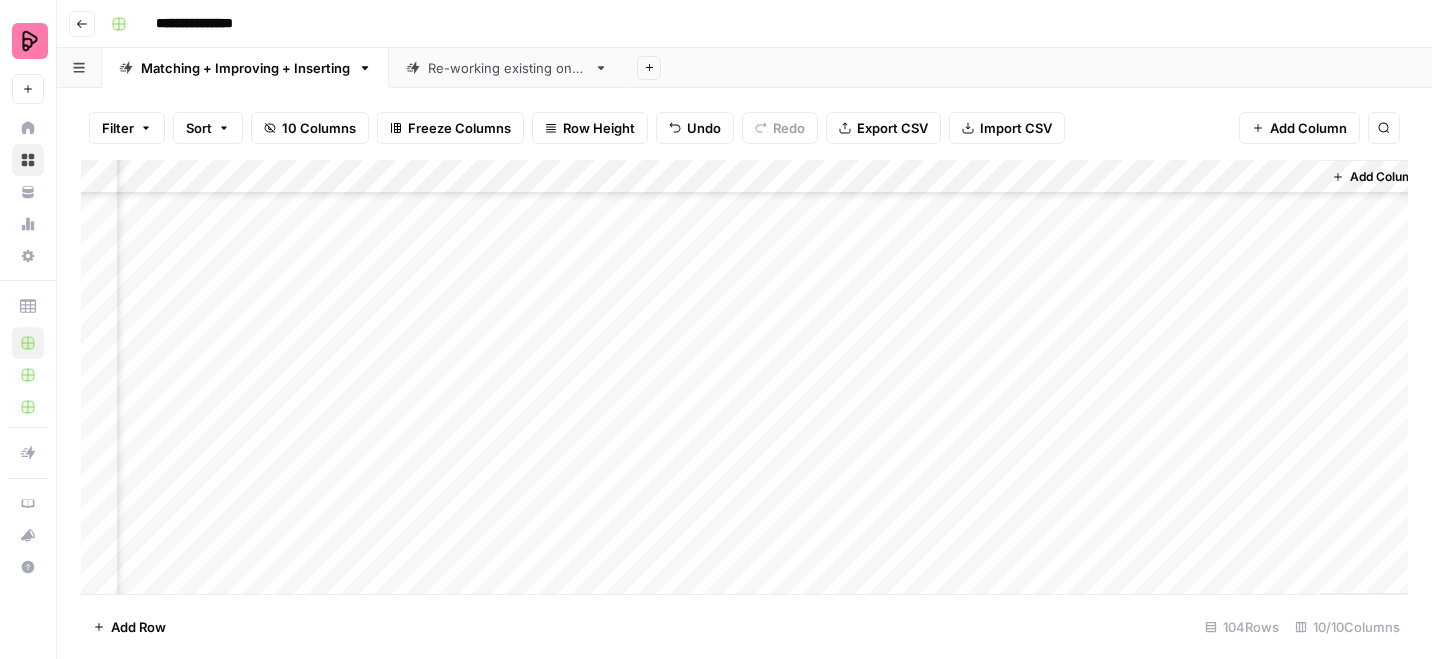 scroll, scrollTop: 2332, scrollLeft: 1411, axis: both 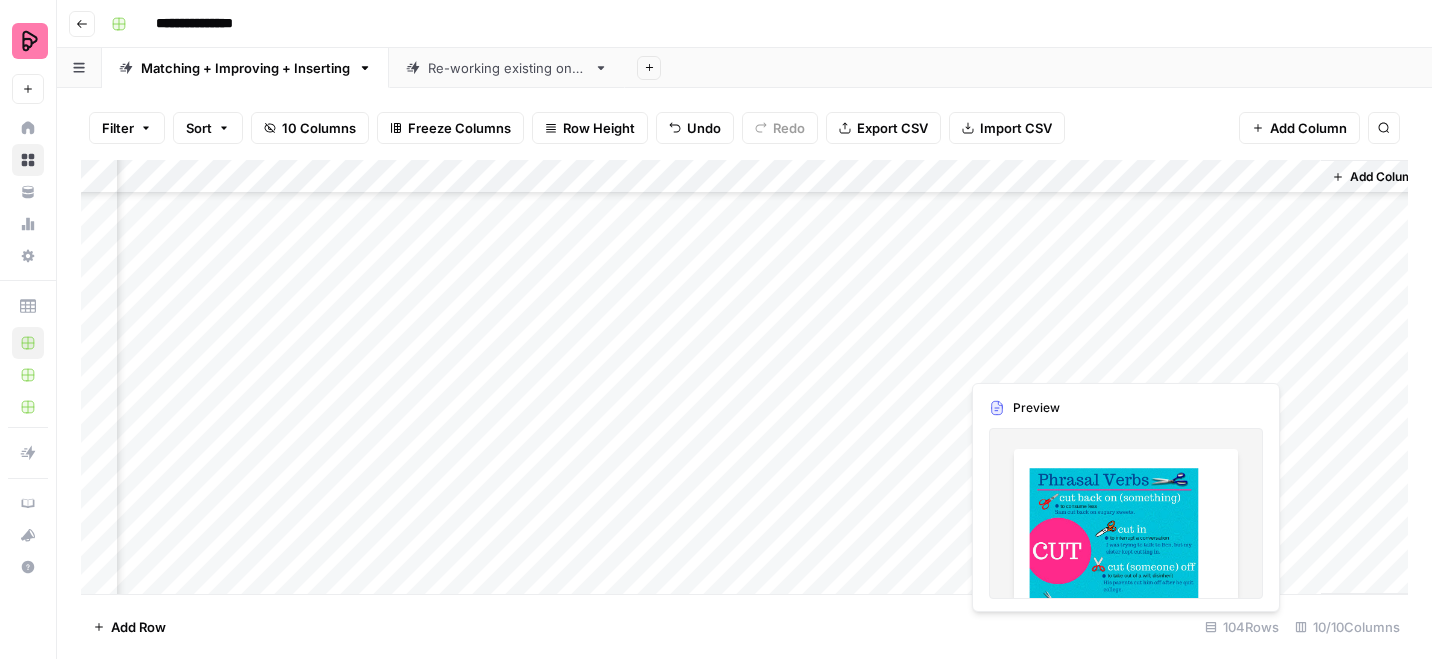 click on "Add Column" at bounding box center [744, 377] 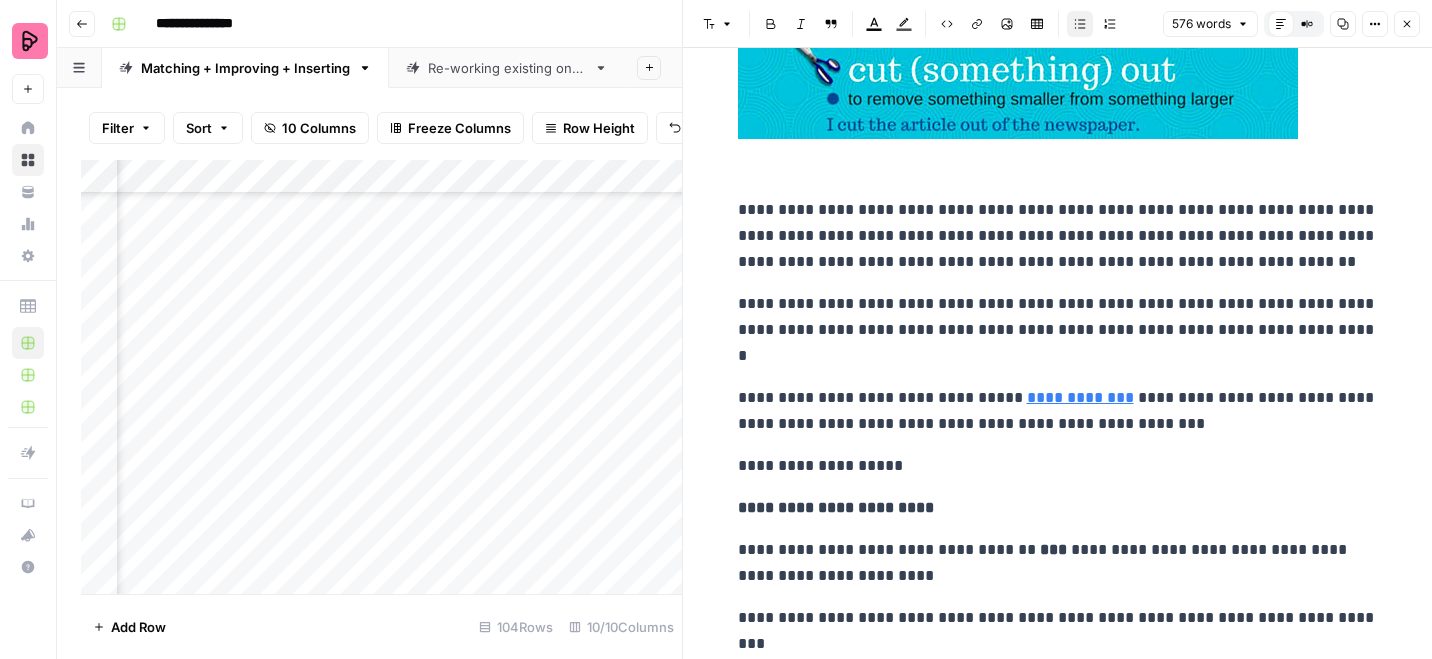 scroll, scrollTop: 456, scrollLeft: 0, axis: vertical 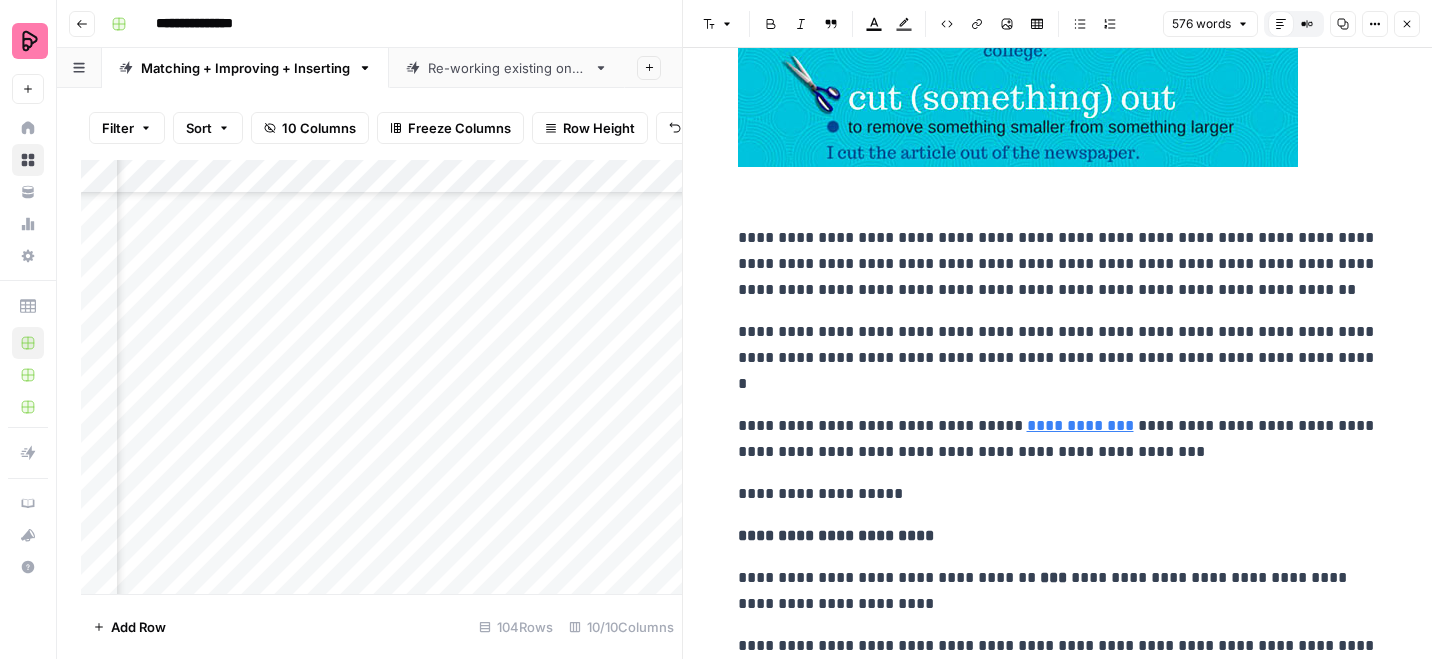 click on "**********" at bounding box center [1058, 264] 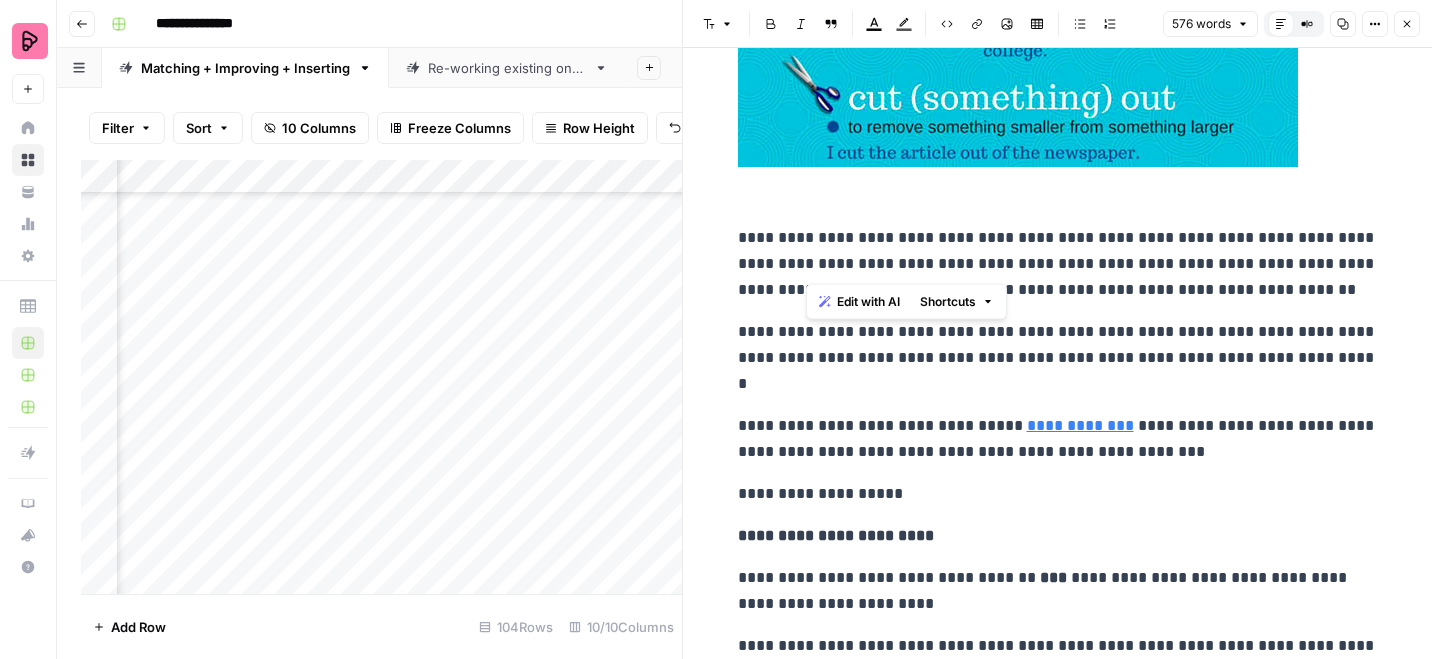 click on "**********" at bounding box center (1058, 264) 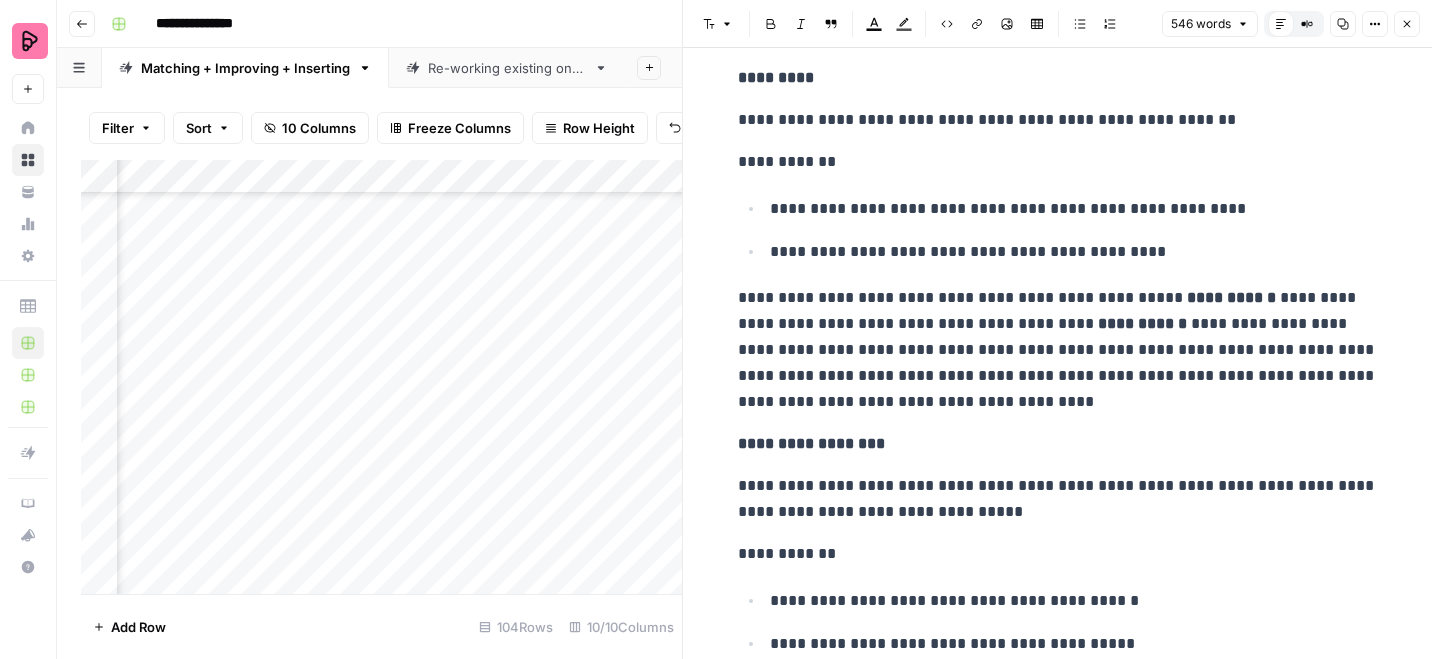 scroll, scrollTop: 1126, scrollLeft: 0, axis: vertical 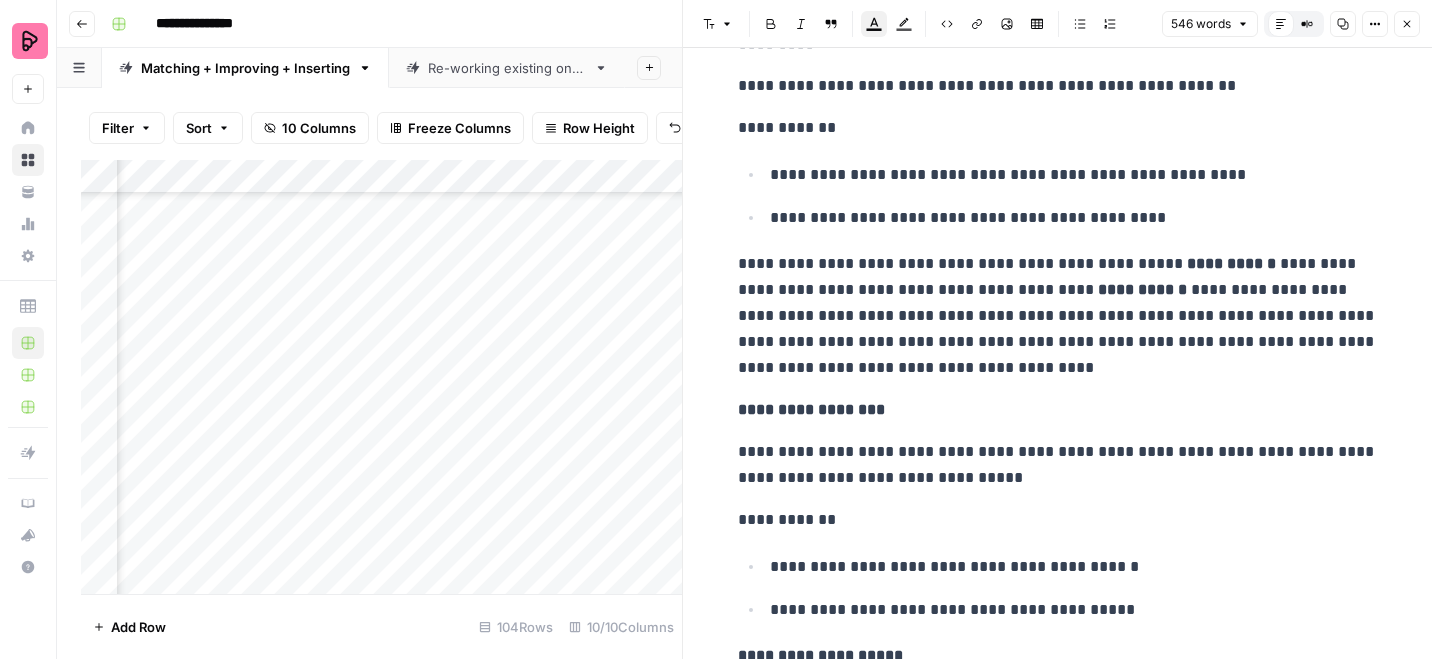 click on "**********" at bounding box center [1058, 316] 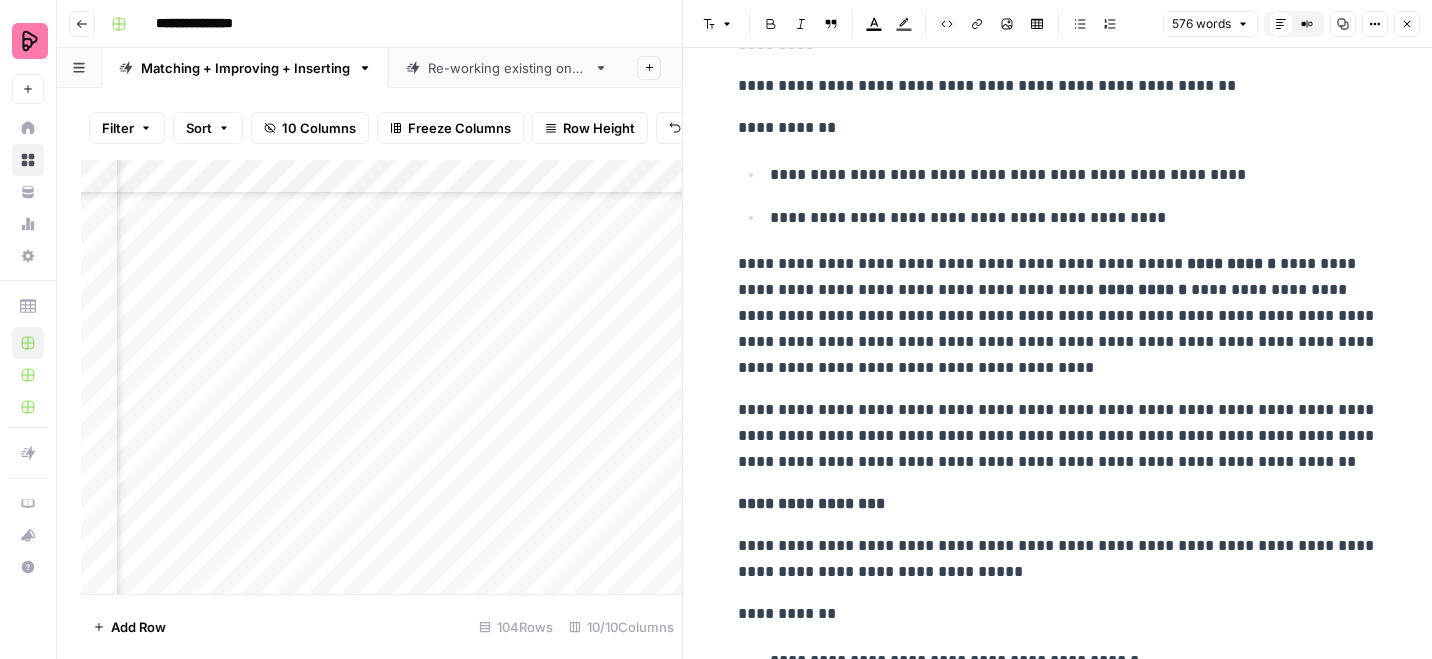 click on "Close" at bounding box center [1407, 24] 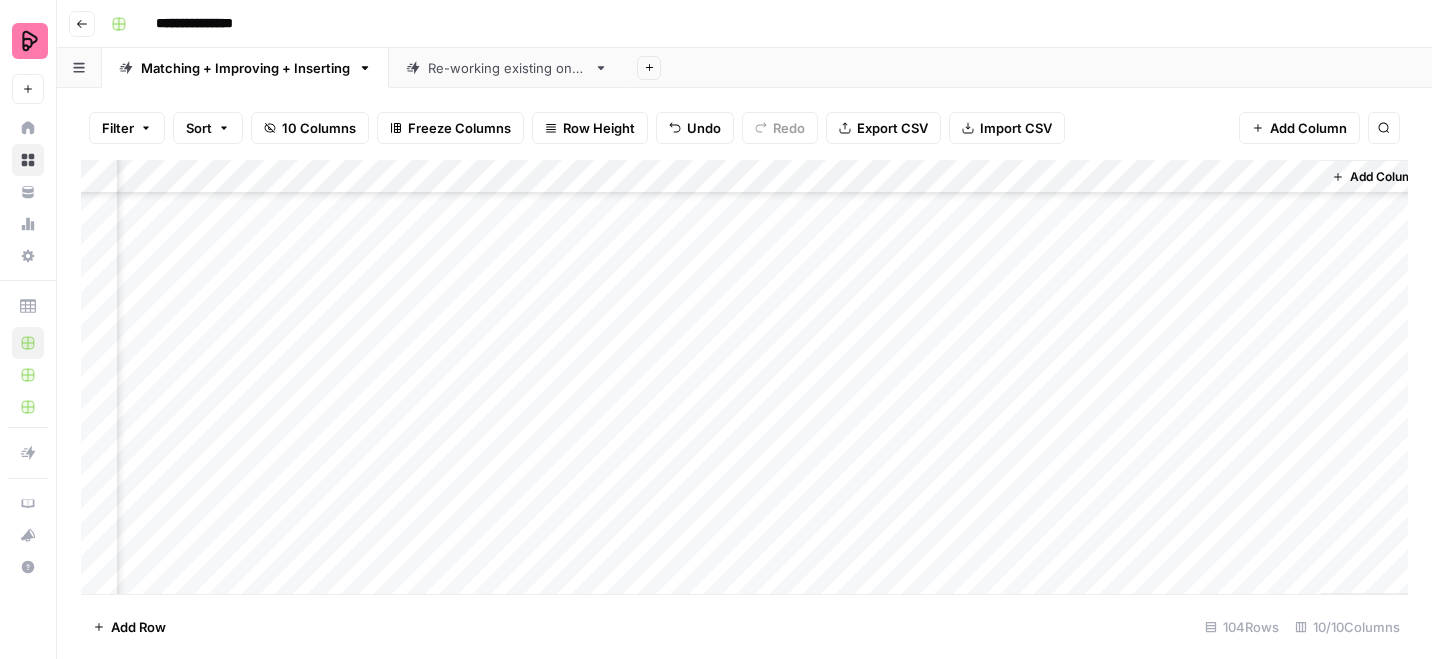 click on "Add Column" at bounding box center [744, 377] 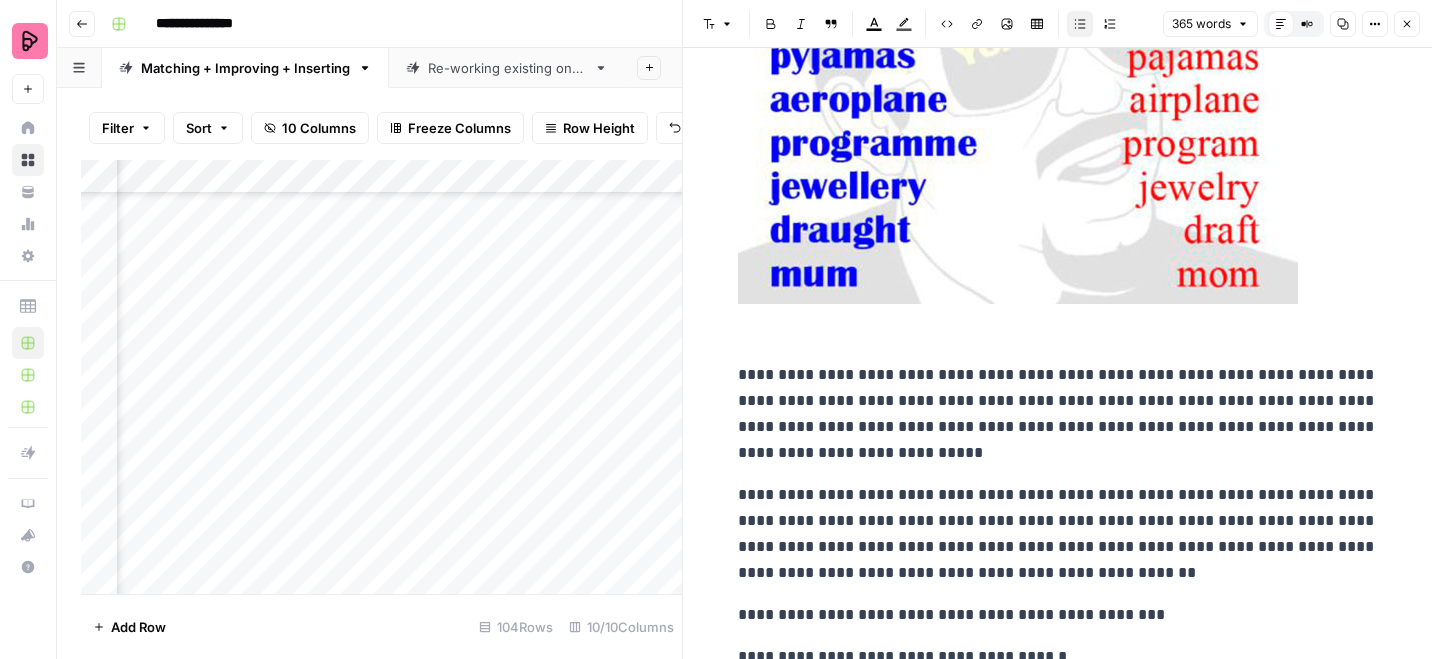 scroll, scrollTop: 699, scrollLeft: 0, axis: vertical 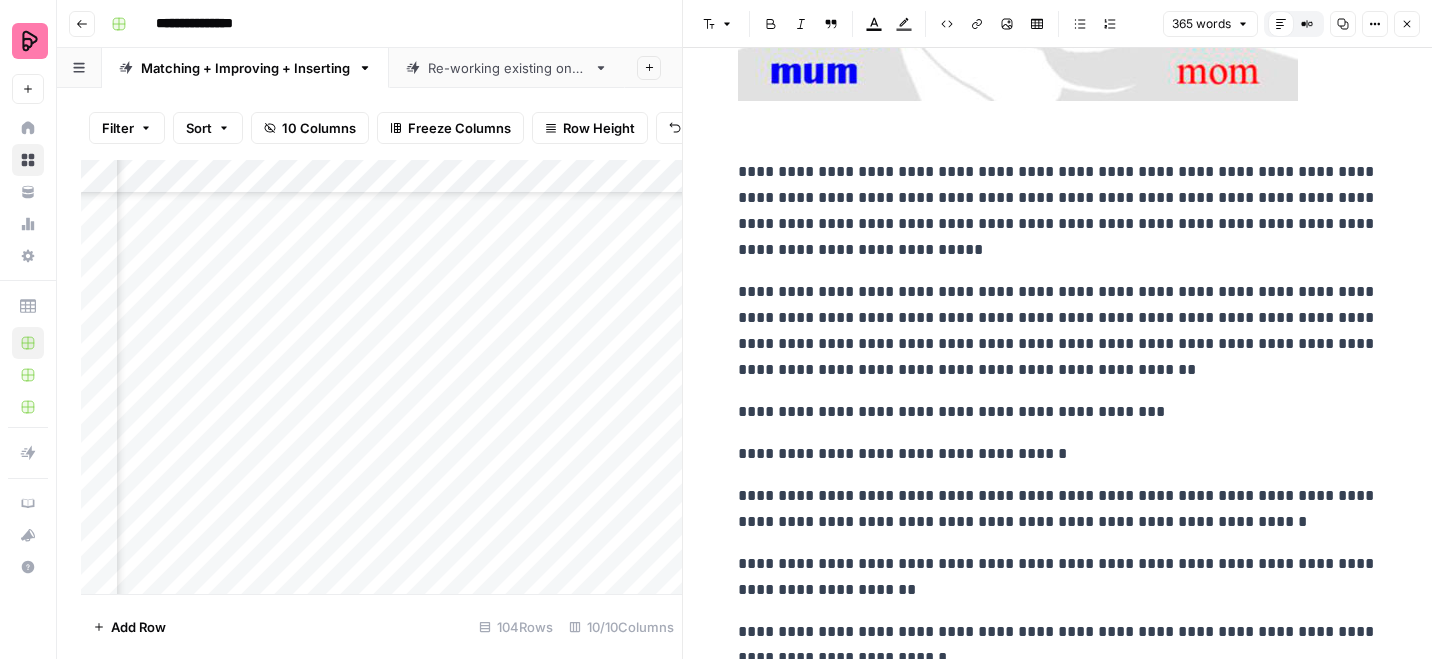 click on "**********" at bounding box center (1058, 211) 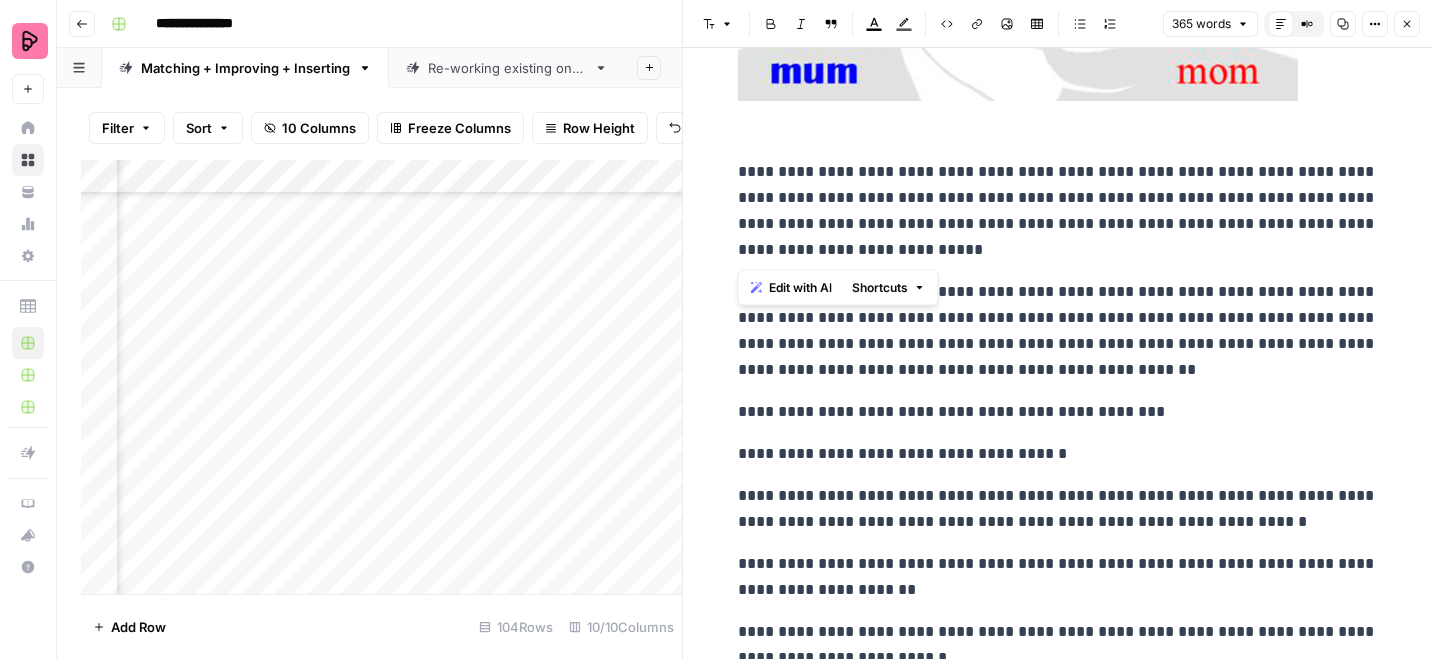 click on "**********" at bounding box center (1058, 211) 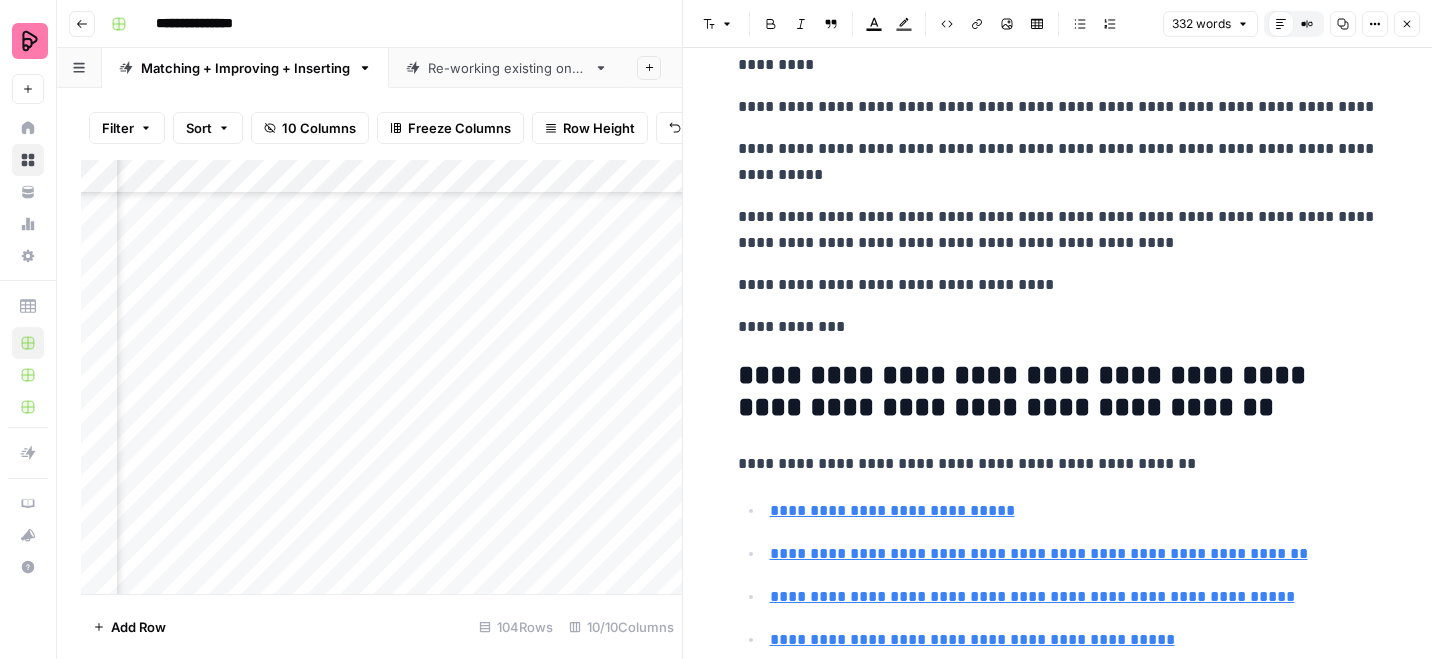 scroll, scrollTop: 1468, scrollLeft: 0, axis: vertical 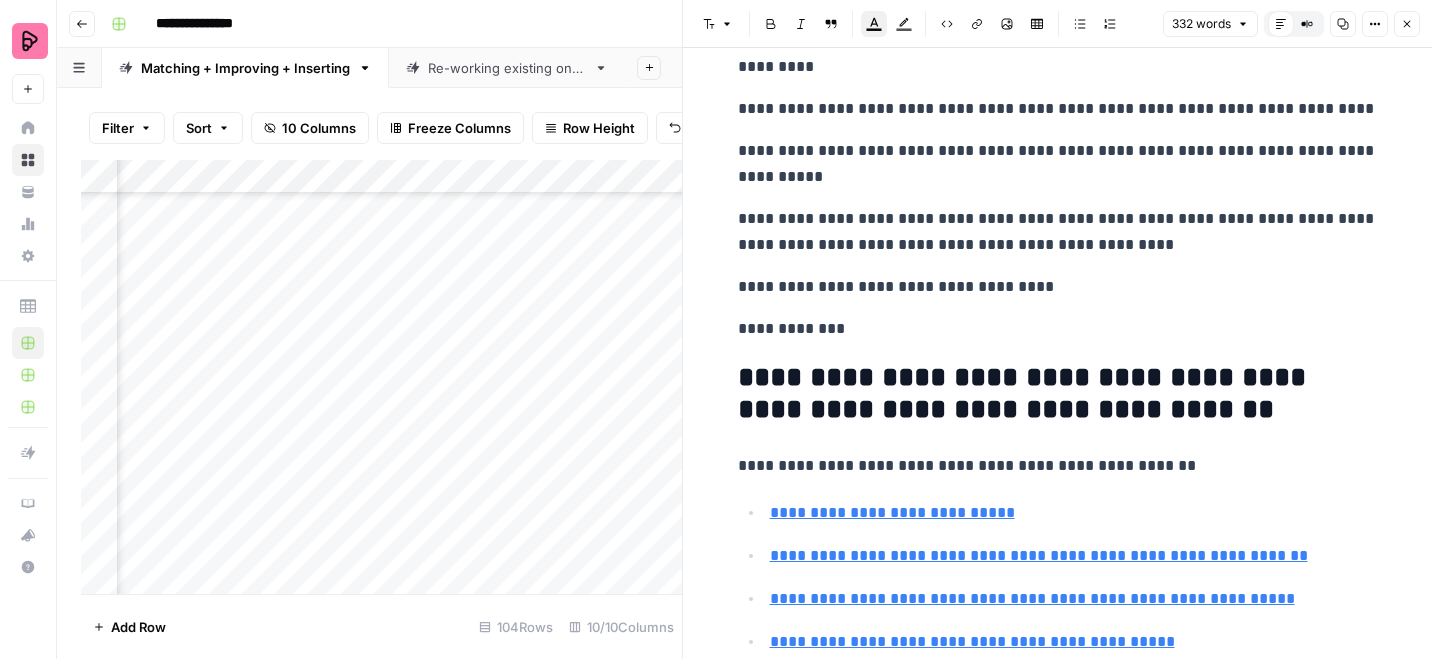 click on "**********" at bounding box center [1058, 329] 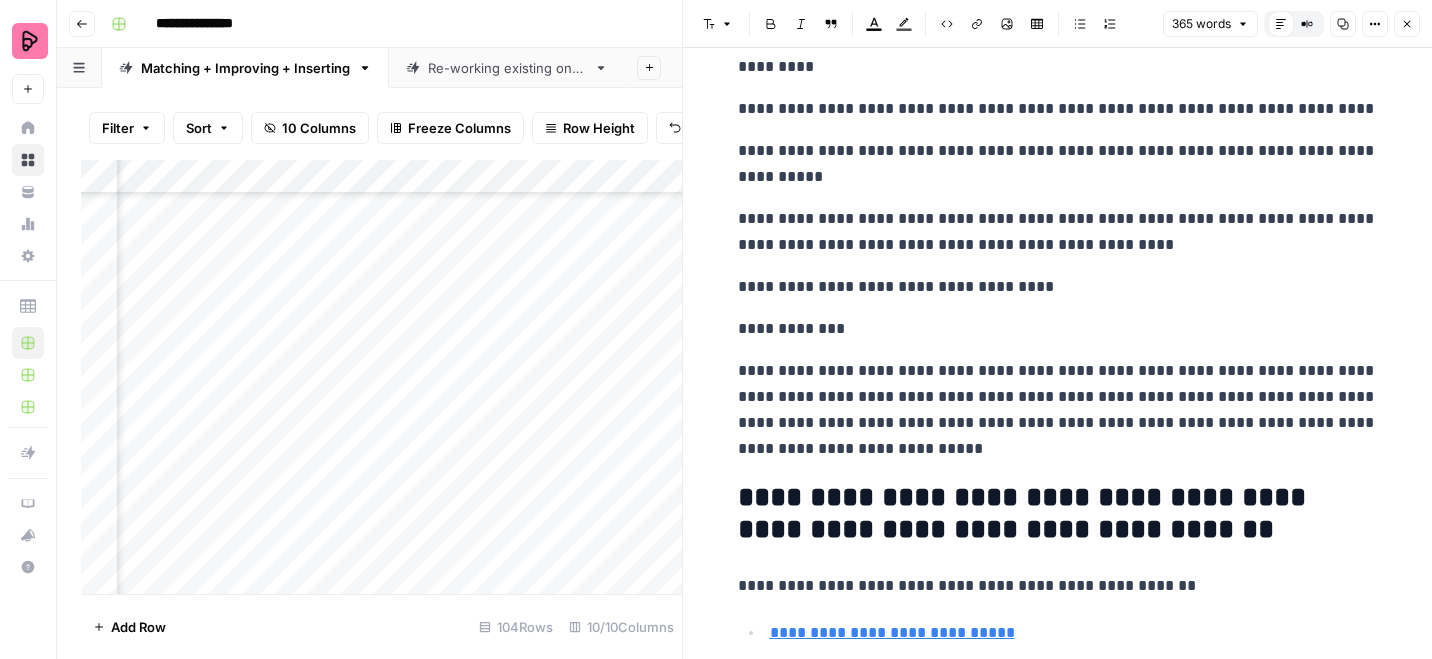 scroll, scrollTop: 1590, scrollLeft: 0, axis: vertical 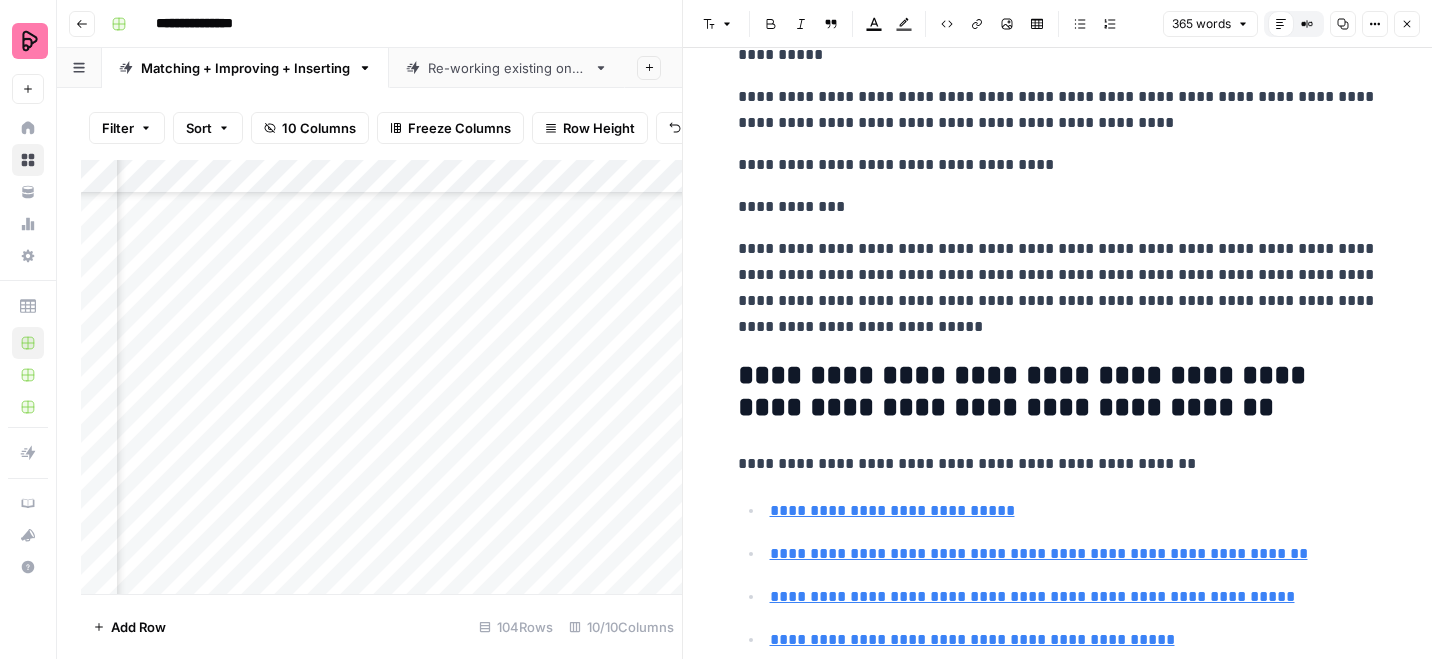 click on "Close" at bounding box center [1407, 24] 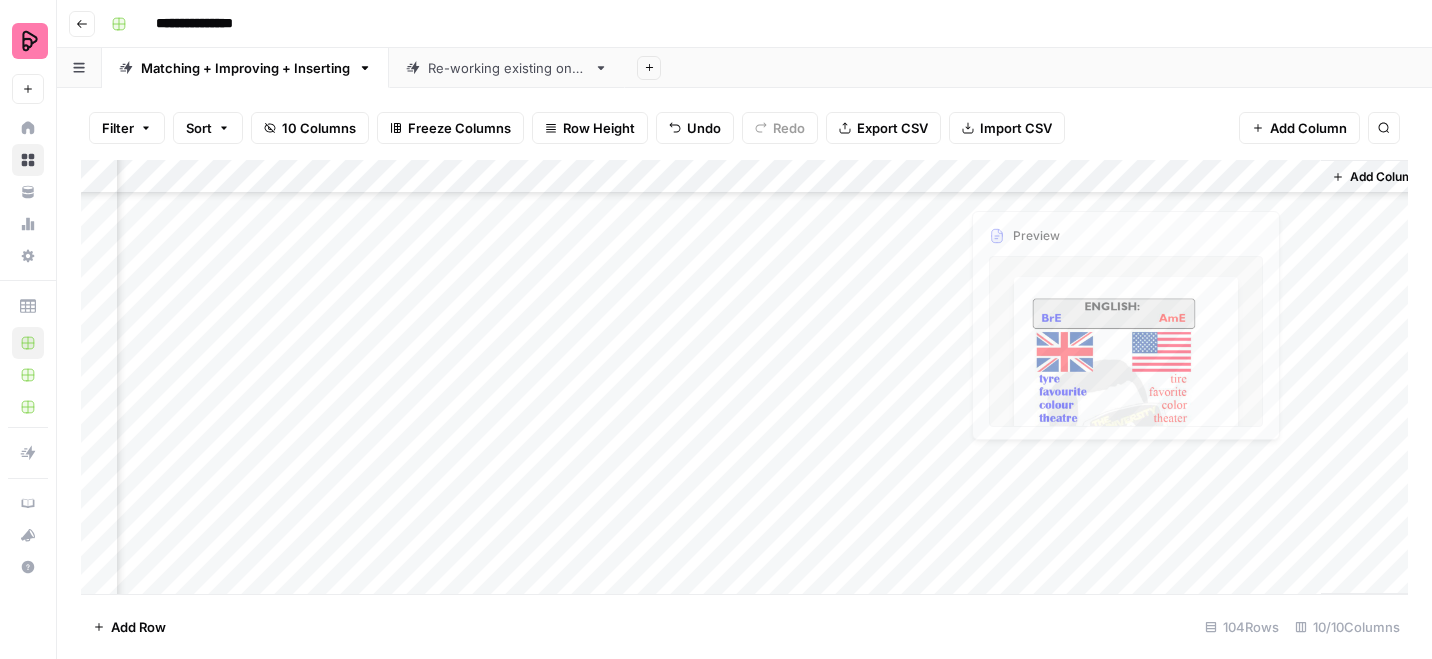 click on "Add Column" at bounding box center (744, 377) 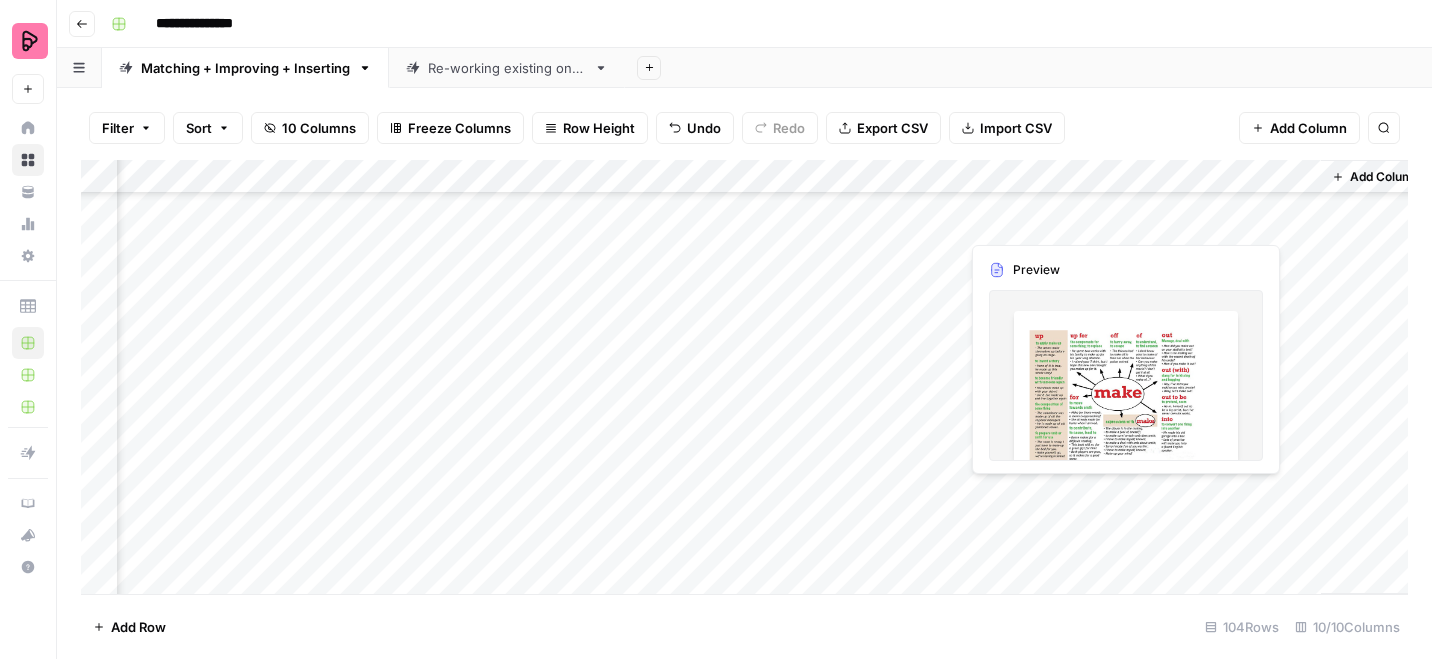 click on "Add Column" at bounding box center [744, 377] 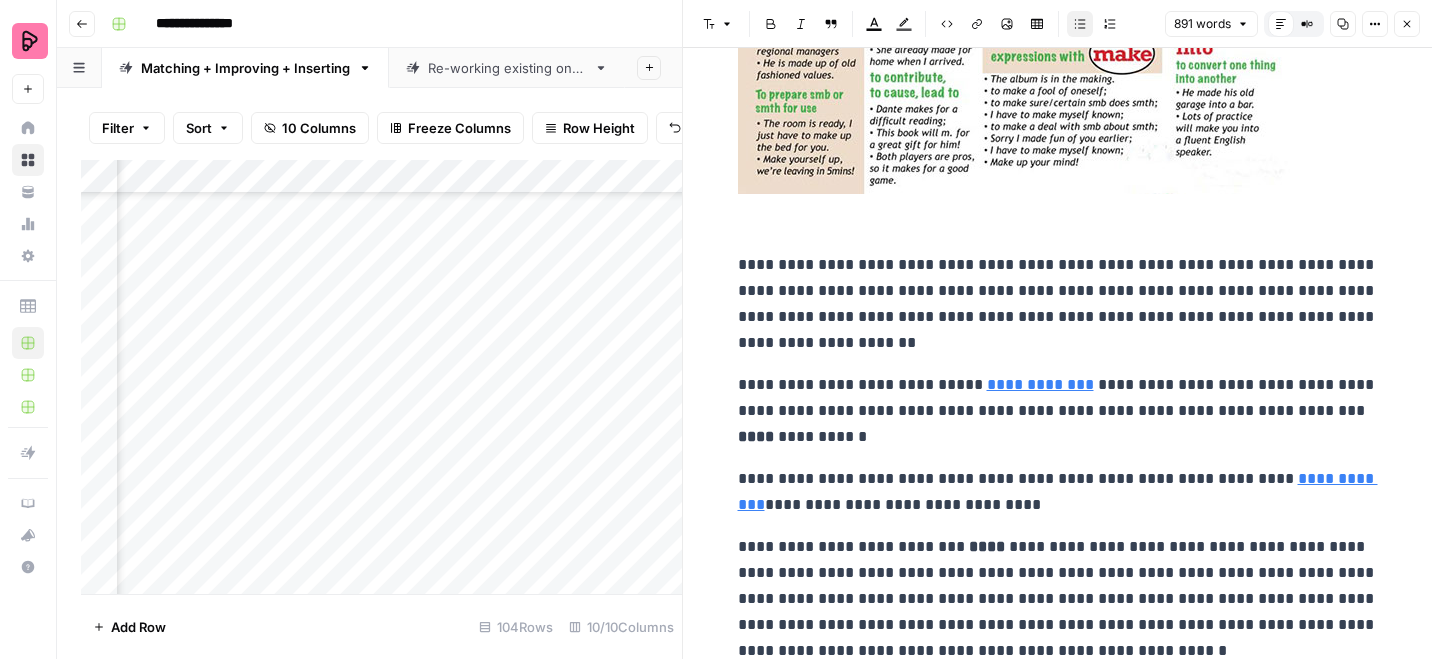 scroll, scrollTop: 431, scrollLeft: 0, axis: vertical 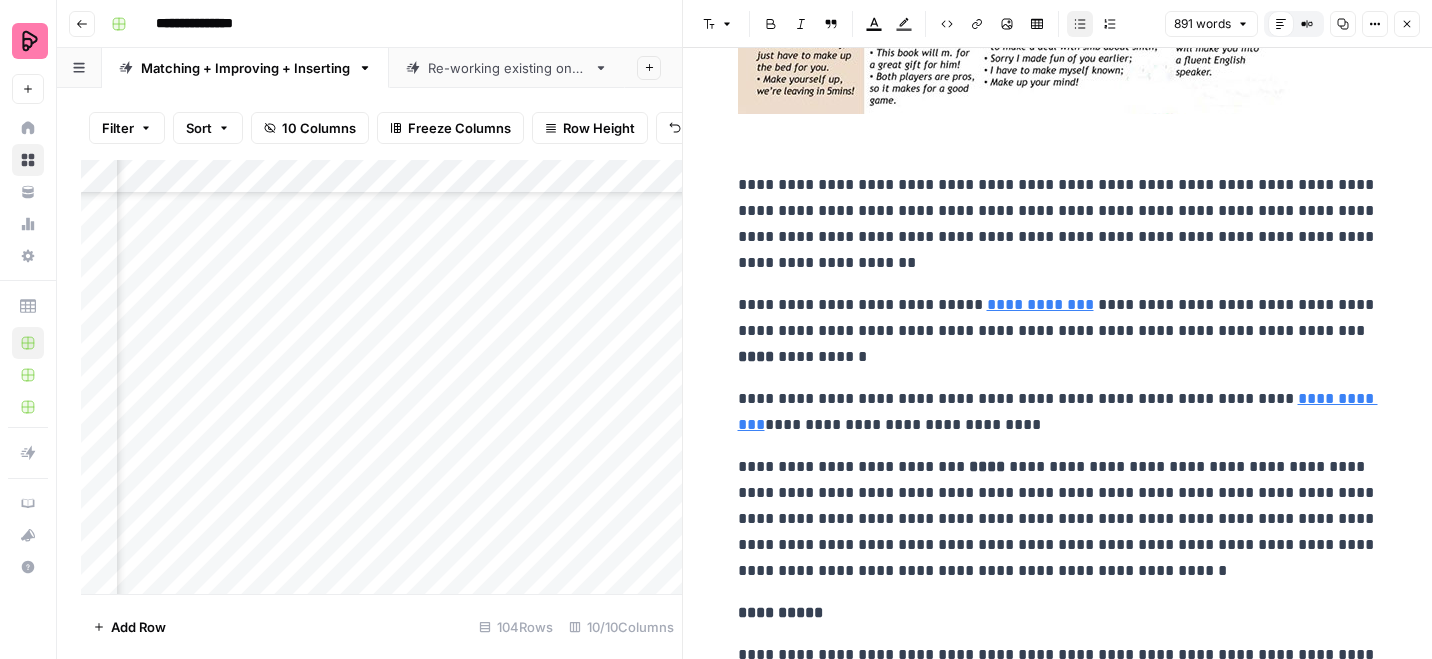 click on "**********" at bounding box center [1058, 224] 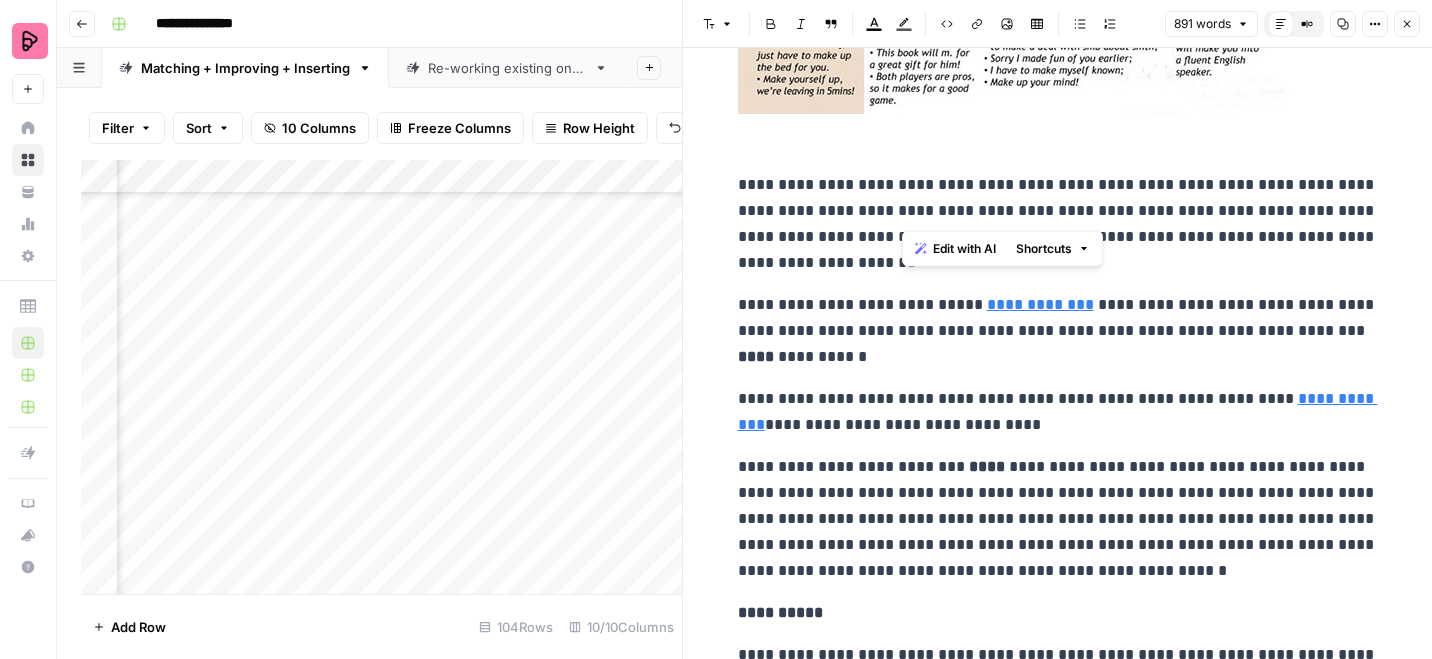 click on "**********" at bounding box center [1058, 224] 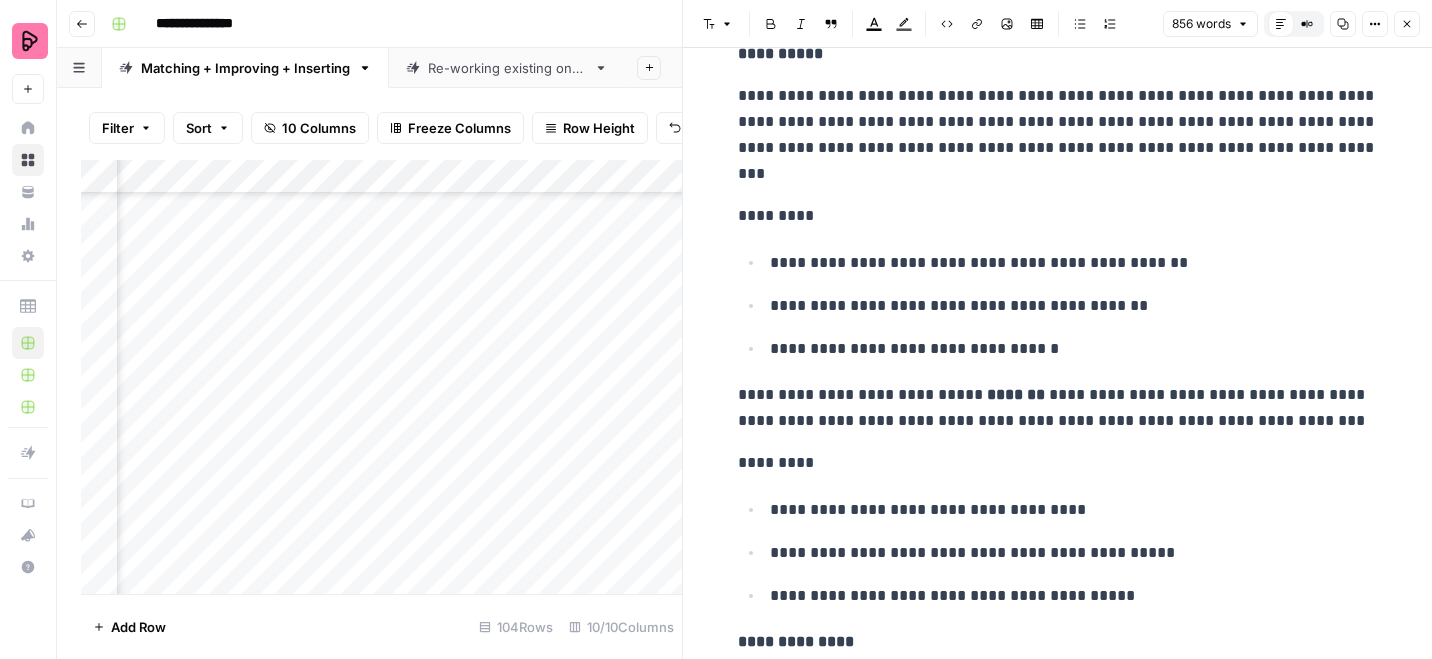 scroll, scrollTop: 1173, scrollLeft: 0, axis: vertical 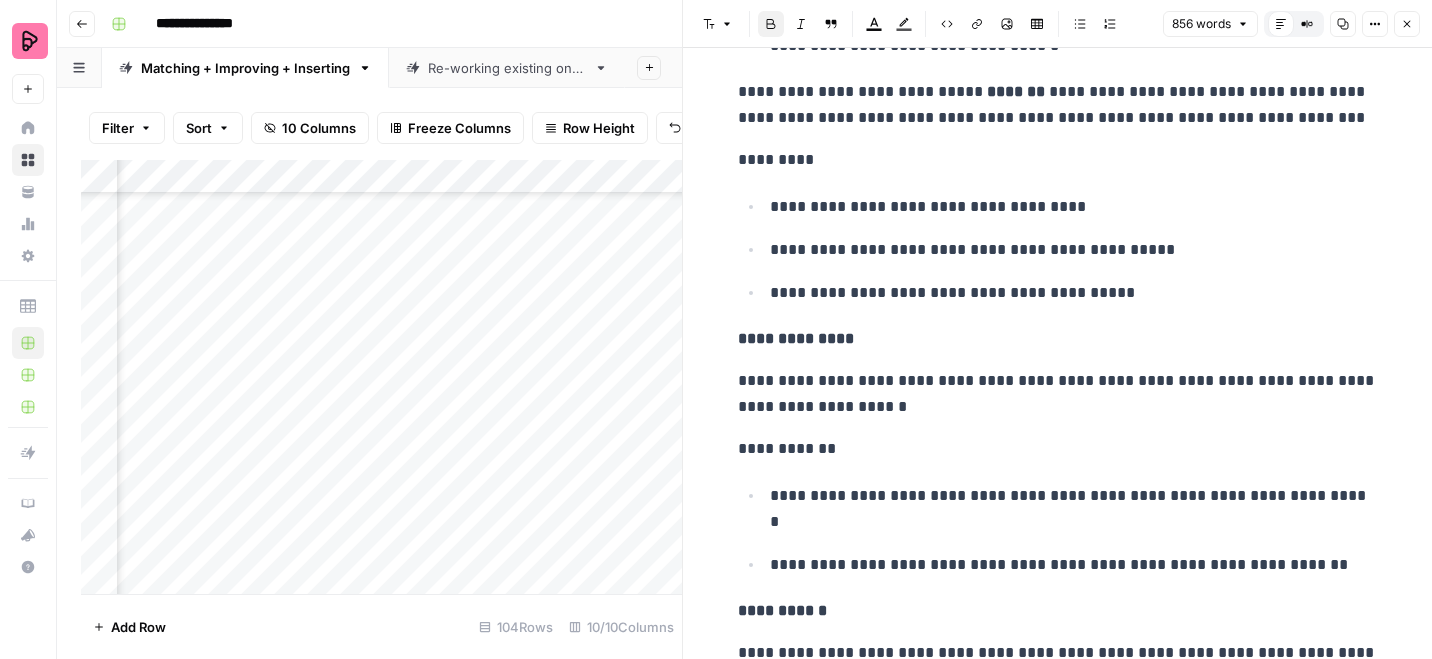 click on "**********" at bounding box center [1058, 1098] 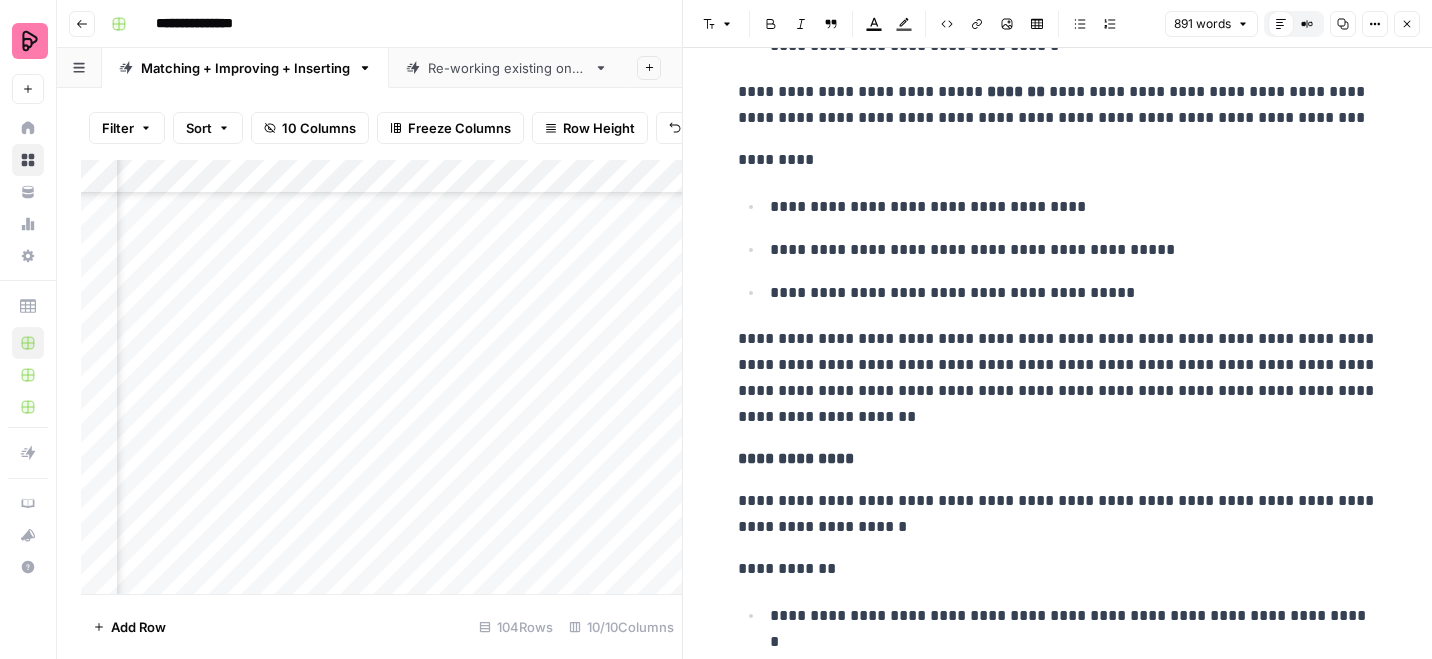 click 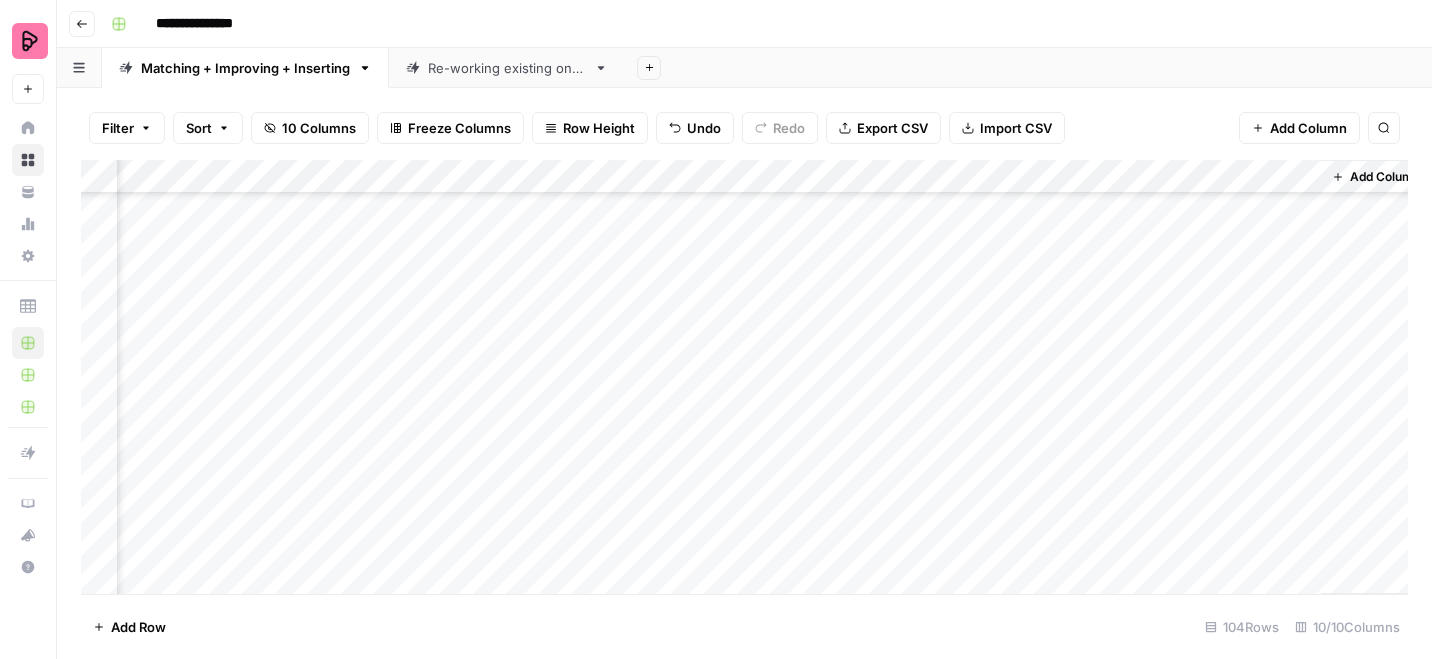 scroll, scrollTop: 376, scrollLeft: 1411, axis: both 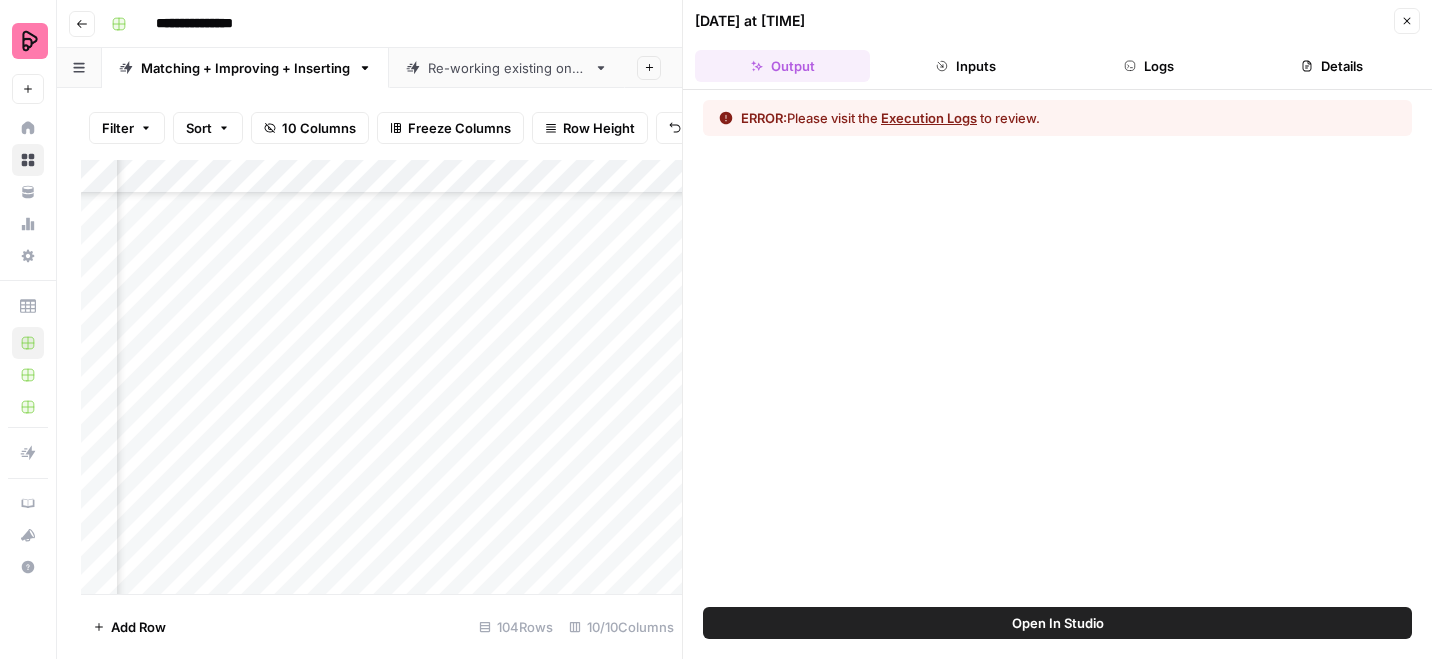 click on "Execution Logs" at bounding box center [929, 118] 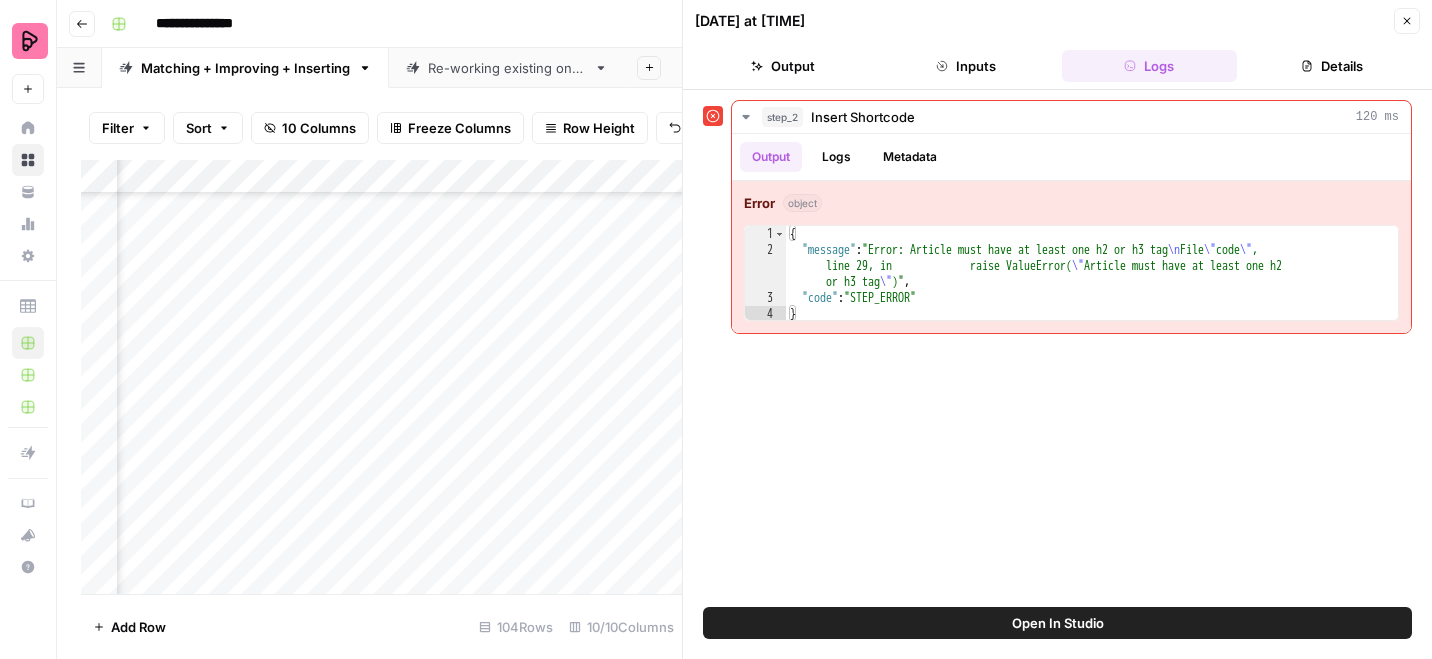 click on "Open In Studio" at bounding box center (1057, 623) 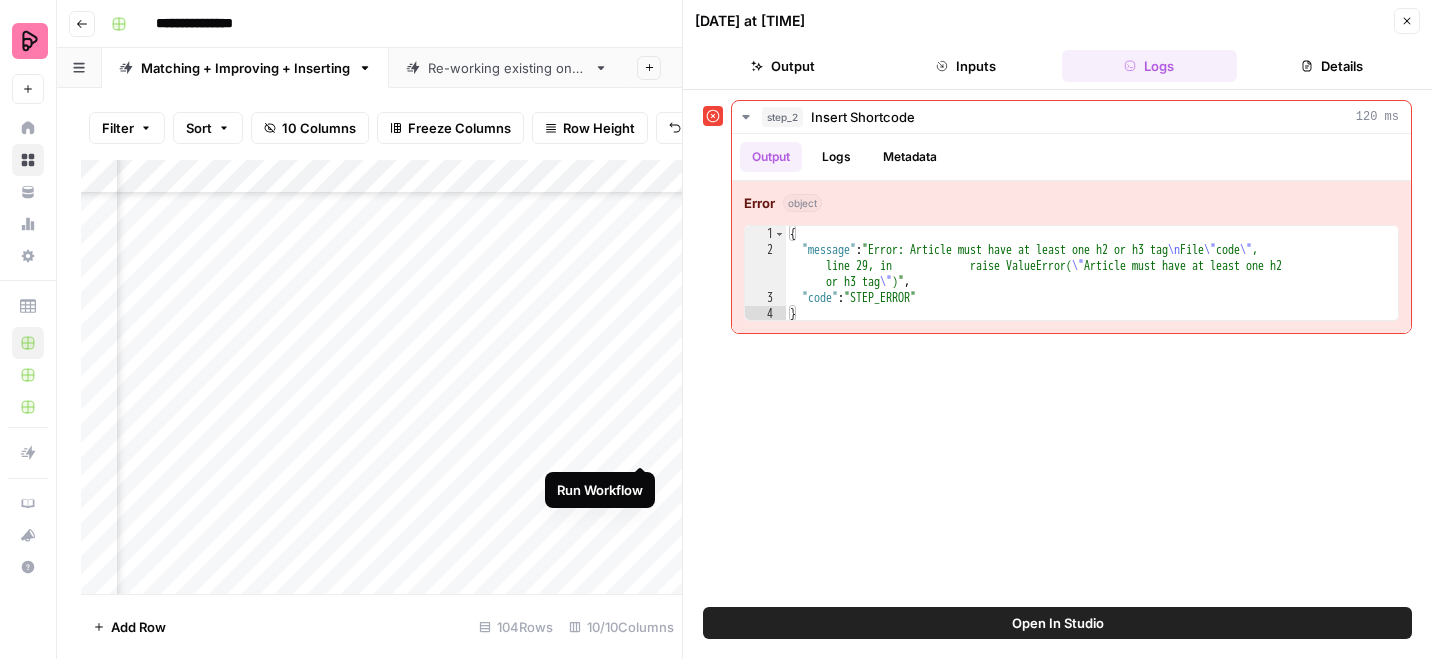 click on "Add Column" at bounding box center [381, 377] 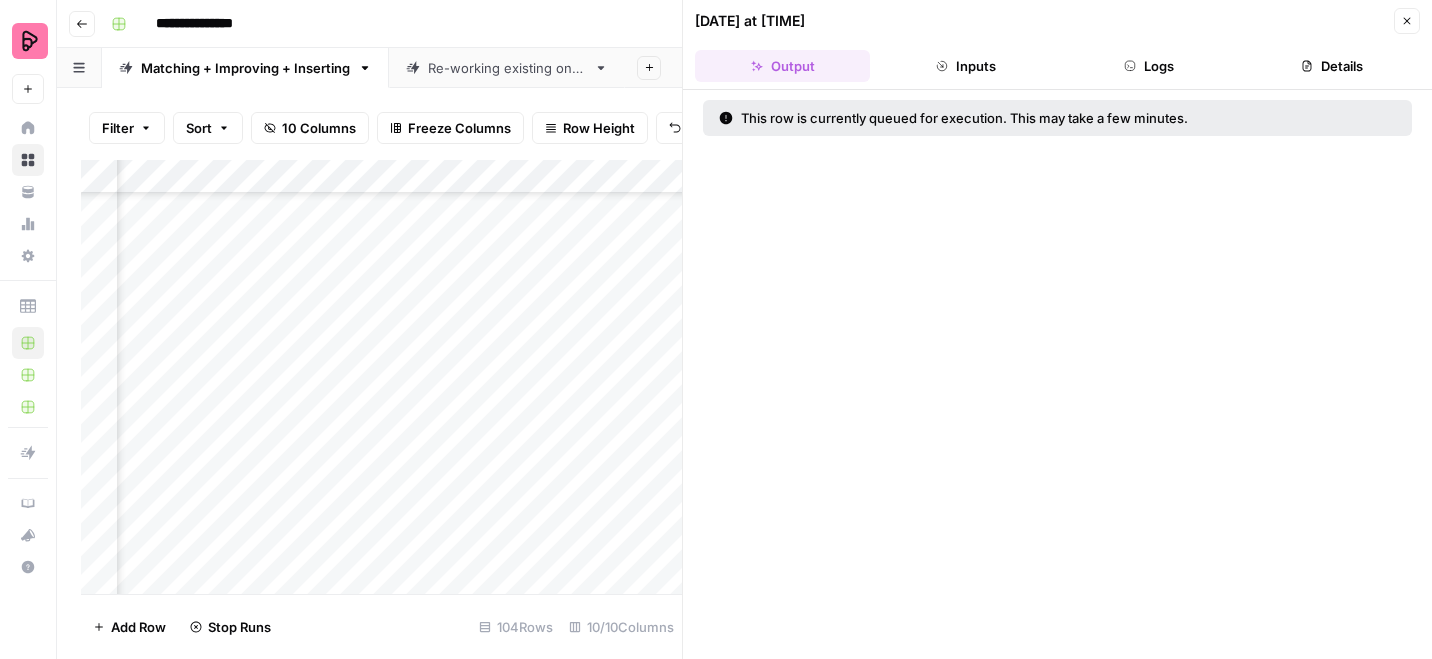 click 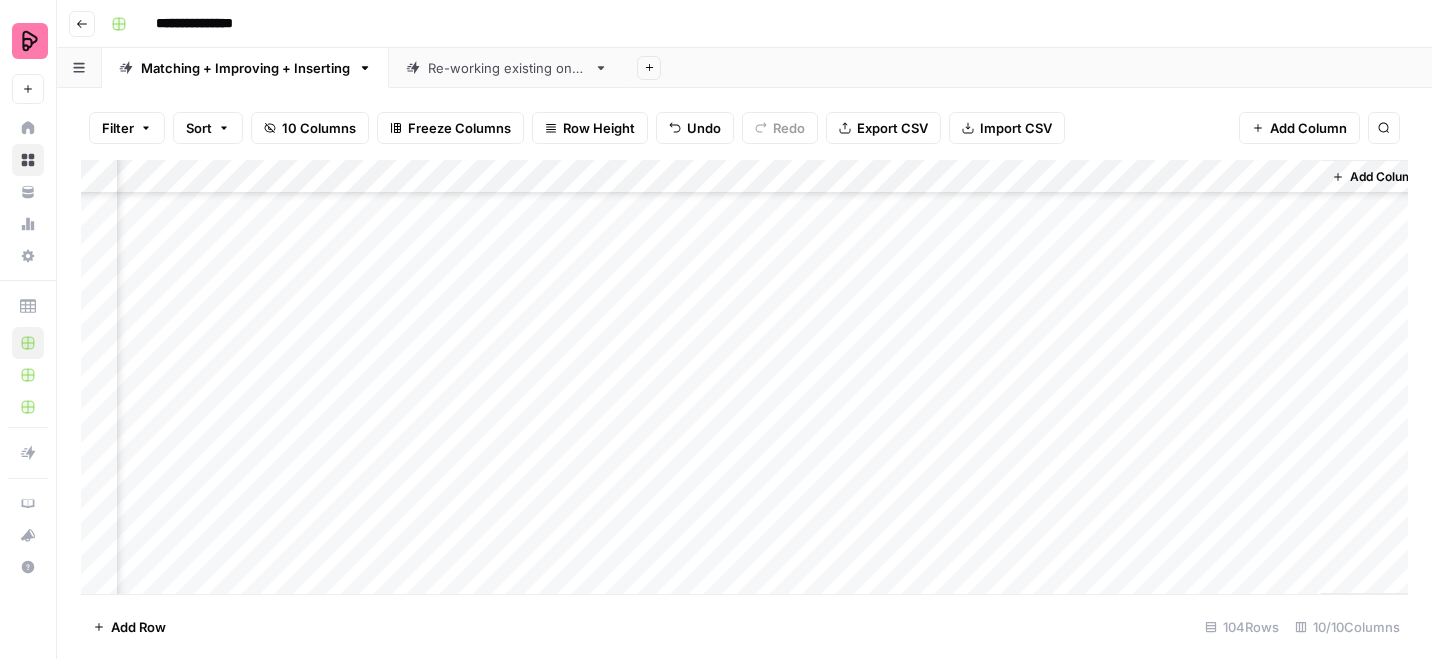 scroll, scrollTop: 366, scrollLeft: 1411, axis: both 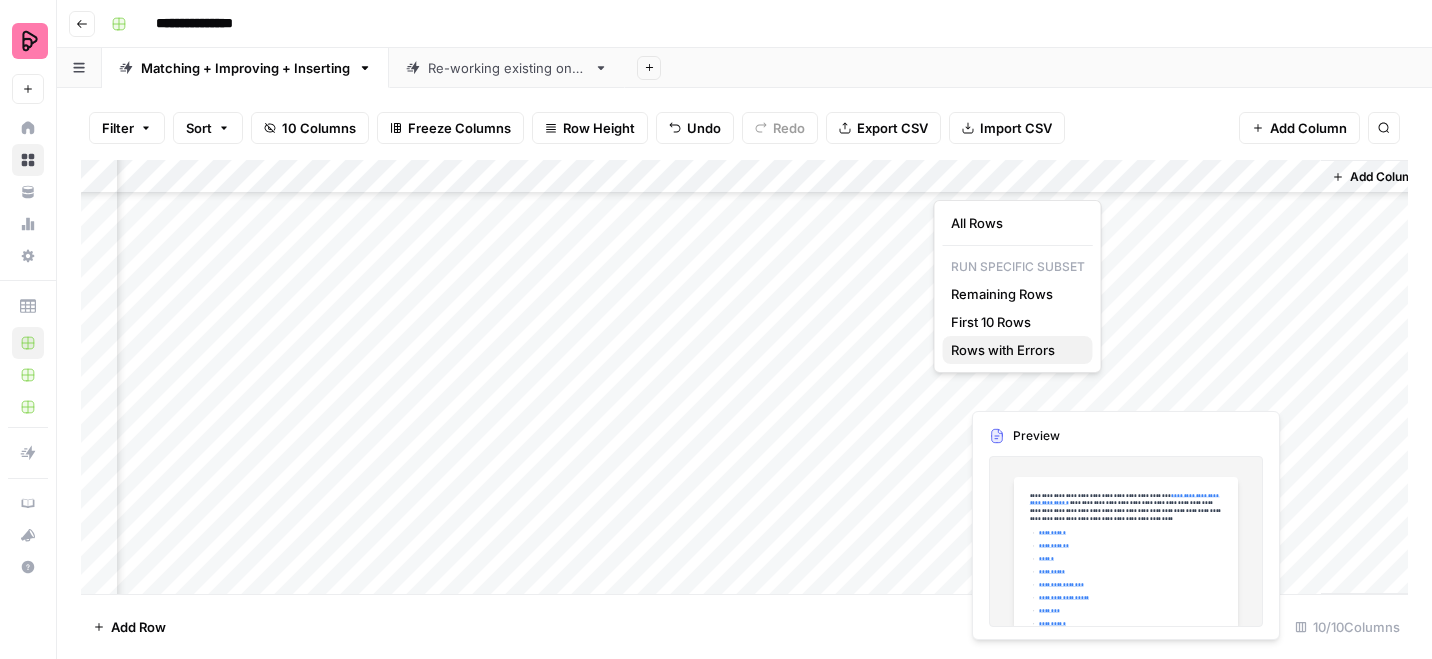 click on "Rows with Errors" at bounding box center [1014, 350] 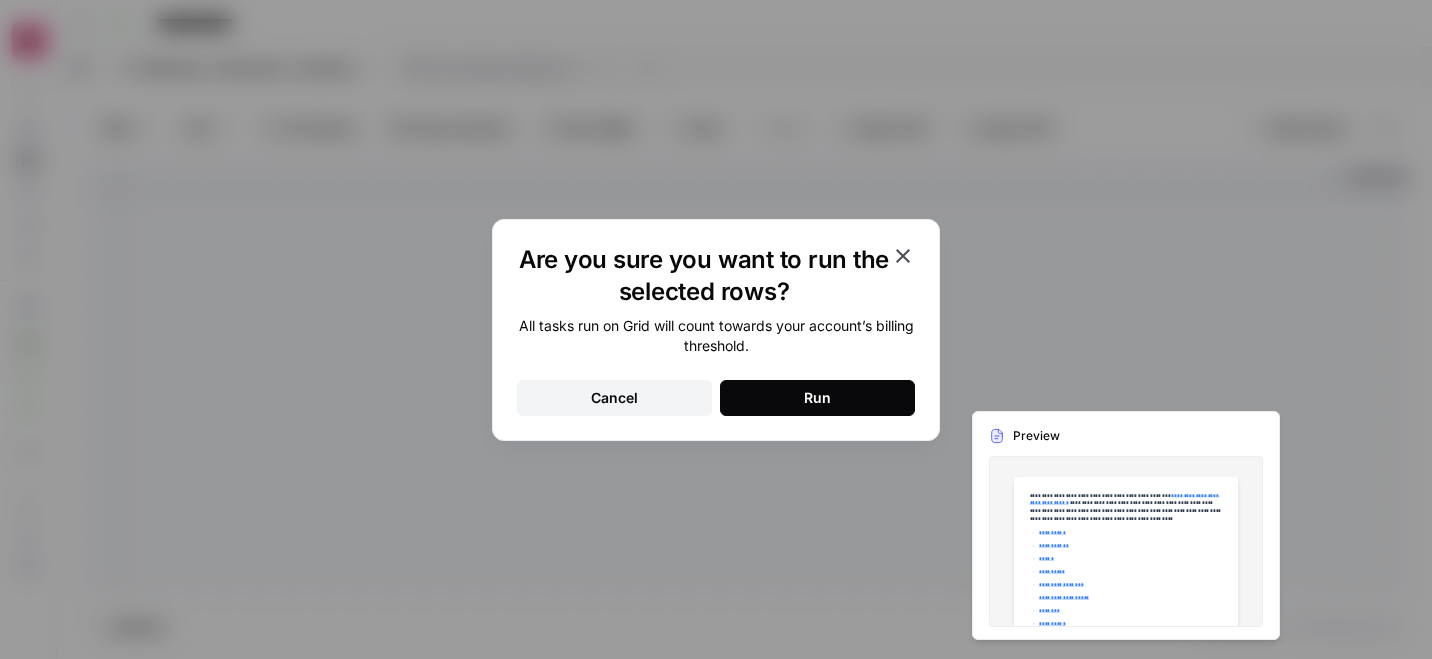 click on "Run" at bounding box center [817, 398] 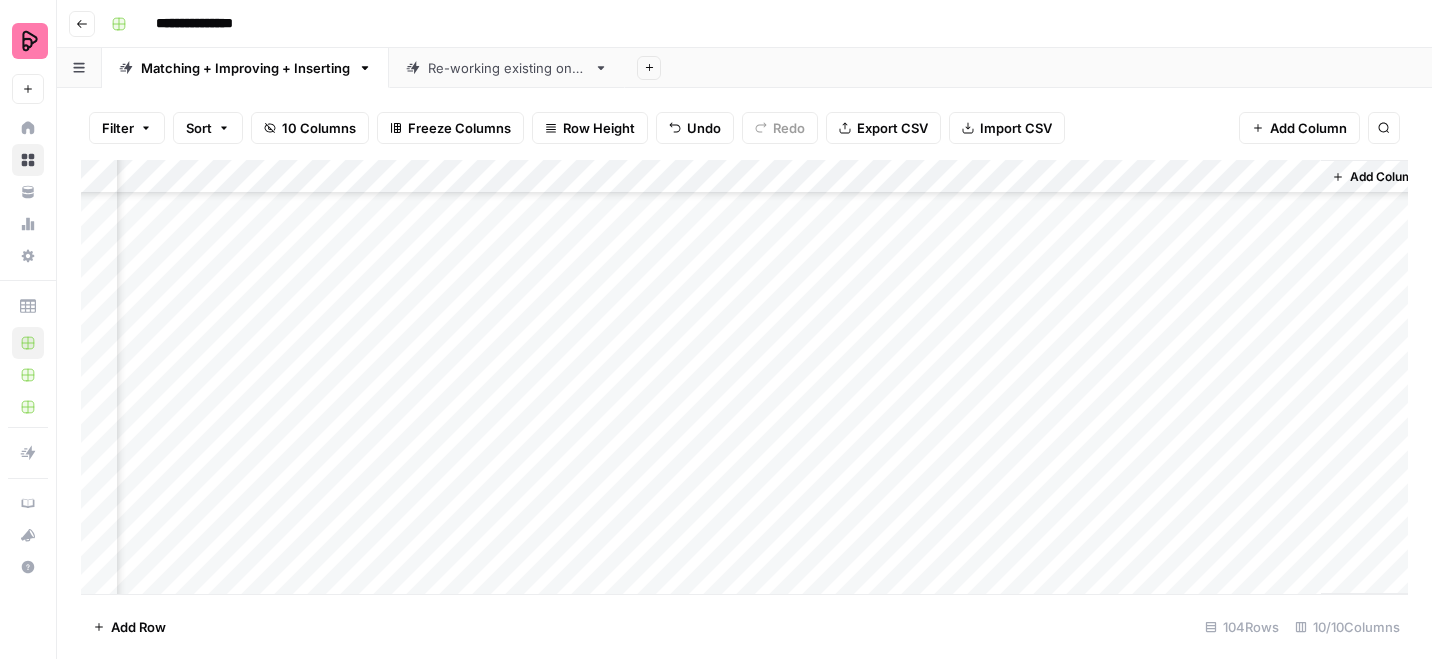 scroll, scrollTop: 0, scrollLeft: 1411, axis: horizontal 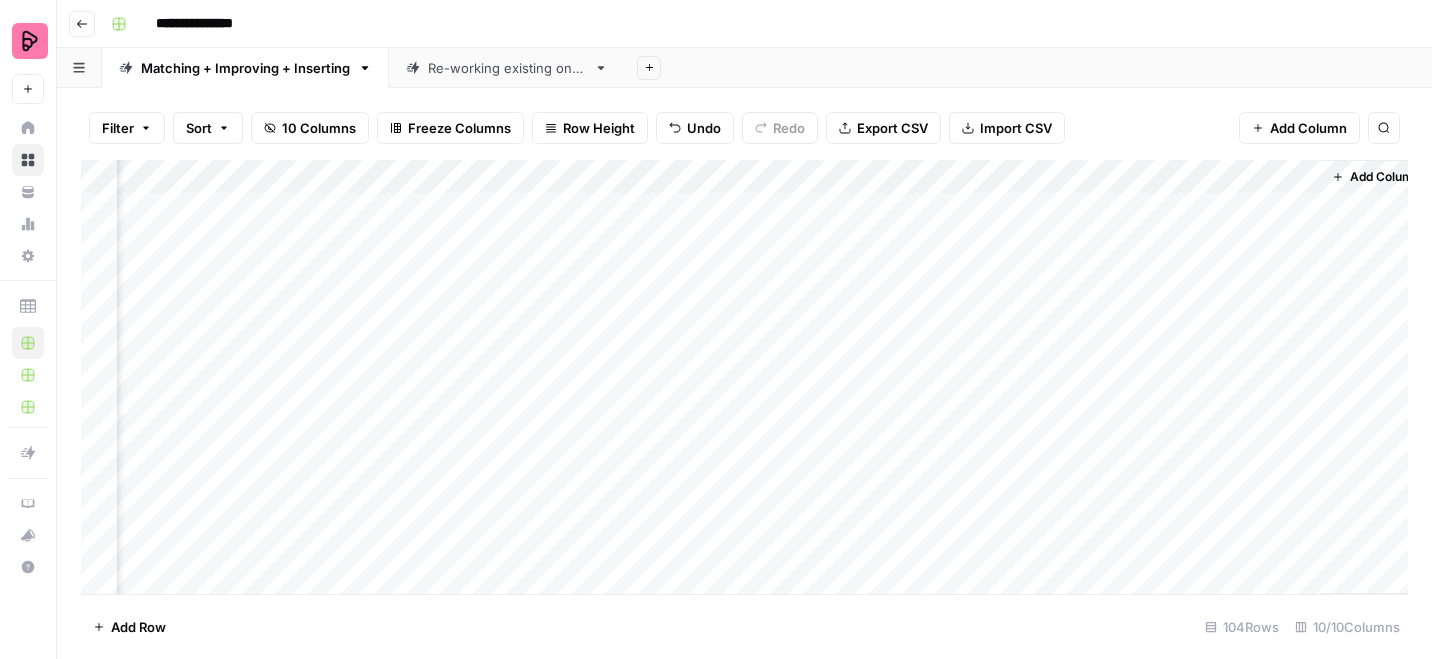 click on "Export CSV" at bounding box center [892, 128] 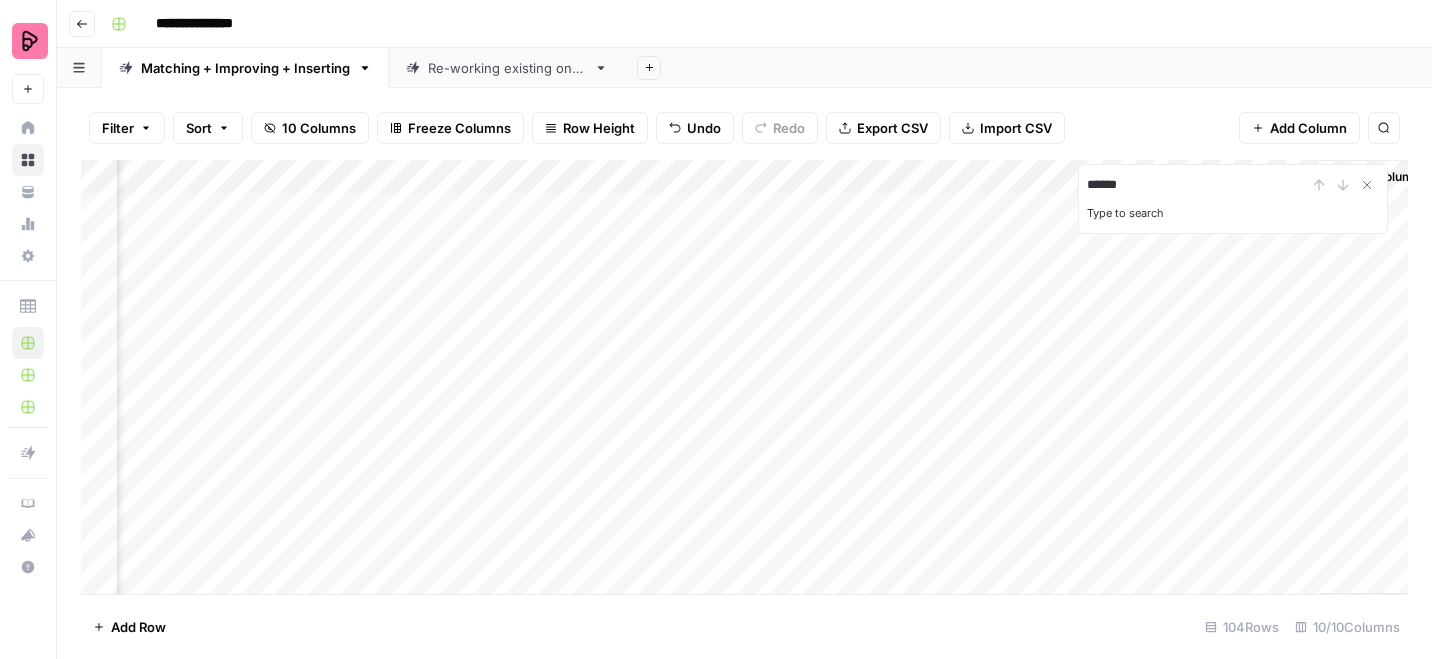 type on "******" 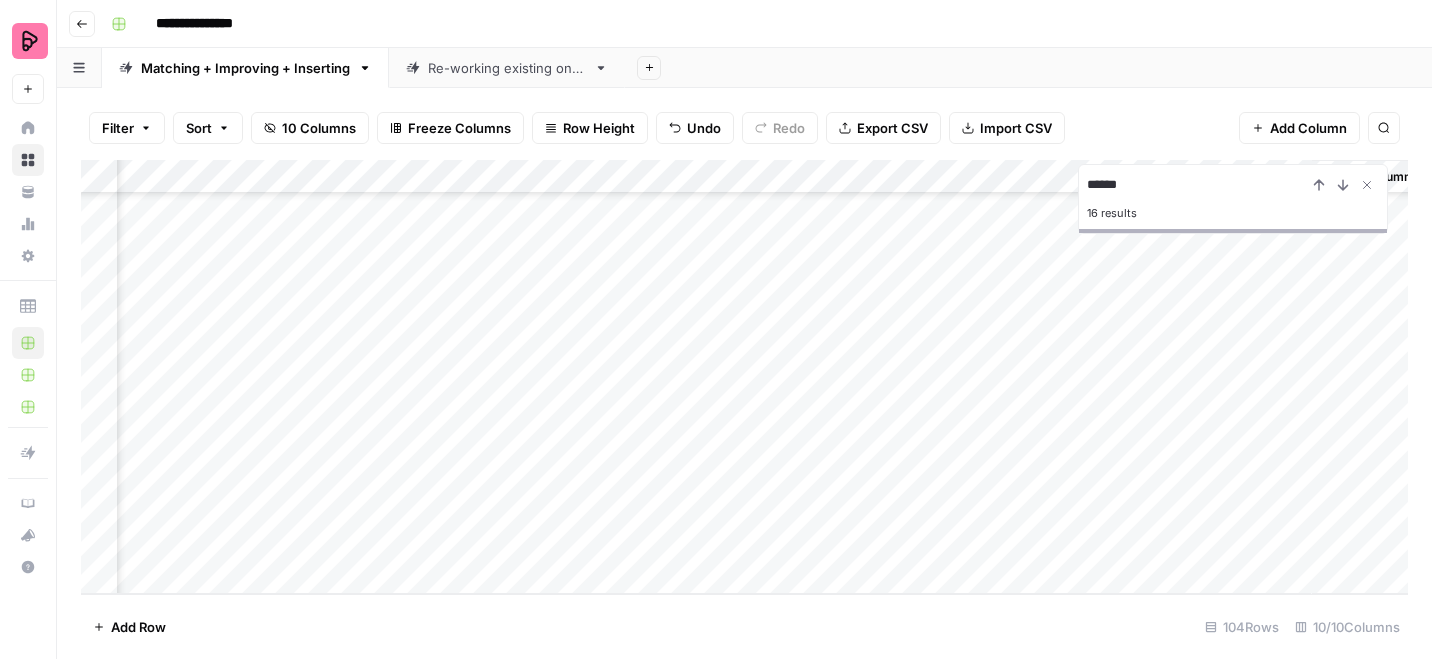 scroll, scrollTop: 3168, scrollLeft: 1435, axis: both 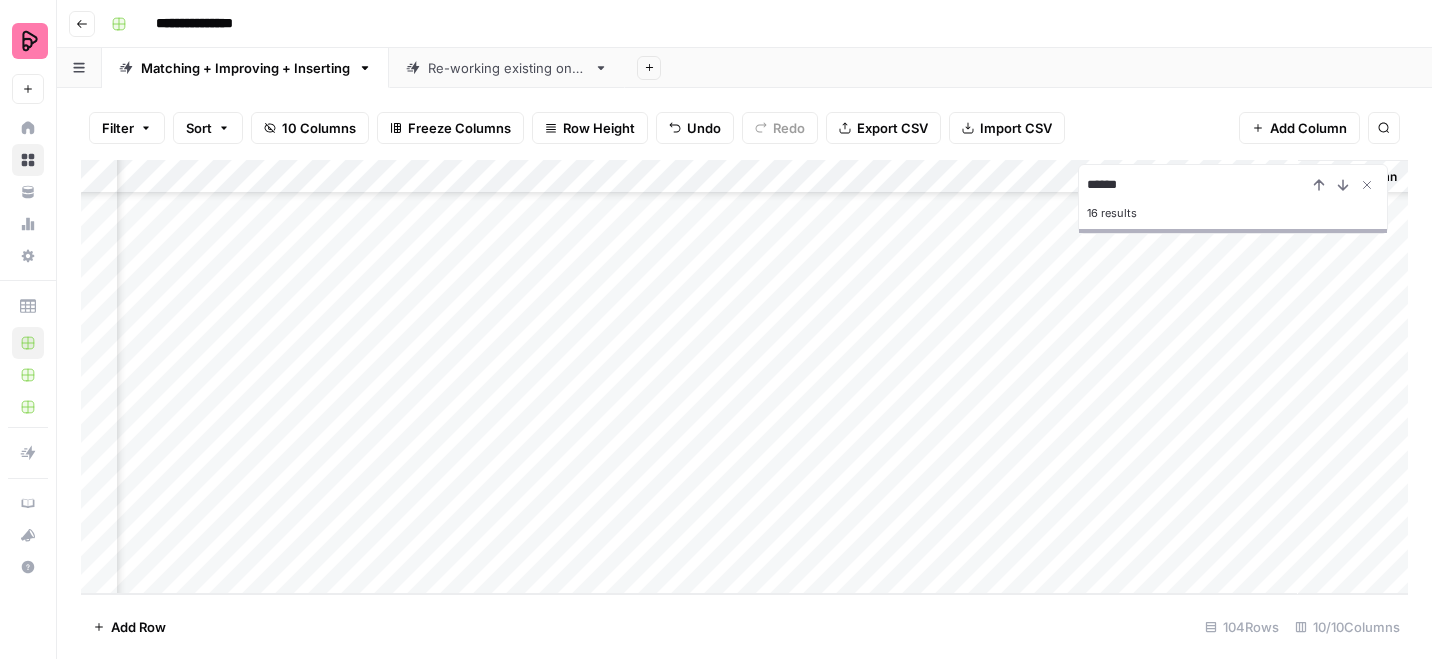 click on "Add Column" at bounding box center [744, 377] 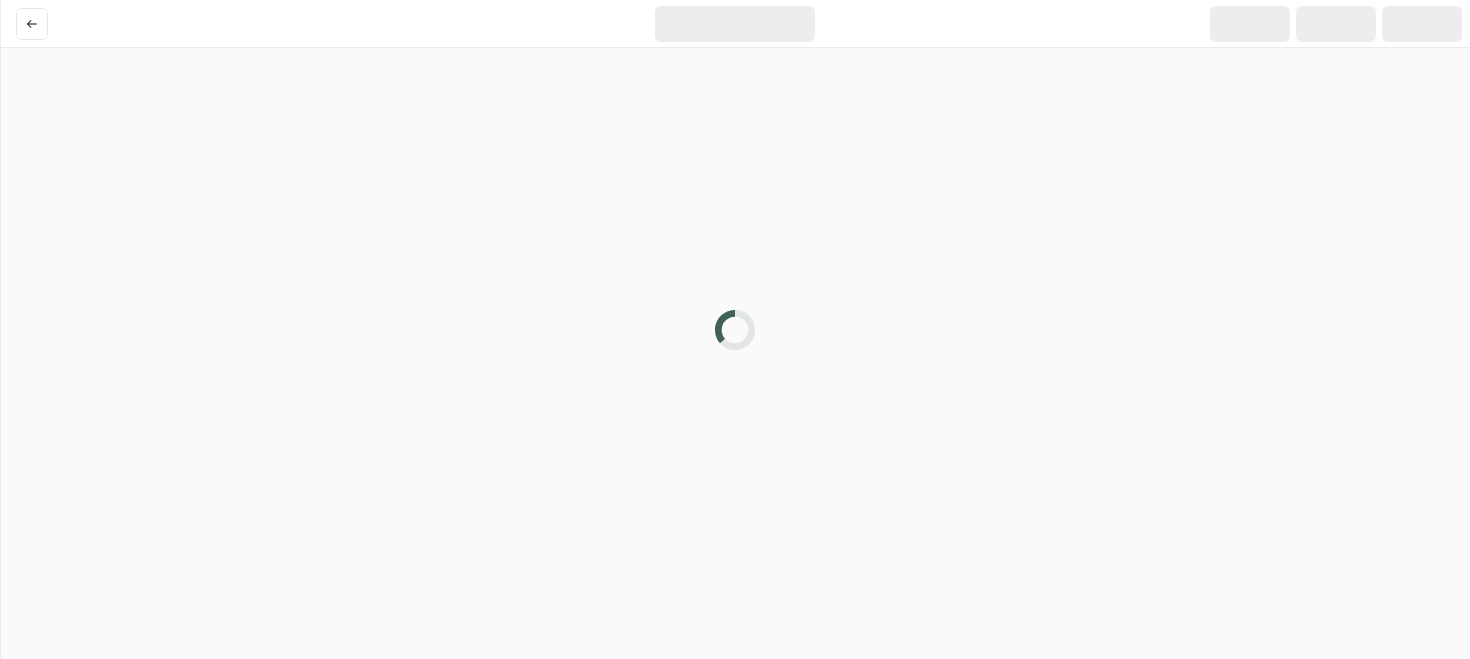 scroll, scrollTop: 0, scrollLeft: 0, axis: both 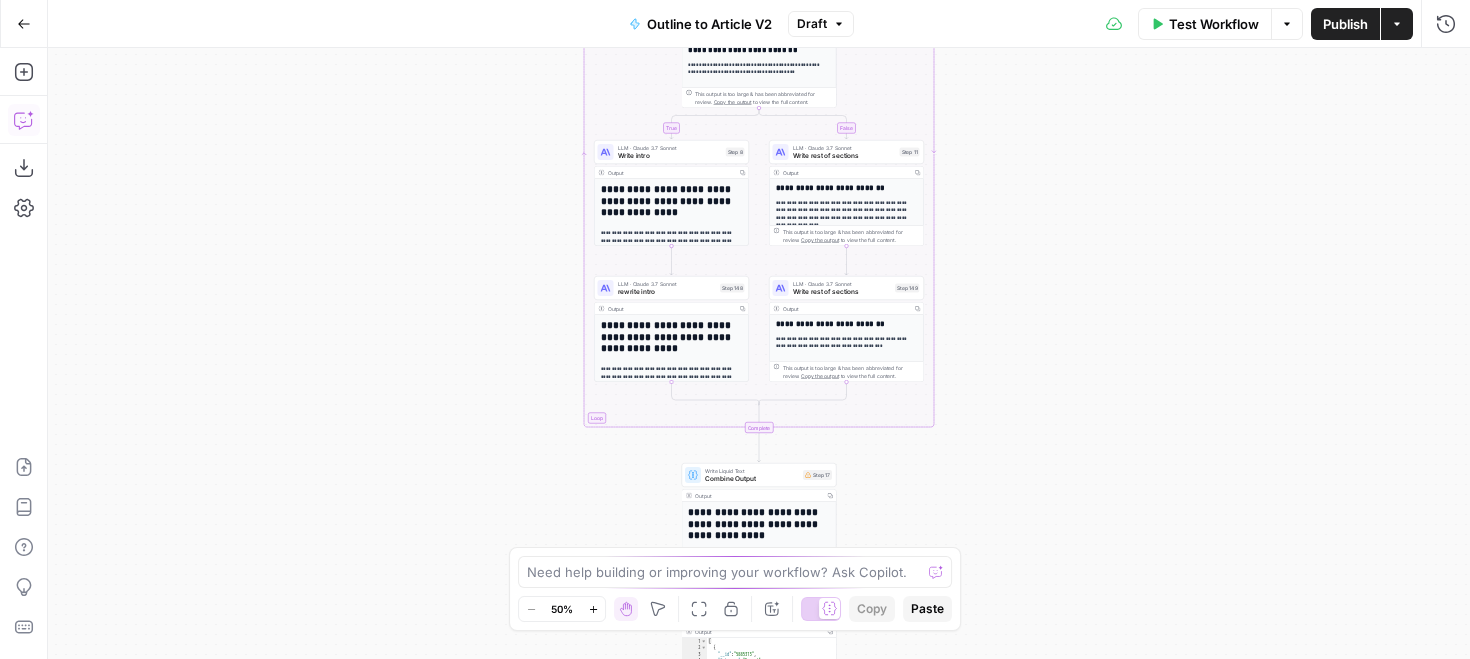 click 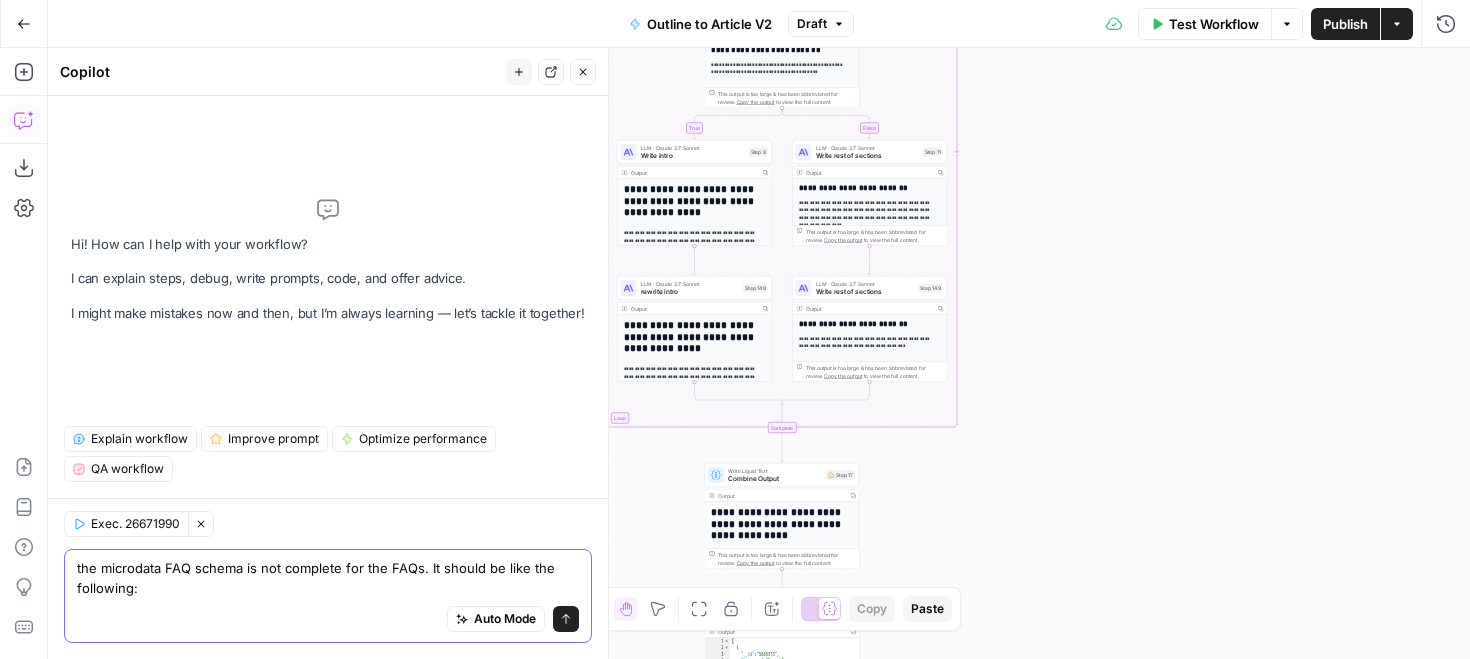 click on "the microdata FAQ schema is not complete for the FAQs. It should be like the following:" at bounding box center (328, 578) 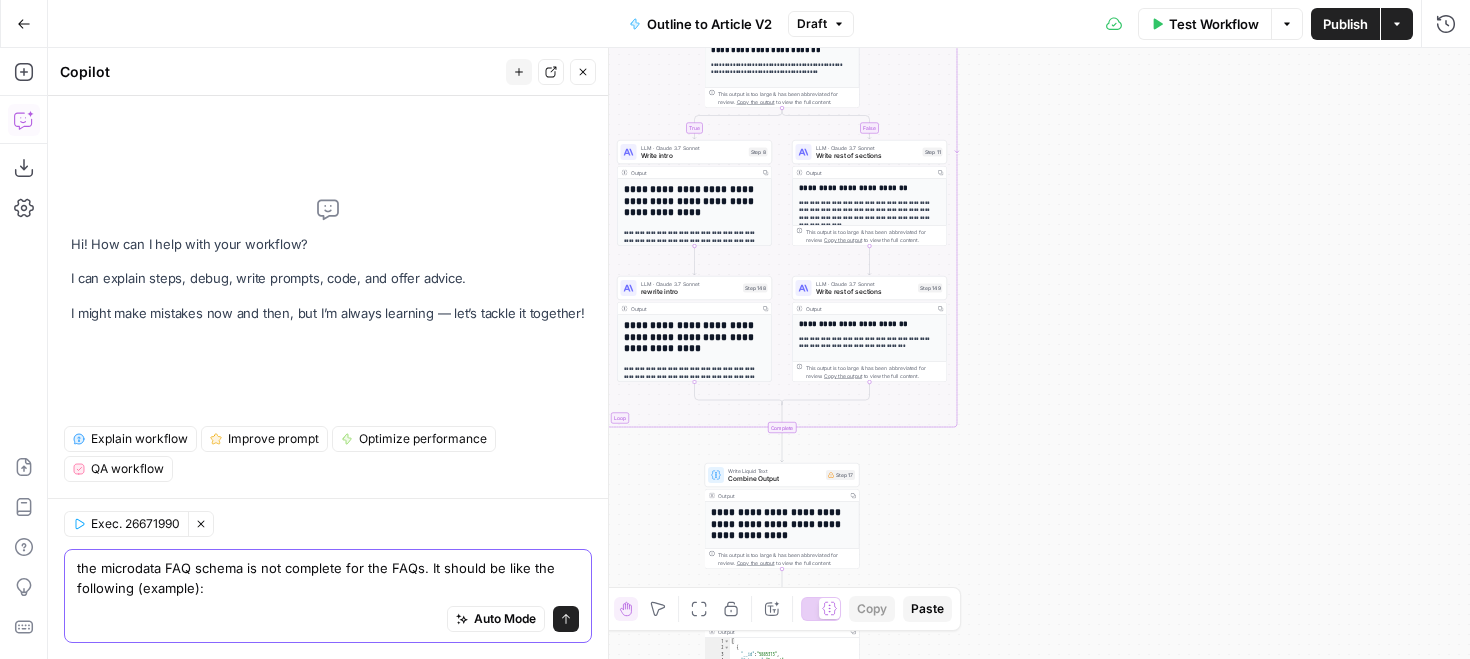 paste on "<html itemscope itemtype="https://schema.org/FAQPage">
<head></head>
<body>
<h1>
Frequently Asked Questions(FAQ)
</h1>
<div itemscope itemprop="mainEntity" itemtype="https://schema.org/Question">
<h2 itemprop="name">How to find an apprenticeship?</h2>
<div itemscope itemprop="acceptedAnswer" itemtype="https://schema.org/Answer">
<div itemprop="text">
We provide an official service to search through available apprenticeships. To get started, create an account here, specify the desired region, and your preferences. You will be able to search through all officially registered open apprenticeships.
</div>
</div>
</div>
<div itemscope itemprop="mainEntity" itemtype="https://schema.org/Question">
<h2 itemprop="name">Whom to contact?</h2>
<div itemscope itemprop="acceptedAnswer" itemtype="https://schema.org/Answer">
<div itemprop="text">
You can contact the apprenticeship office through our official phone hotline above, or with the web-form below..." 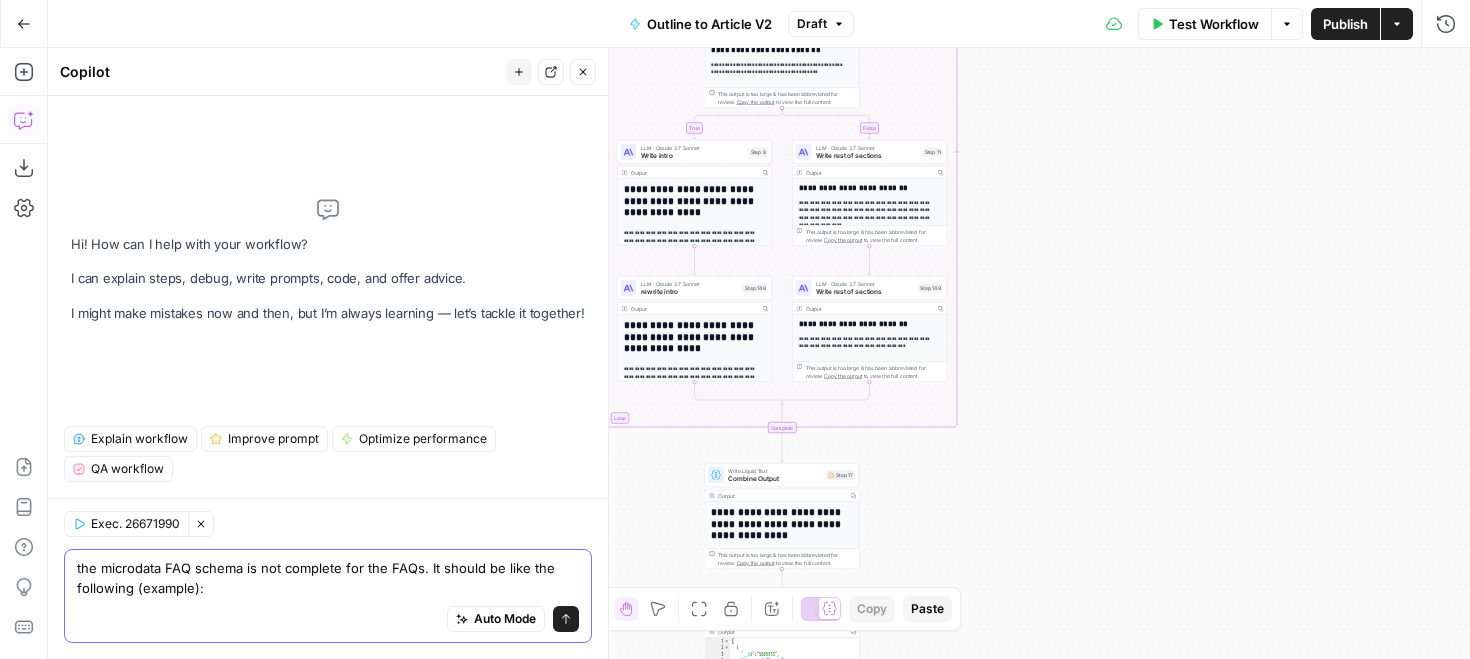 type on "the microdata FAQ schema is not complete for the FAQs. It should be like the following (example):
<html itemscope itemtype="https://schema.org/FAQPage">
<head></head>
<body>
<h1>
Frequently Asked Questions(FAQ)
</h1>
<div itemscope itemprop="mainEntity" itemtype="https://schema.org/Question">
<h2 itemprop="name">How to find an apprenticeship?</h2>
<div itemscope itemprop="acceptedAnswer" itemtype="https://schema.org/Answer">
<div itemprop="text">
We provide an official service to search through available apprenticeships. To get started, create an account here, specify the desired region, and your preferences. You will be able to search through all officially registered open apprenticeships.
</div>
</div>
</div>
<div itemscope itemprop="mainEntity" itemtype="https://schema.org/Question">
<h2 itemprop="name">Whom to contact?</h2>
<div itemscope itemprop="acceptedAnswer" itemtype="https://schema.org/Answer">
<div itemprop="text">
You can con..." 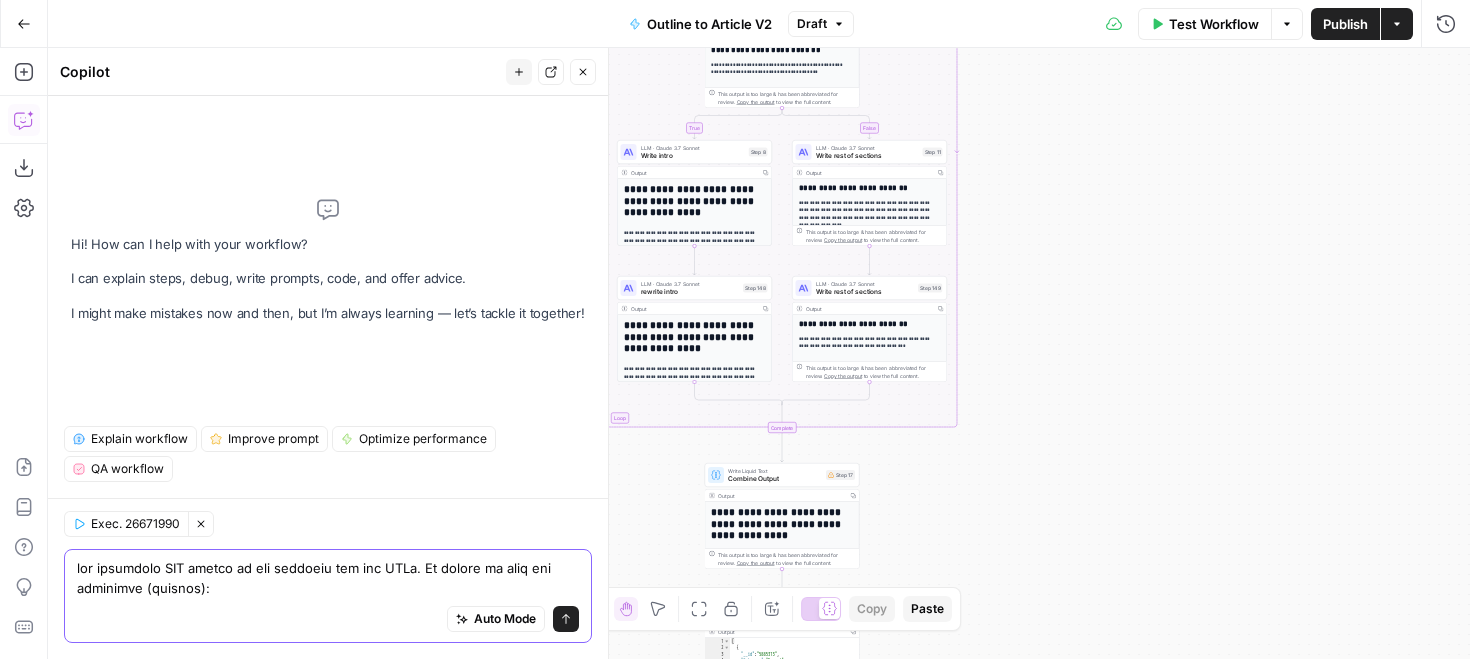 scroll, scrollTop: 51, scrollLeft: 0, axis: vertical 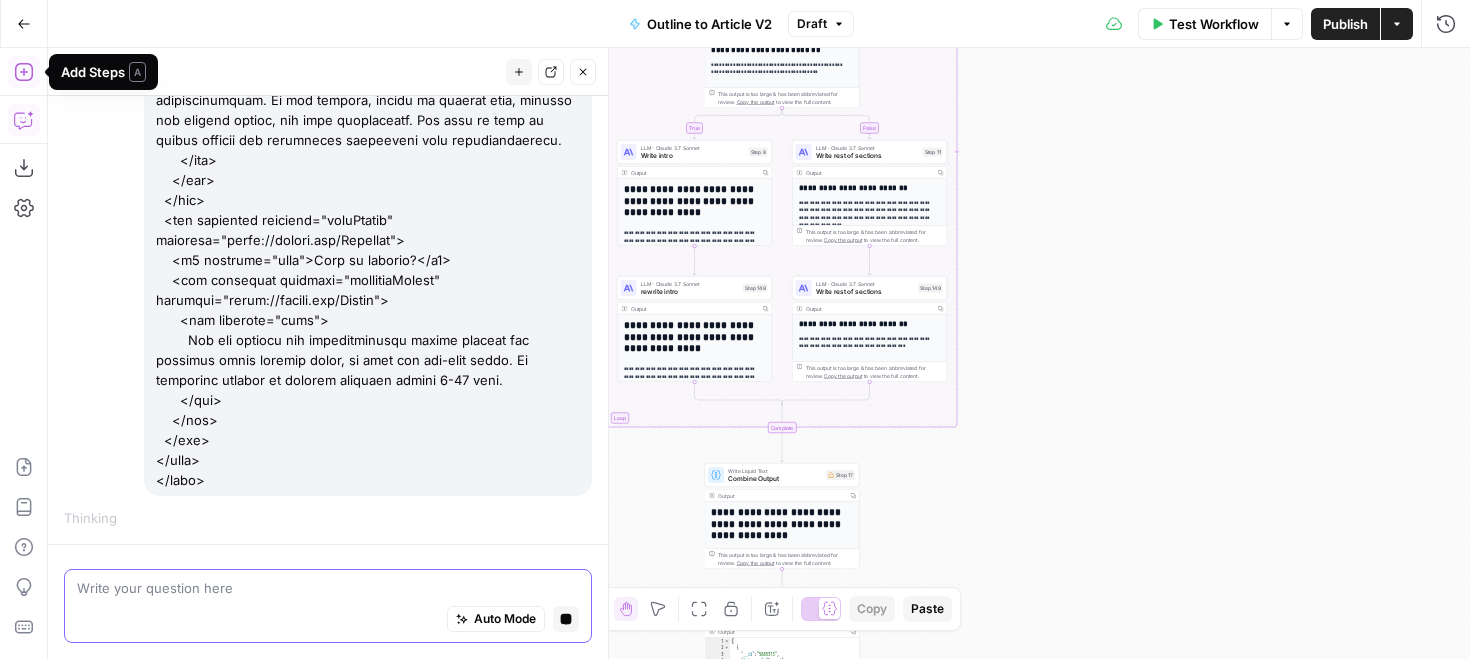 type 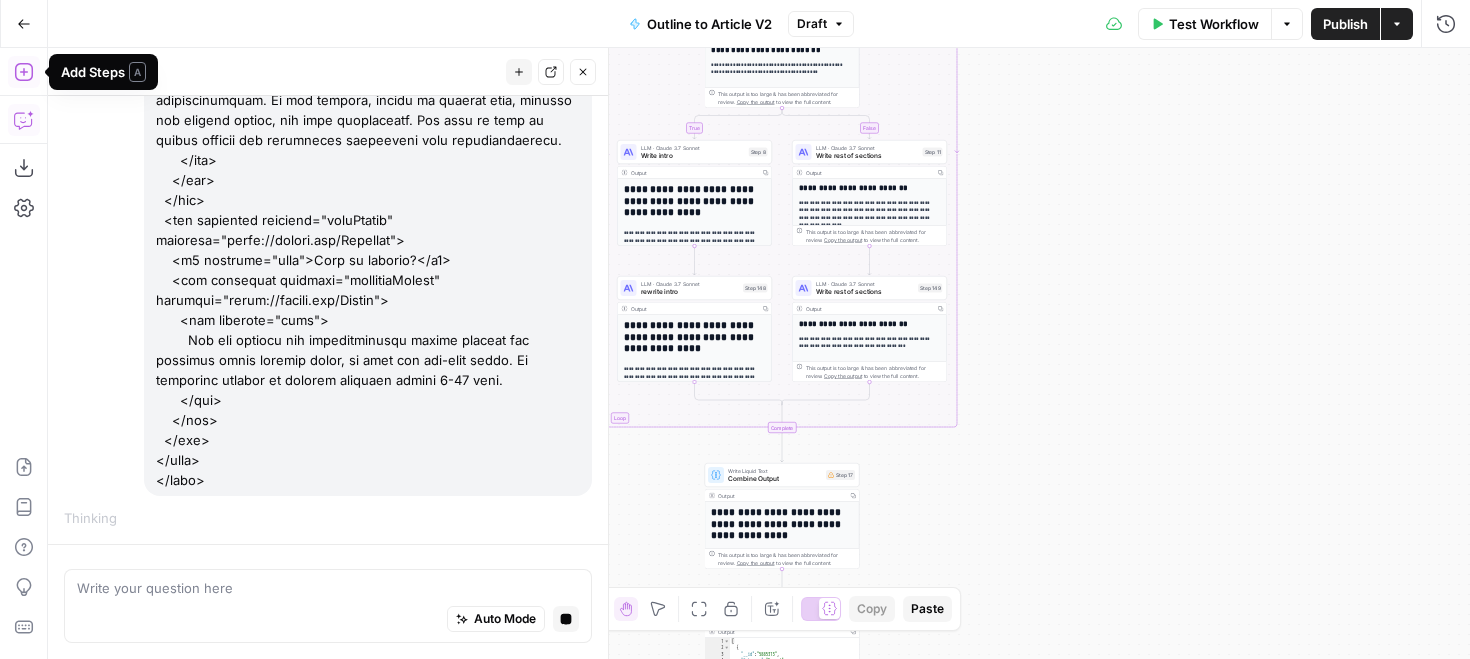 click 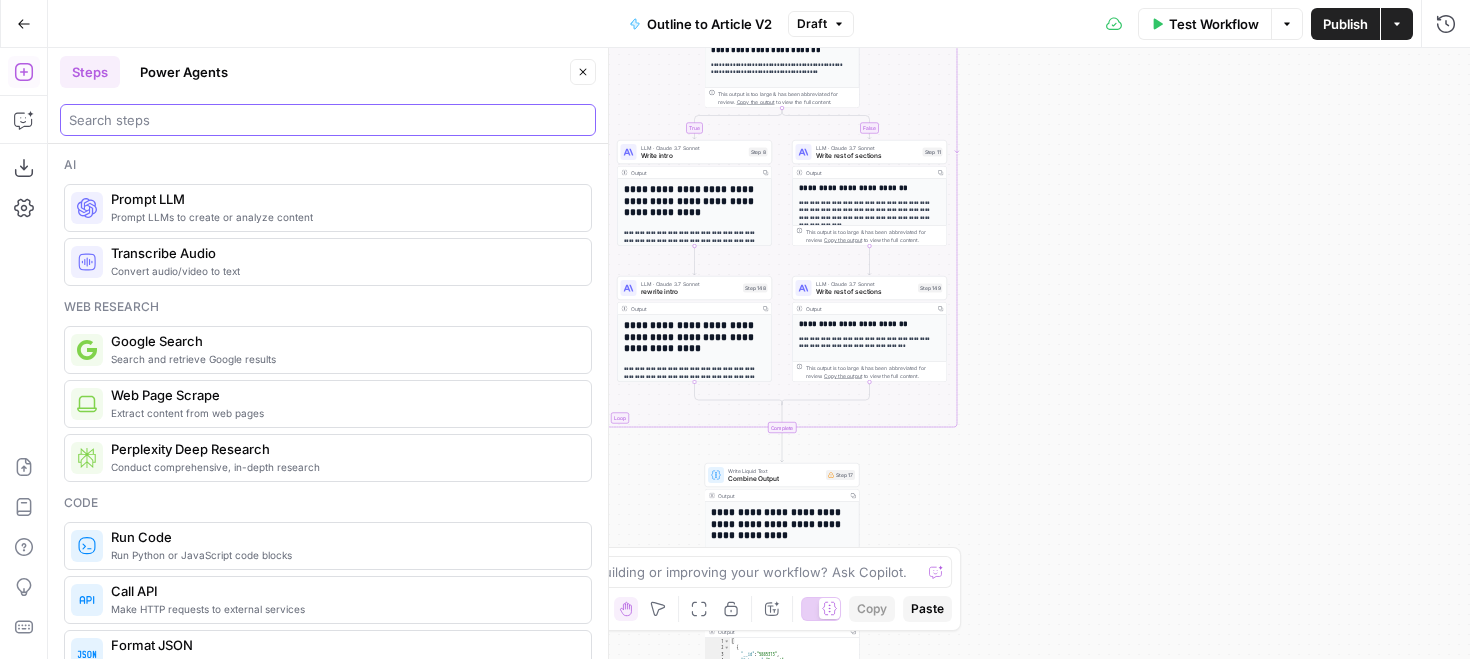 click at bounding box center [328, 120] 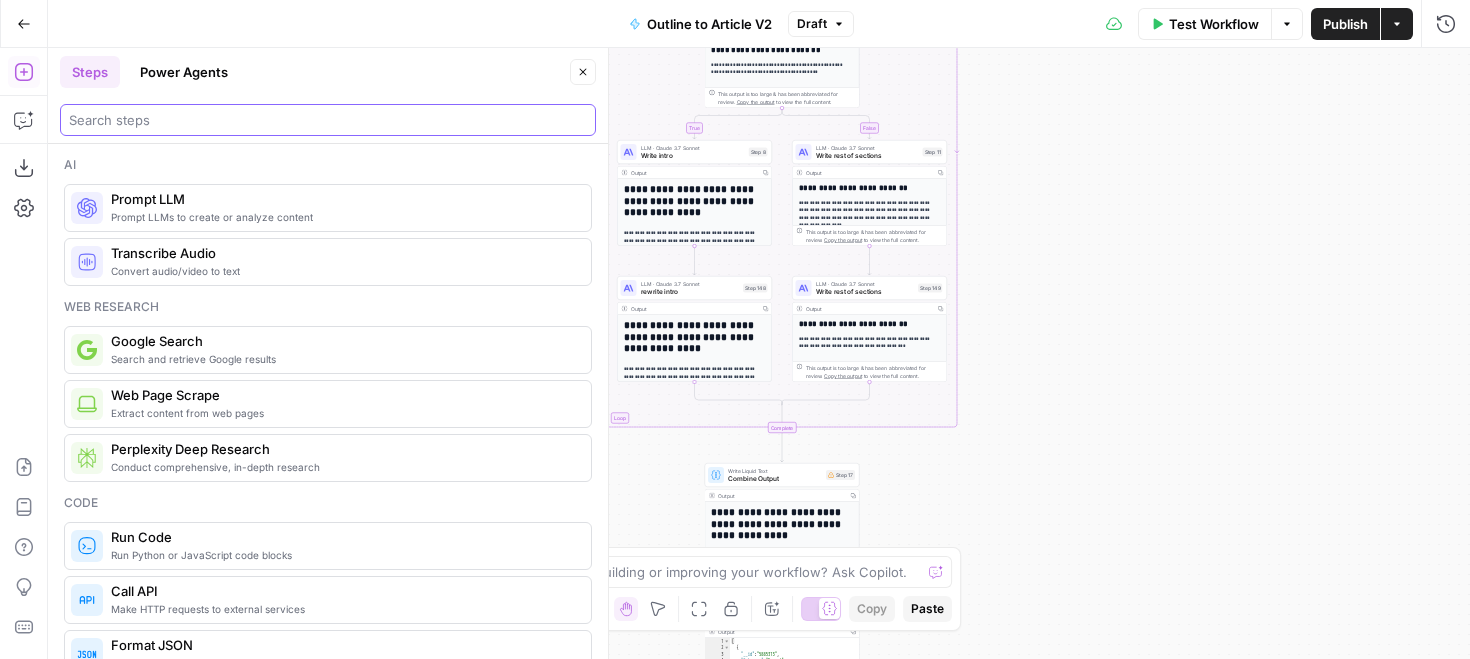 type on "g" 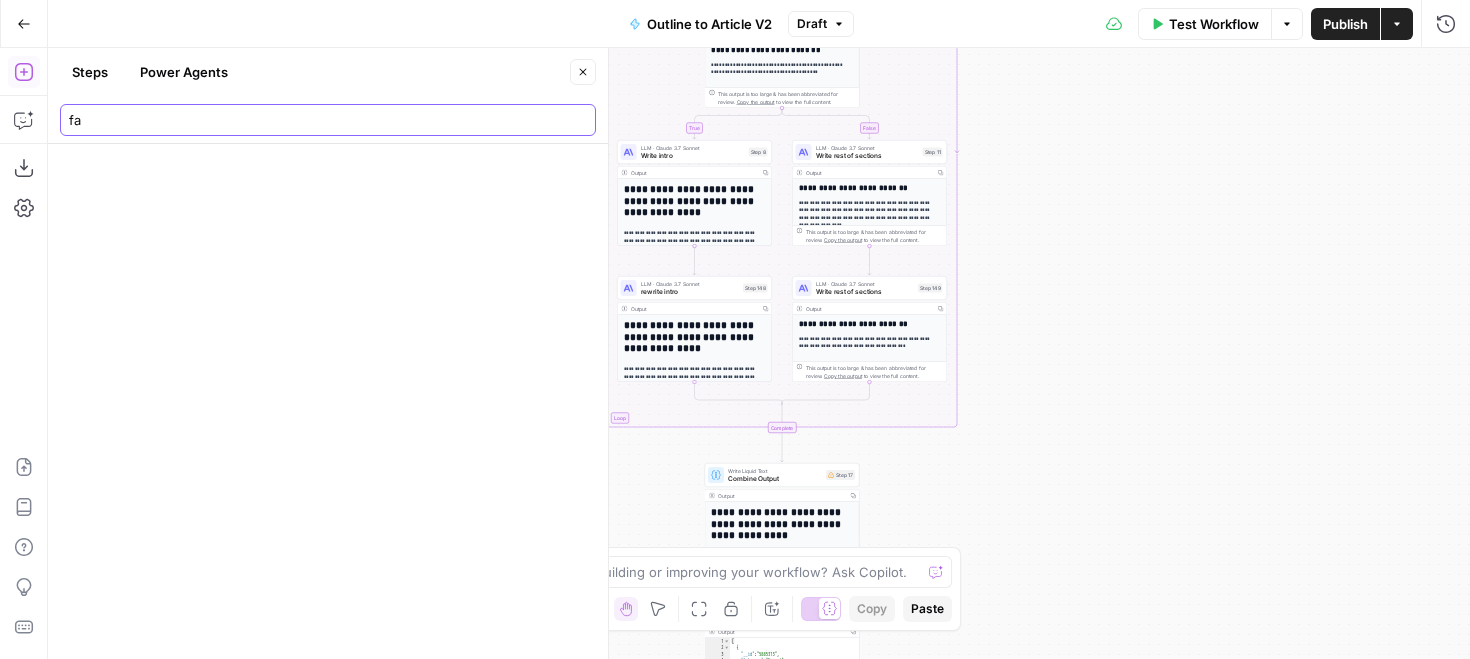 type on "f" 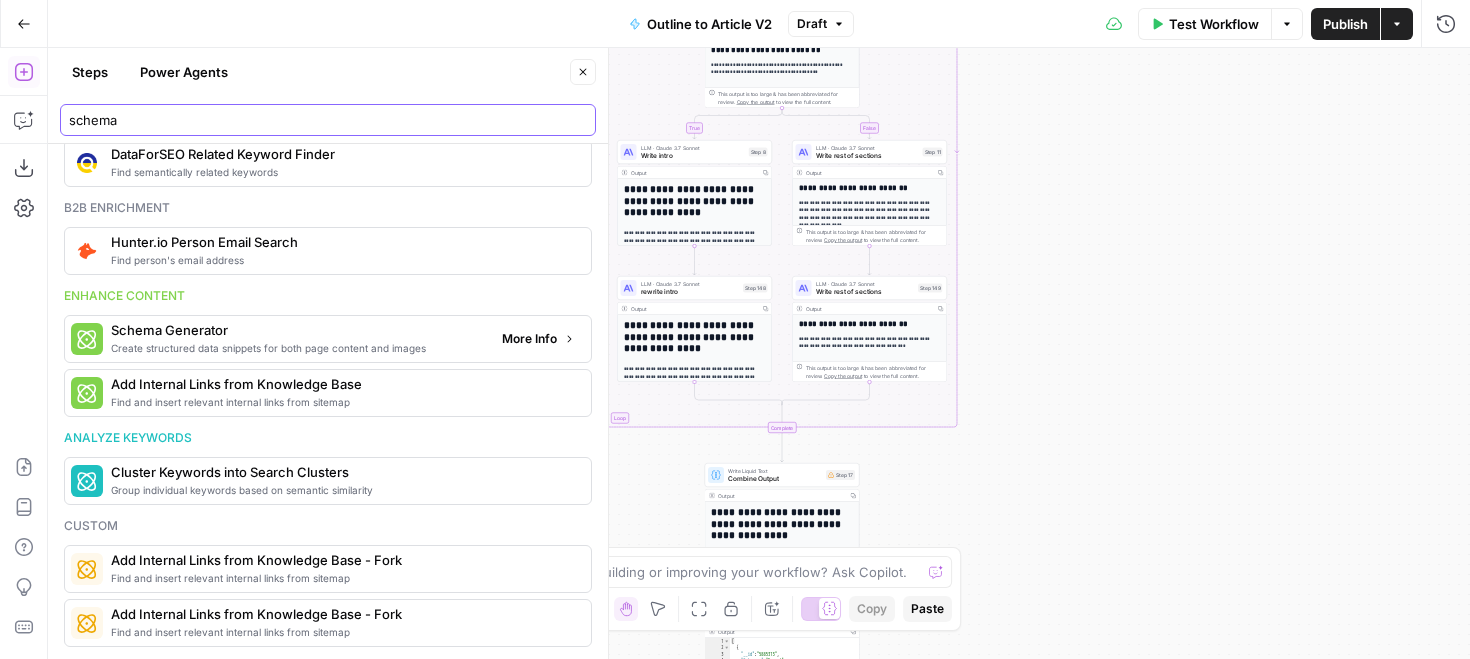 scroll, scrollTop: 0, scrollLeft: 0, axis: both 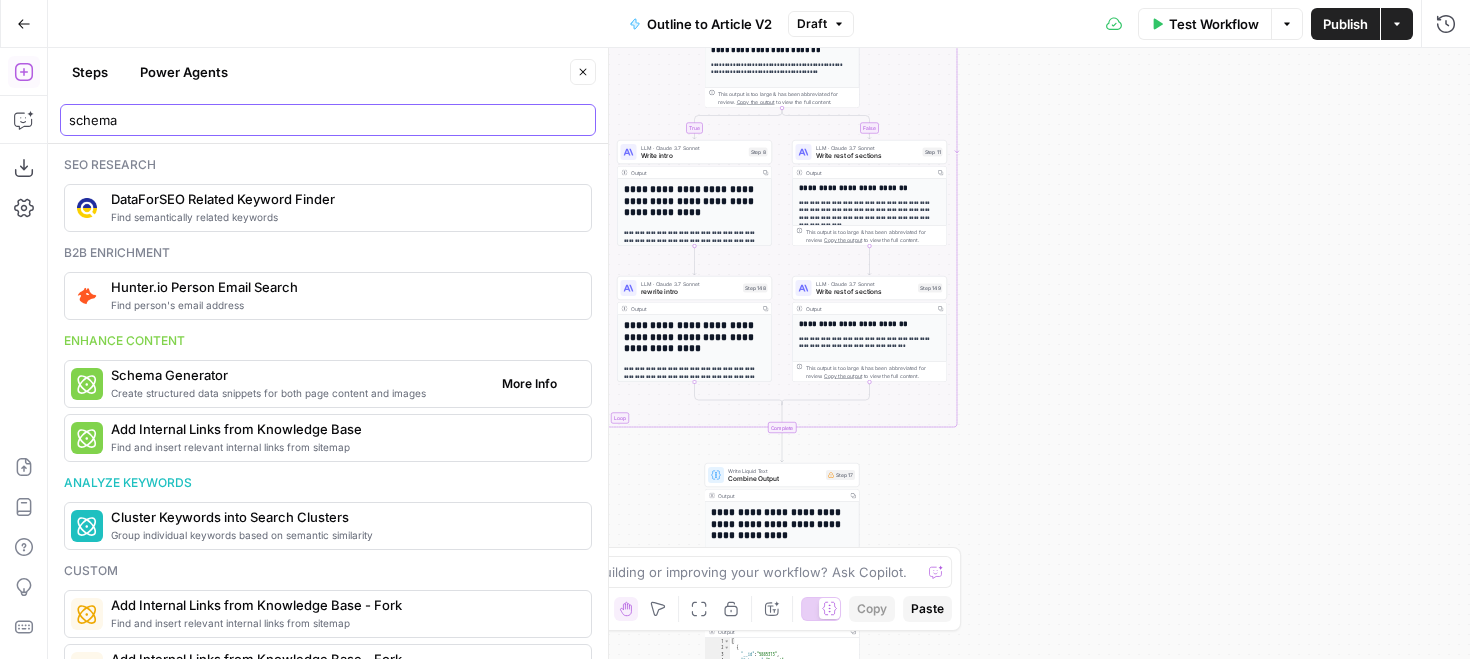 type on "schema" 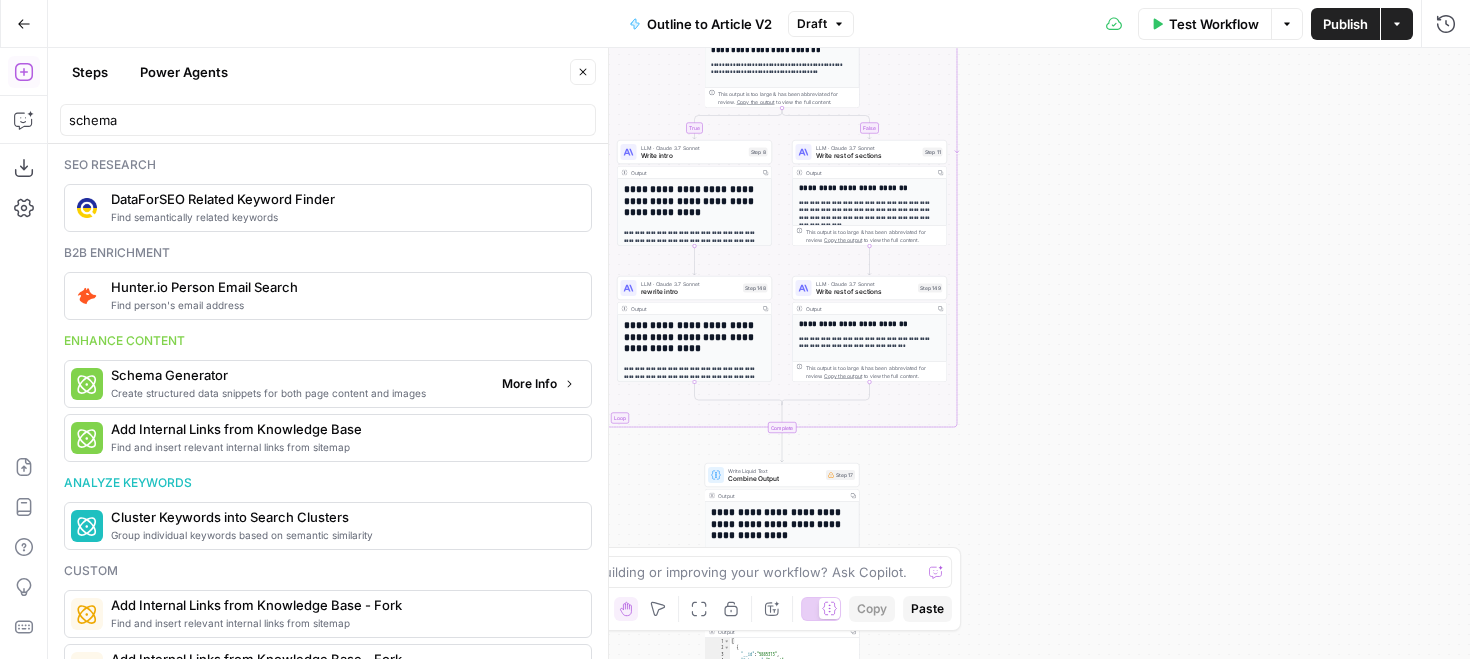 click on "More Info" at bounding box center (529, 384) 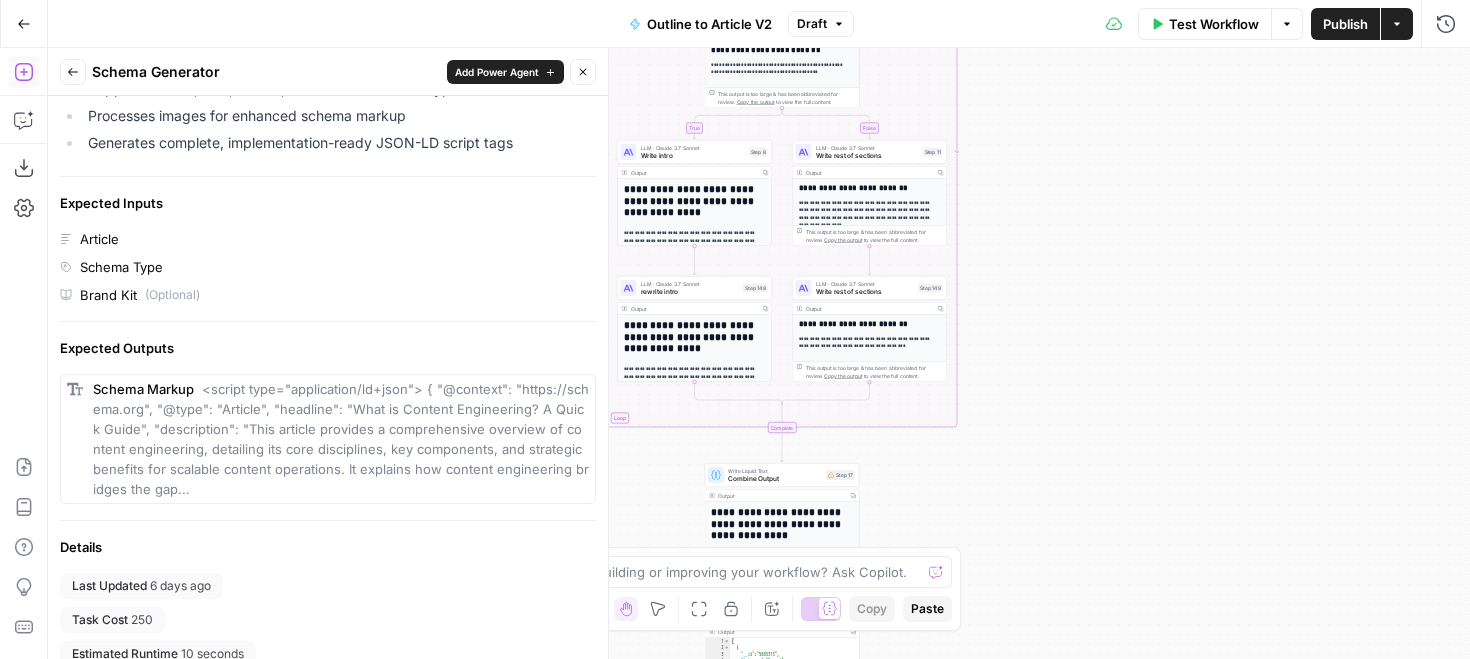 scroll, scrollTop: 374, scrollLeft: 0, axis: vertical 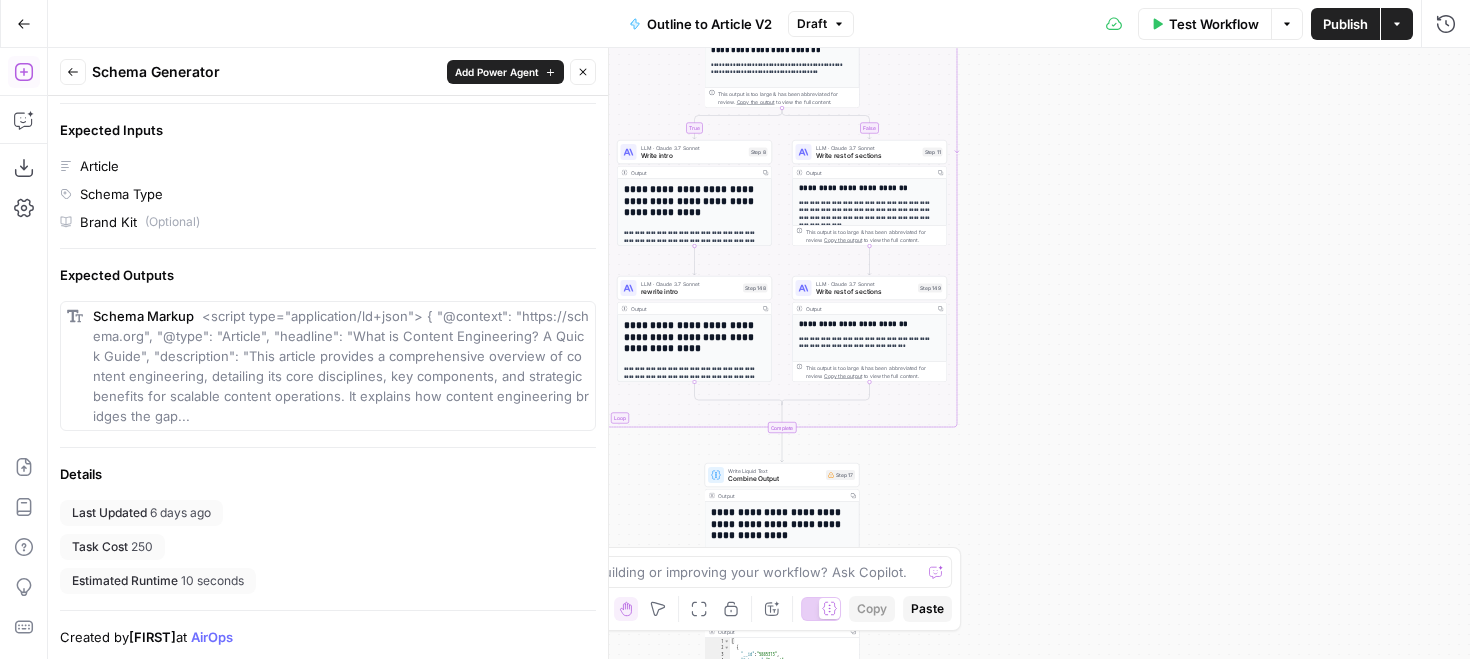 click 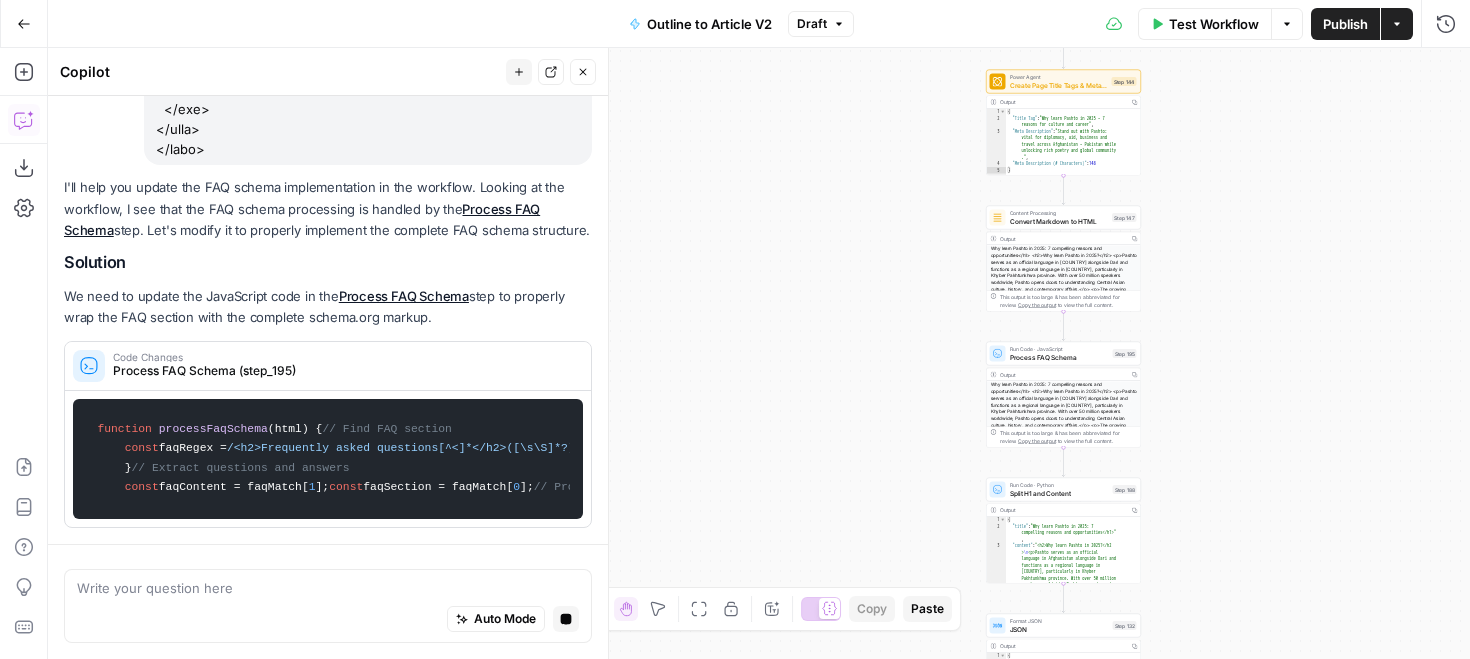 scroll, scrollTop: 995, scrollLeft: 0, axis: vertical 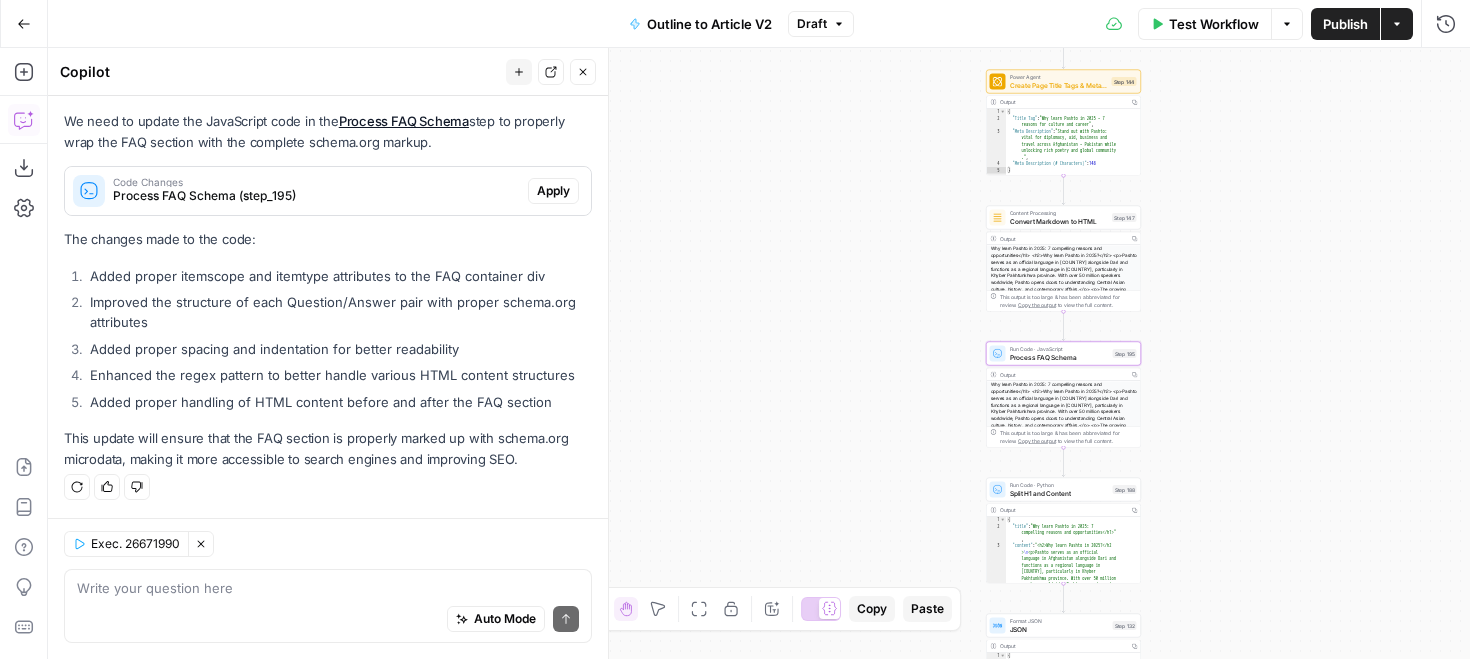 click on "Apply" at bounding box center (553, 191) 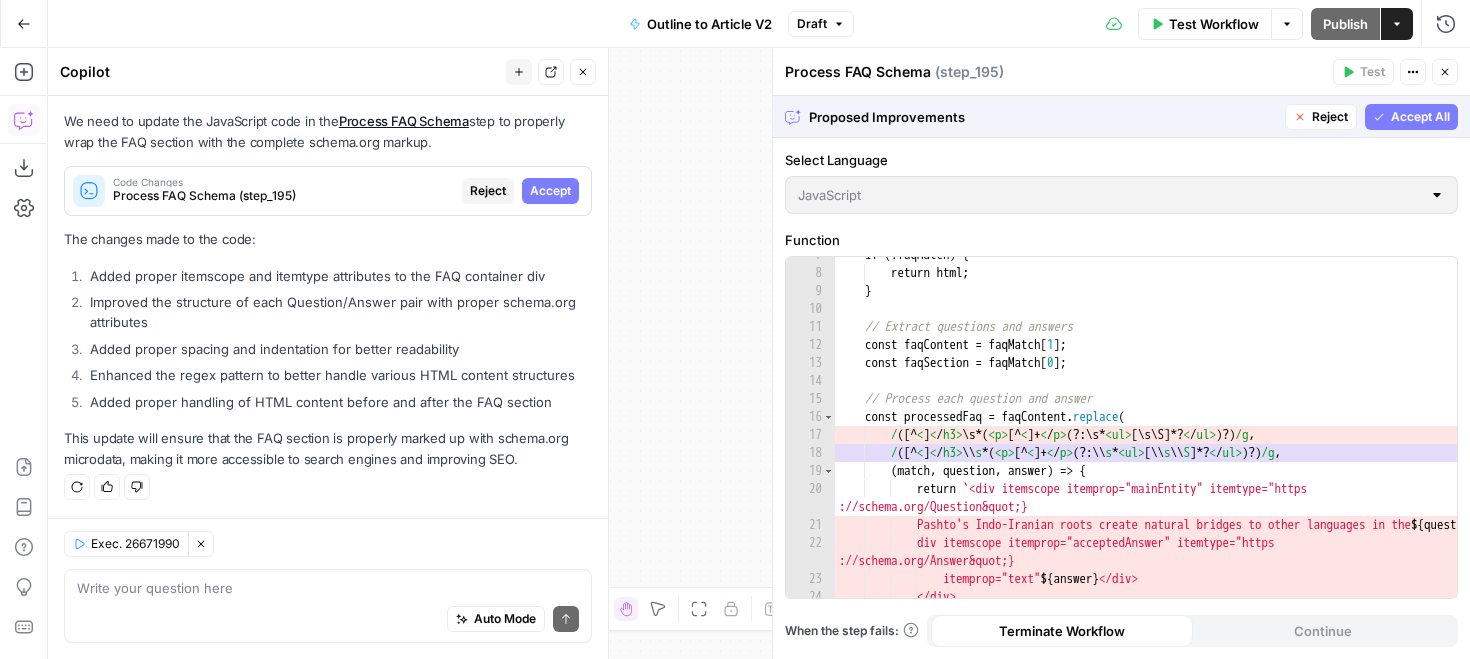 scroll, scrollTop: 309, scrollLeft: 0, axis: vertical 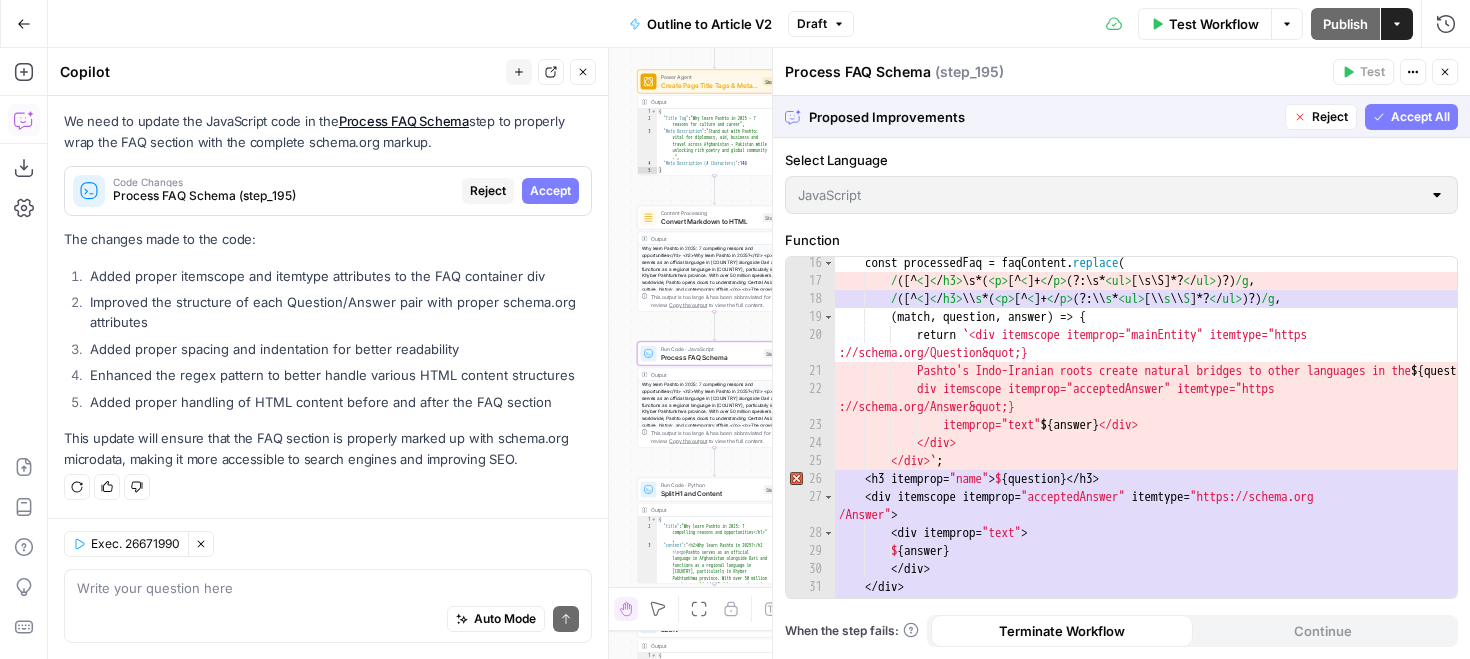 click on "Accept" at bounding box center [550, 191] 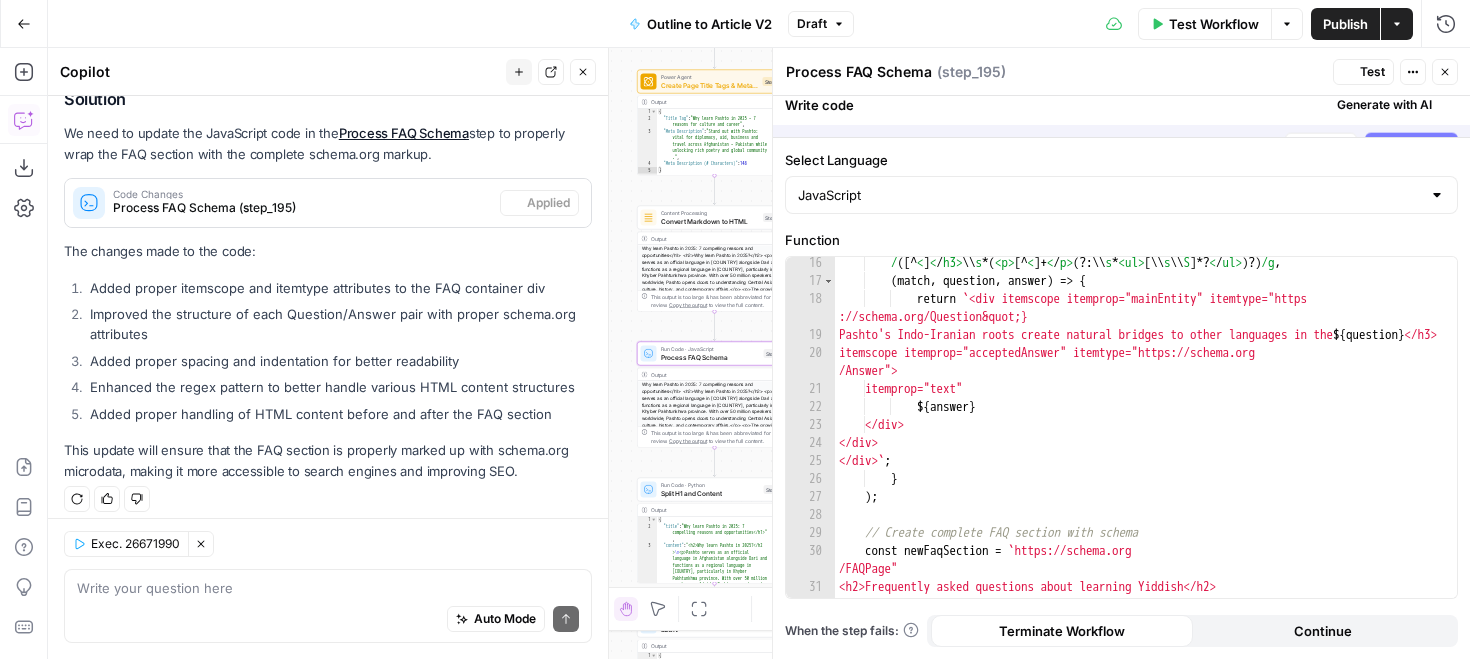 scroll, scrollTop: 1007, scrollLeft: 0, axis: vertical 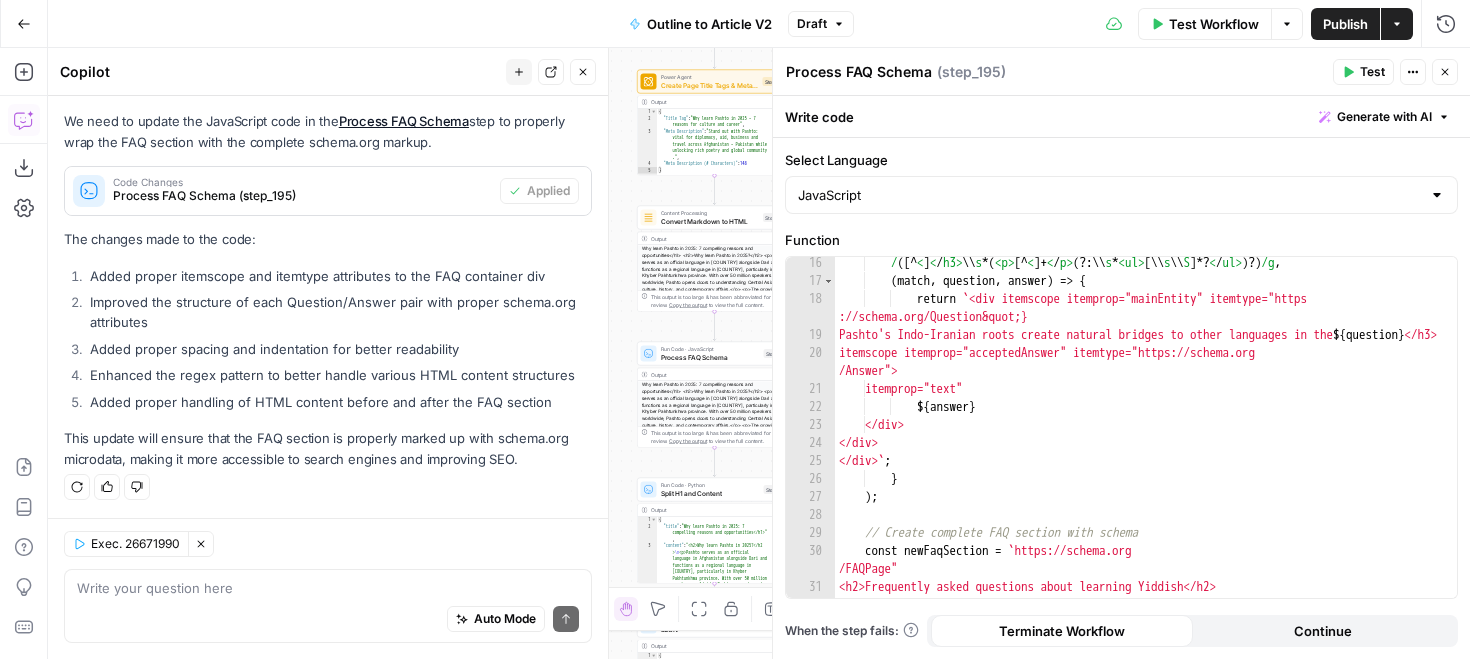 click on "Test" at bounding box center [1372, 72] 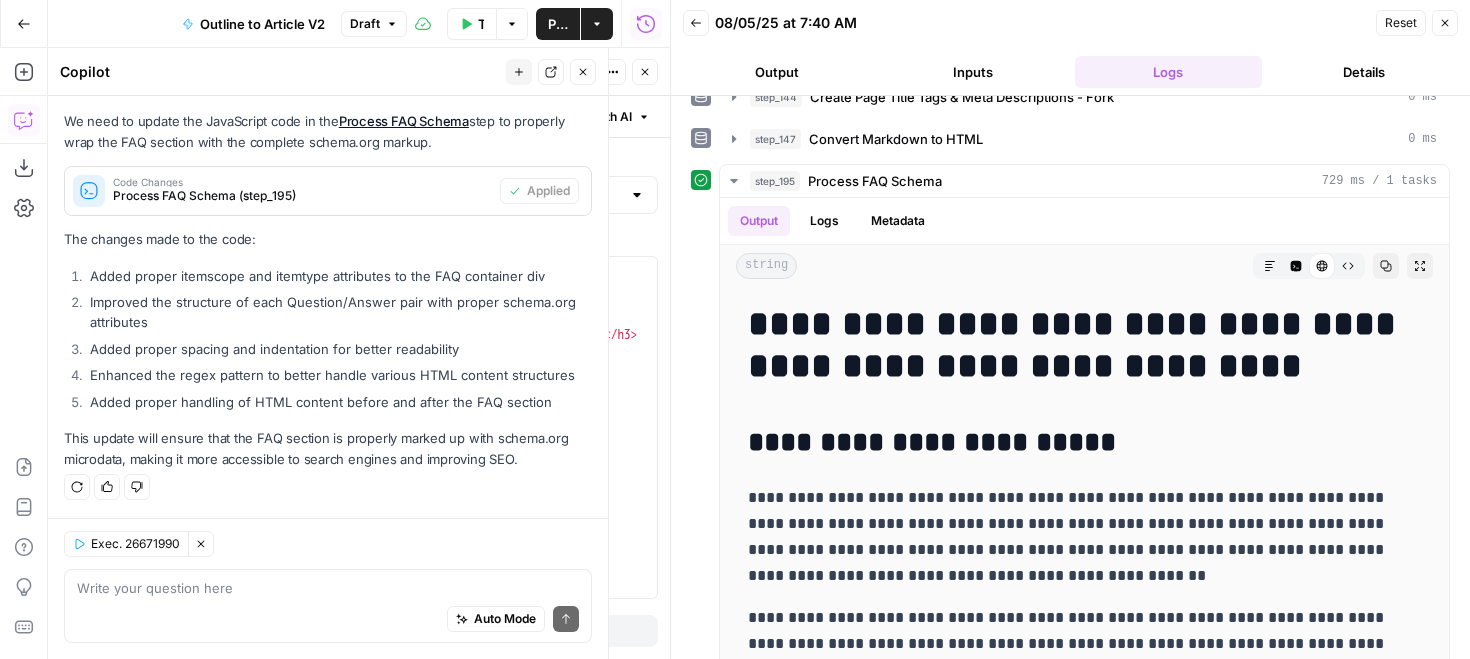 scroll, scrollTop: 622, scrollLeft: 0, axis: vertical 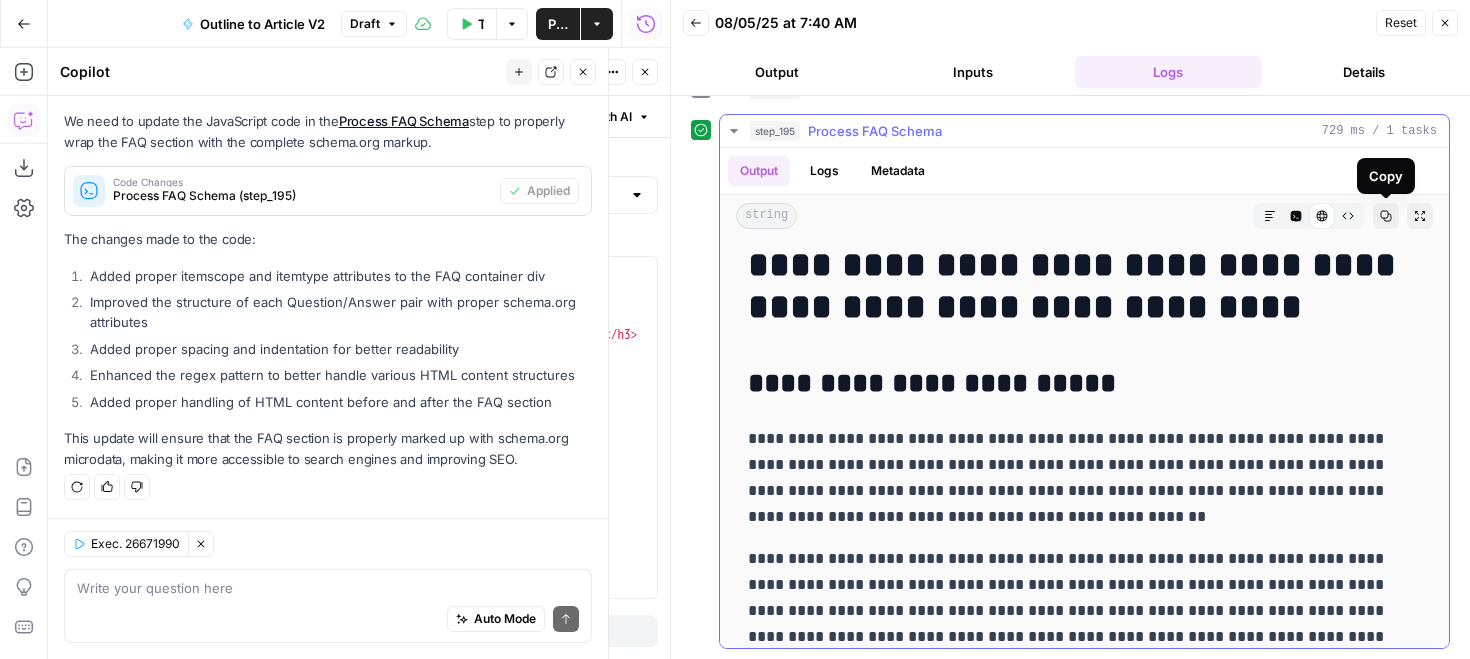 click 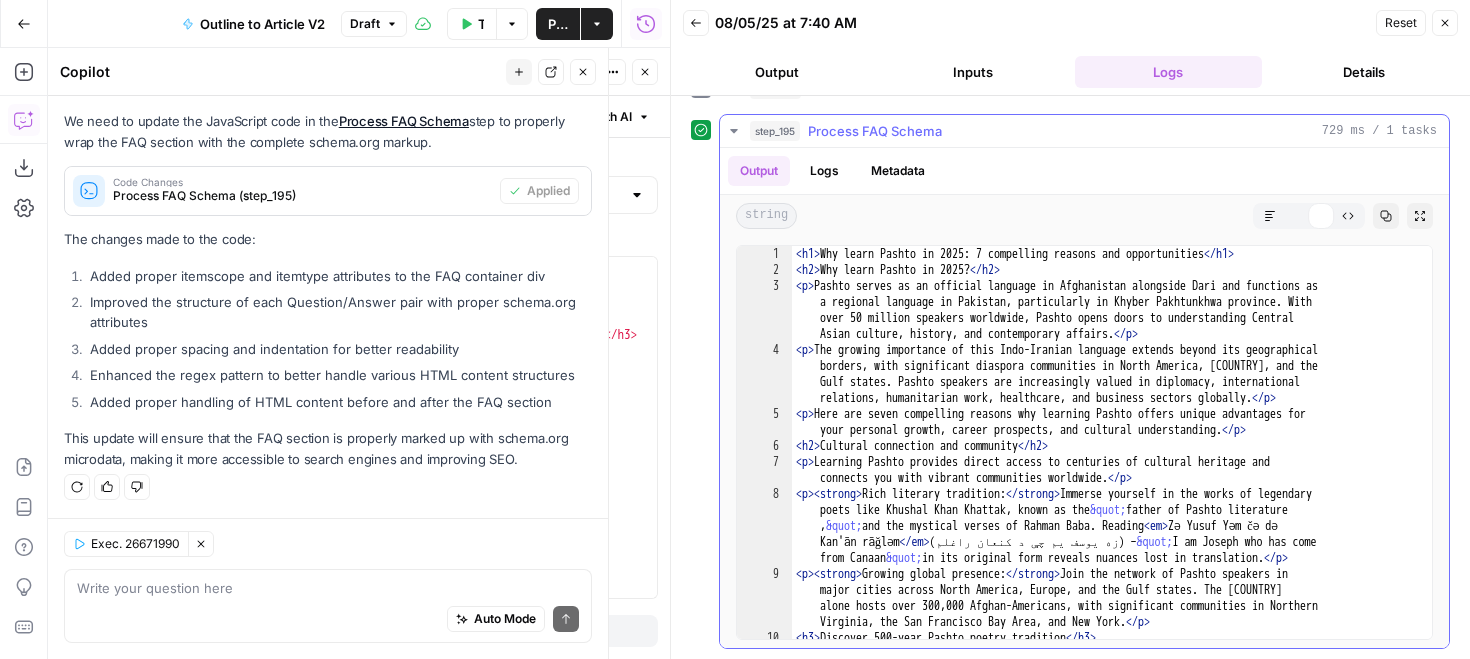 scroll, scrollTop: 0, scrollLeft: 0, axis: both 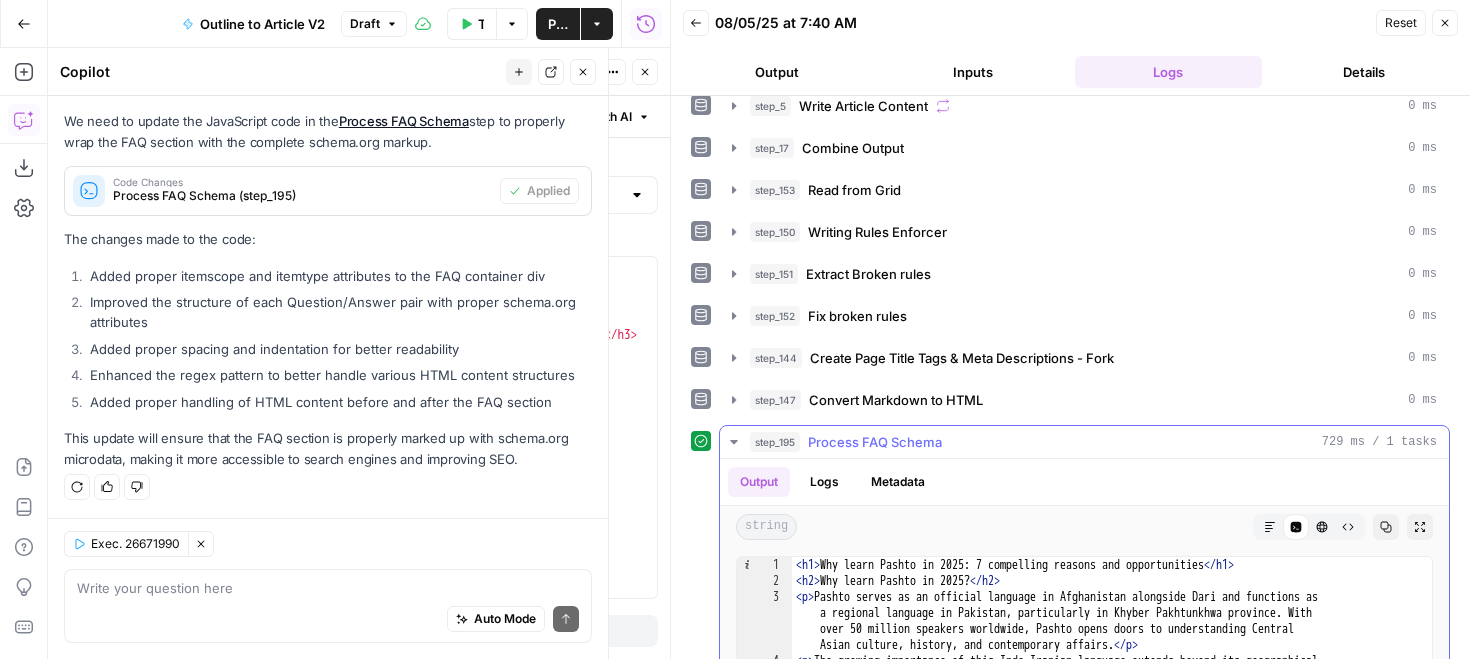 click 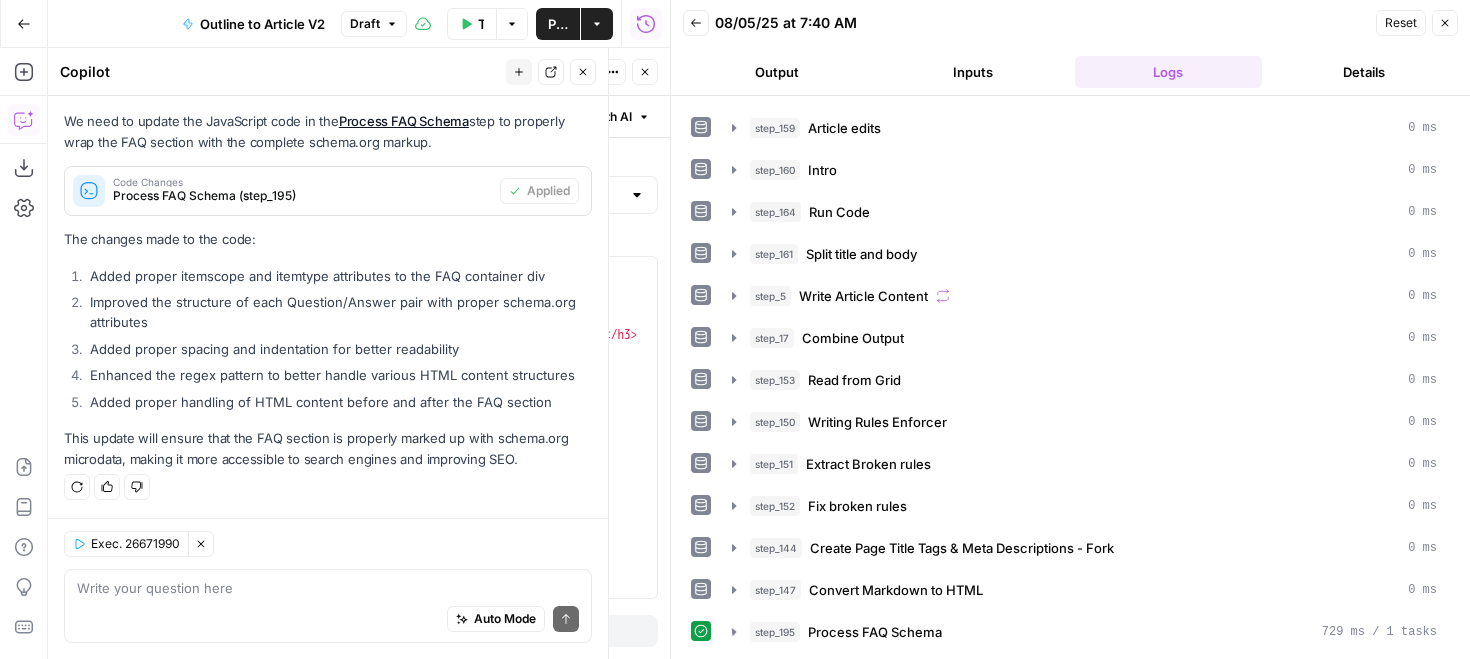 scroll, scrollTop: 121, scrollLeft: 0, axis: vertical 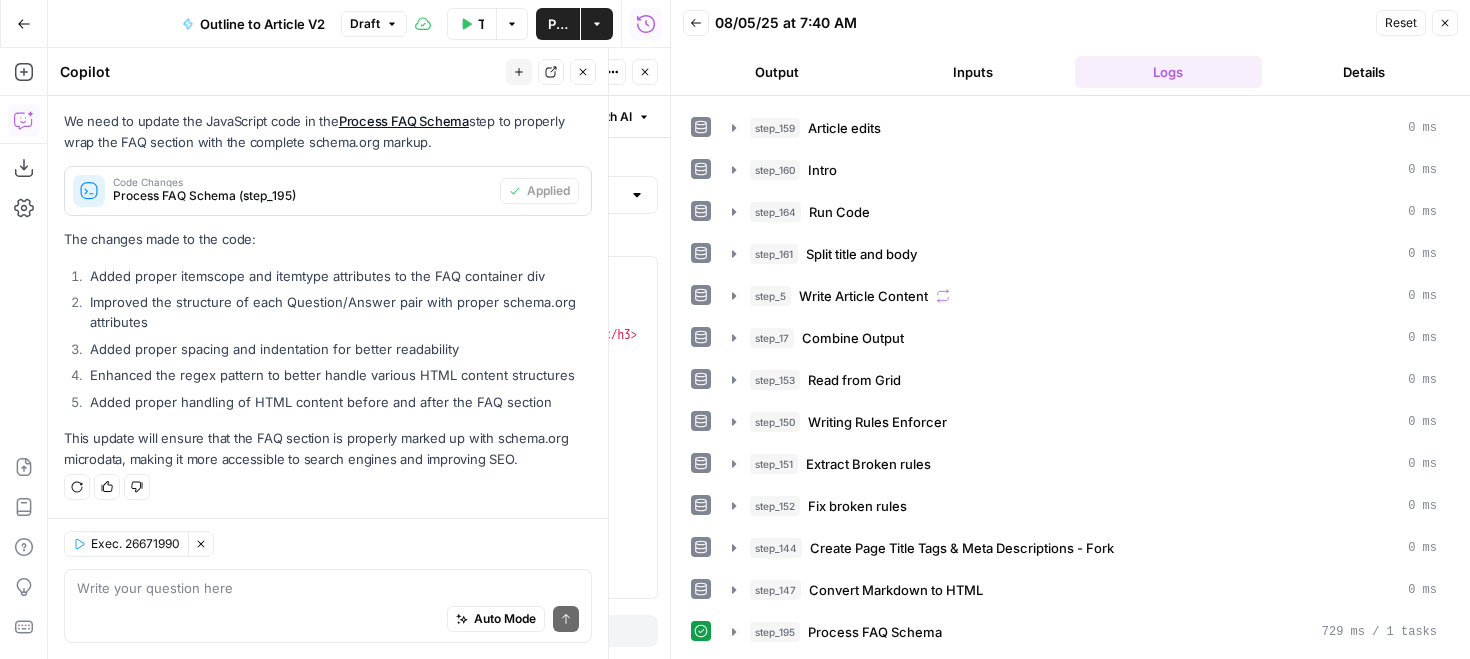 click 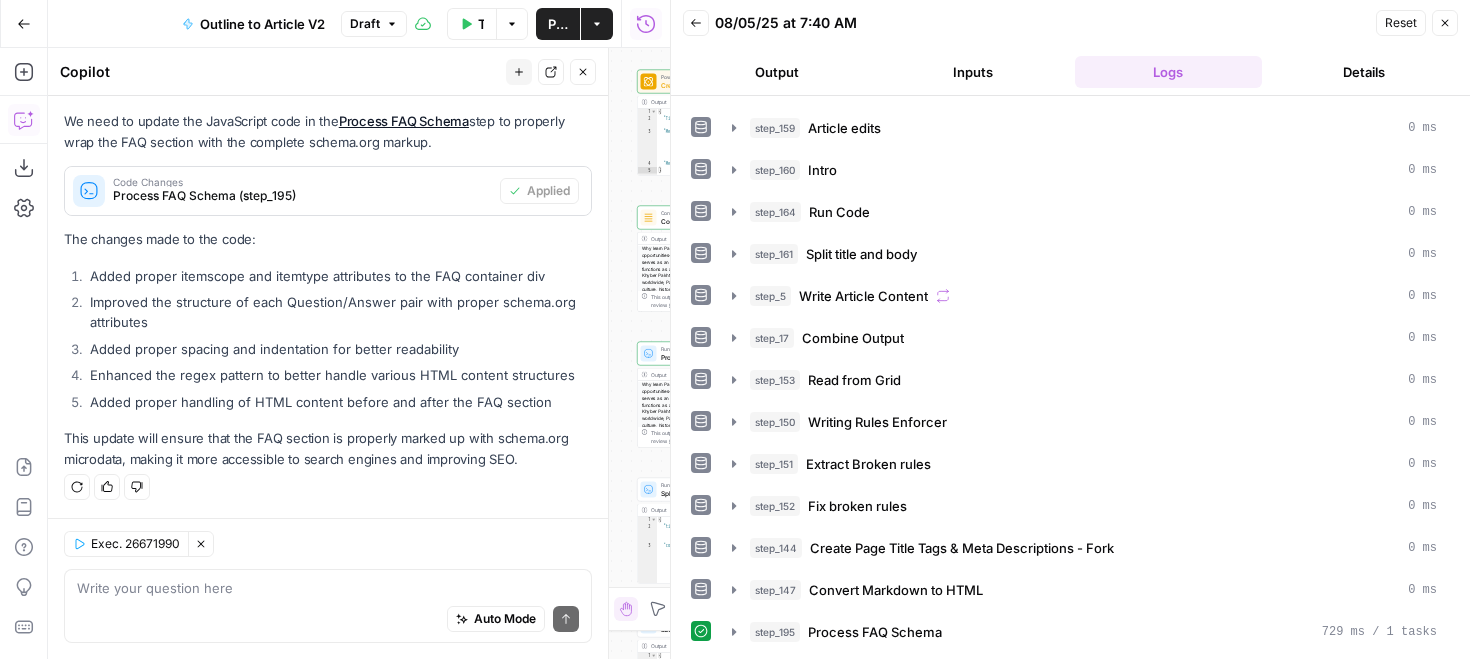 click 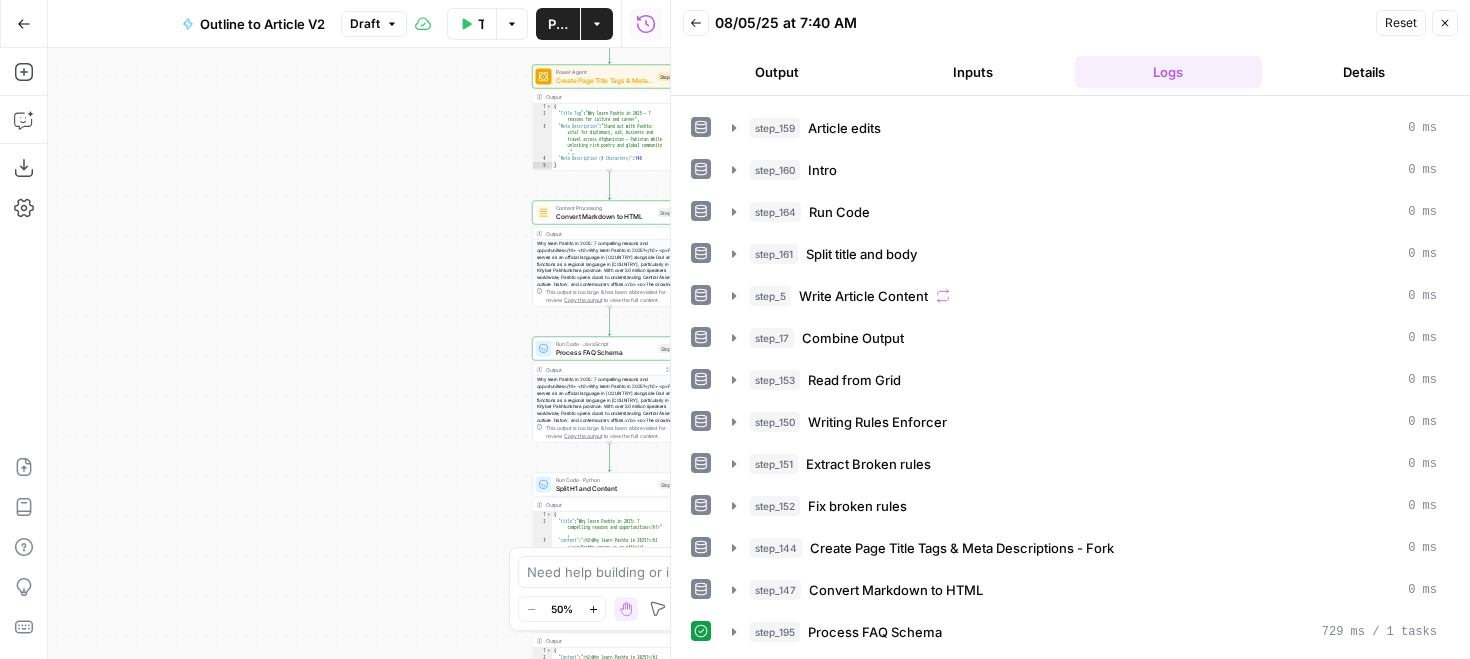 scroll, scrollTop: 135, scrollLeft: 0, axis: vertical 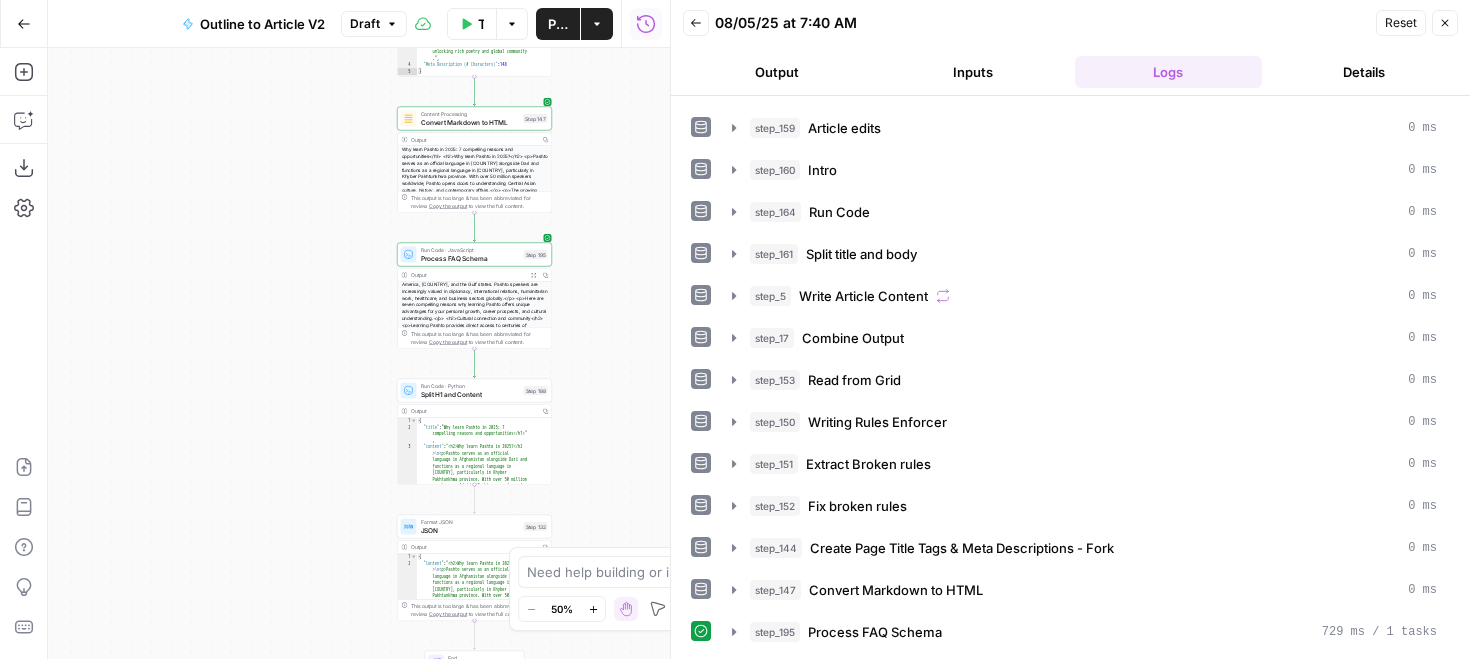 click on "Test Workflow" at bounding box center [472, 24] 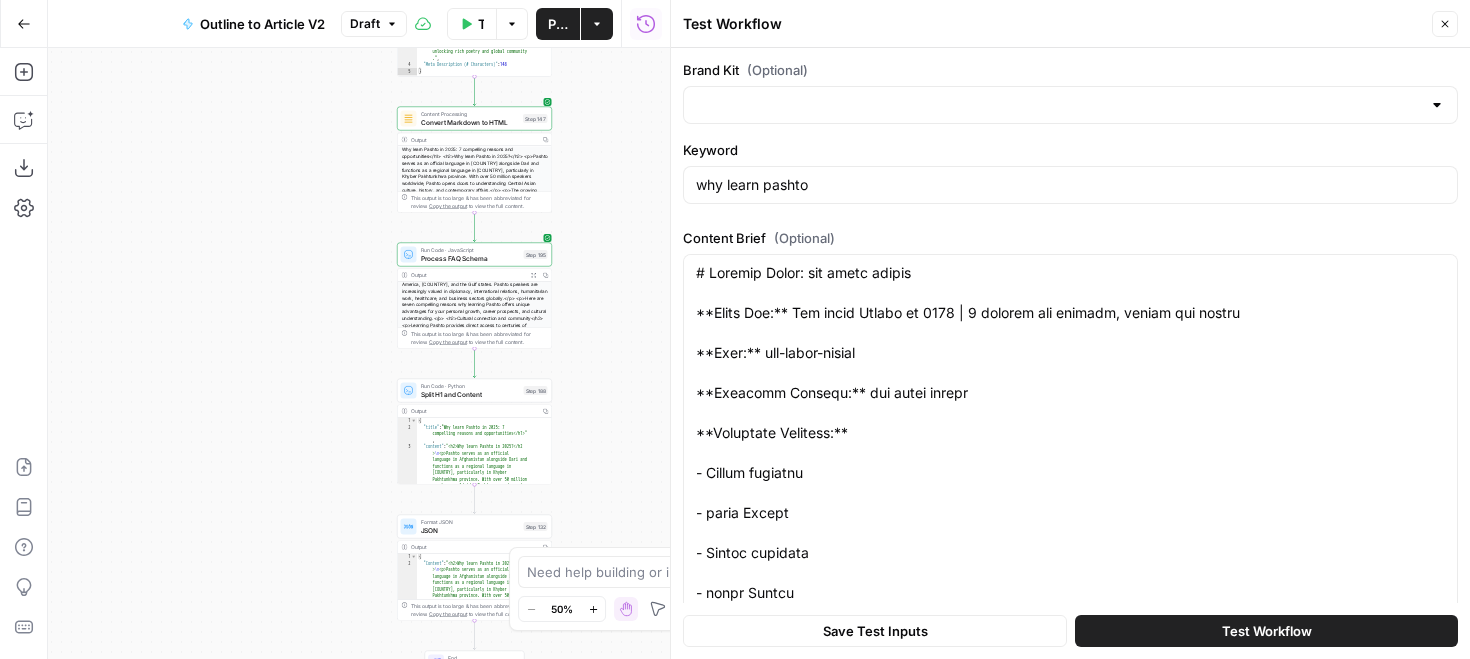 type on "Preply (EN)" 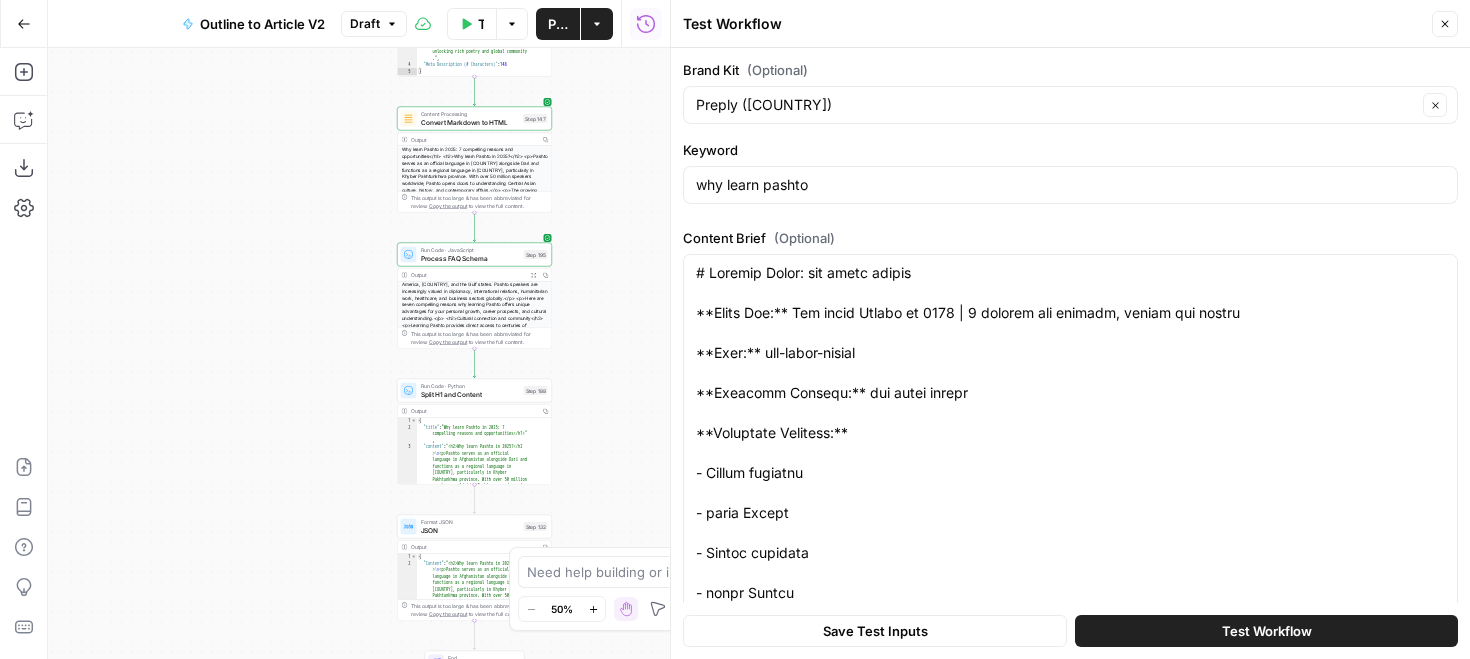 click on "Test Workflow" at bounding box center [1266, 631] 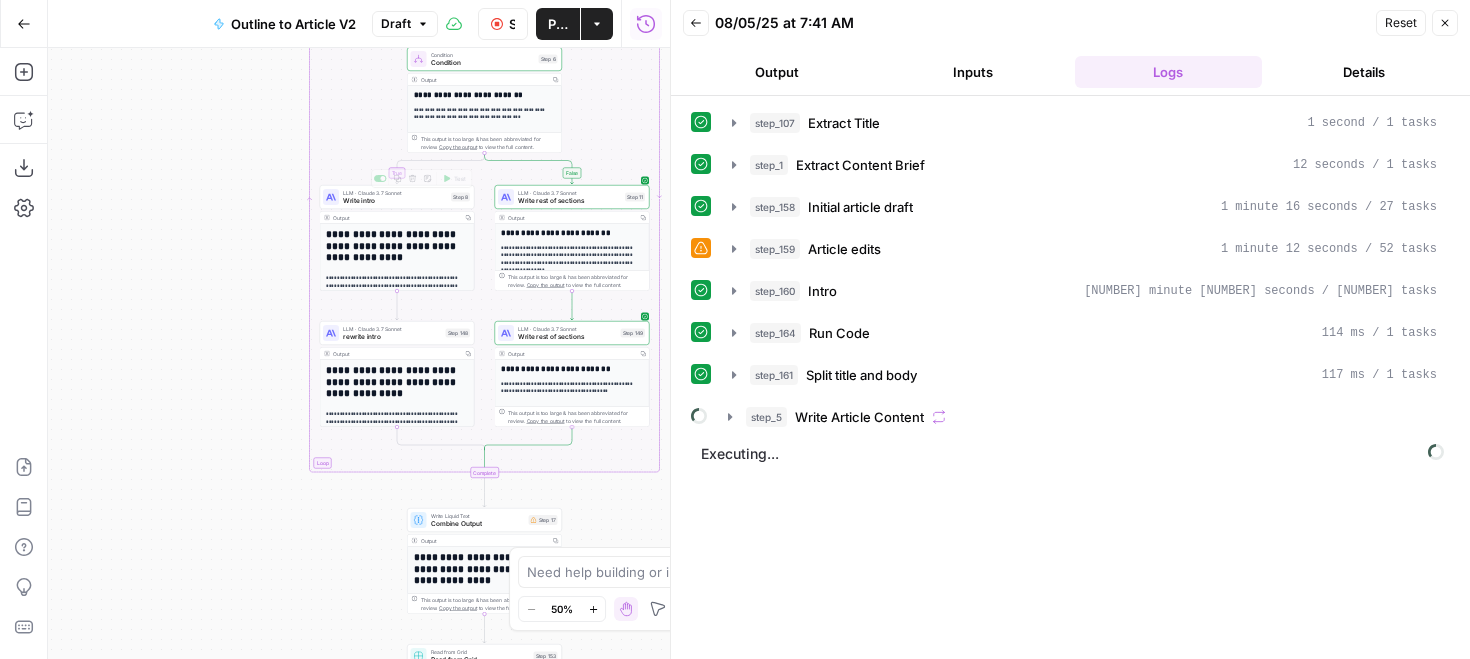 click on "LLM · Claude 3.7 Sonnet Write intro Step 8 Copy step Delete step Add Note Test" at bounding box center [397, 197] 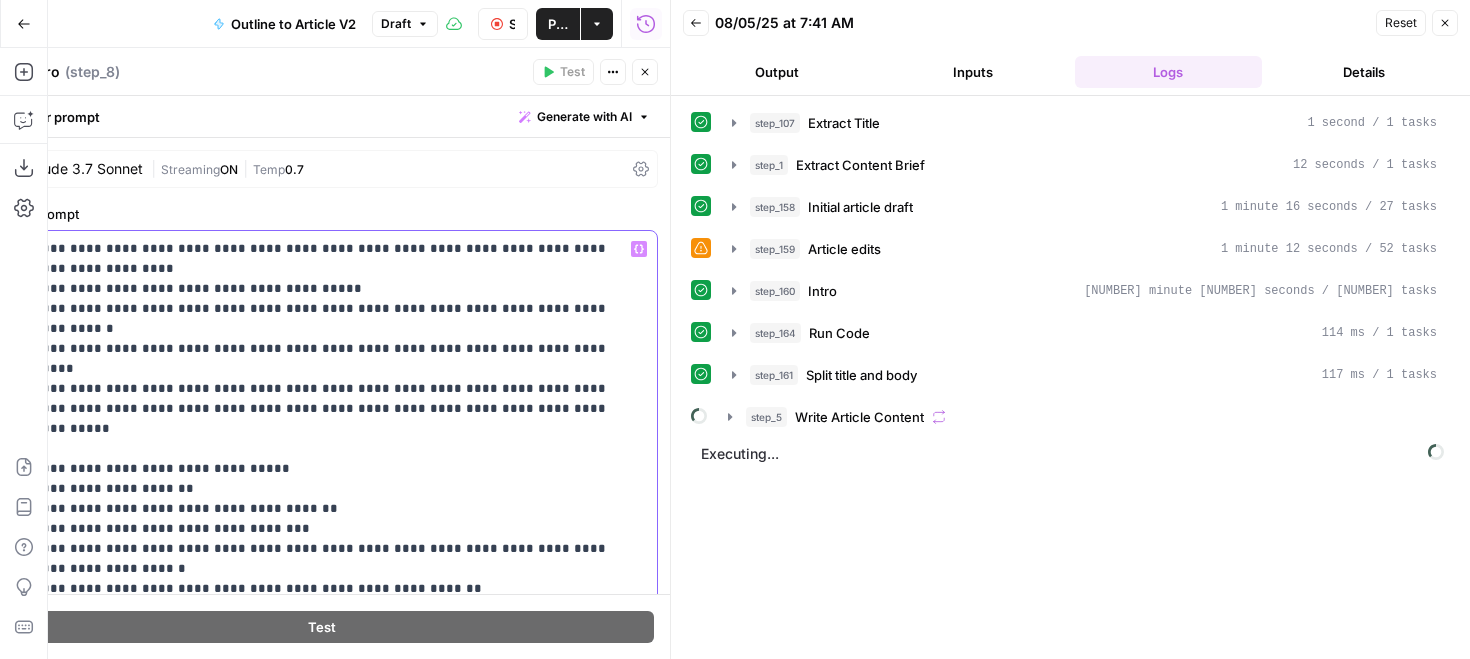 drag, startPoint x: 525, startPoint y: 368, endPoint x: 0, endPoint y: 165, distance: 562.88007 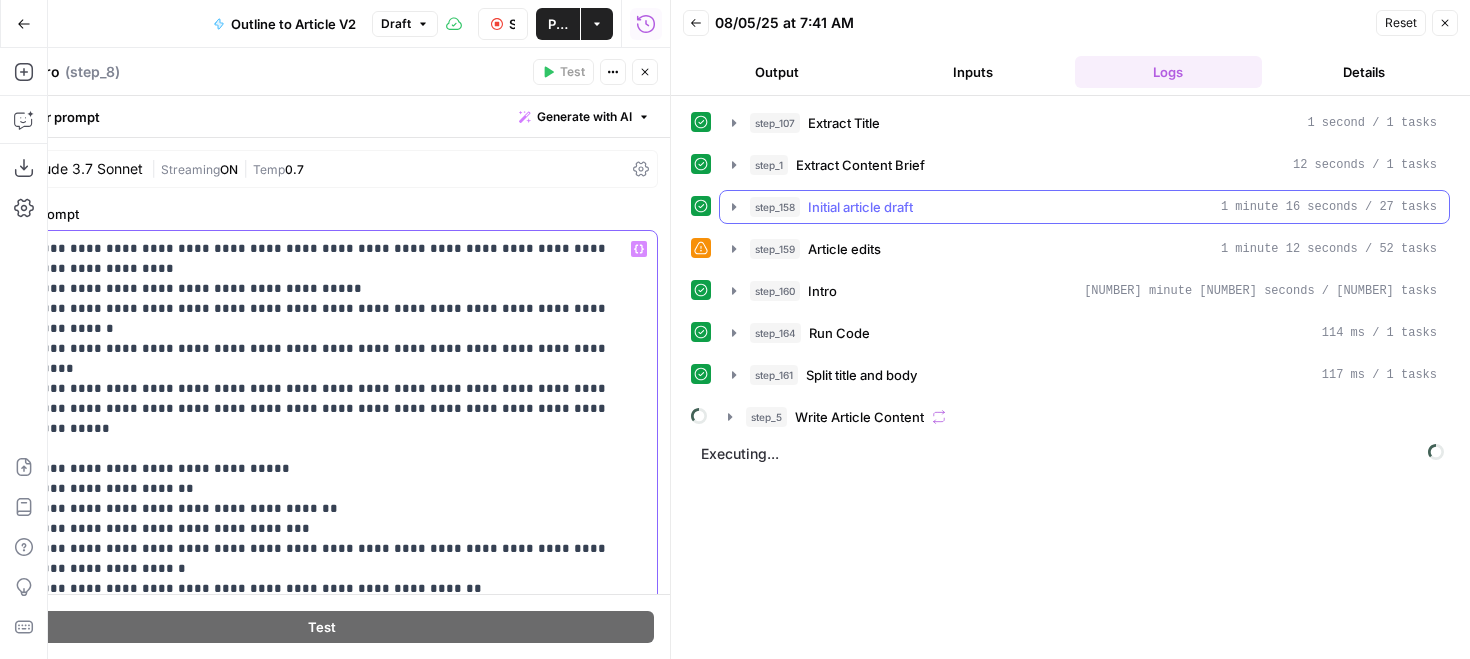 copy on "**********" 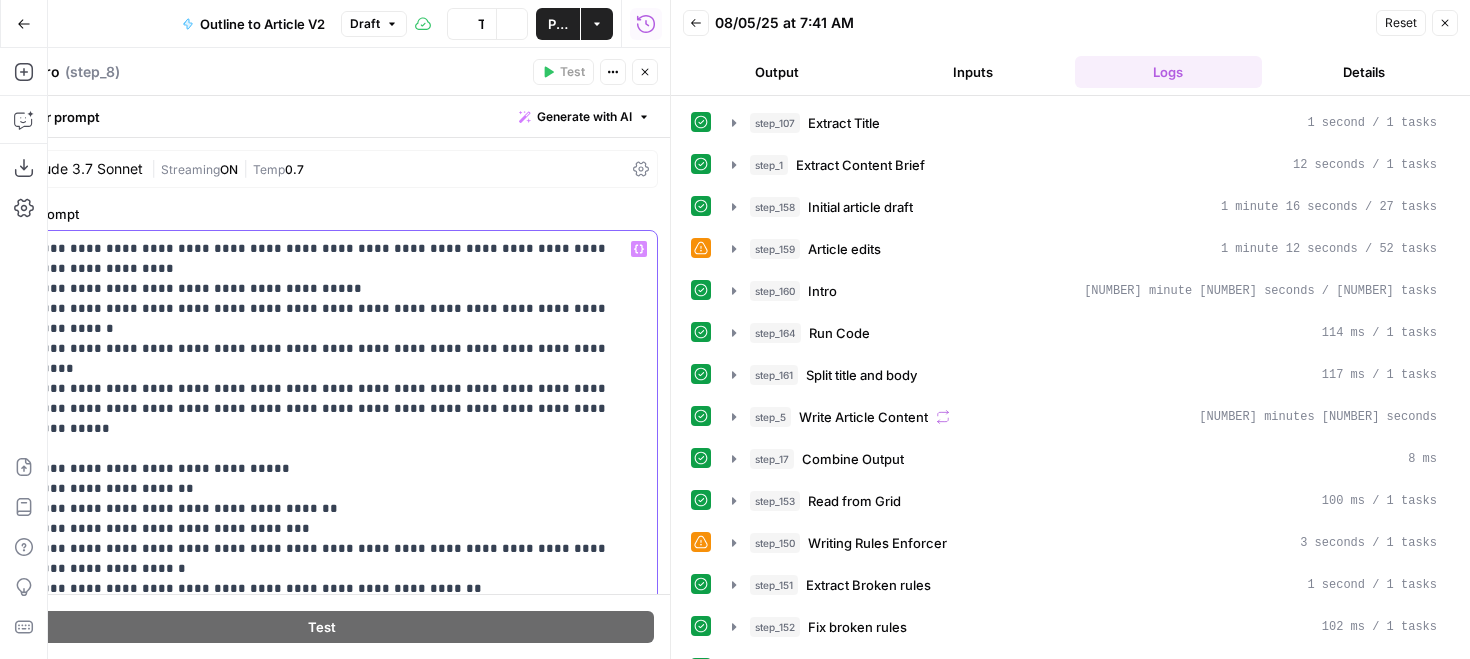 scroll, scrollTop: 122, scrollLeft: 0, axis: vertical 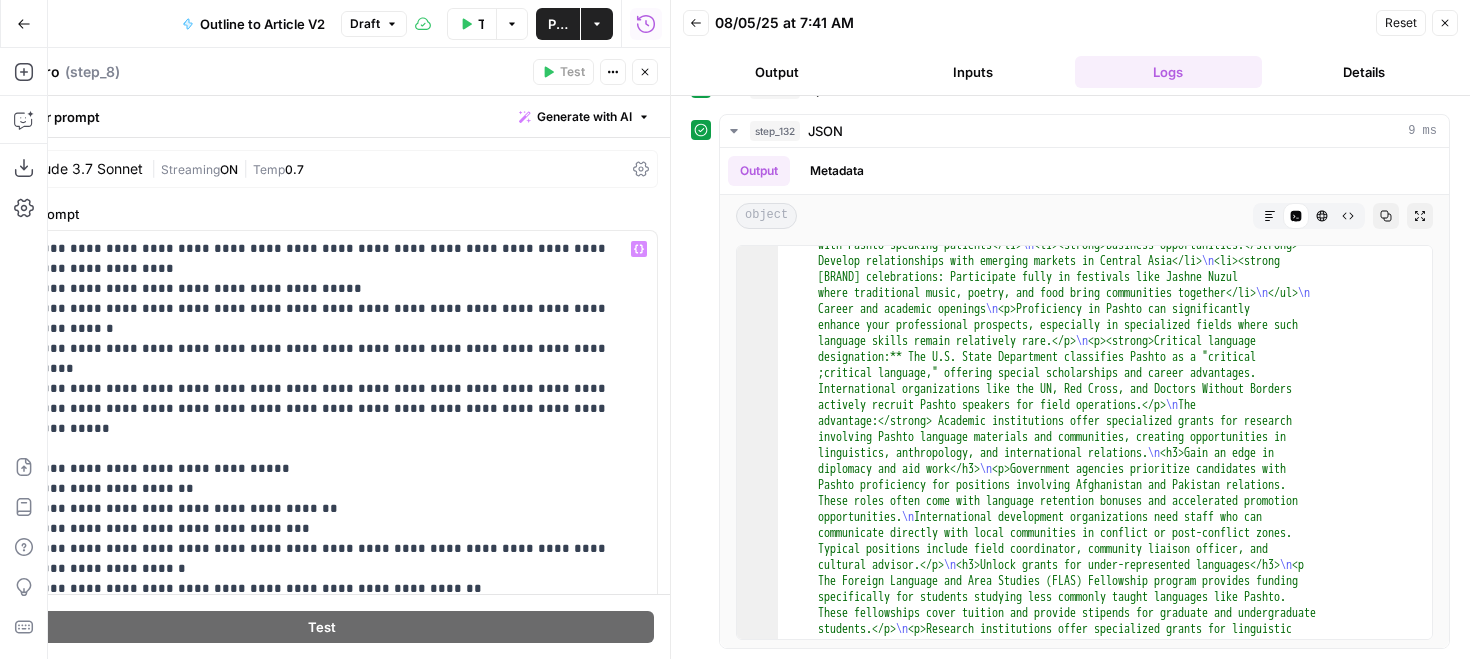 click 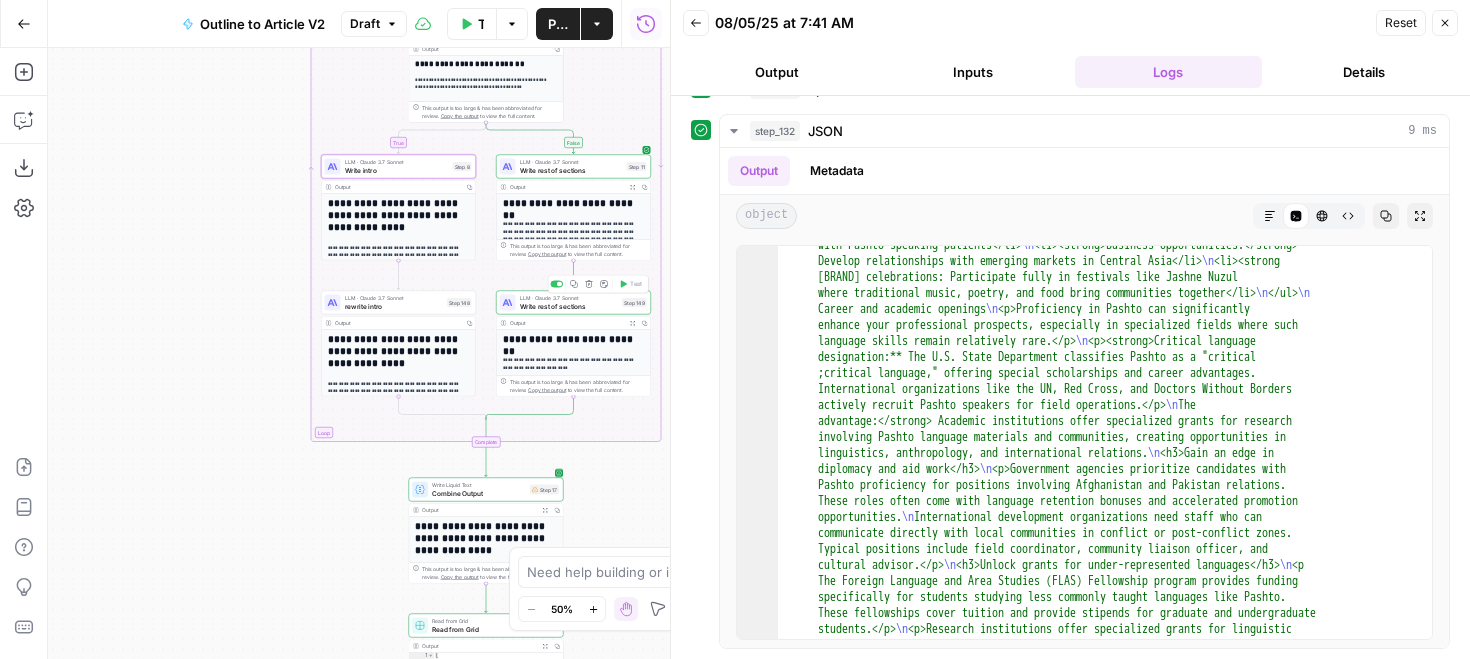 scroll, scrollTop: 461, scrollLeft: 0, axis: vertical 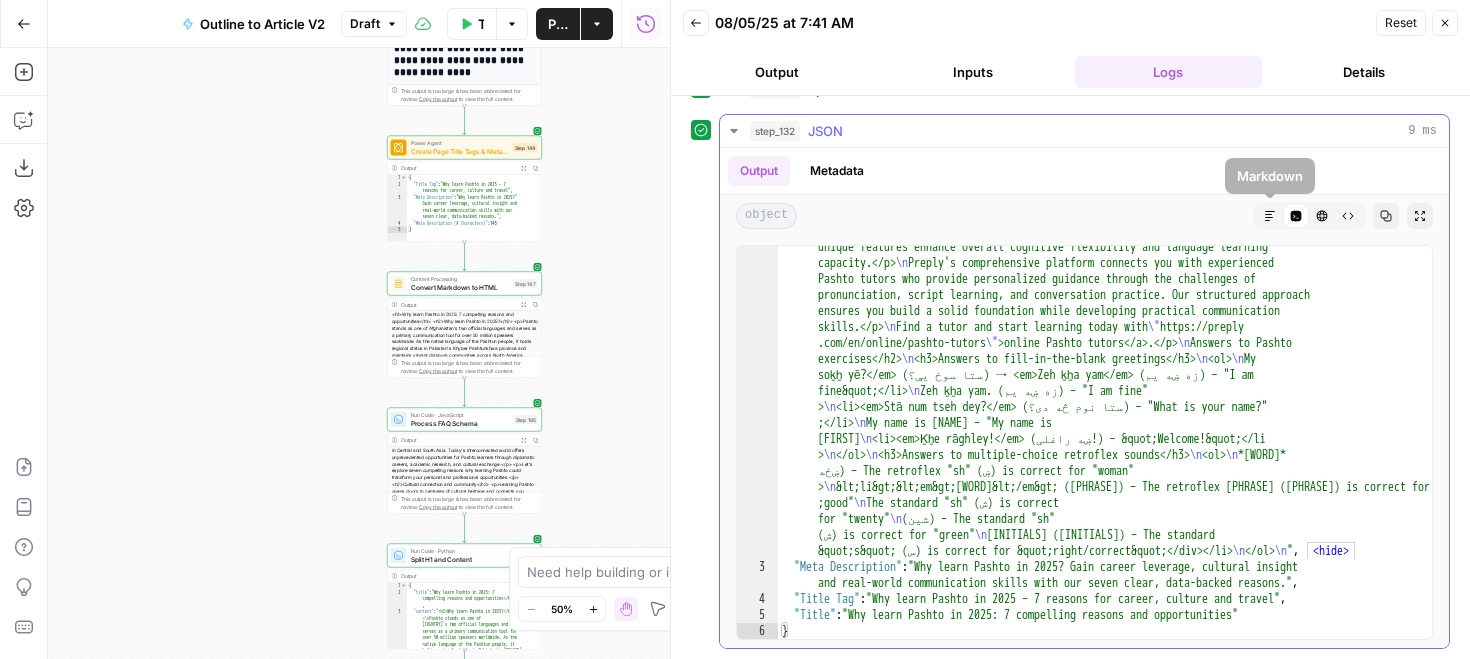 click 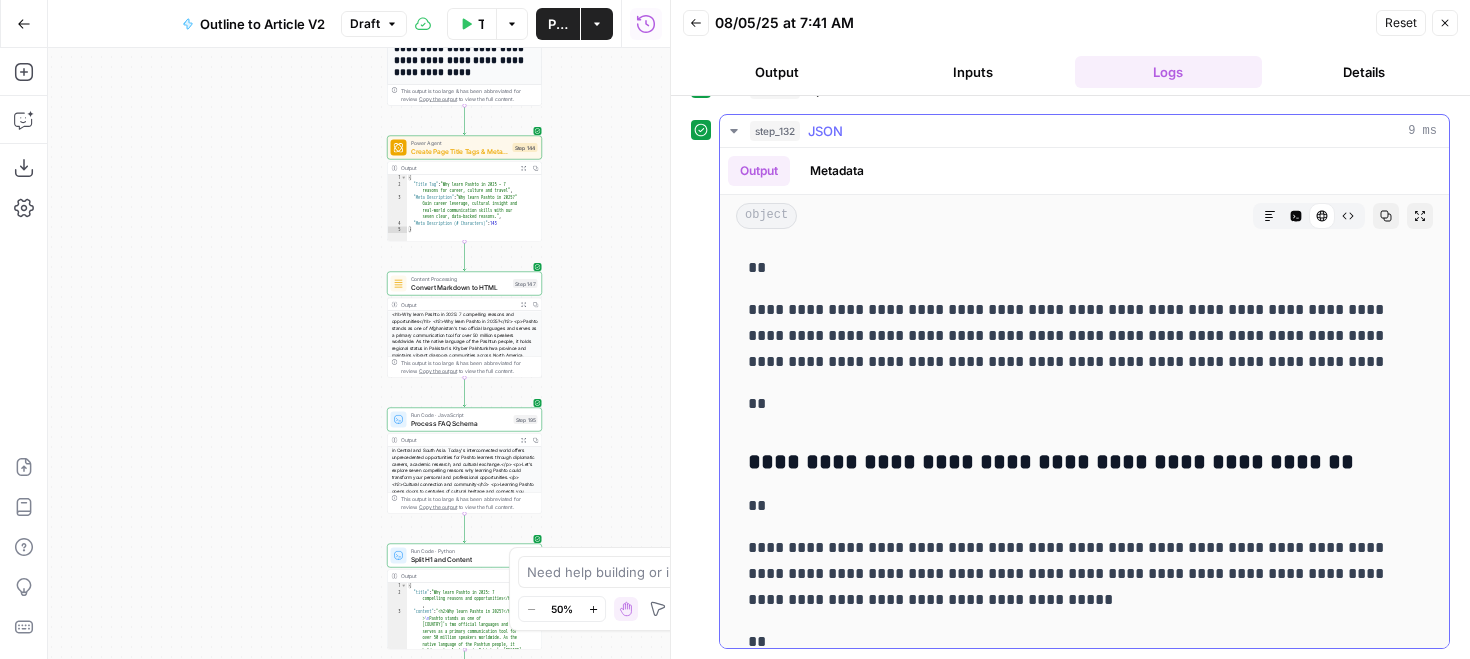 scroll, scrollTop: 11500, scrollLeft: 0, axis: vertical 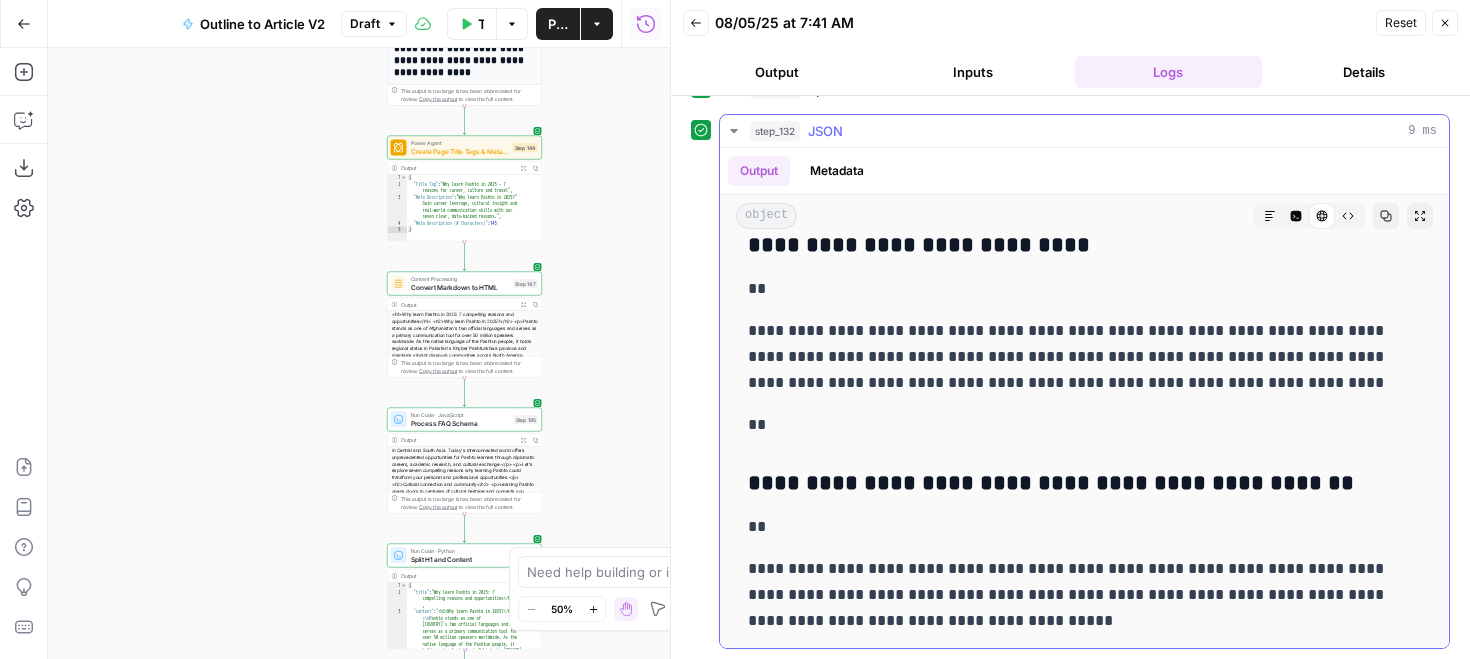 click on "**********" at bounding box center (1084, 484) 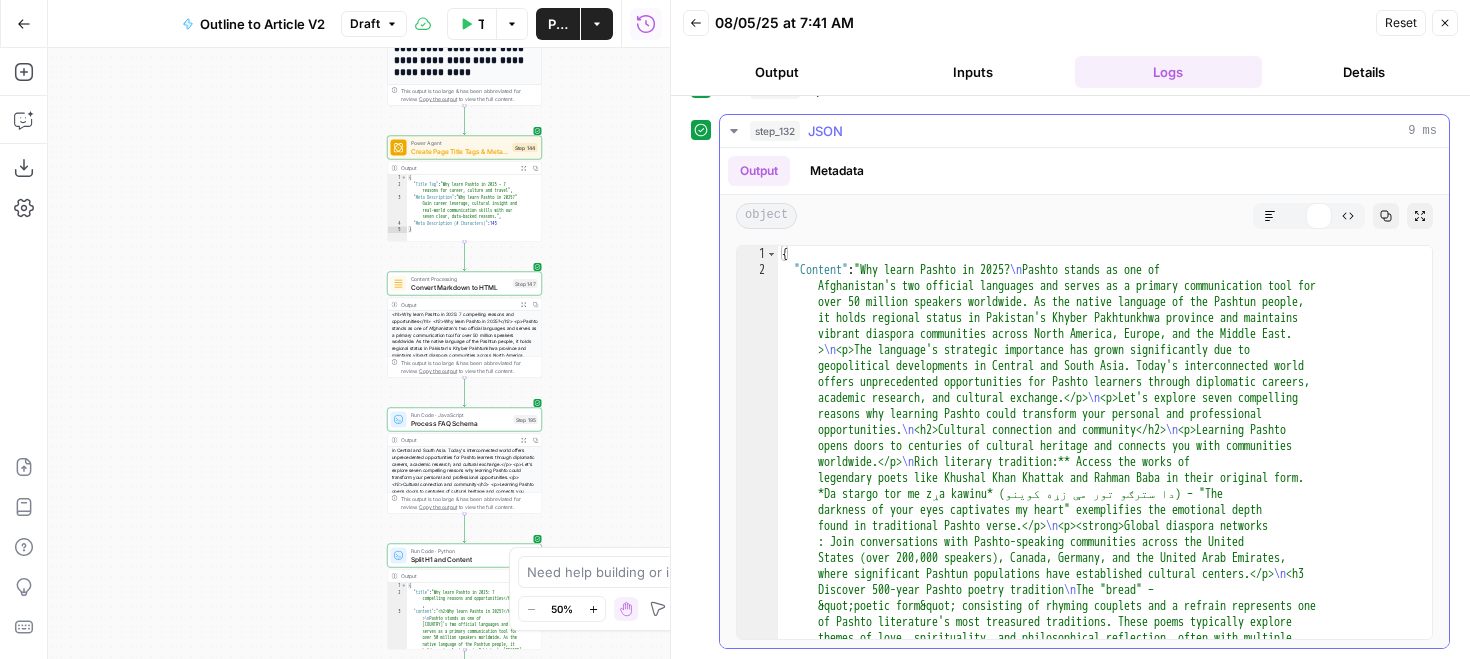 scroll, scrollTop: 0, scrollLeft: 0, axis: both 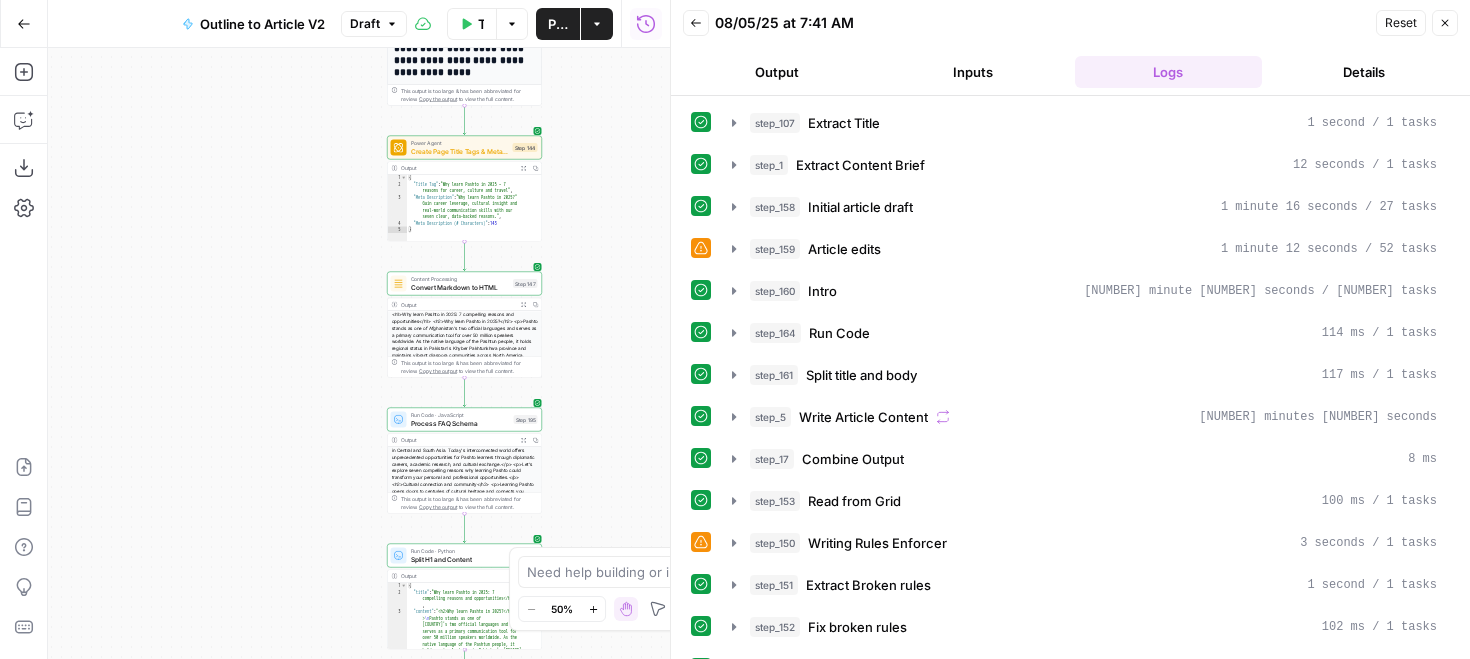 click 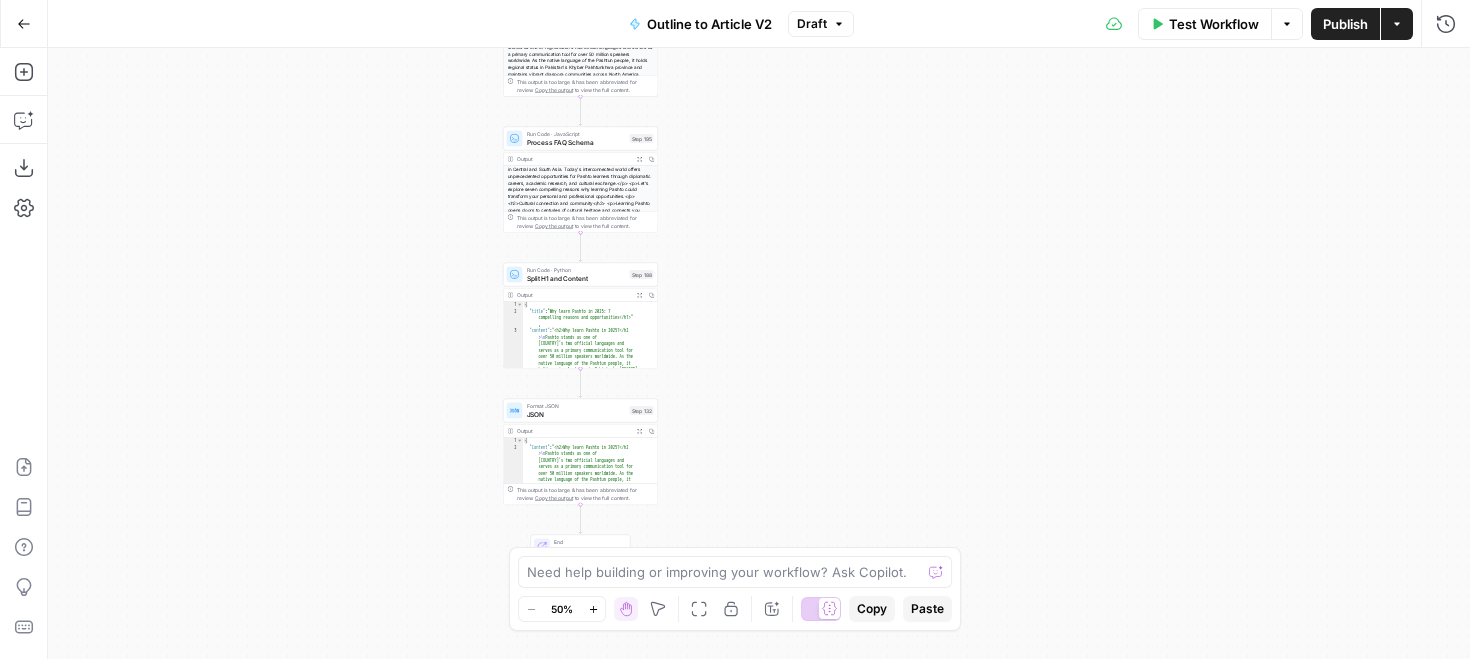 click on "Publish" at bounding box center [1345, 24] 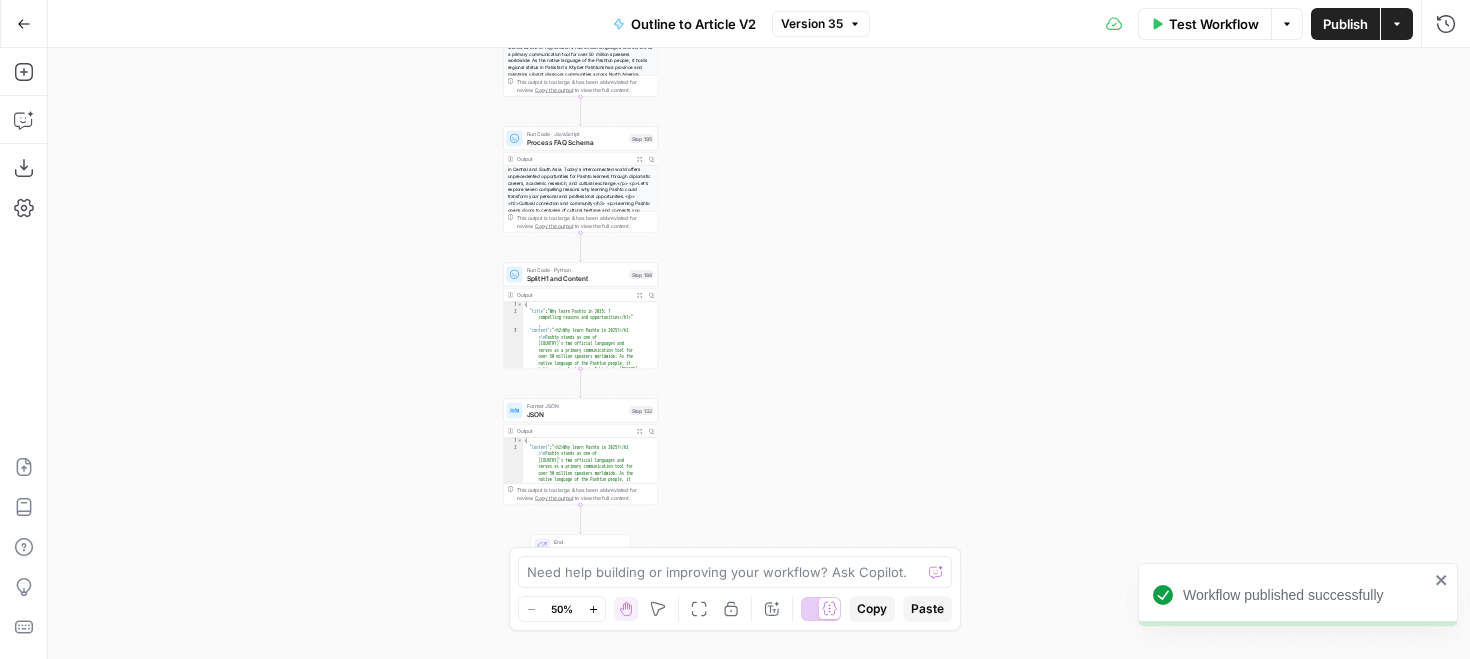 click 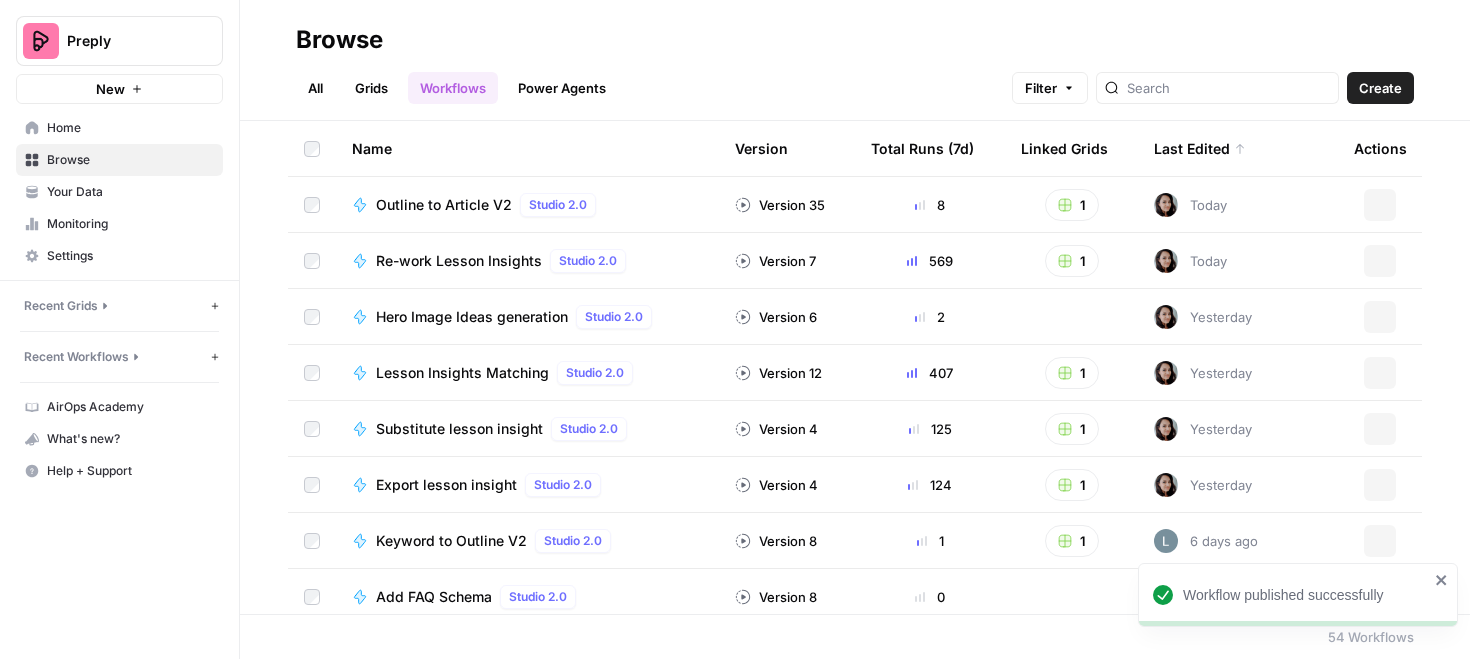 click 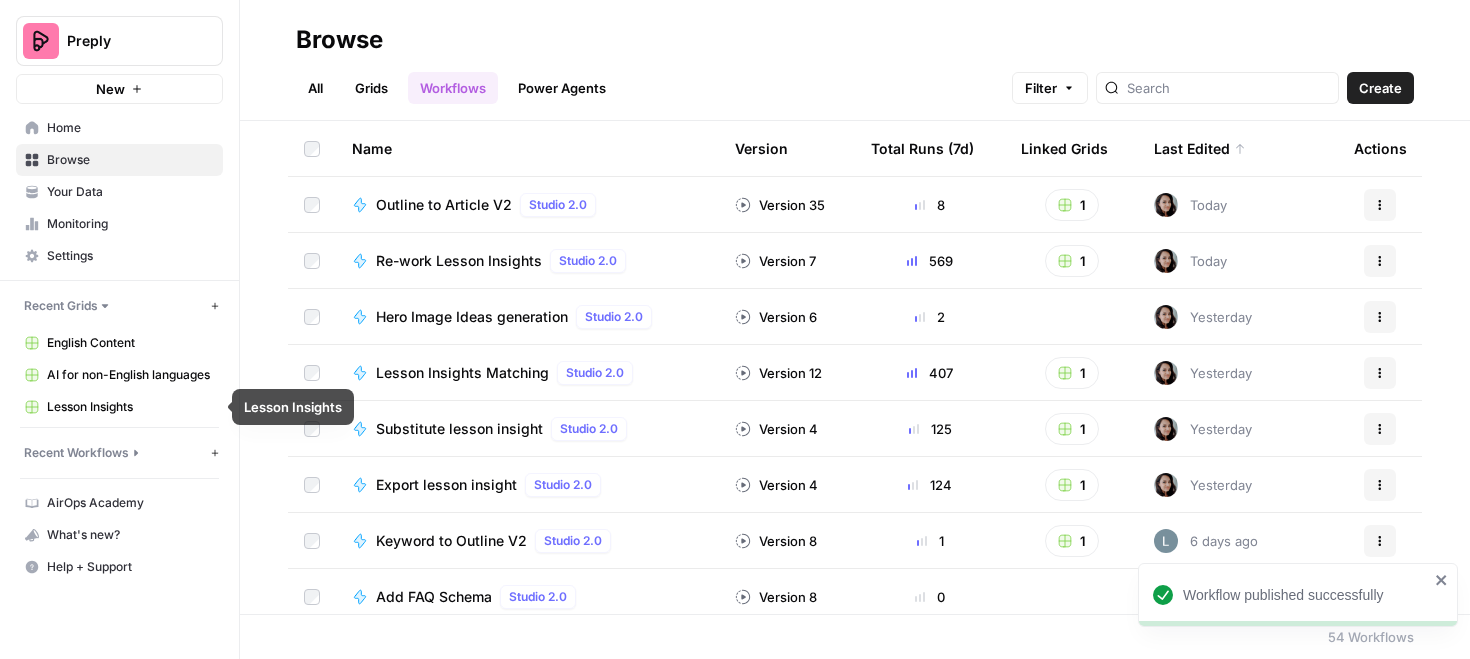 click on "English Content" at bounding box center (130, 343) 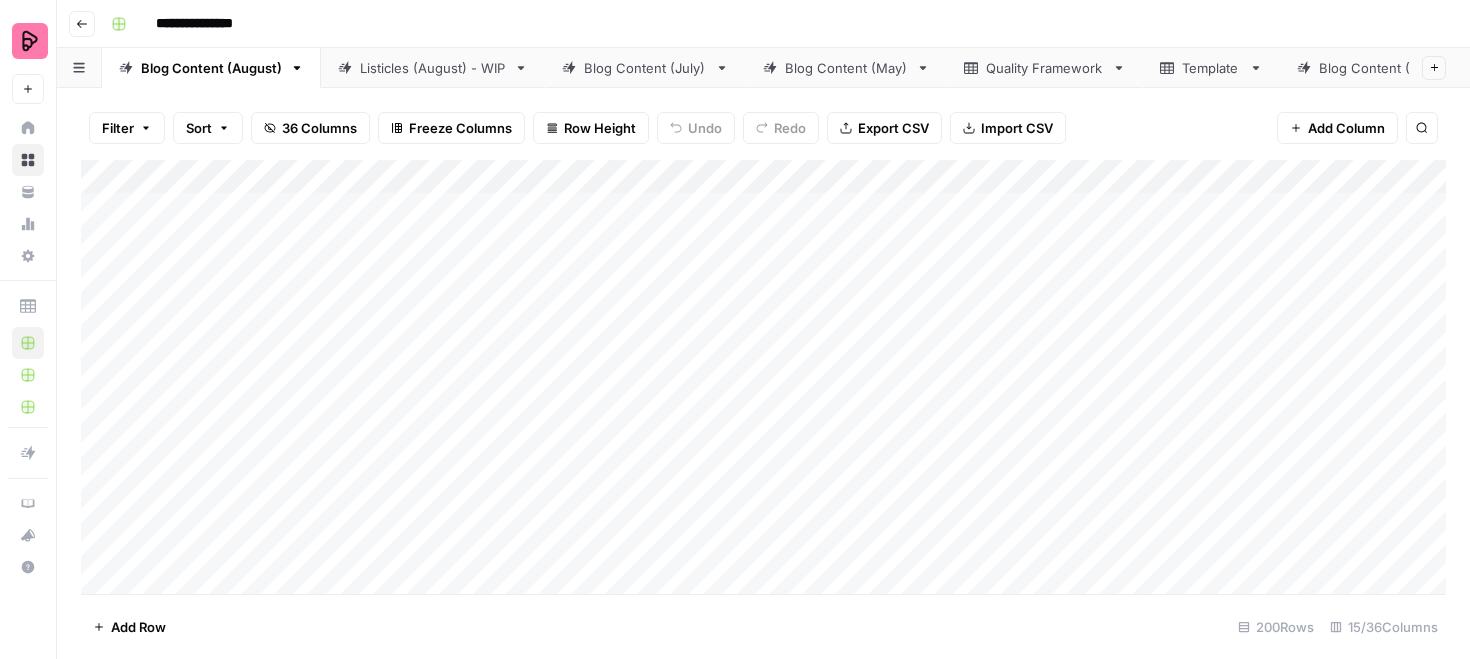 click on "Add Column" at bounding box center [763, 377] 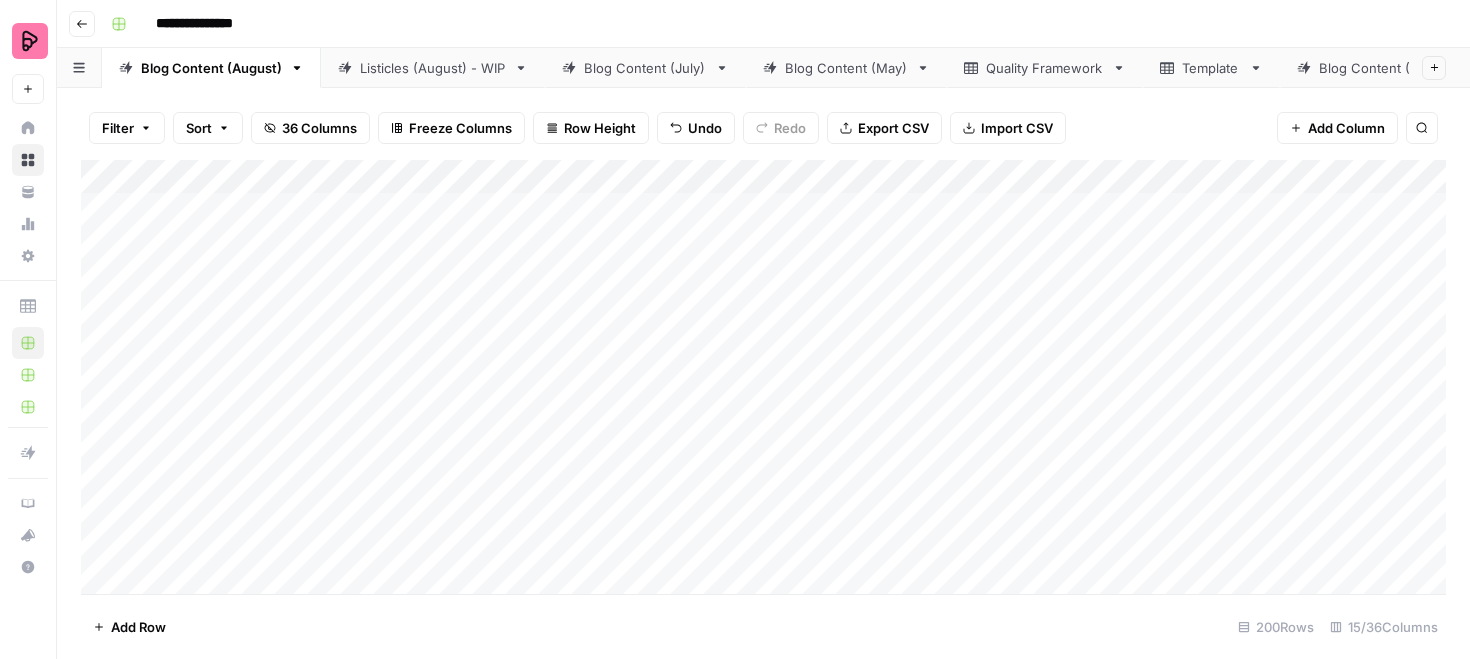 click on "Add Column" at bounding box center [763, 377] 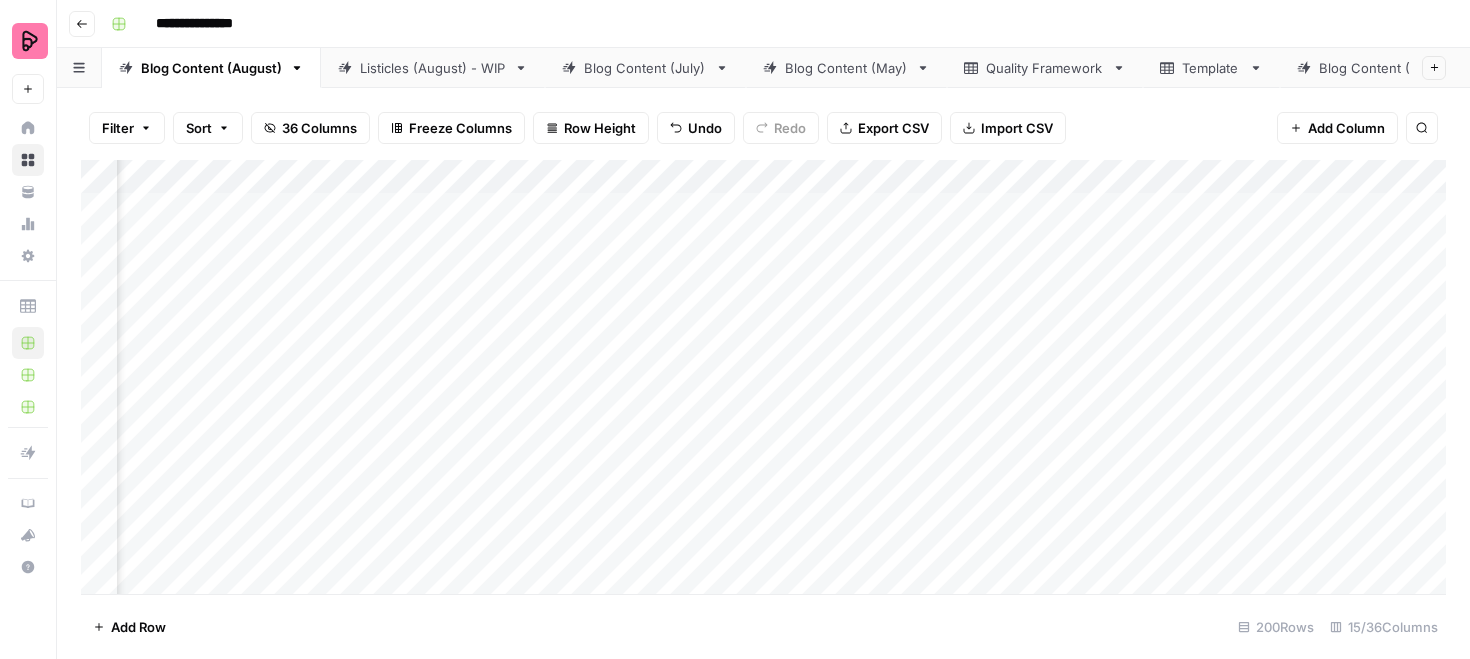 scroll, scrollTop: 0, scrollLeft: 410, axis: horizontal 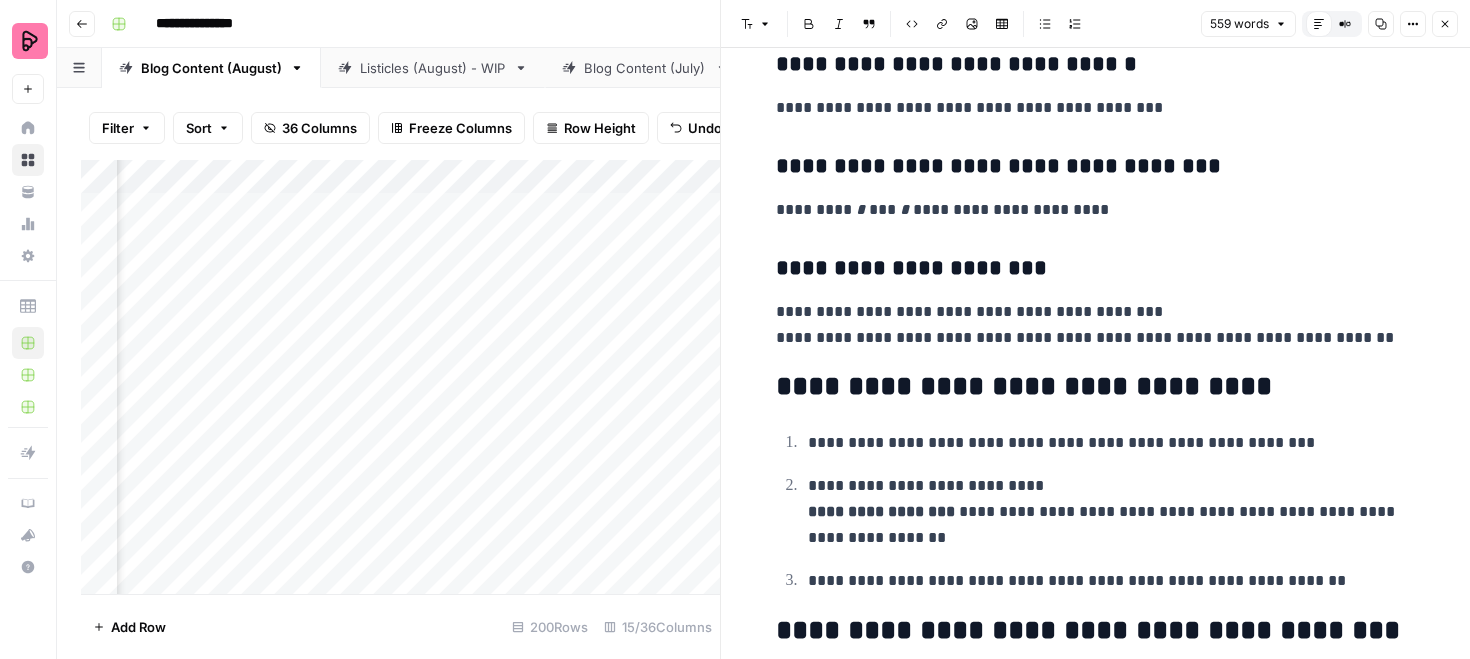 click 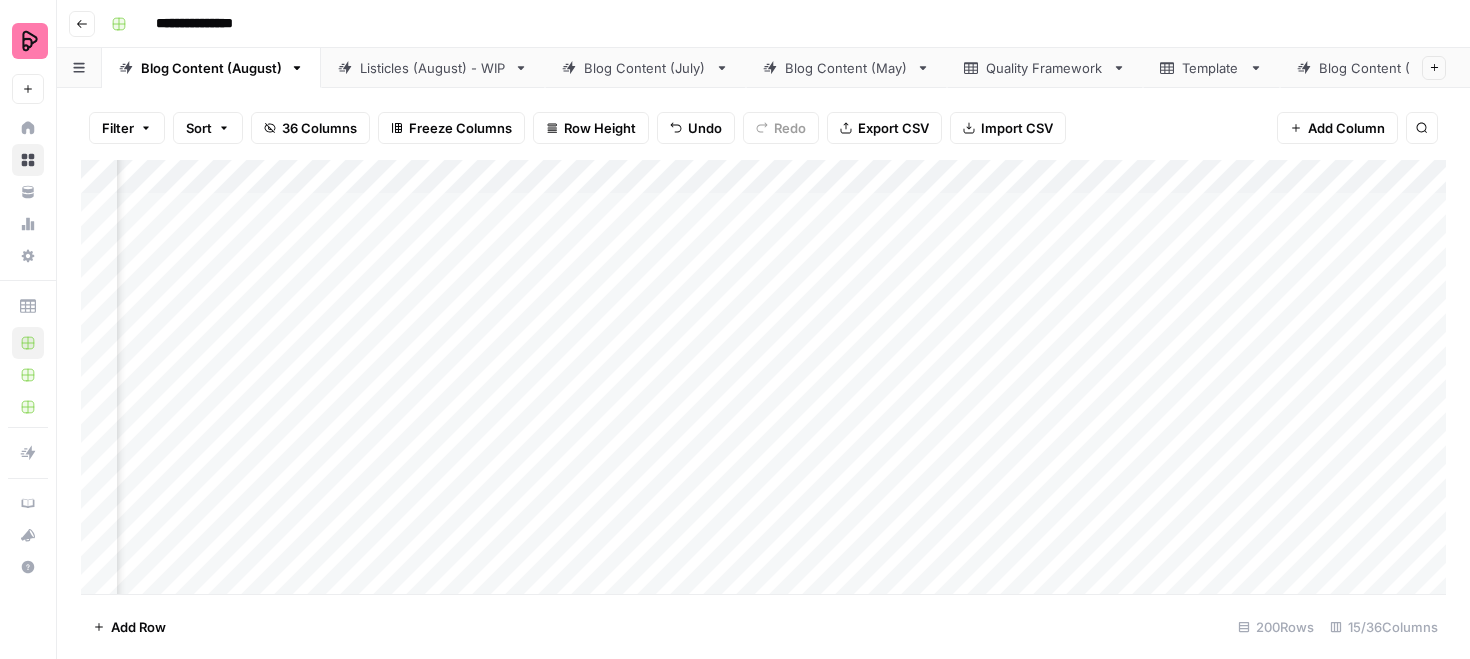 click on "Add Column" at bounding box center (763, 377) 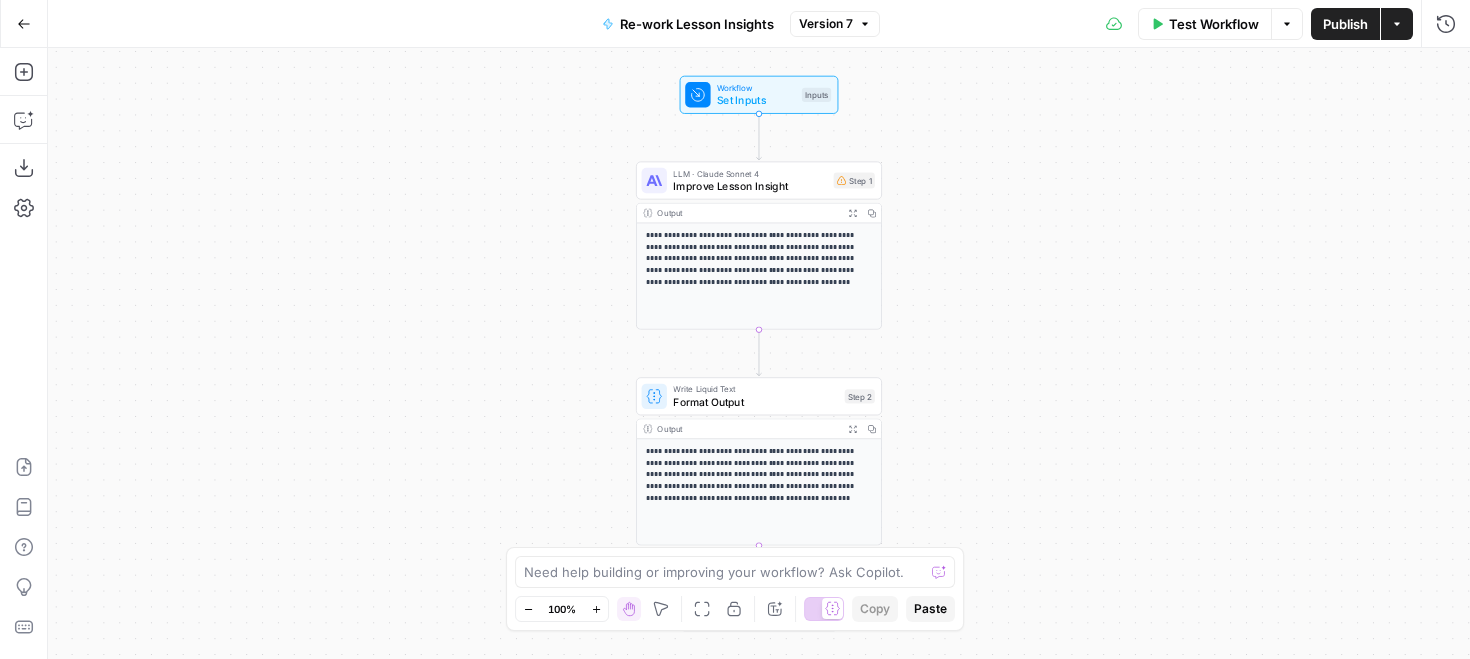 scroll, scrollTop: 0, scrollLeft: 0, axis: both 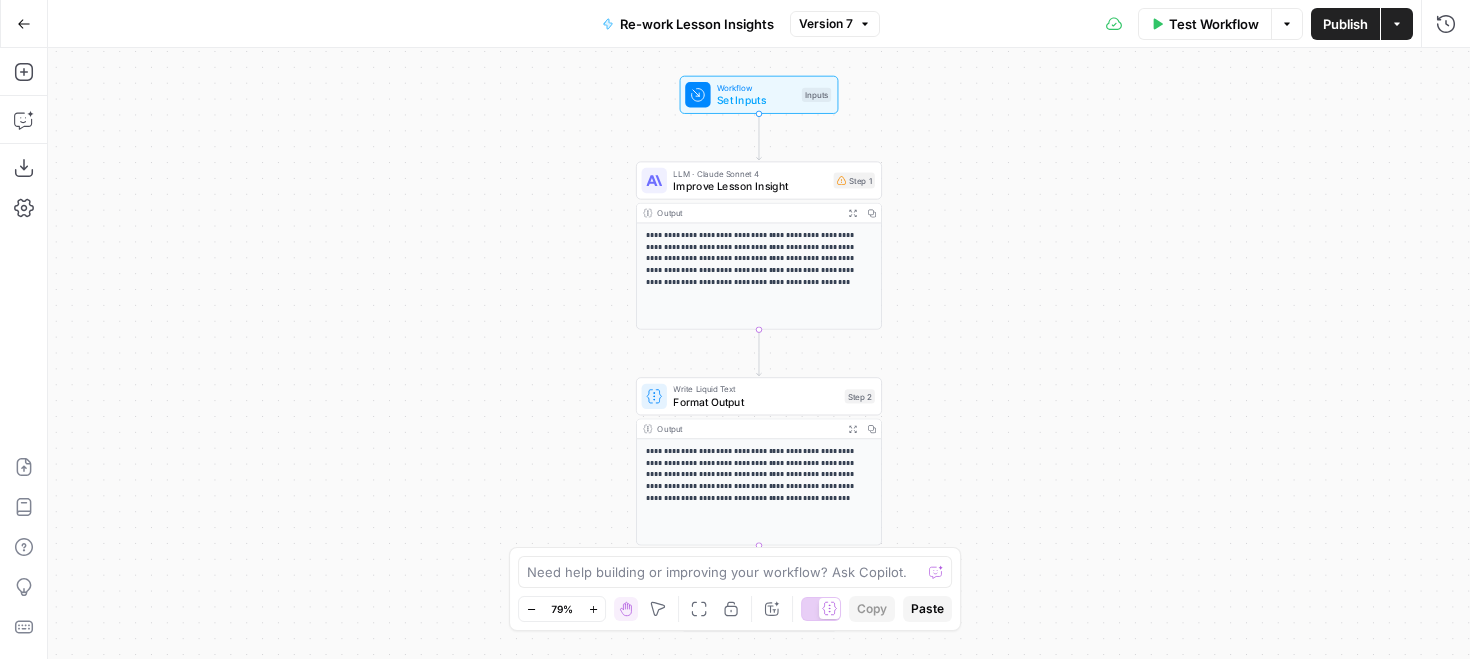 click on "Copilot" at bounding box center [24, 120] 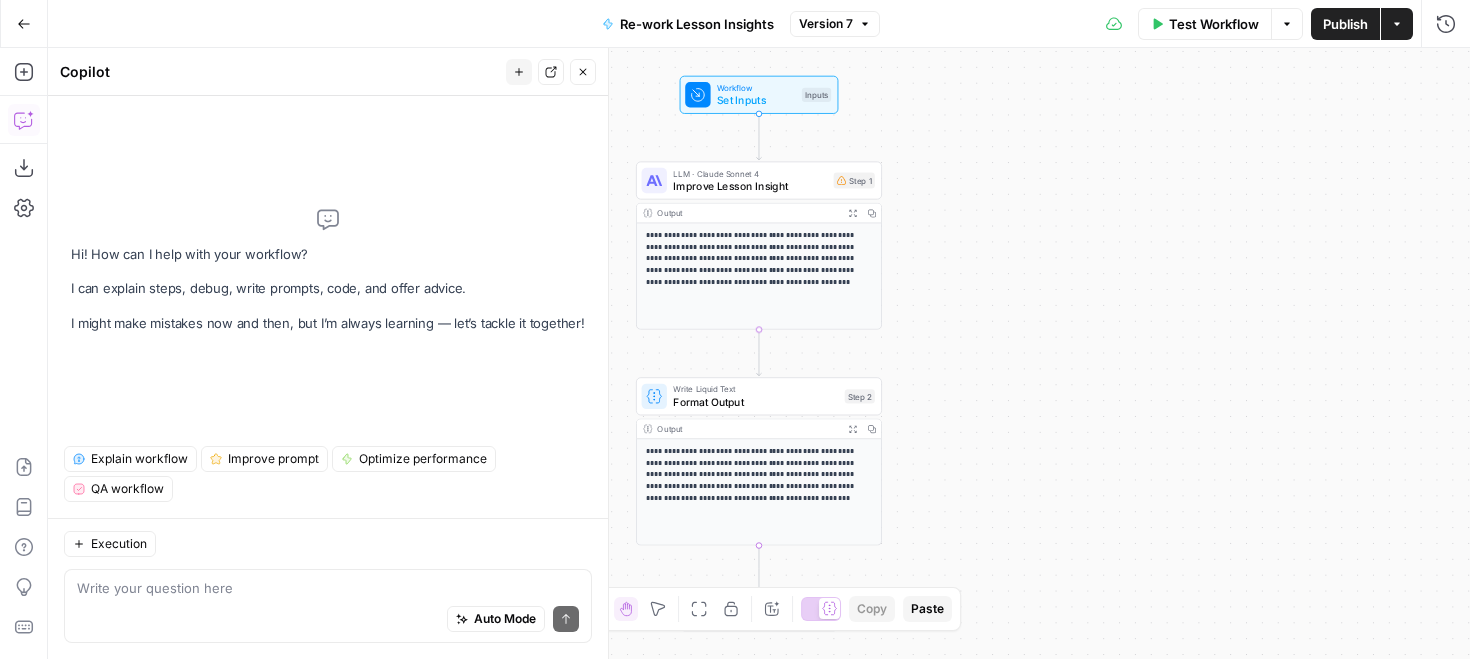 click on "Improve Lesson Insight" at bounding box center [750, 186] 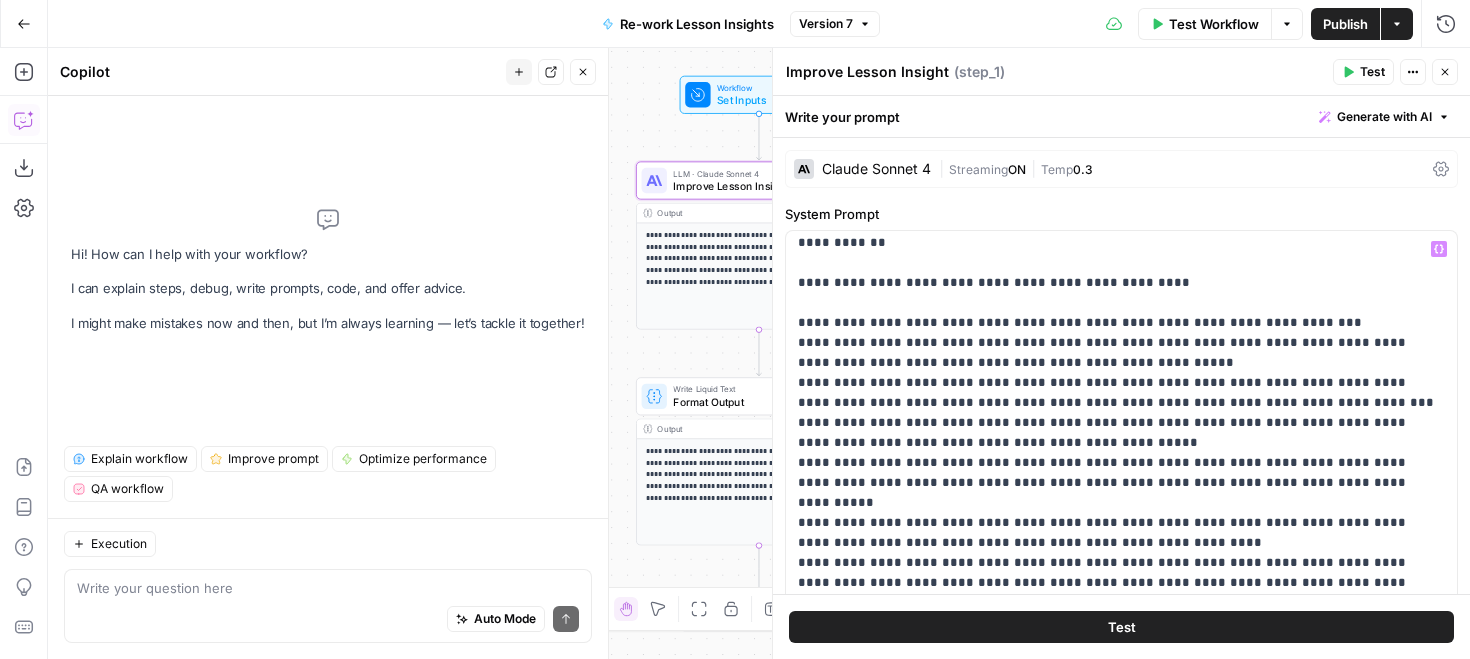 scroll, scrollTop: 181, scrollLeft: 0, axis: vertical 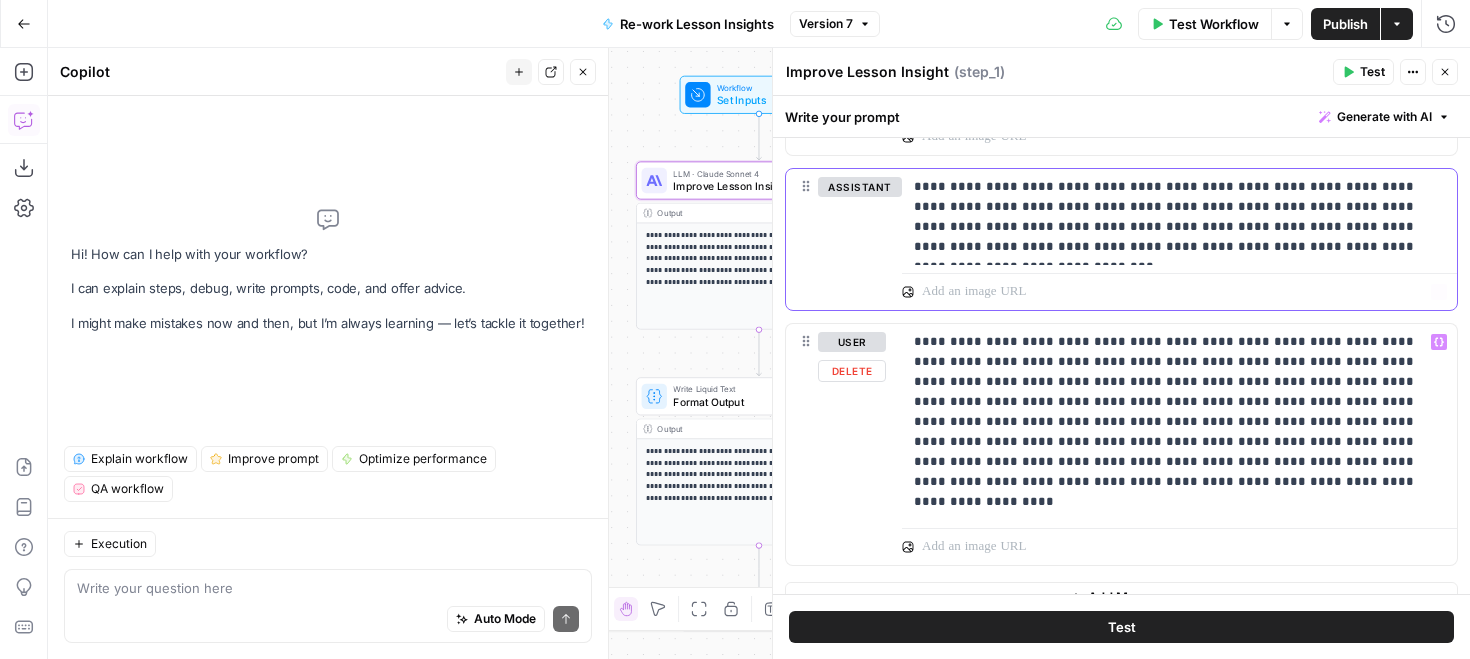click on "**********" at bounding box center (1179, 217) 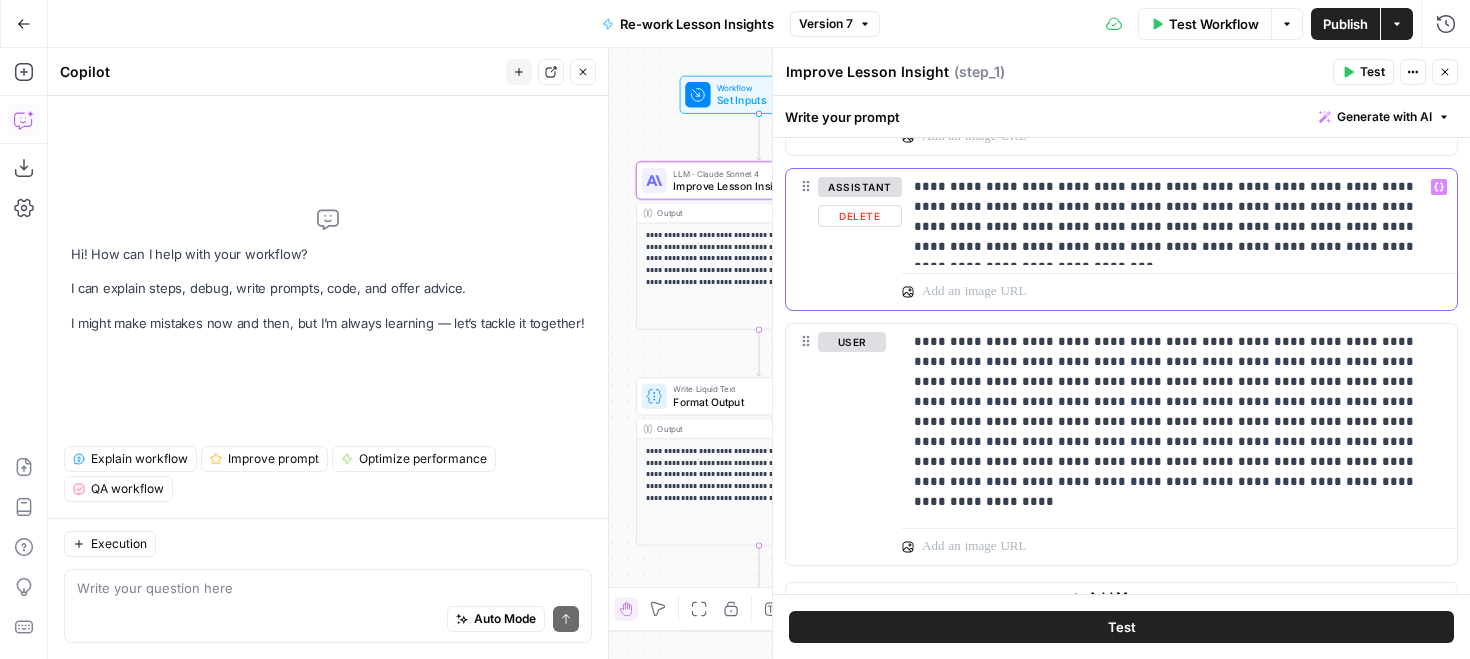 click on "**********" at bounding box center [1179, 217] 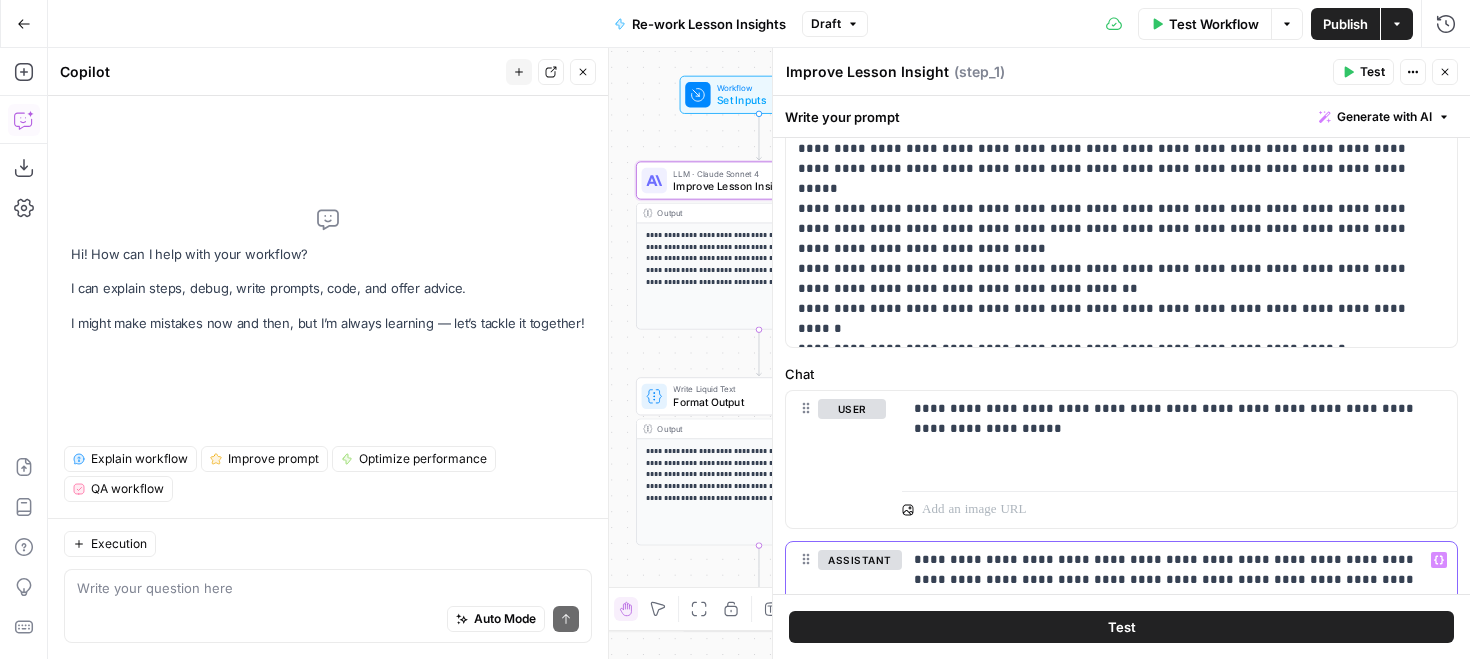 scroll, scrollTop: 700, scrollLeft: 0, axis: vertical 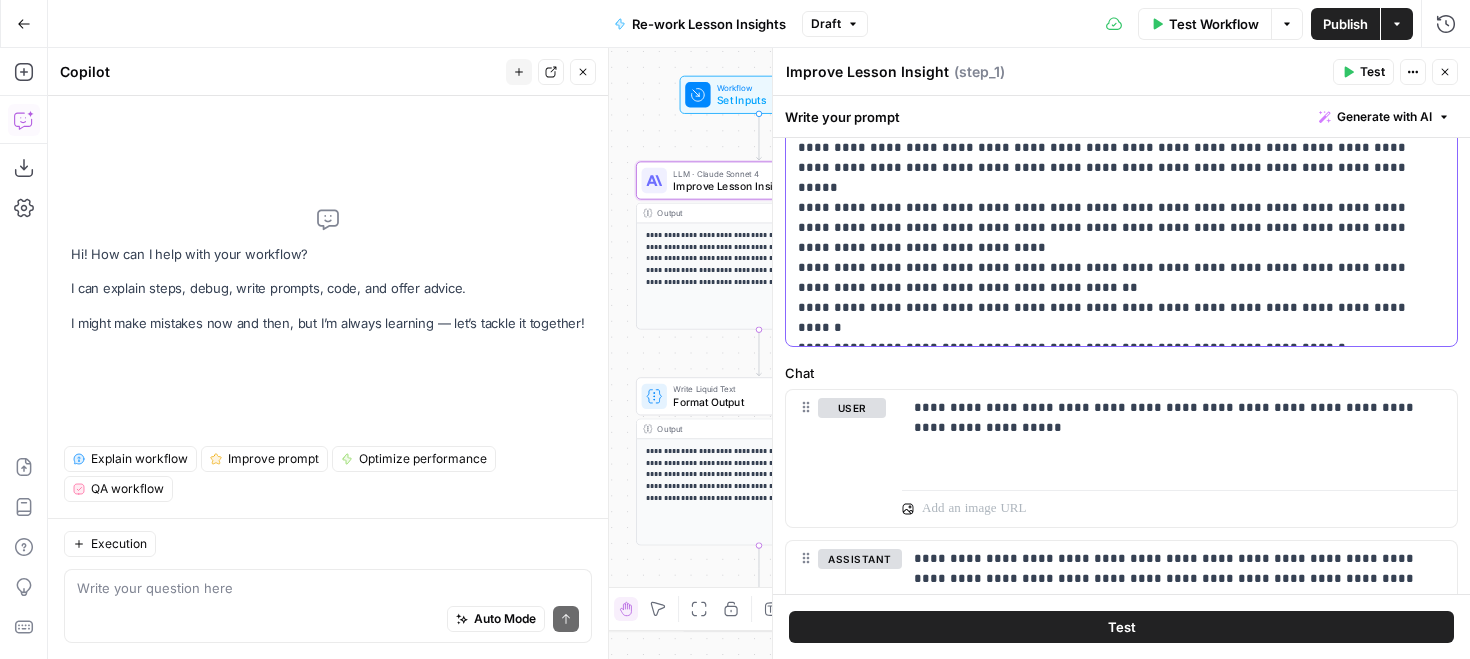 drag, startPoint x: 1011, startPoint y: 327, endPoint x: 1300, endPoint y: 325, distance: 289.00693 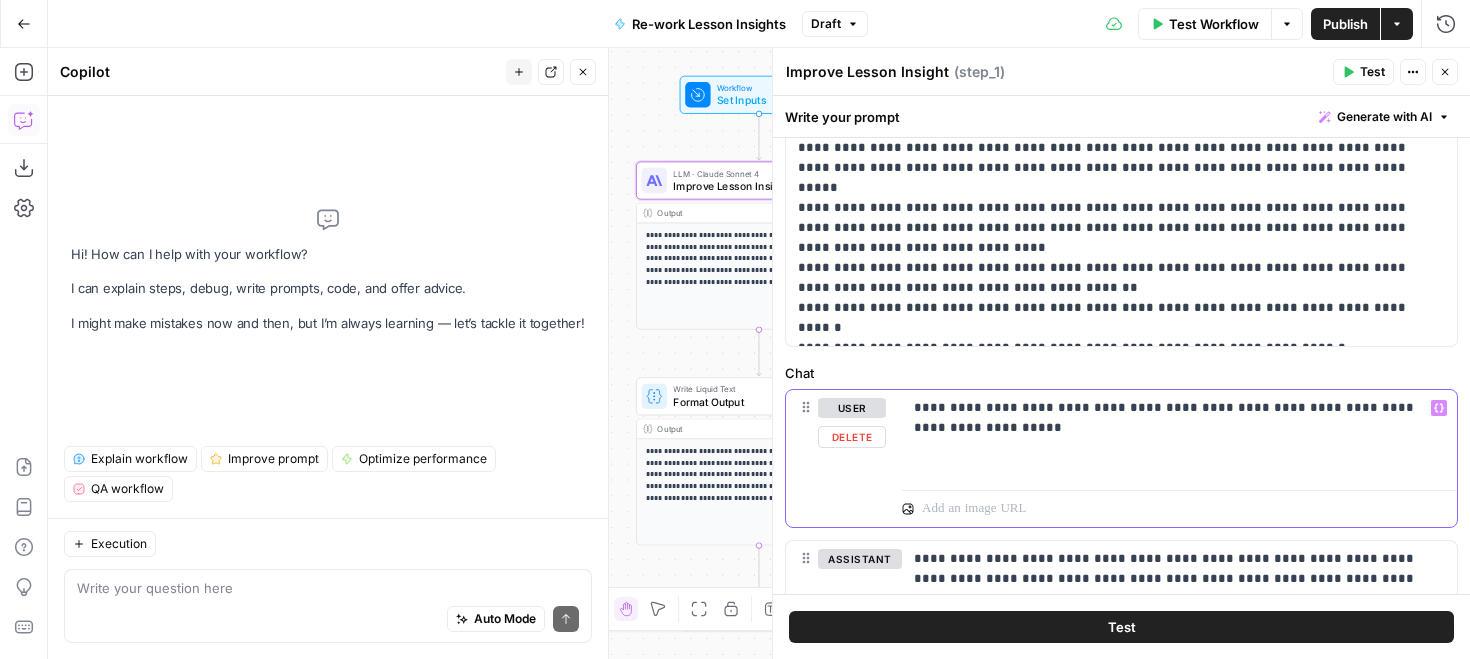 click on "**********" at bounding box center (1179, 418) 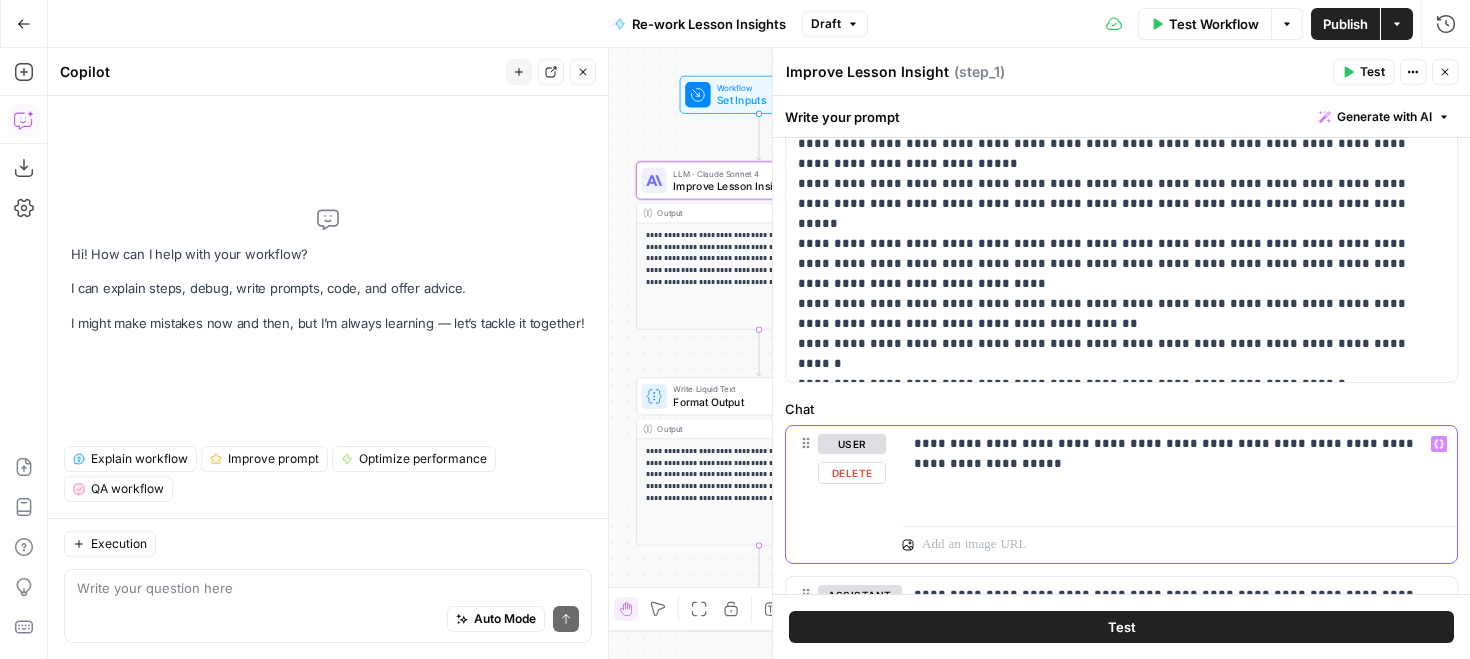 scroll, scrollTop: 663, scrollLeft: 0, axis: vertical 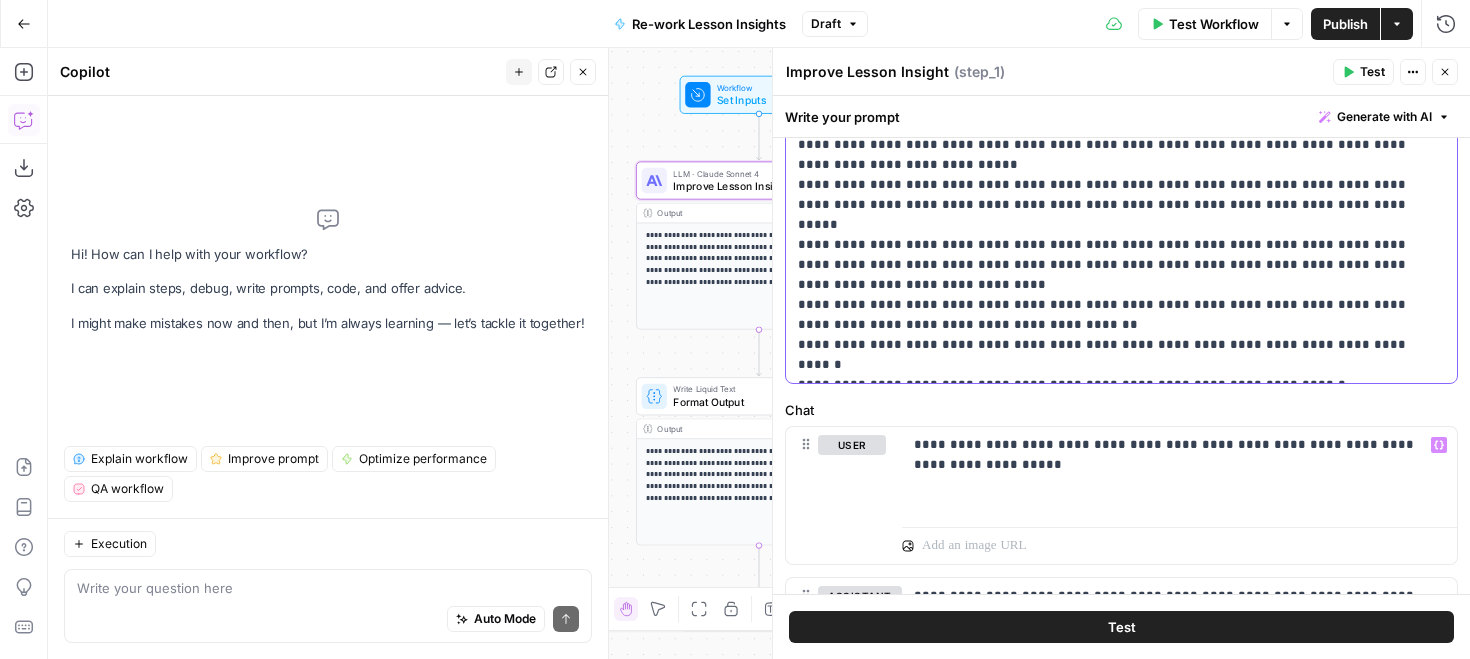 click on "**********" at bounding box center (1121, -115) 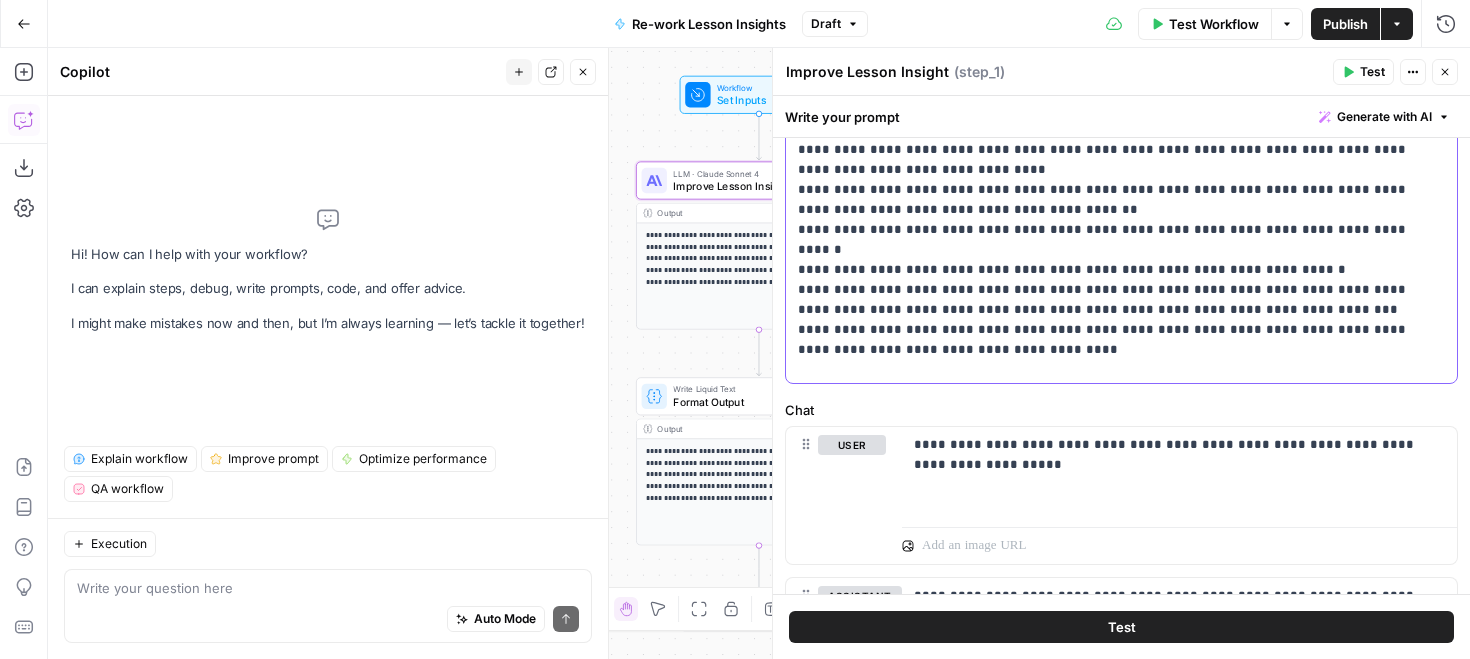 scroll, scrollTop: 301, scrollLeft: 0, axis: vertical 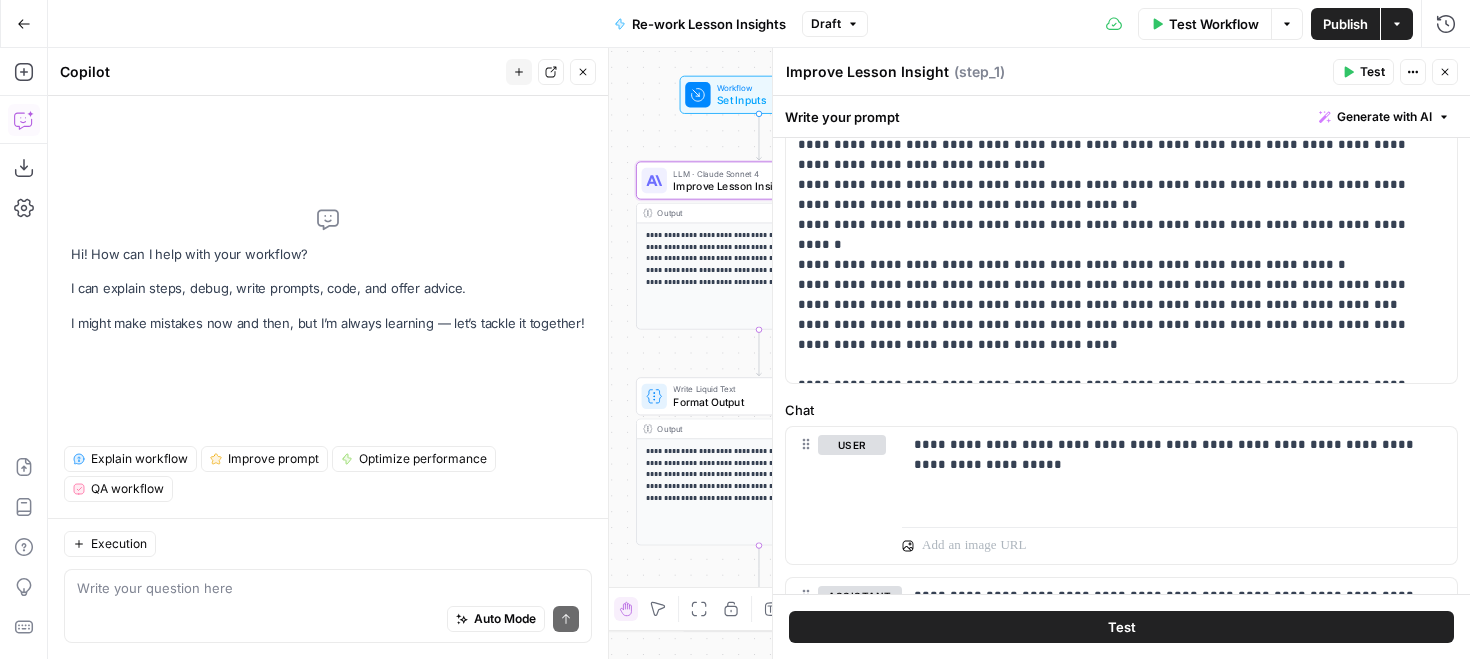 click on "Test Workflow" at bounding box center [1214, 24] 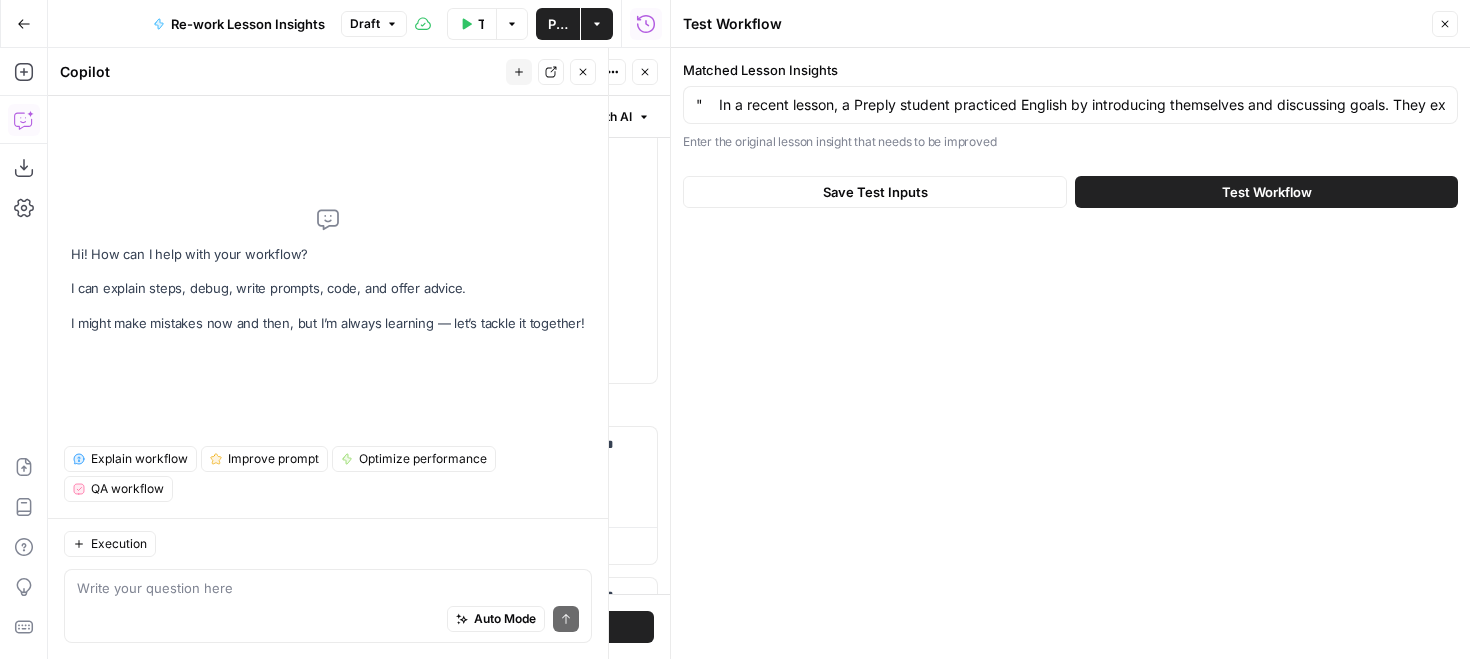 click on "Test Workflow" at bounding box center [1266, 192] 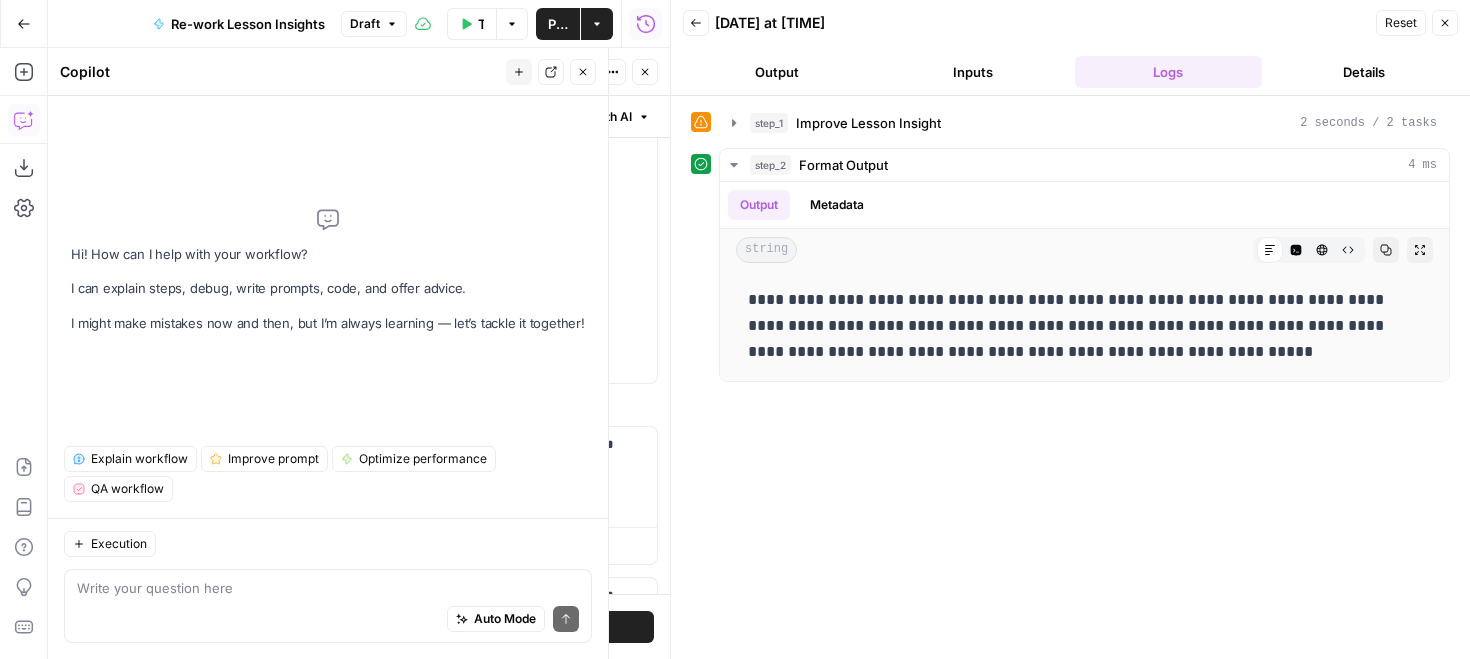 click 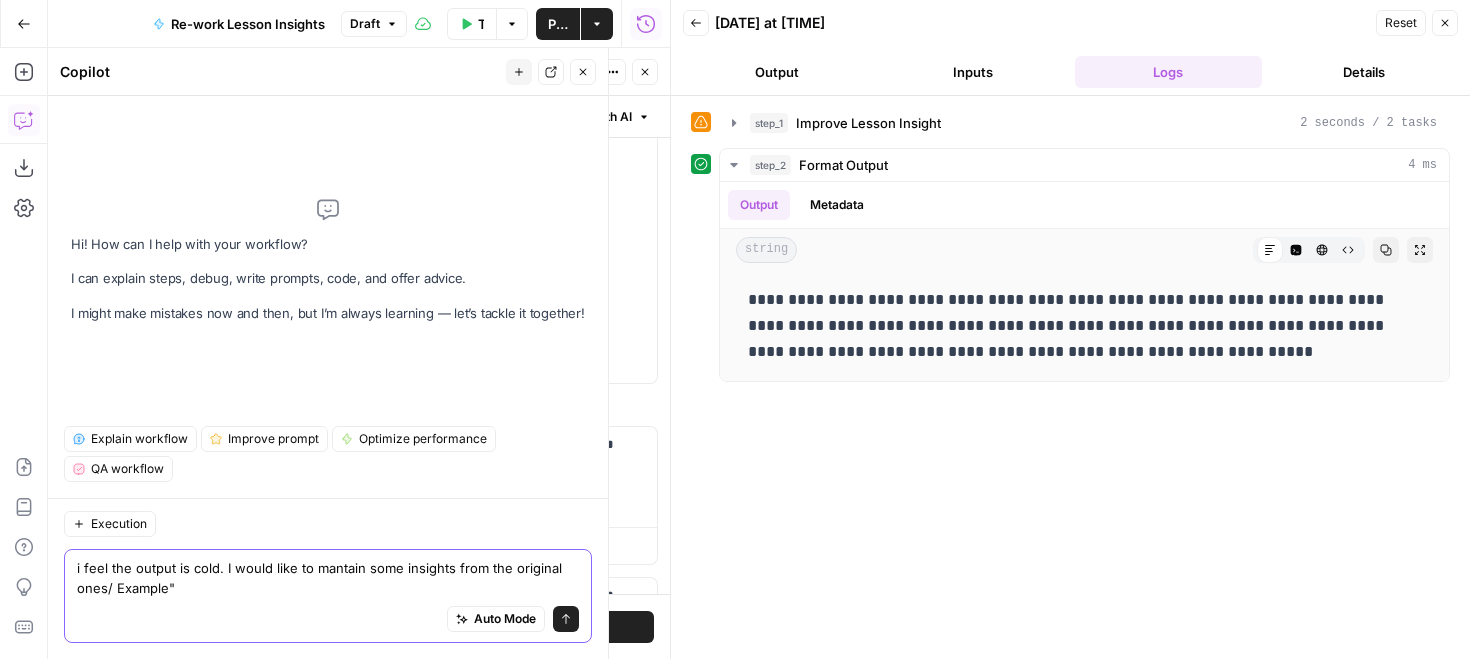 click on "i feel the output is cold. I would like to mantain some insights from the original ones/ Example"" at bounding box center [328, 578] 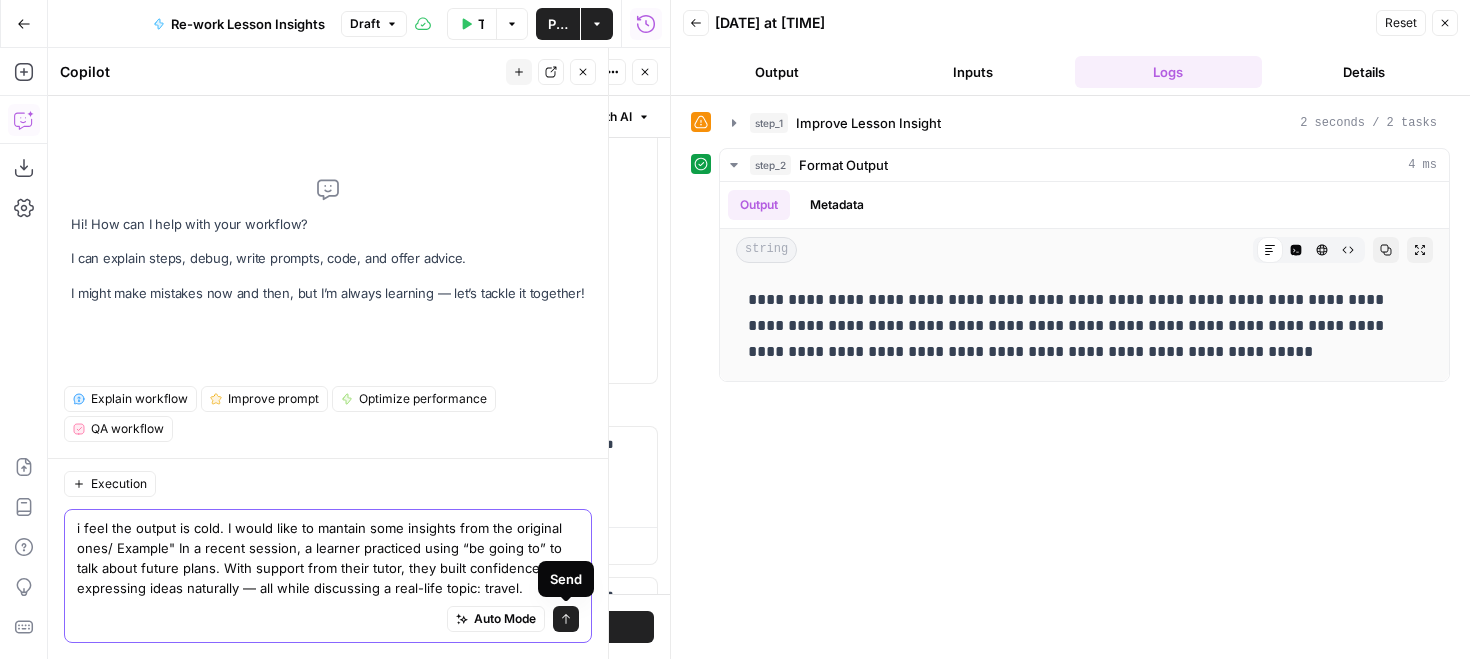 type on "i feel the output is cold. I would like to mantain some insights from the original ones/ Example" In a recent session, a learner practiced using “be going to” to talk about future plans. With support from their tutor, they built confidence expressing ideas naturally — all while discussing a real-life topic: travel." 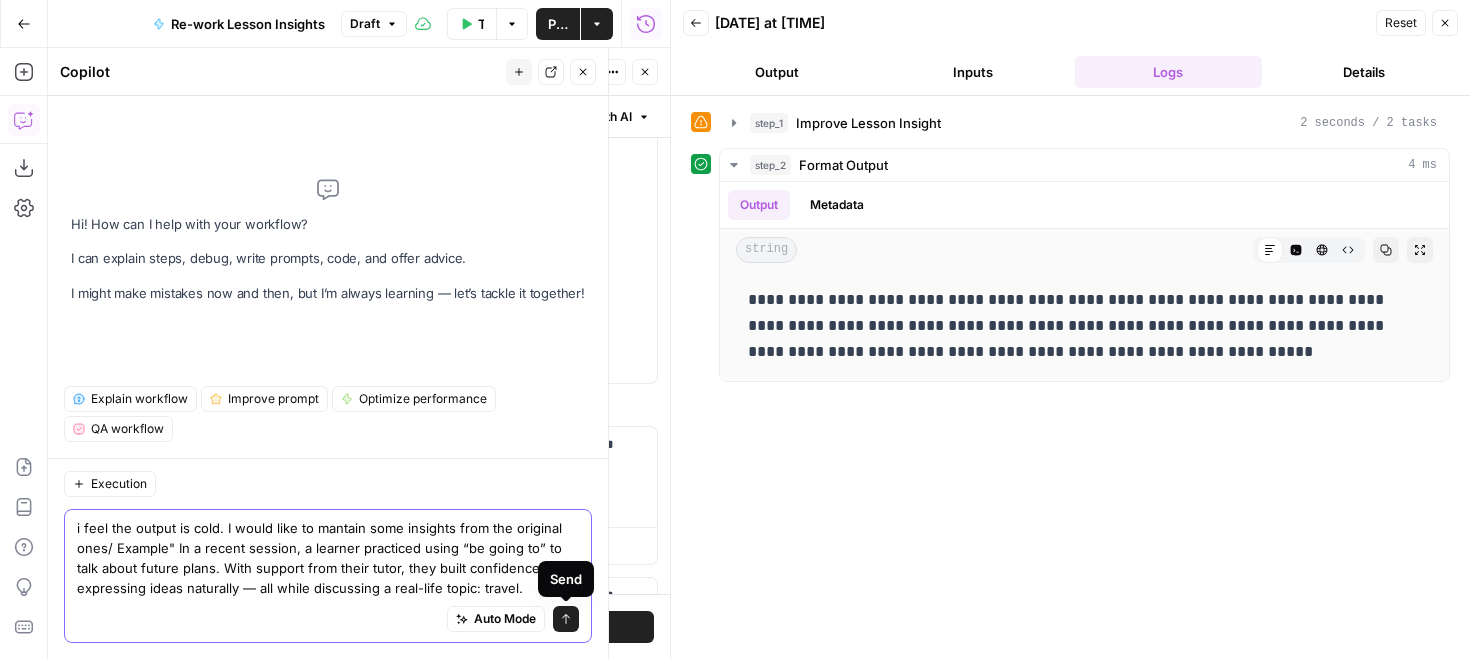 click 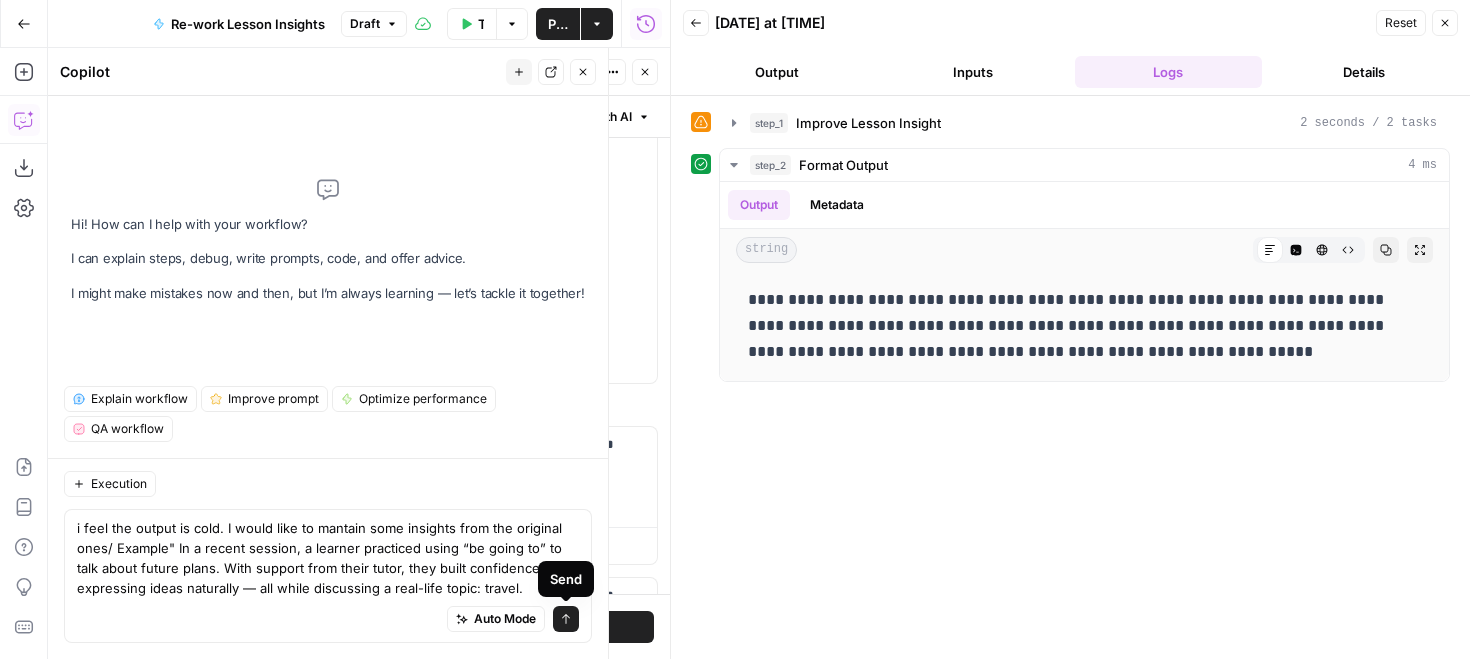 type 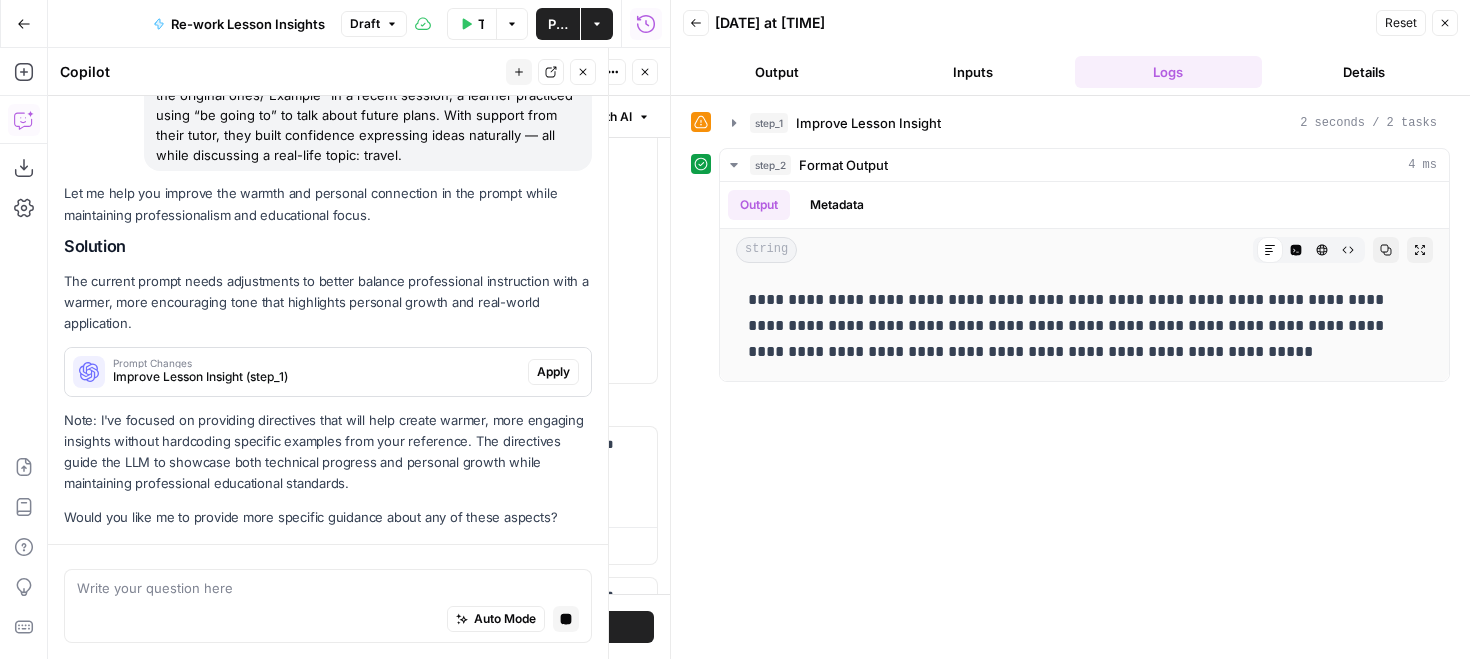 scroll, scrollTop: 212, scrollLeft: 0, axis: vertical 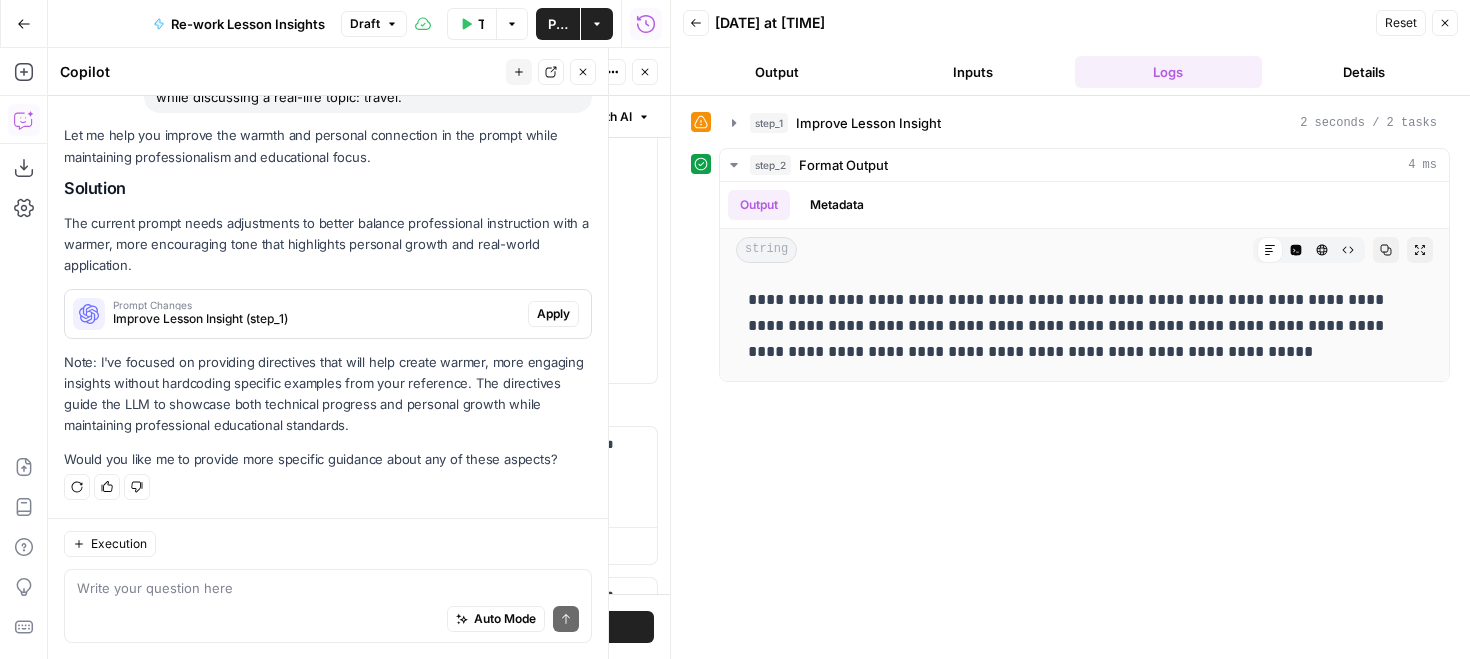 click on "Improve Lesson Insight (step_1)" at bounding box center [316, 319] 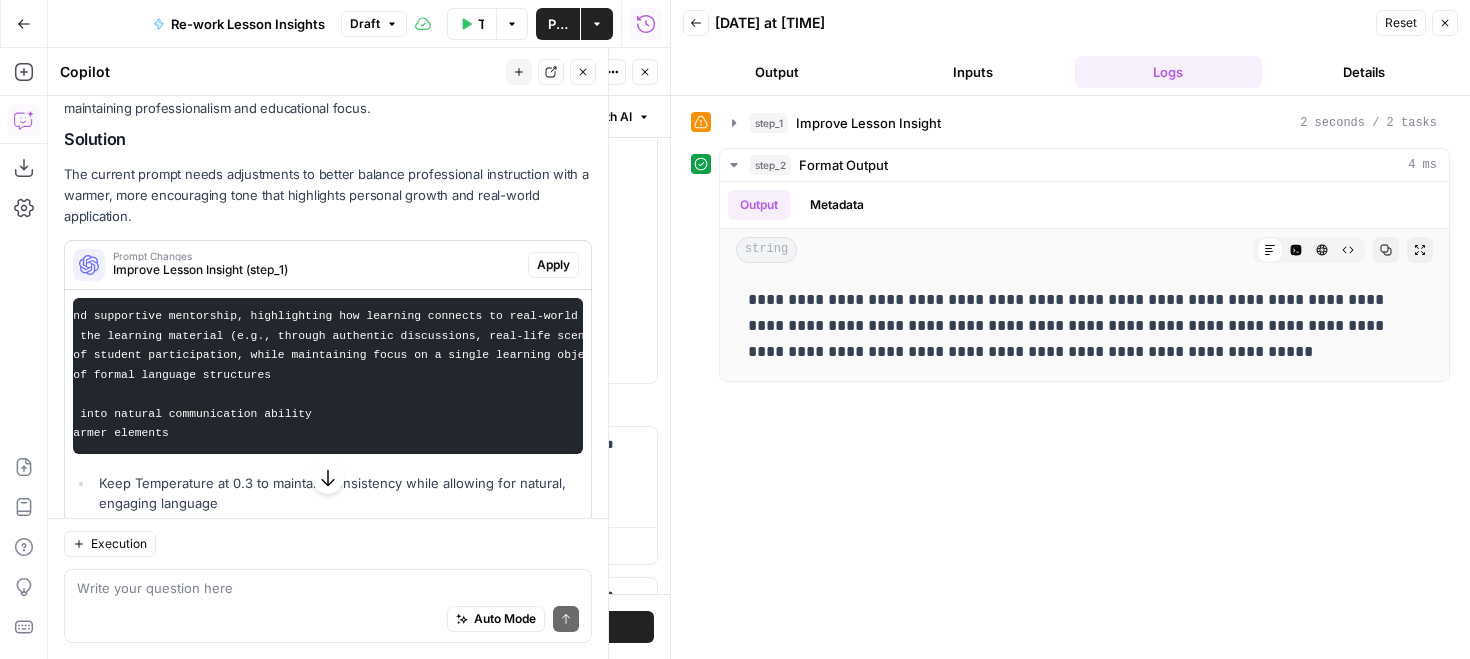 scroll, scrollTop: 0, scrollLeft: 591, axis: horizontal 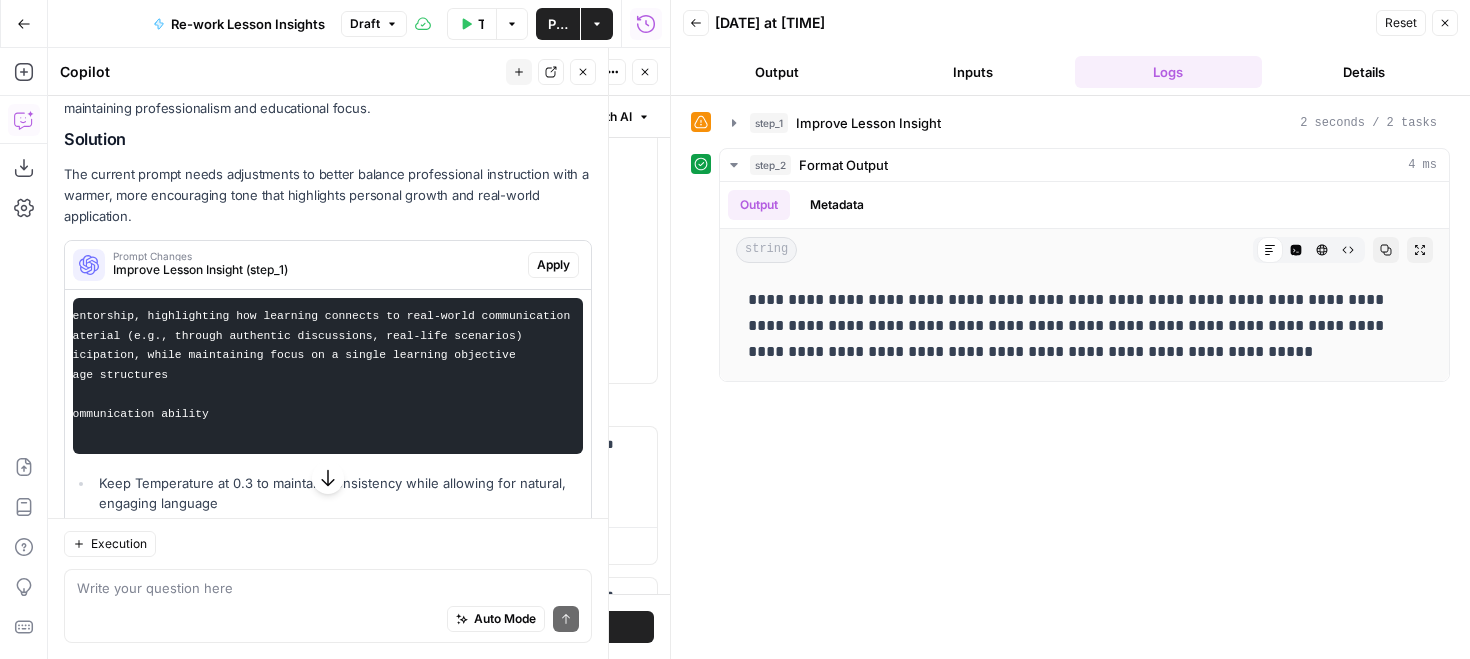 click on "Apply" at bounding box center (553, 265) 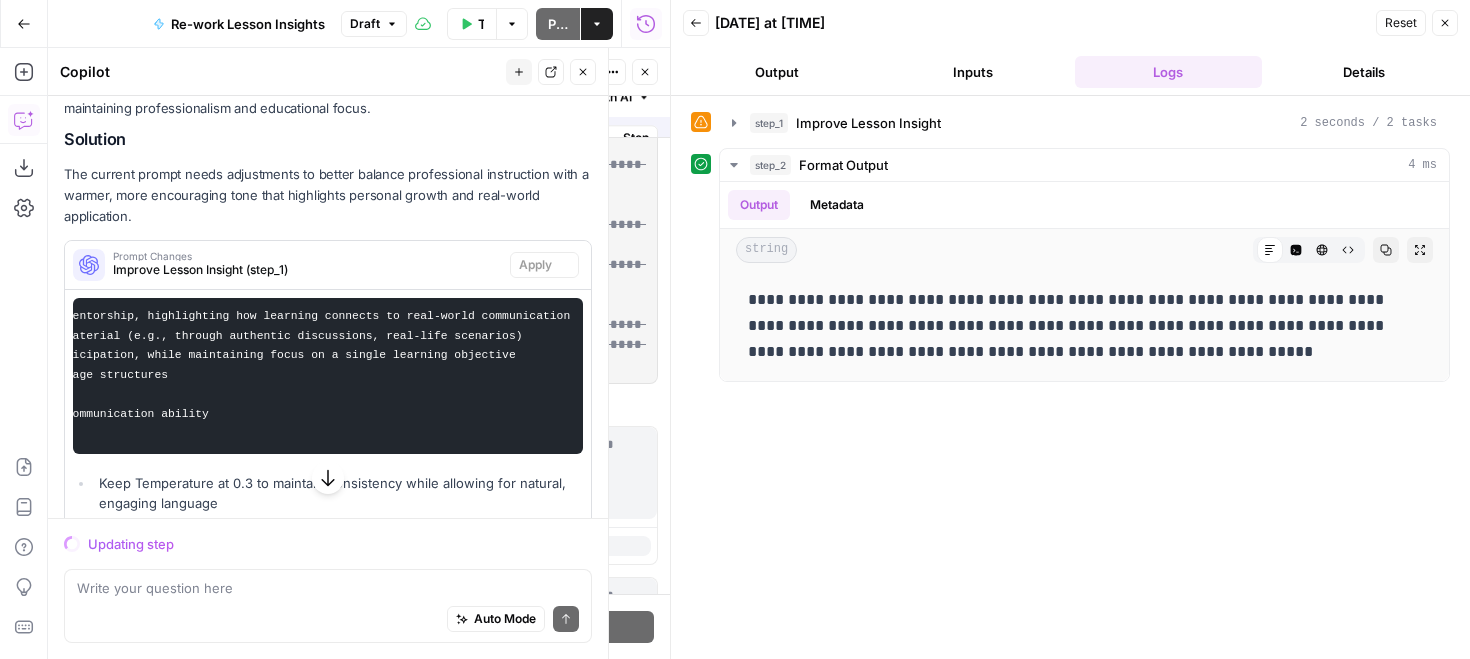 scroll, scrollTop: 0, scrollLeft: 0, axis: both 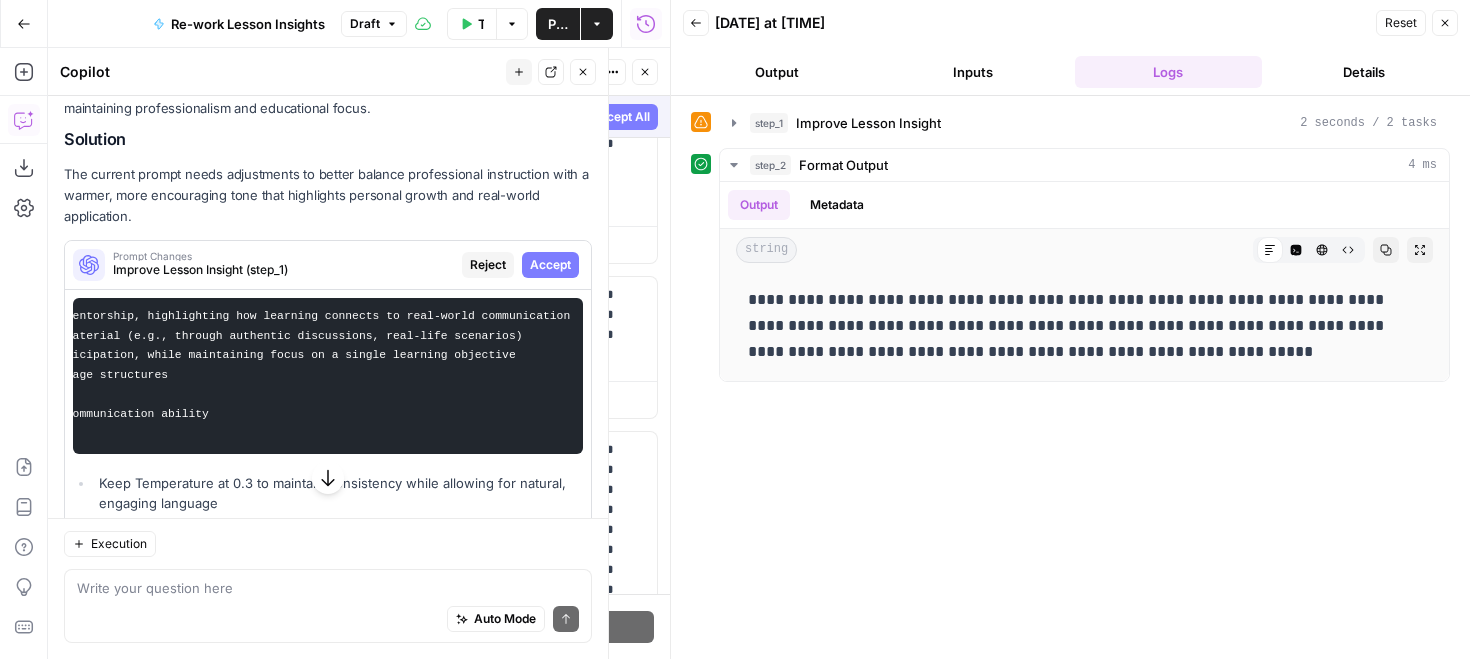 click on "Accept All" at bounding box center (620, 117) 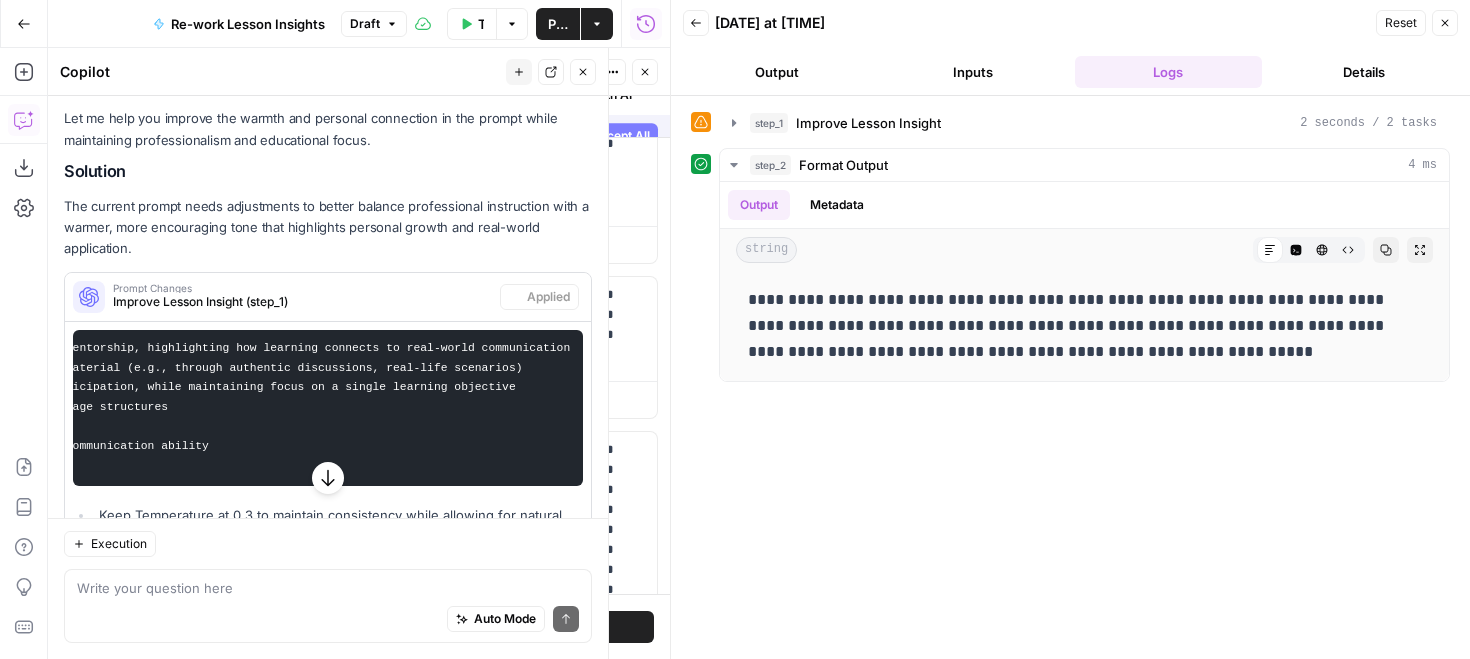 scroll, scrollTop: 293, scrollLeft: 0, axis: vertical 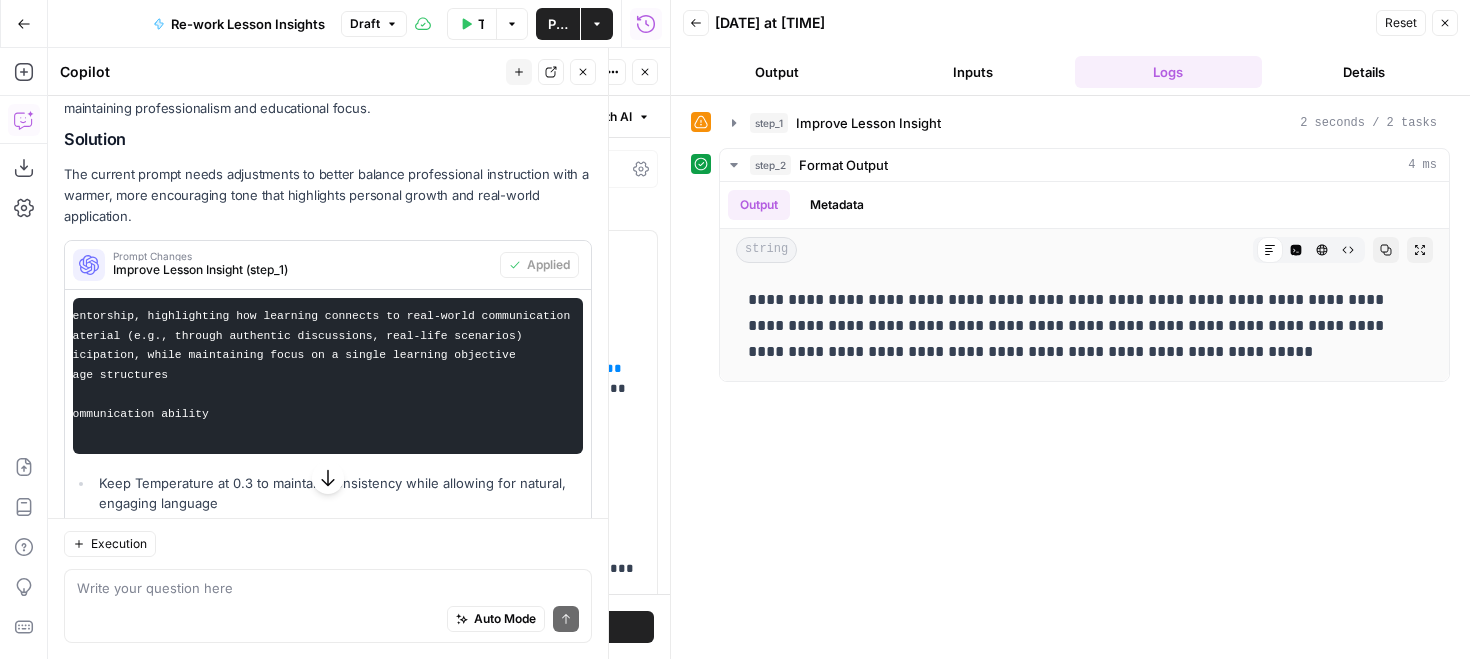 click on "Test" at bounding box center [563, 72] 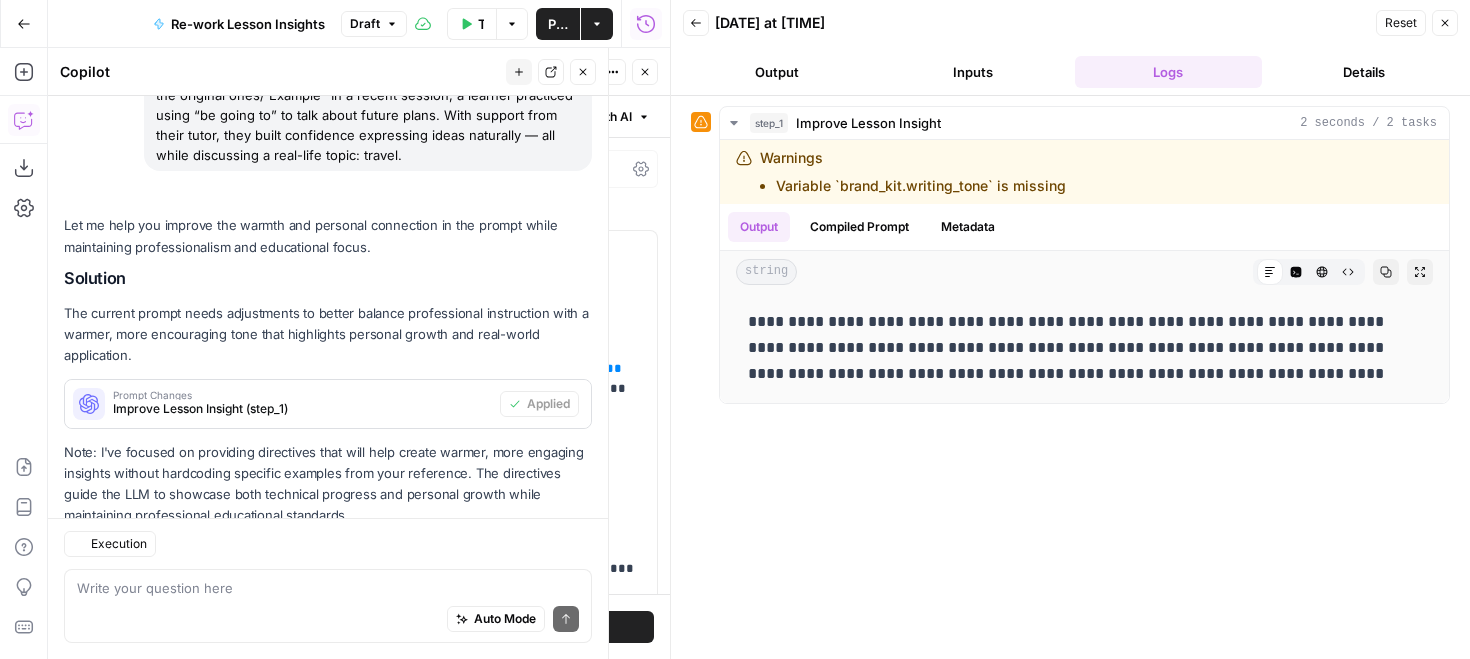 scroll, scrollTop: 244, scrollLeft: 0, axis: vertical 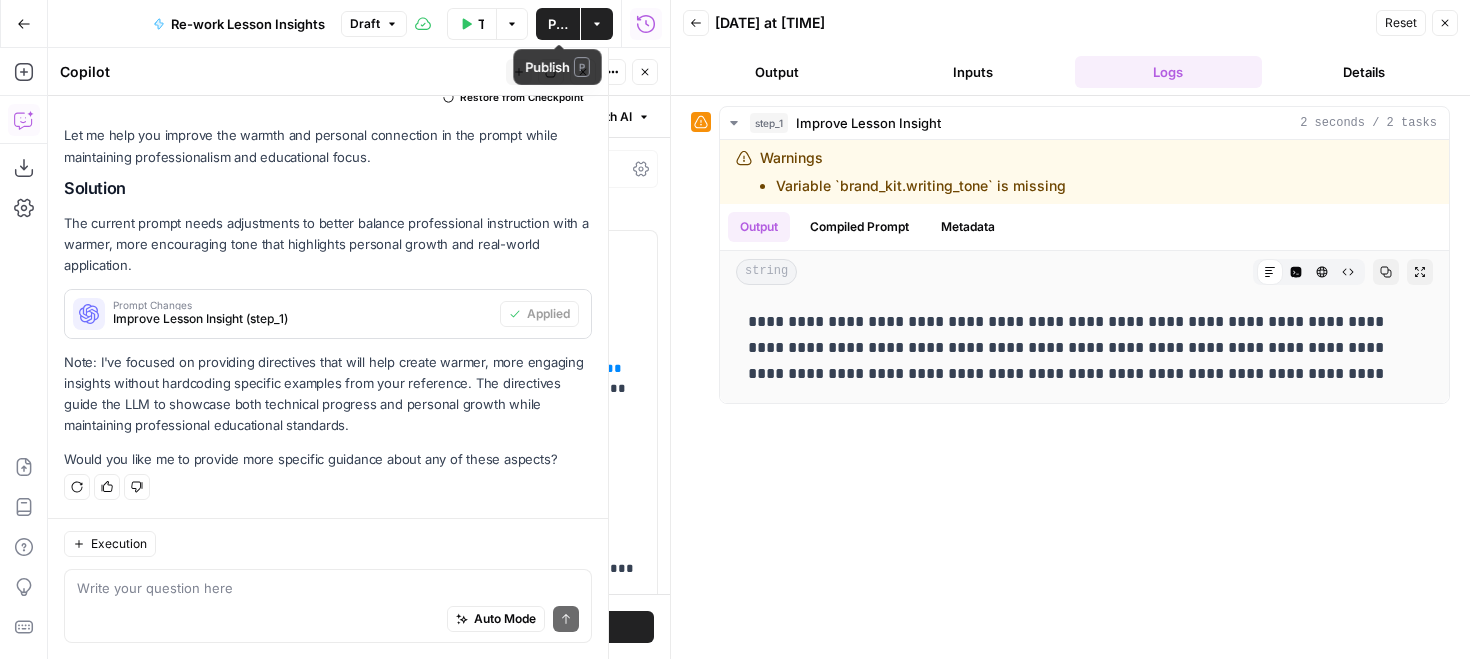 click on "Publish" at bounding box center [558, 24] 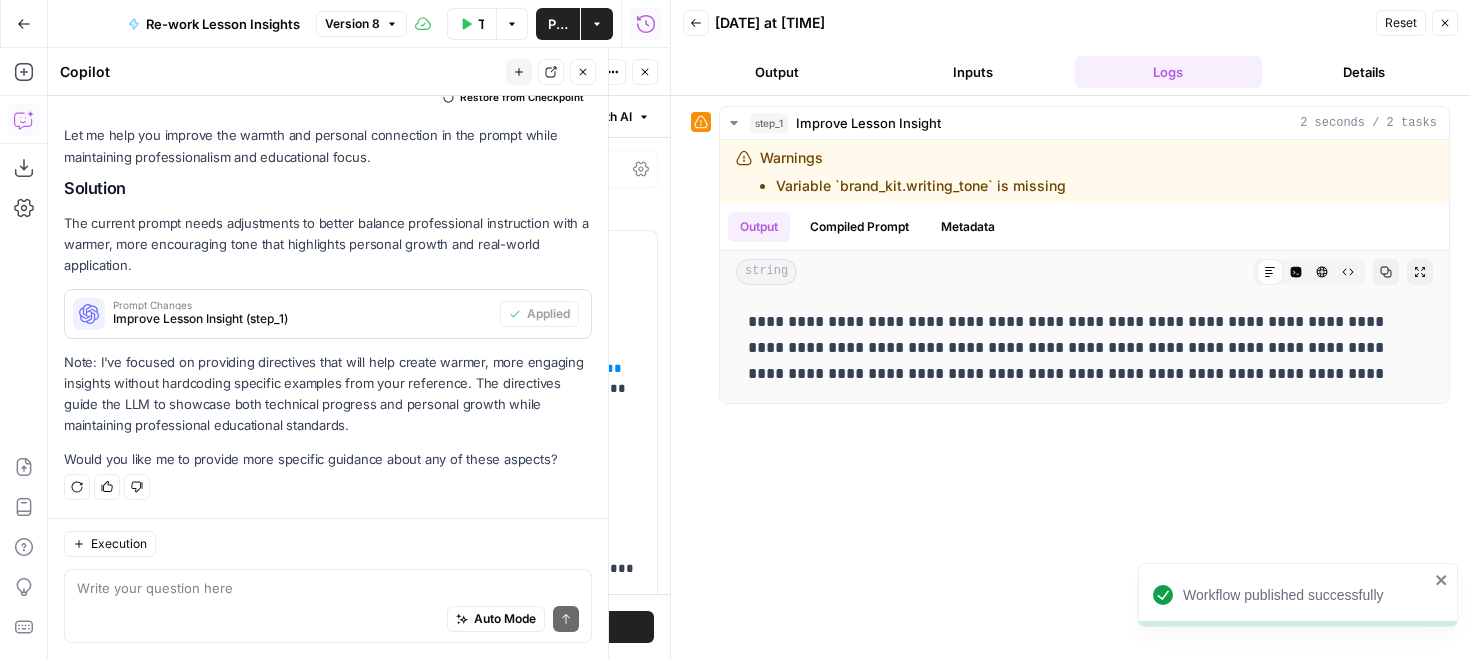 click 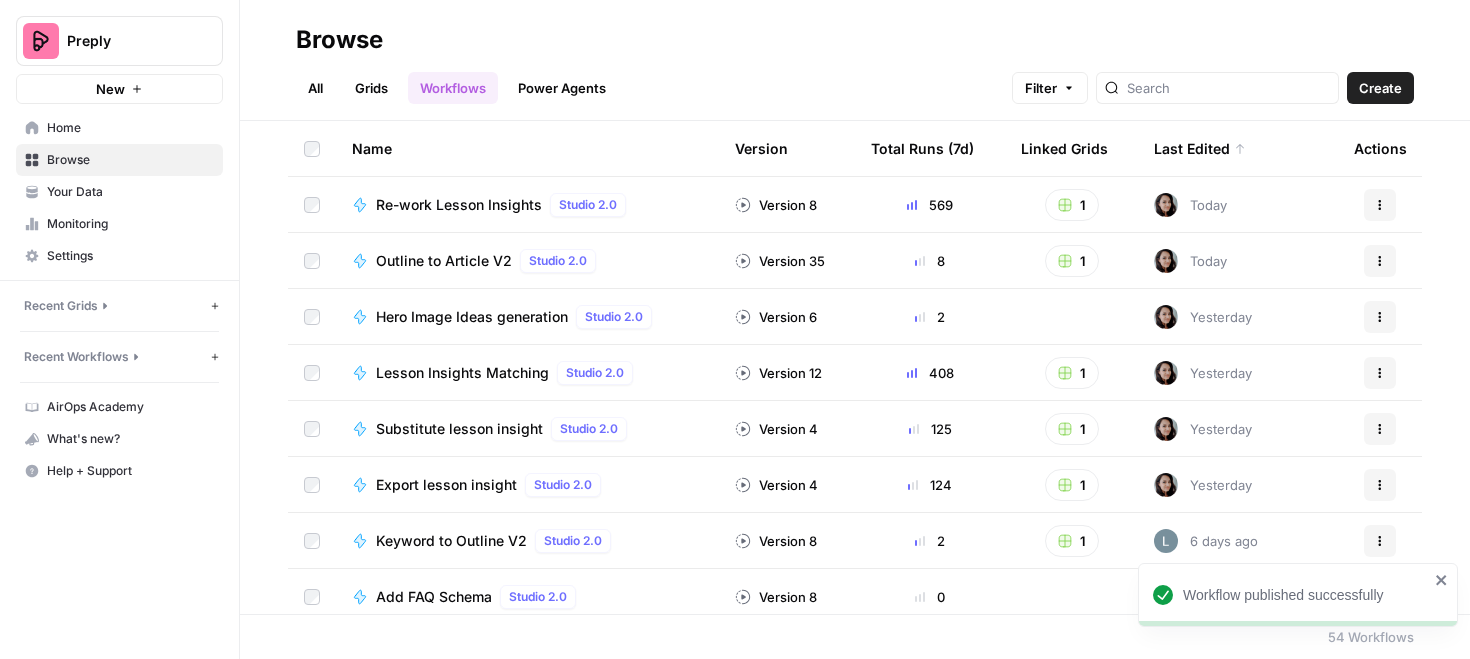 click on "Re-work Lesson Insights" at bounding box center [459, 205] 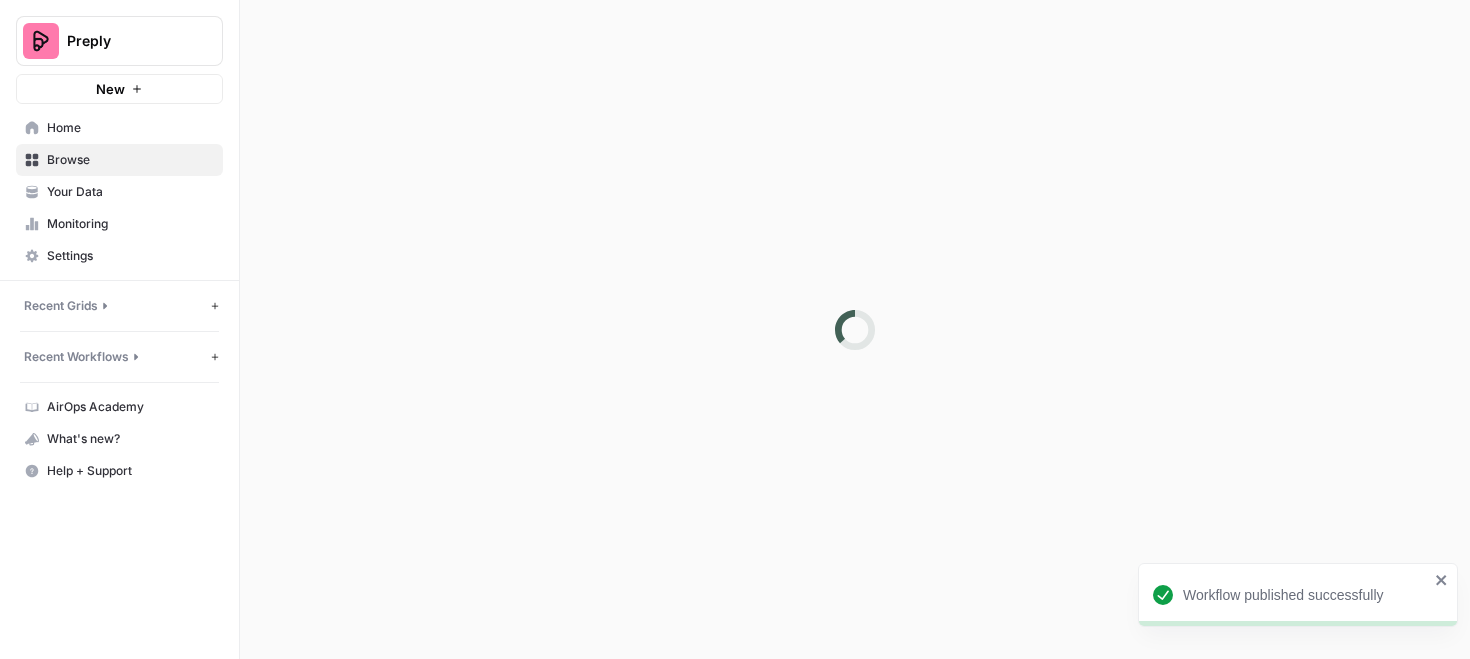 click at bounding box center (855, 329) 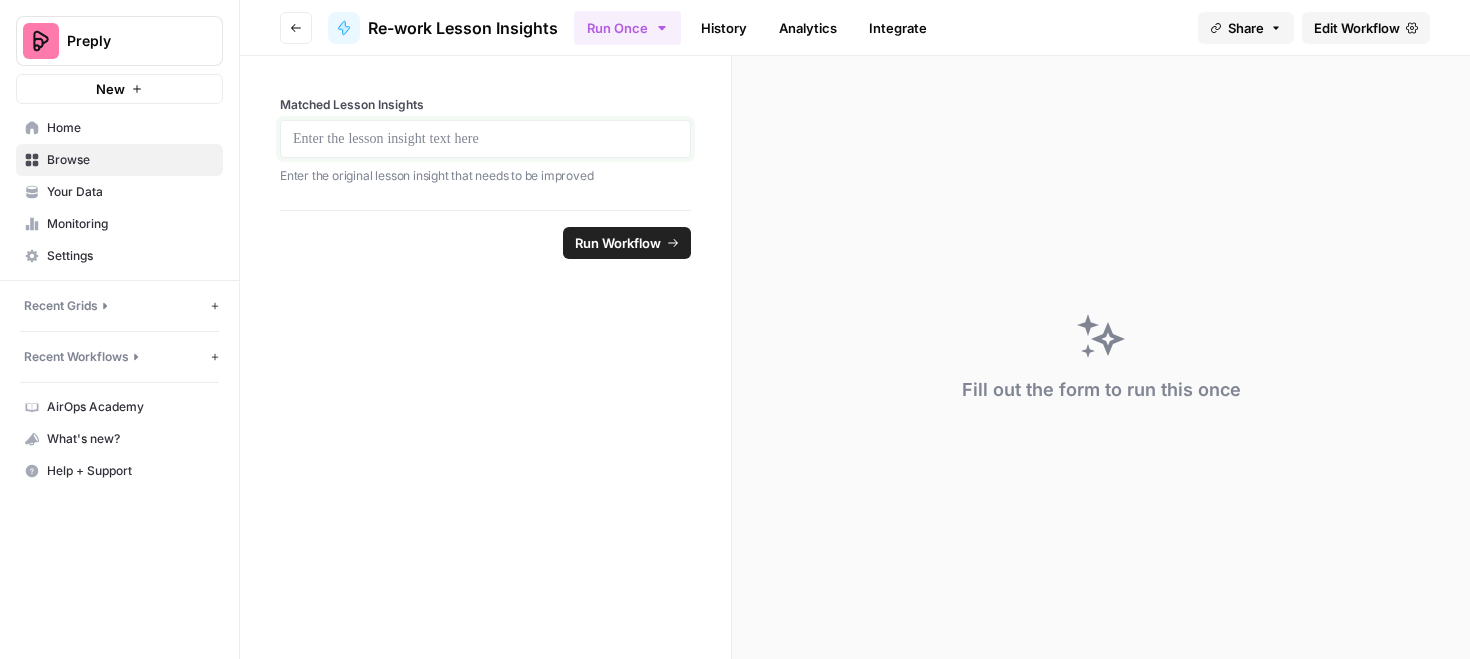 click at bounding box center [485, 139] 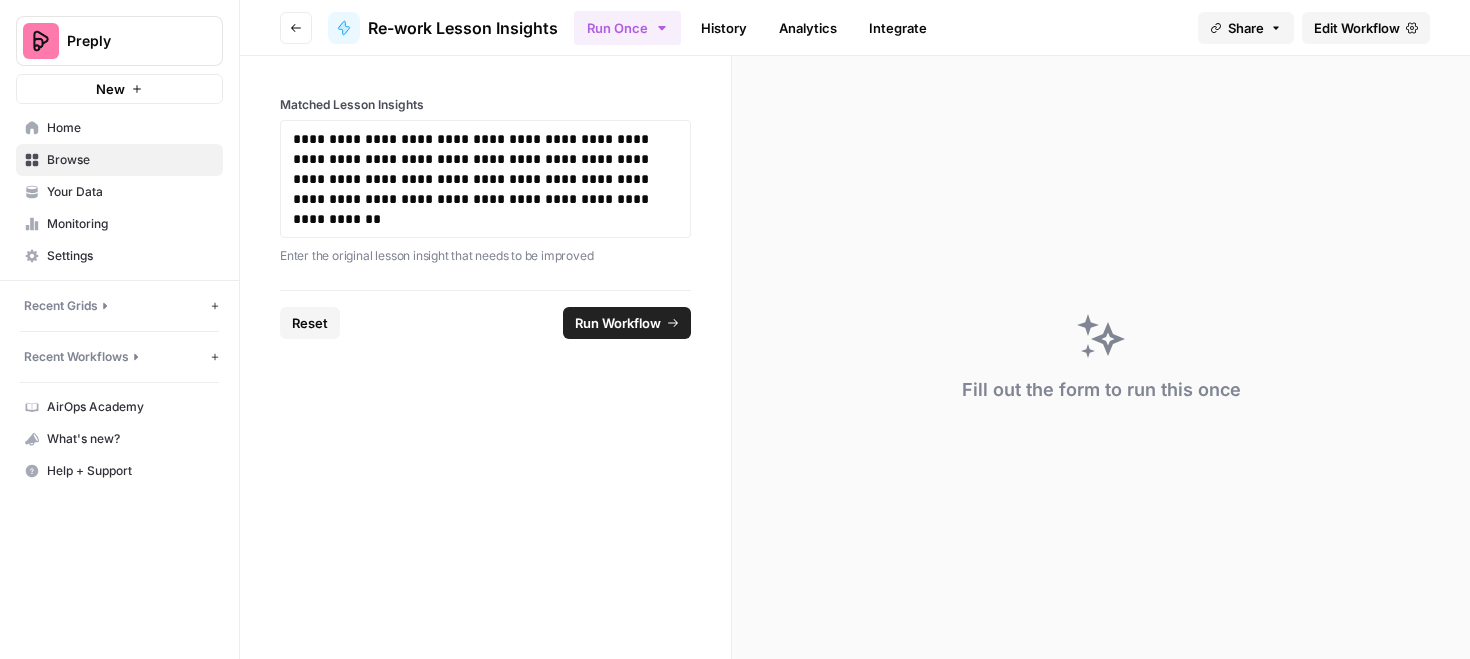 click on "Reset Run Workflow" at bounding box center [485, 322] 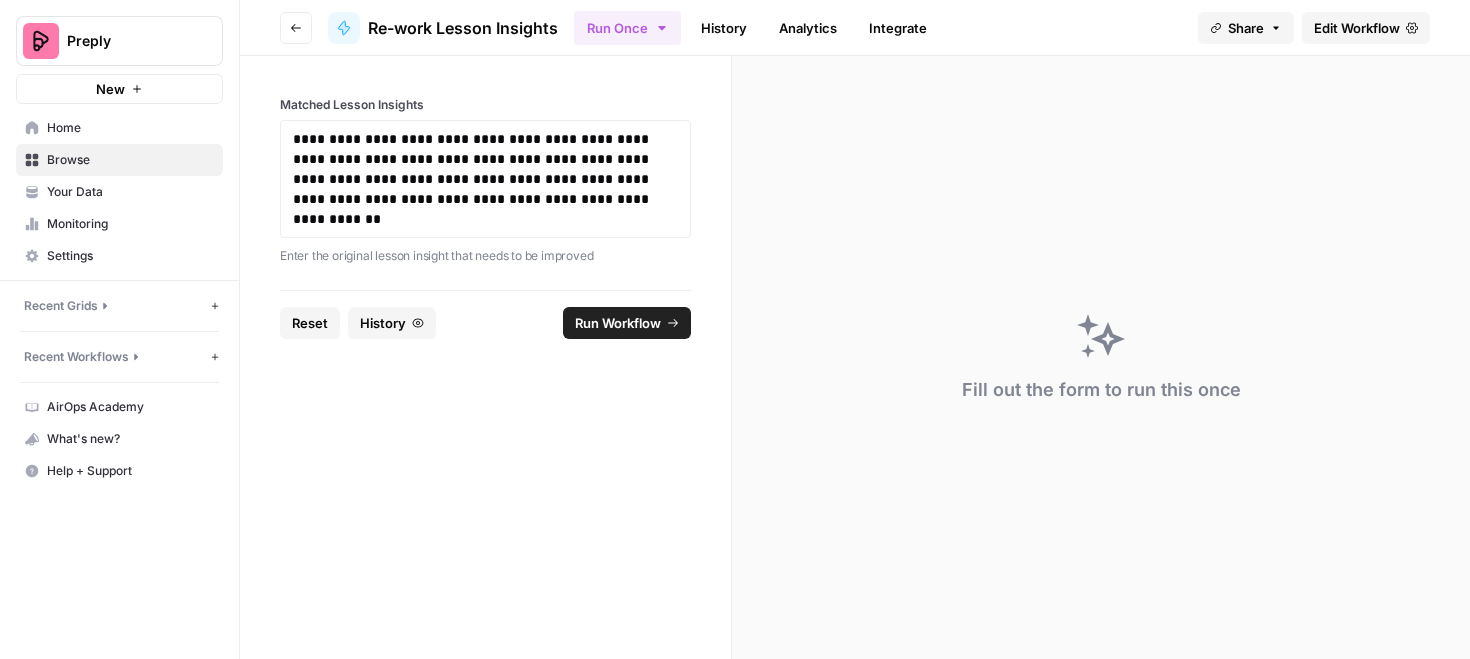 click on "Run Workflow" at bounding box center [618, 323] 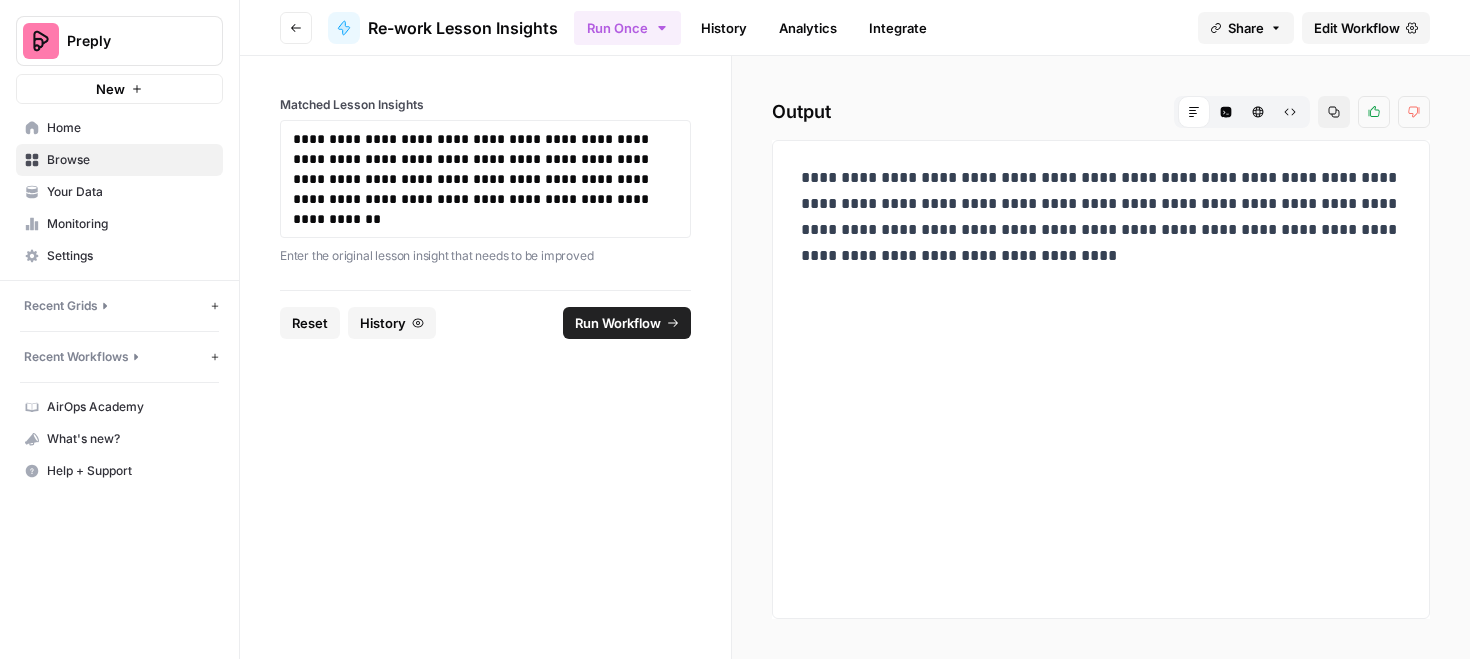 click on "**********" at bounding box center (1101, 217) 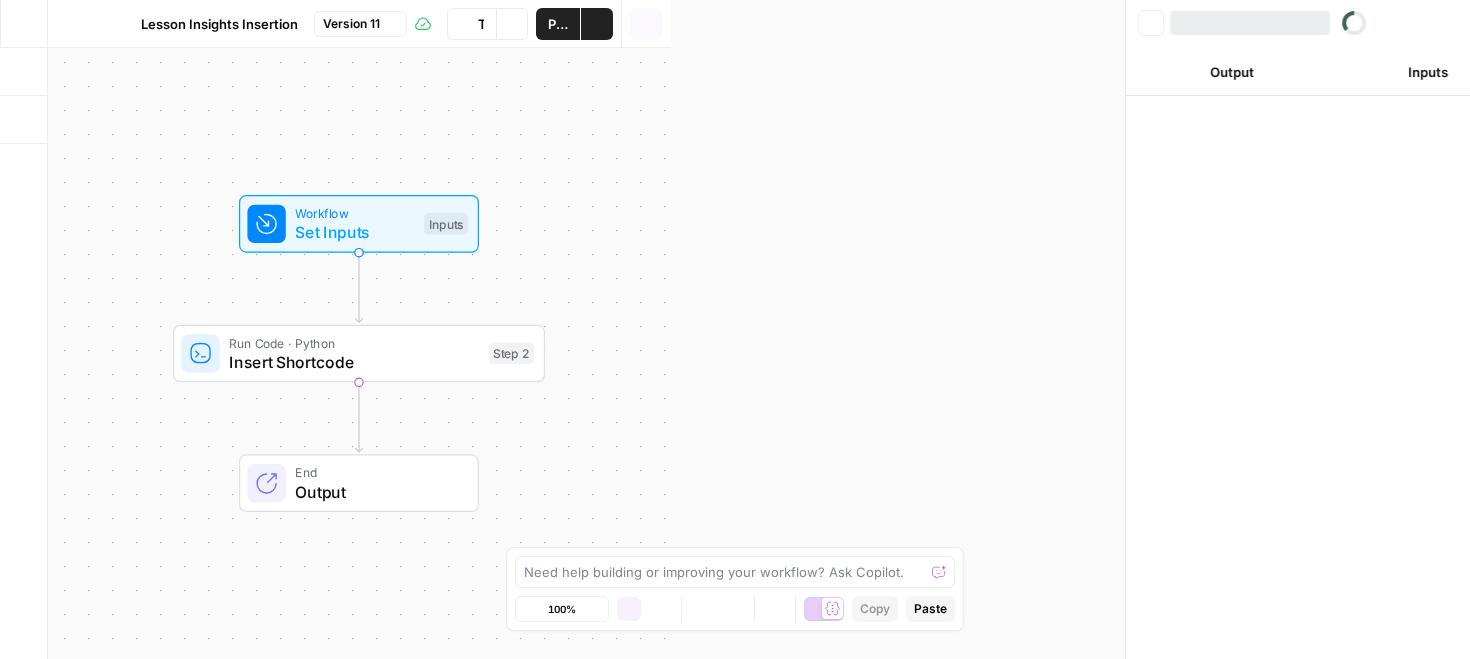scroll, scrollTop: 0, scrollLeft: 0, axis: both 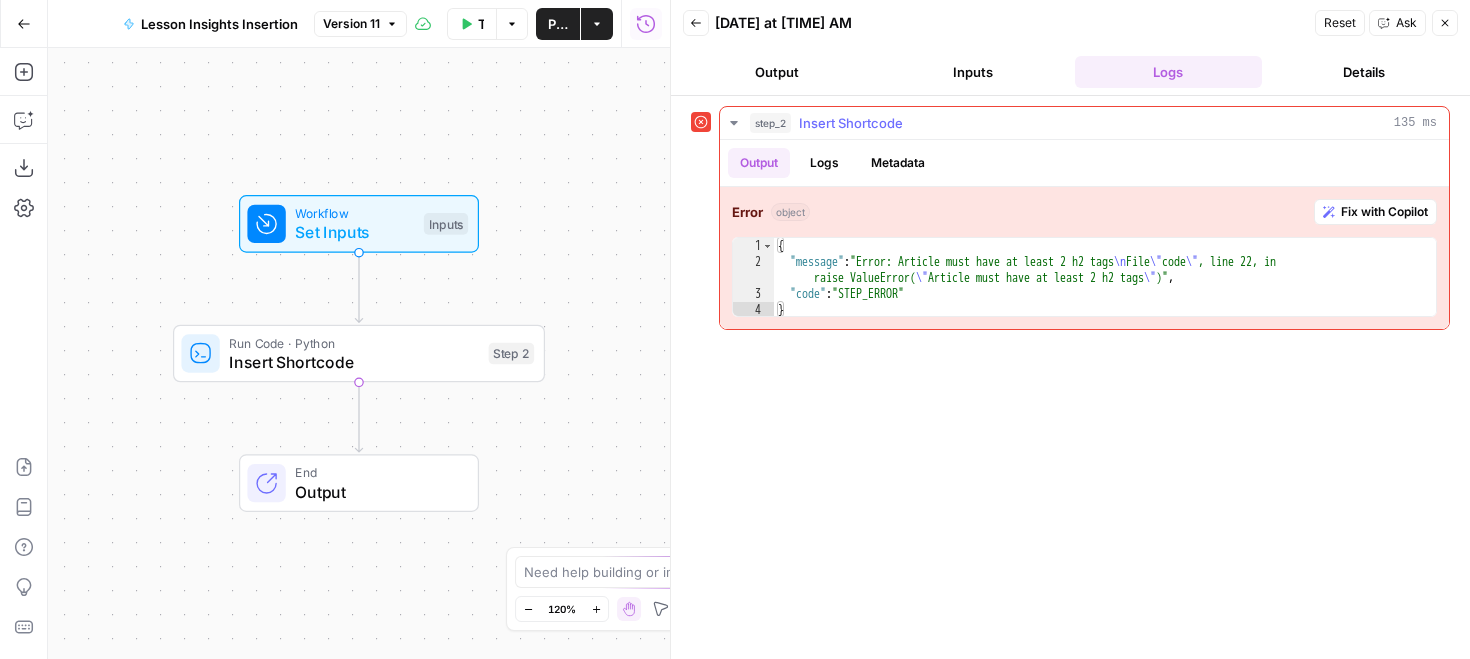 click on "Fix with Copilot" at bounding box center [1384, 212] 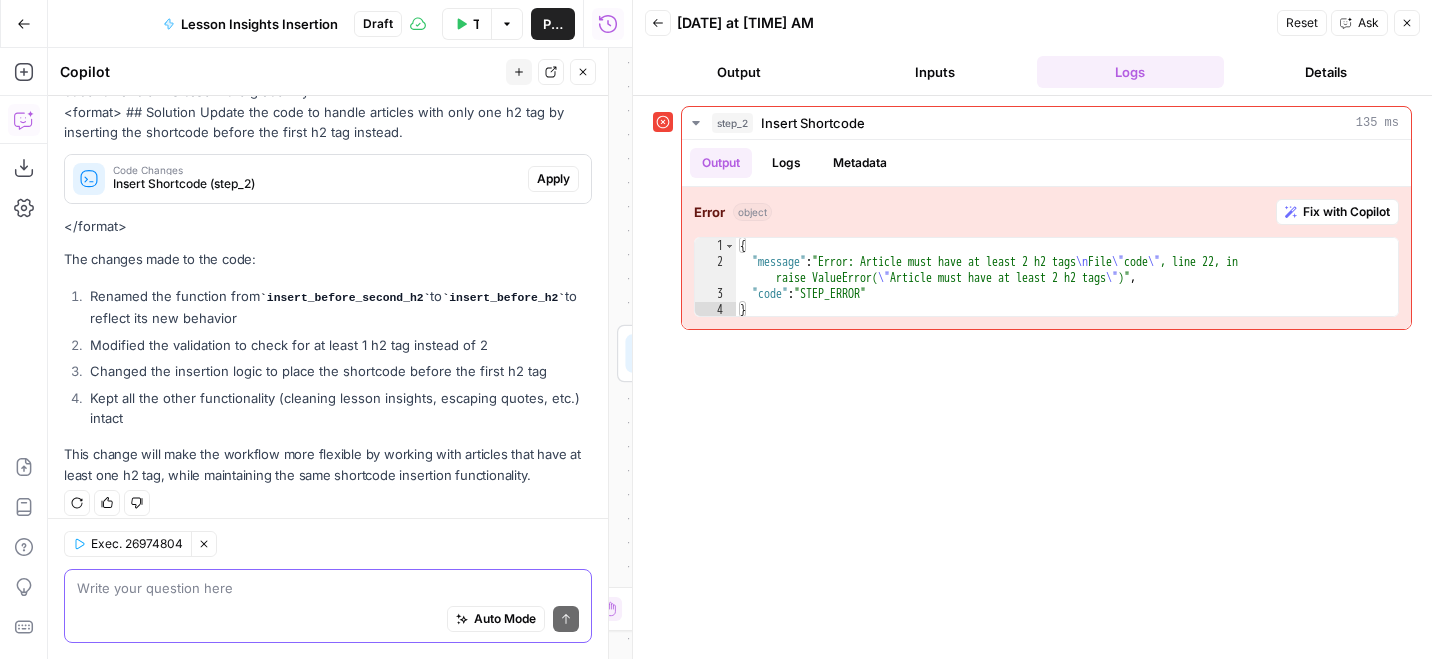 scroll, scrollTop: 233, scrollLeft: 0, axis: vertical 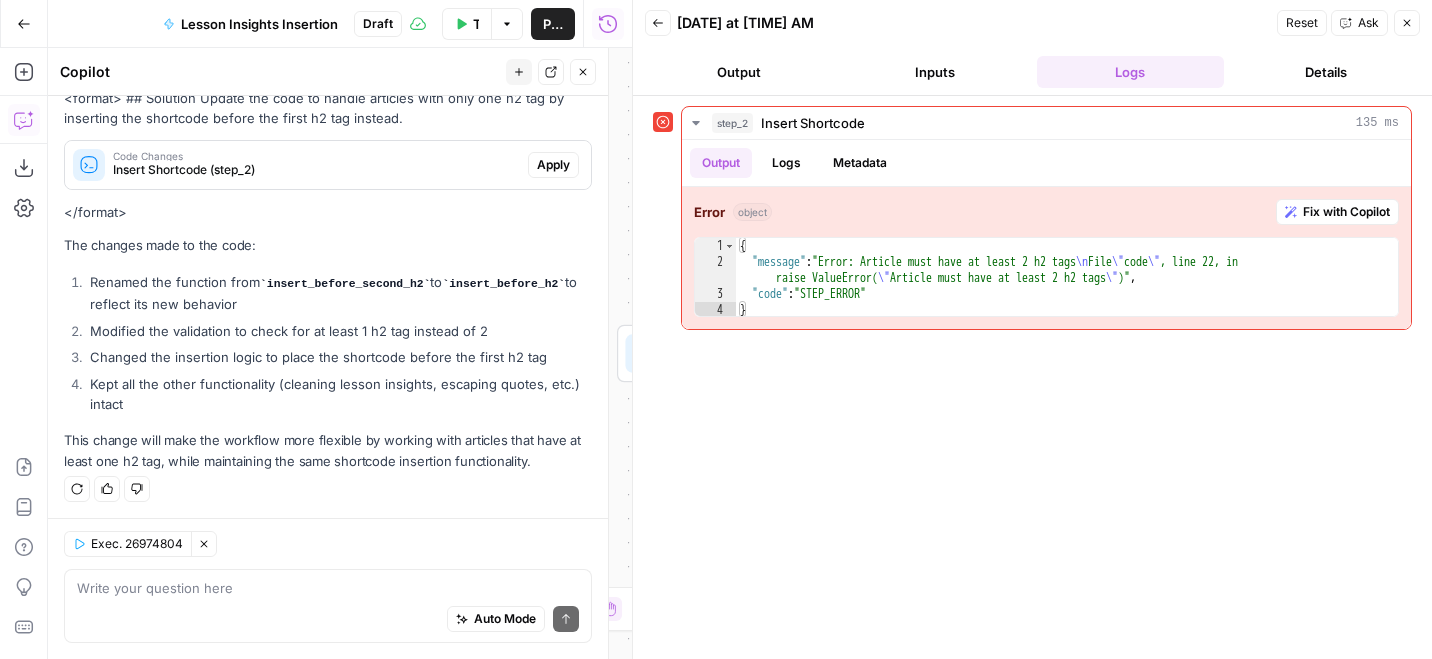 click on "Auto Mode Send" at bounding box center (328, 620) 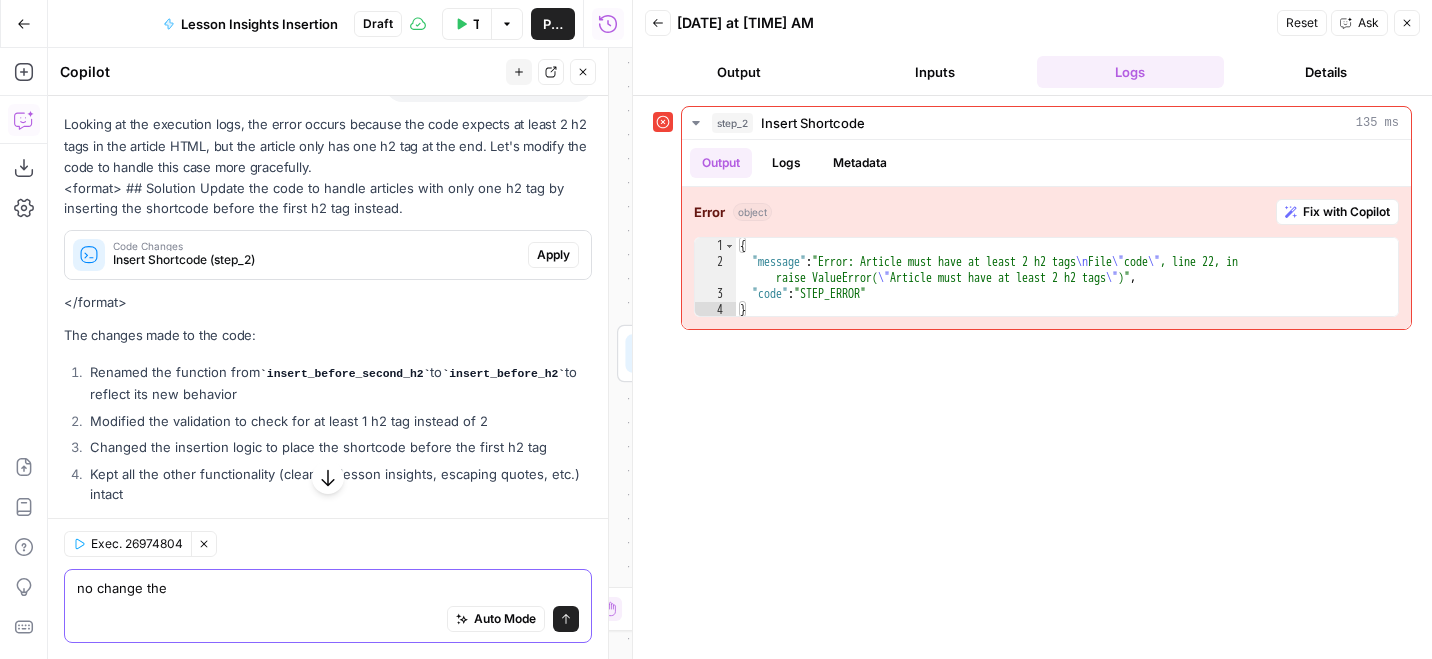 scroll, scrollTop: 113, scrollLeft: 0, axis: vertical 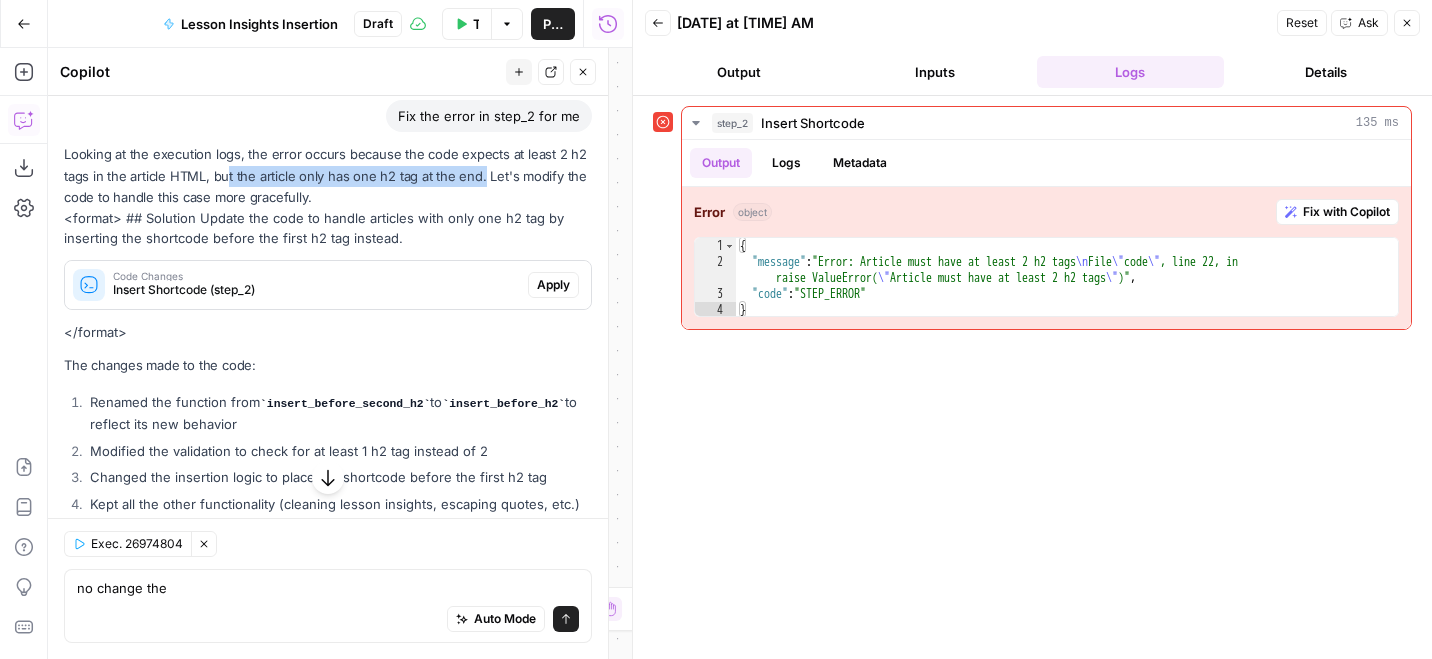 drag, startPoint x: 226, startPoint y: 172, endPoint x: 479, endPoint y: 178, distance: 253.07114 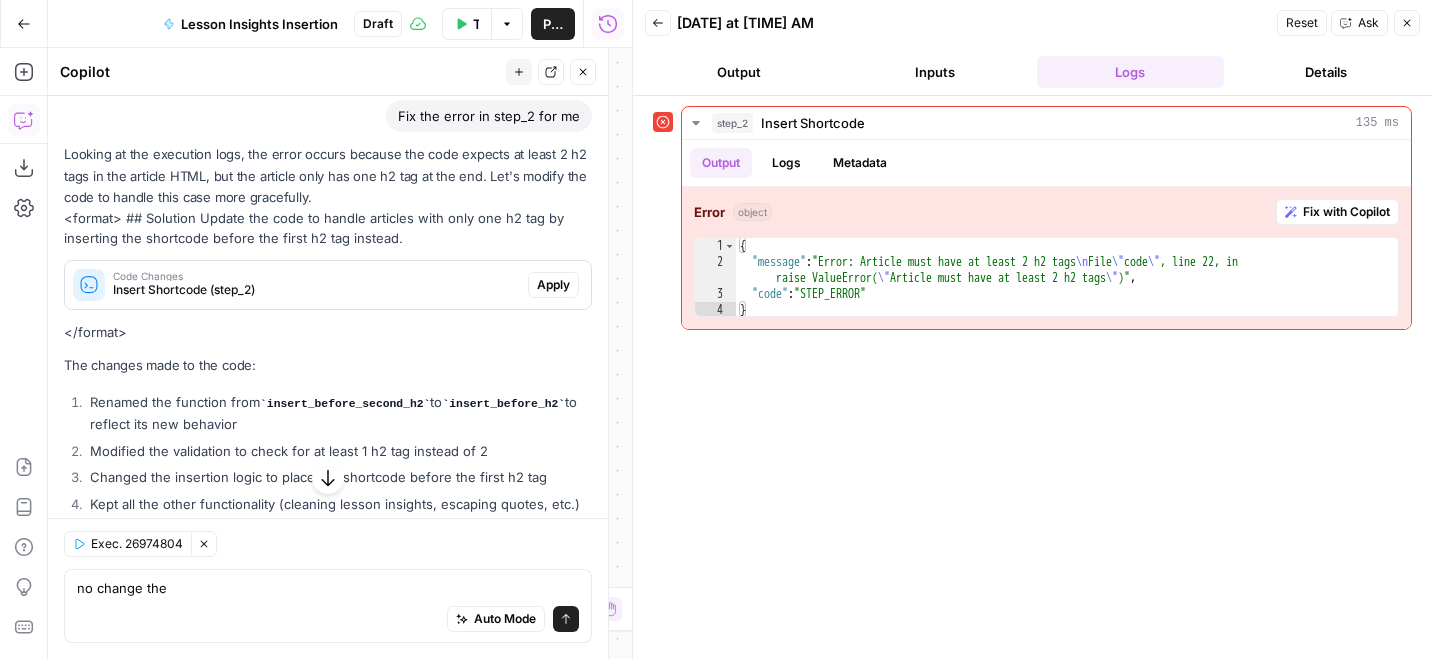 click on "Auto Mode Send" at bounding box center [328, 620] 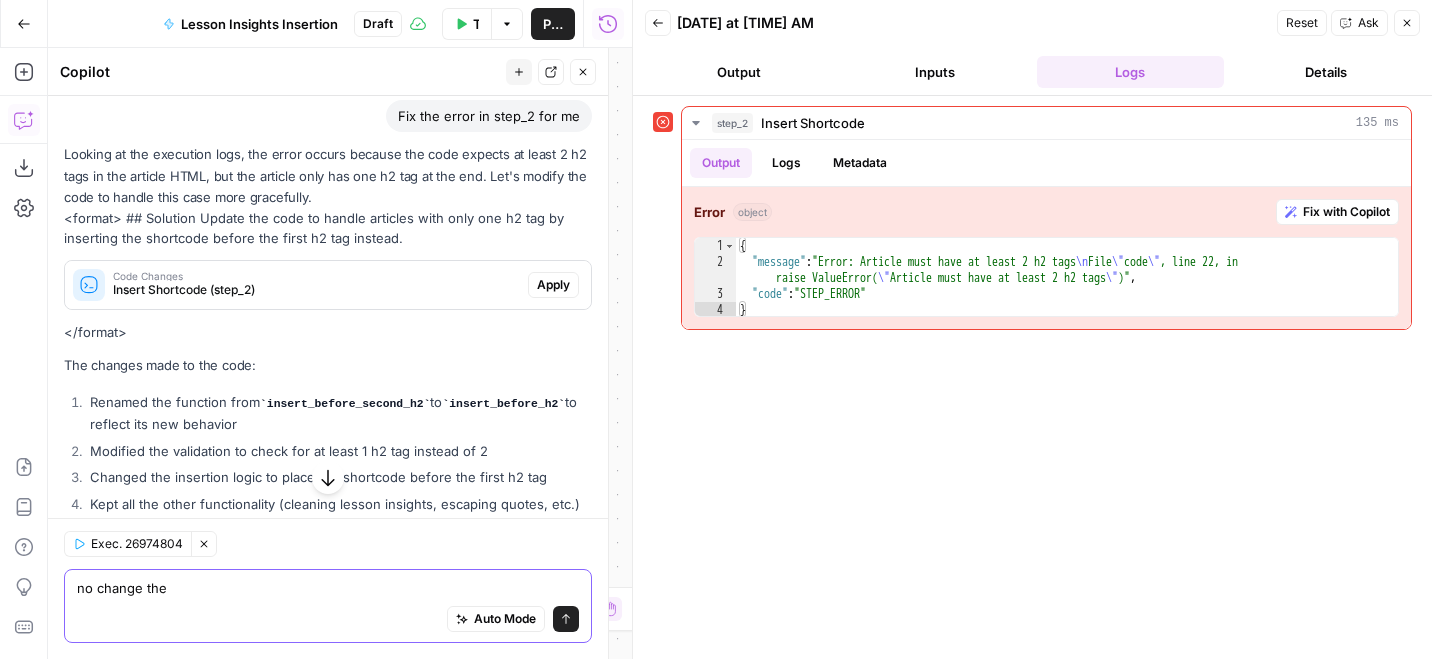 click on "no change the" at bounding box center (328, 588) 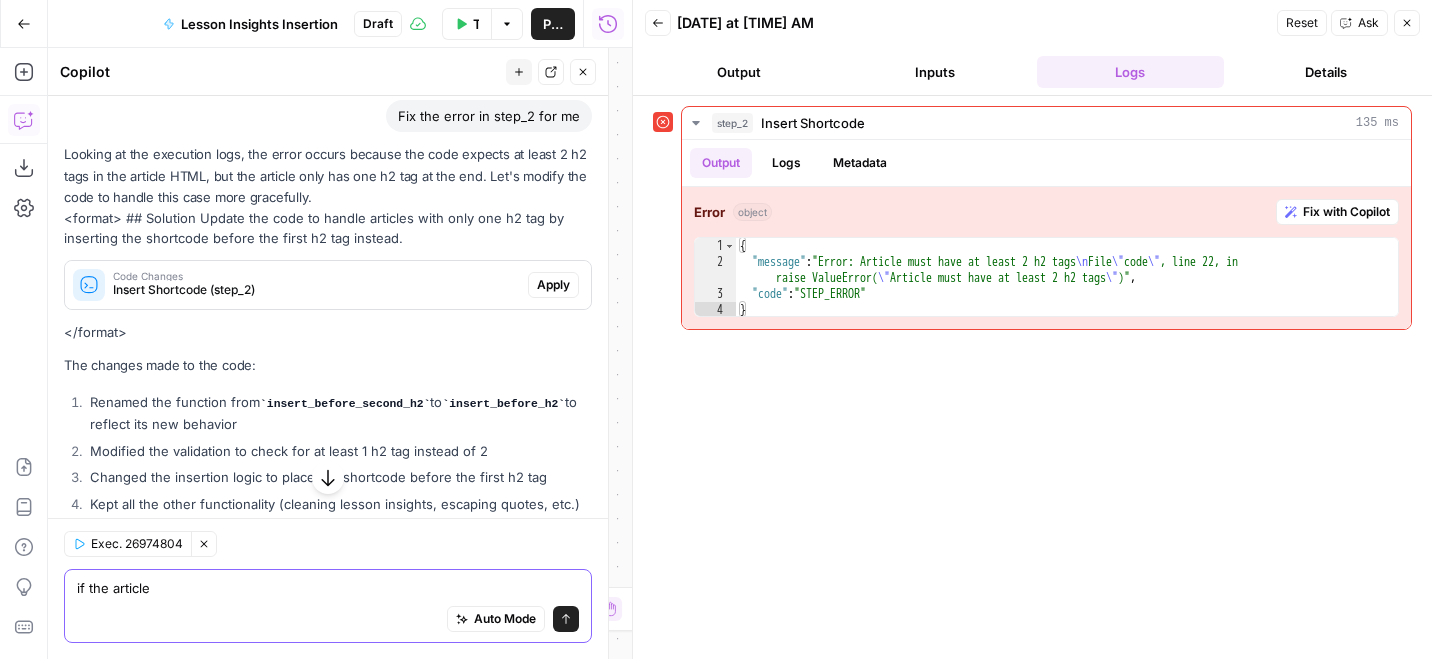 paste on "t the article only has one h2 tag at the end." 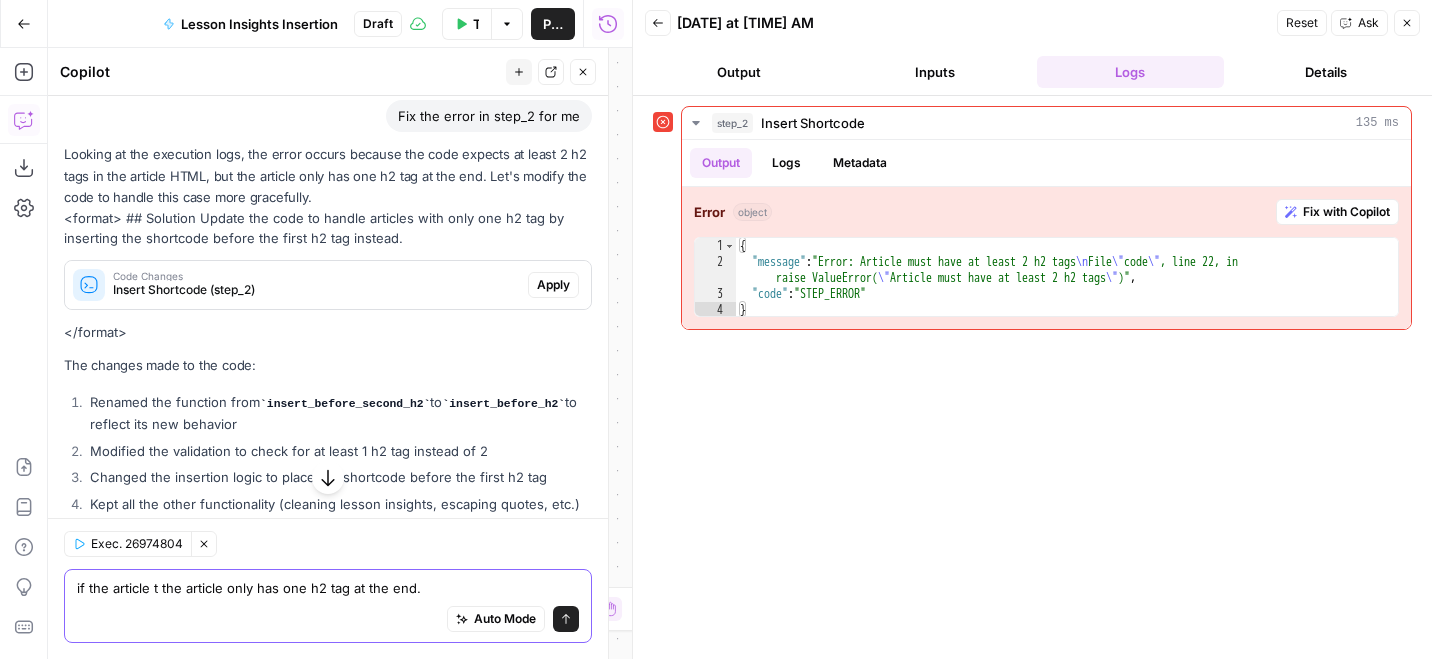 drag, startPoint x: 224, startPoint y: 591, endPoint x: 112, endPoint y: 589, distance: 112.01785 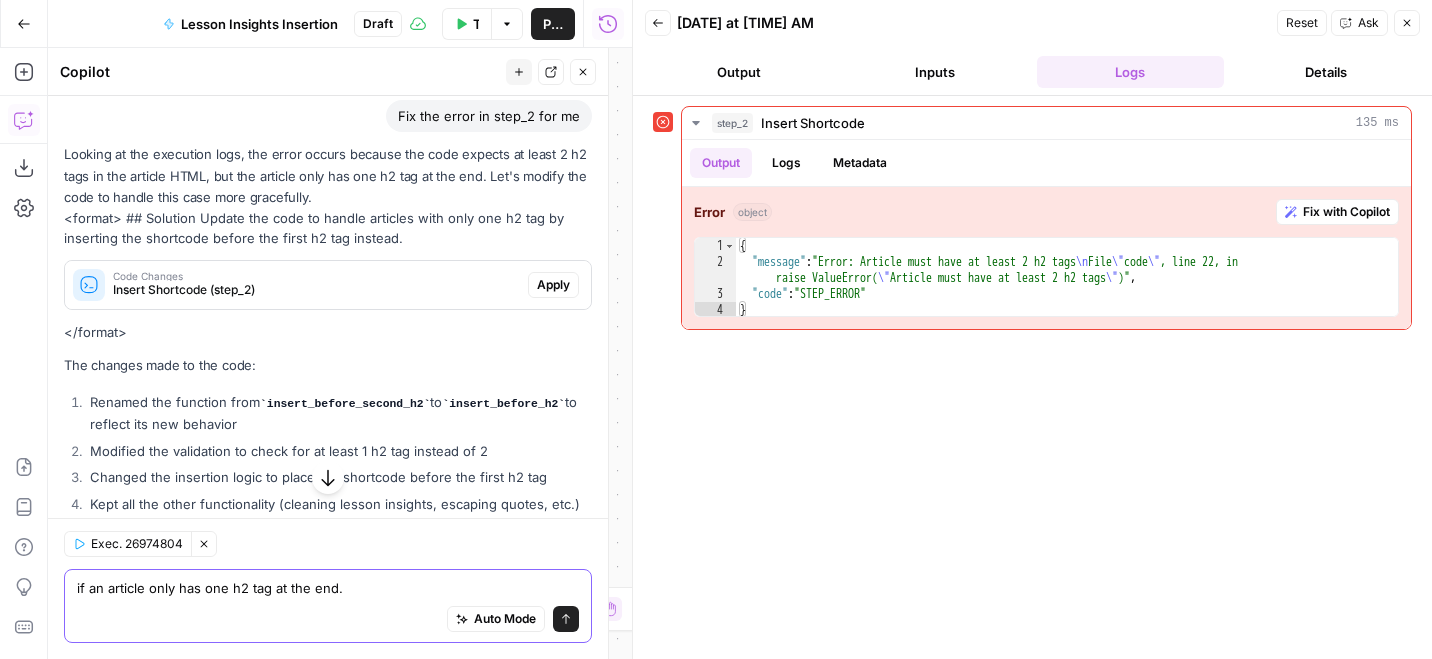 click on "if an article only has one h2 tag at the end." at bounding box center (328, 588) 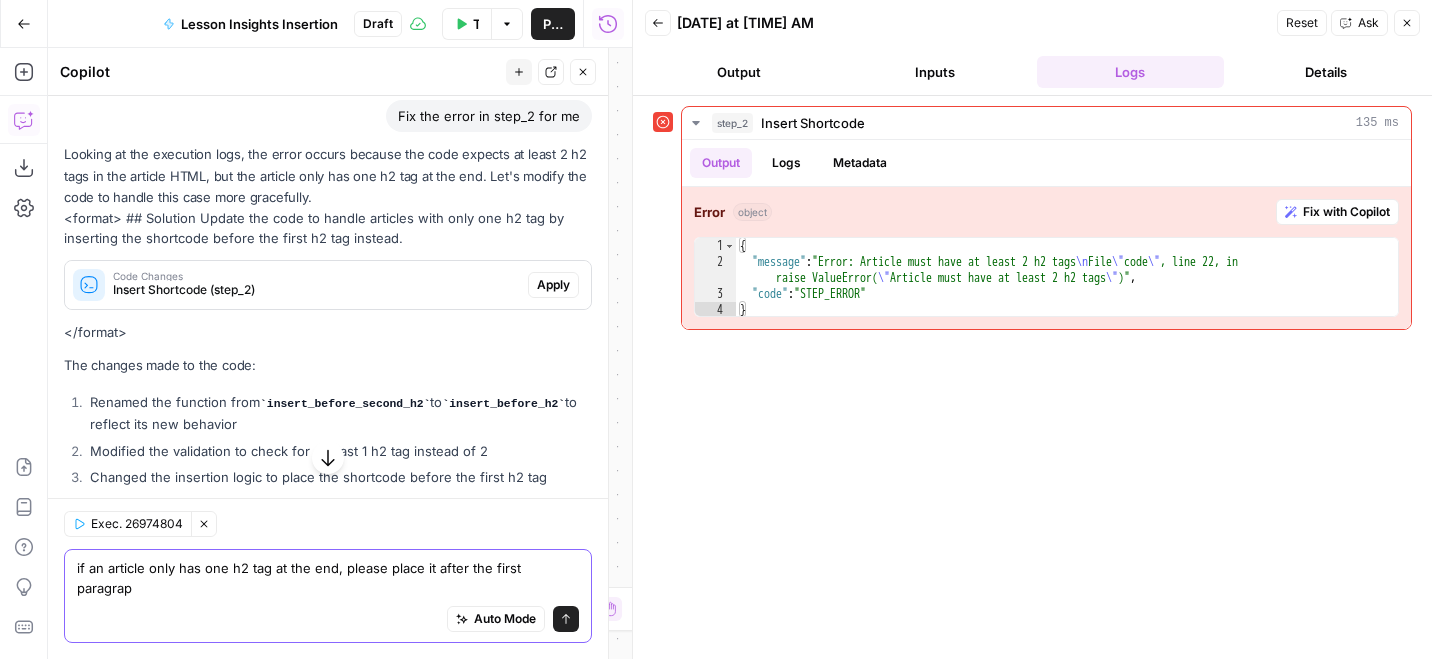 type on "if an article only has one h2 tag at the end, please place it after the first paragraph" 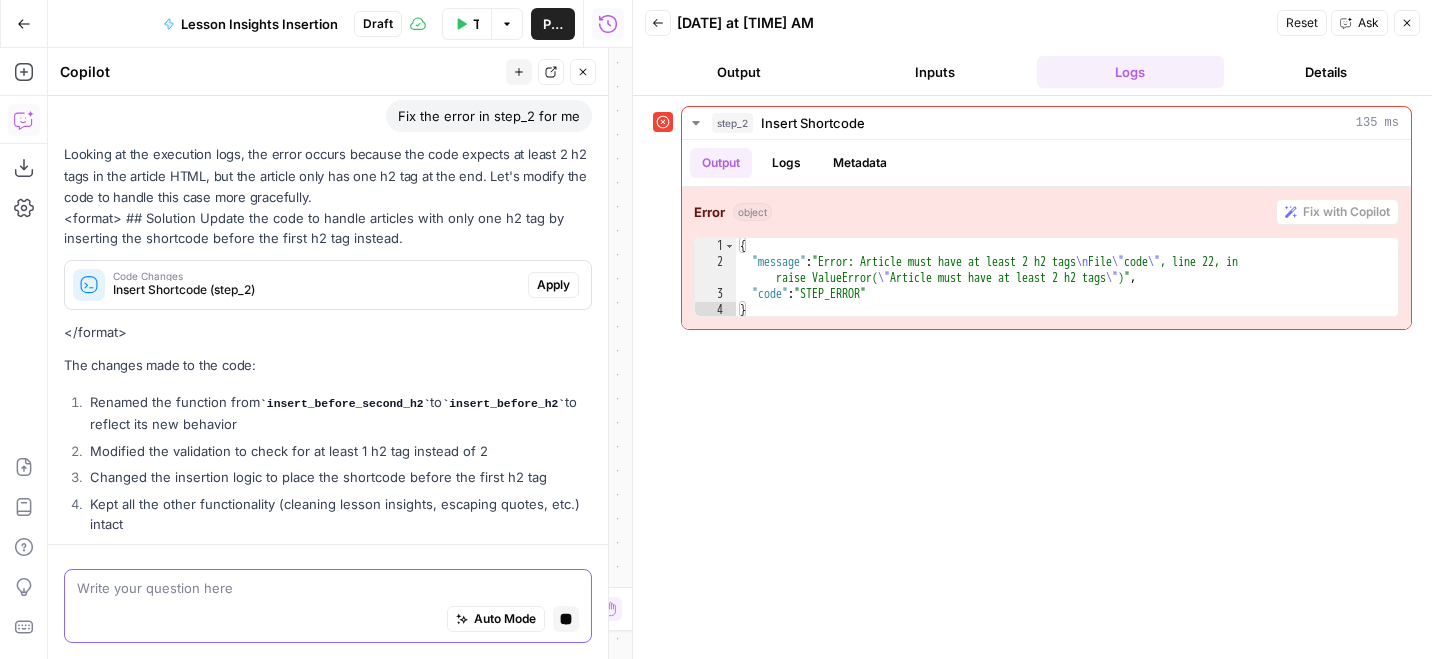 scroll, scrollTop: 271, scrollLeft: 0, axis: vertical 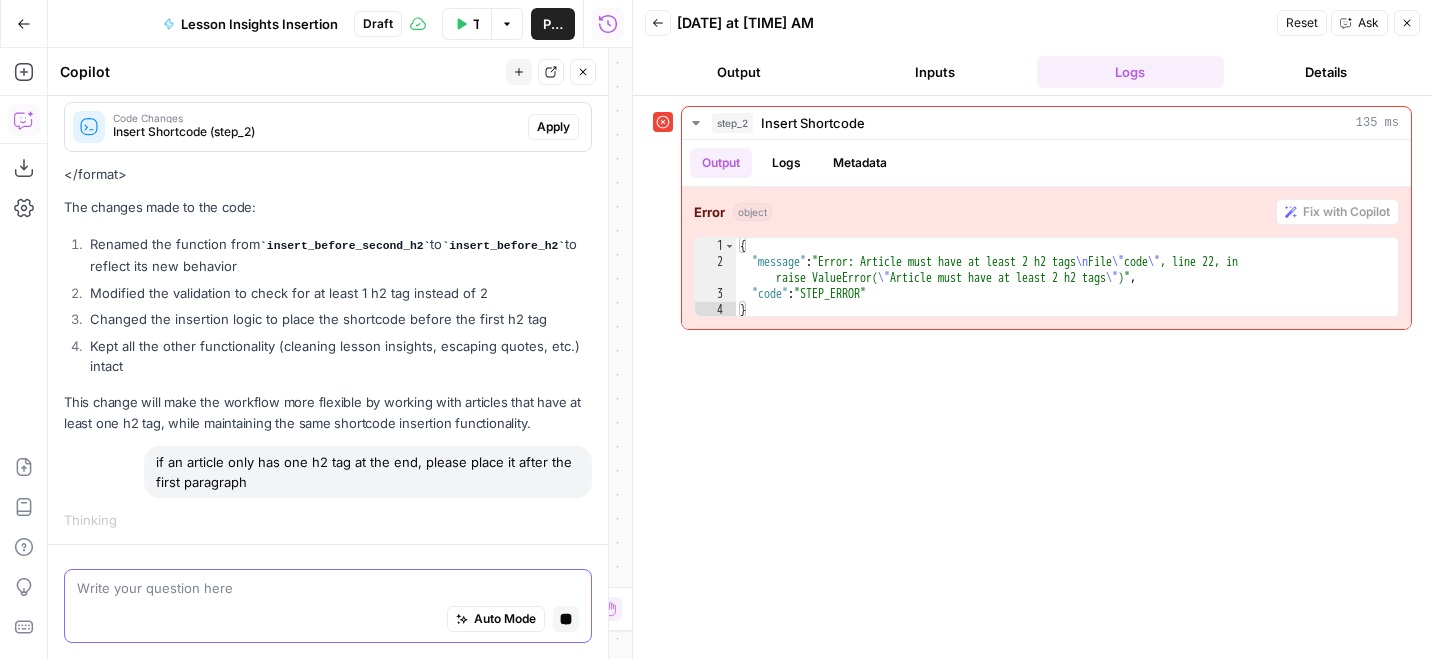 type 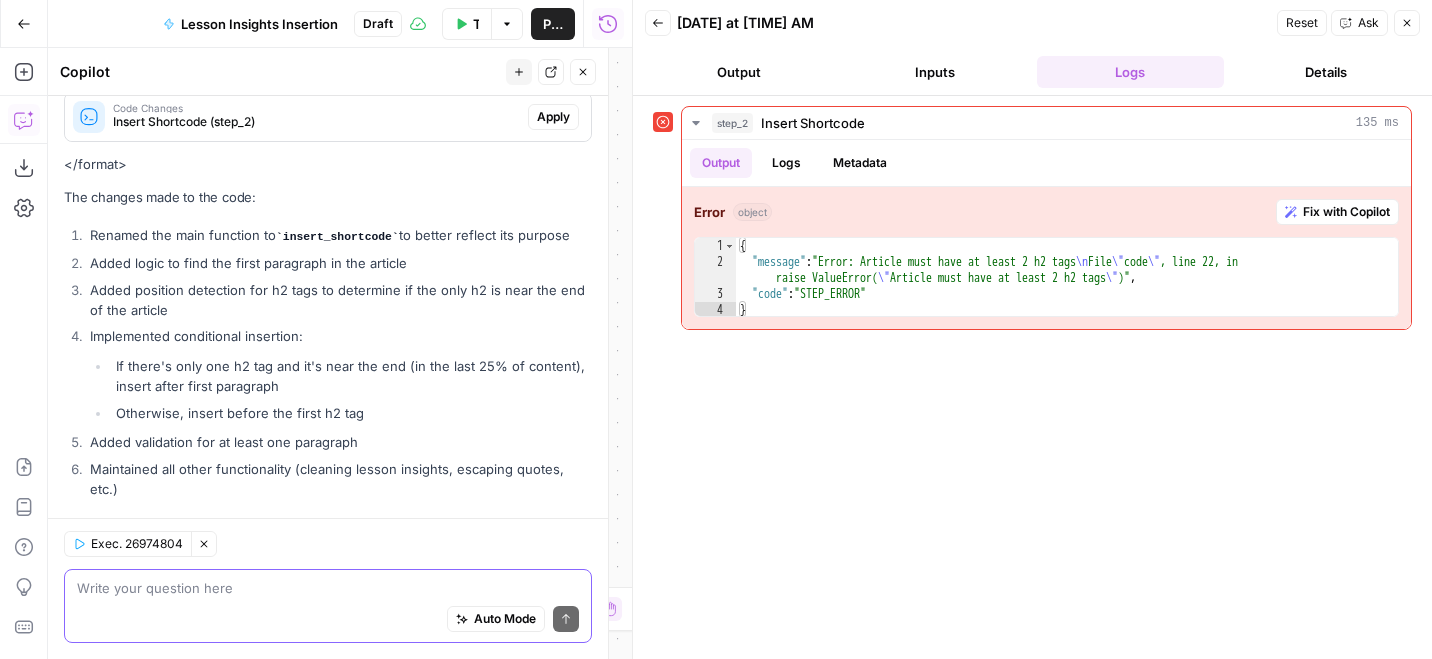 scroll, scrollTop: 704, scrollLeft: 0, axis: vertical 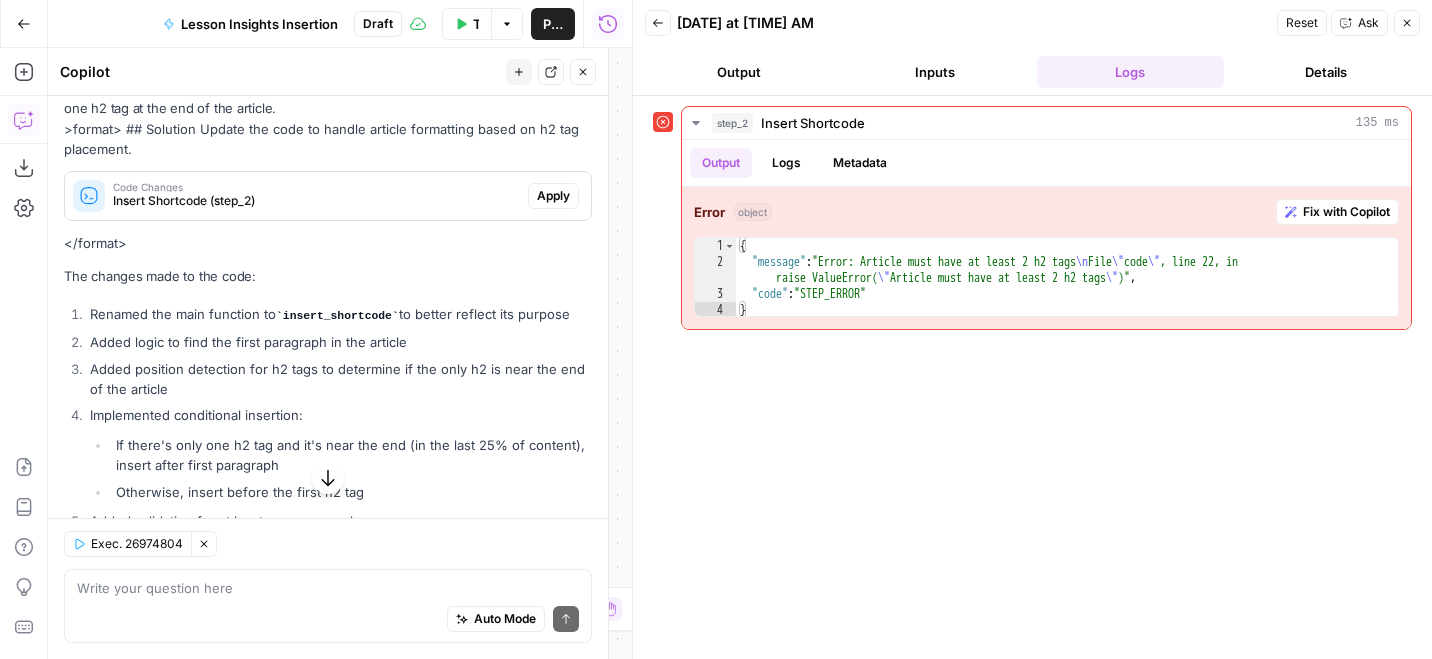 click on "Apply" at bounding box center [553, 196] 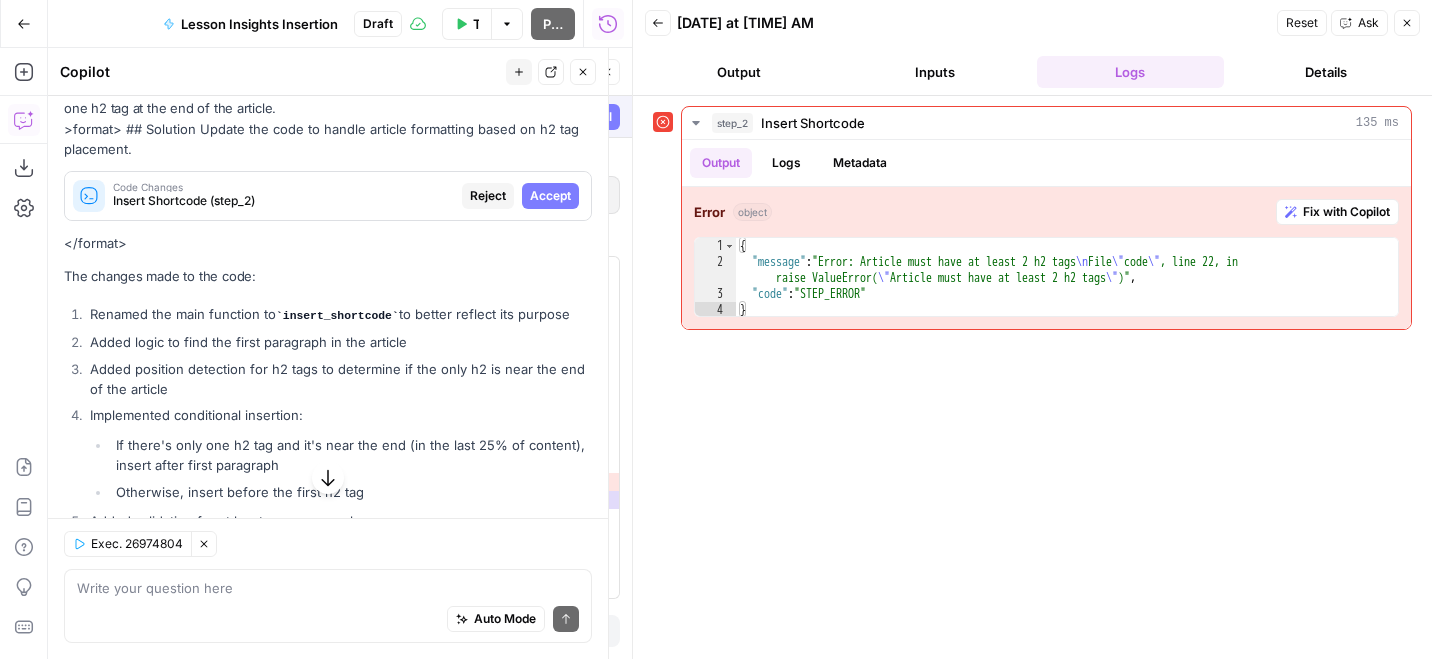 click on "Accept" at bounding box center (550, 196) 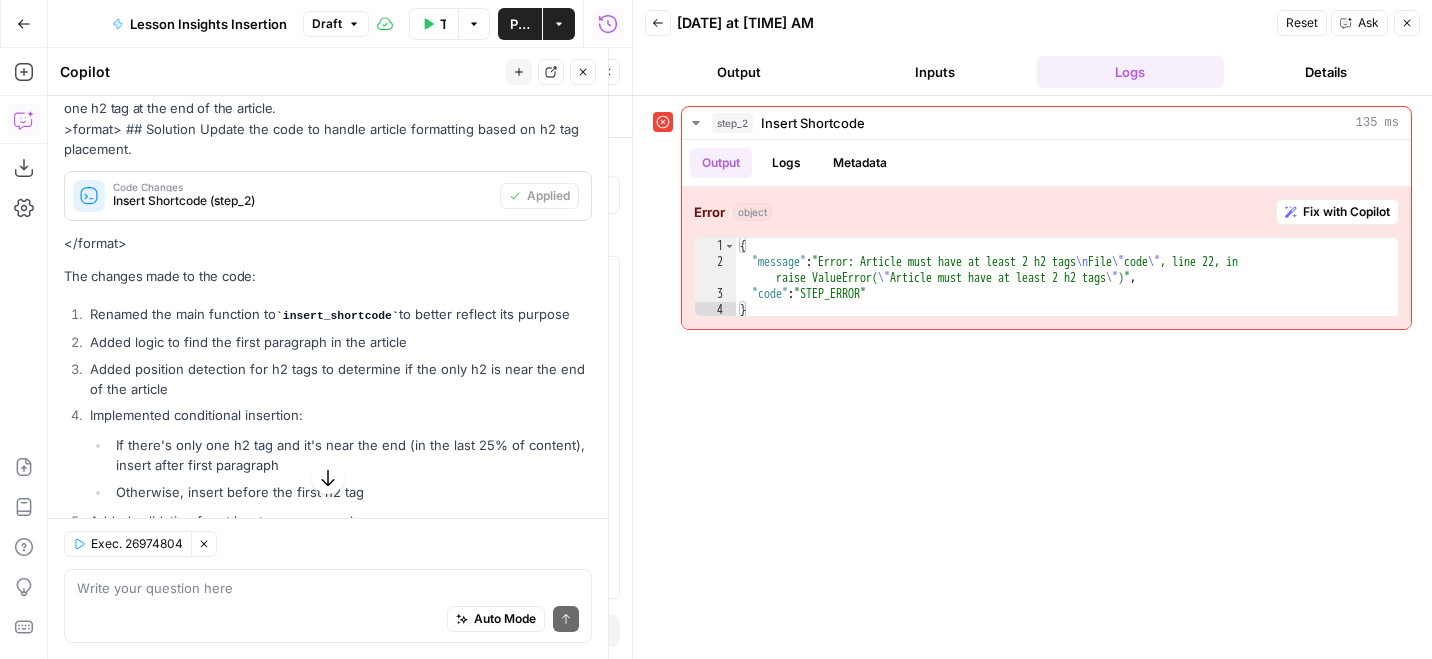 click on "Test Workflow" at bounding box center [434, 24] 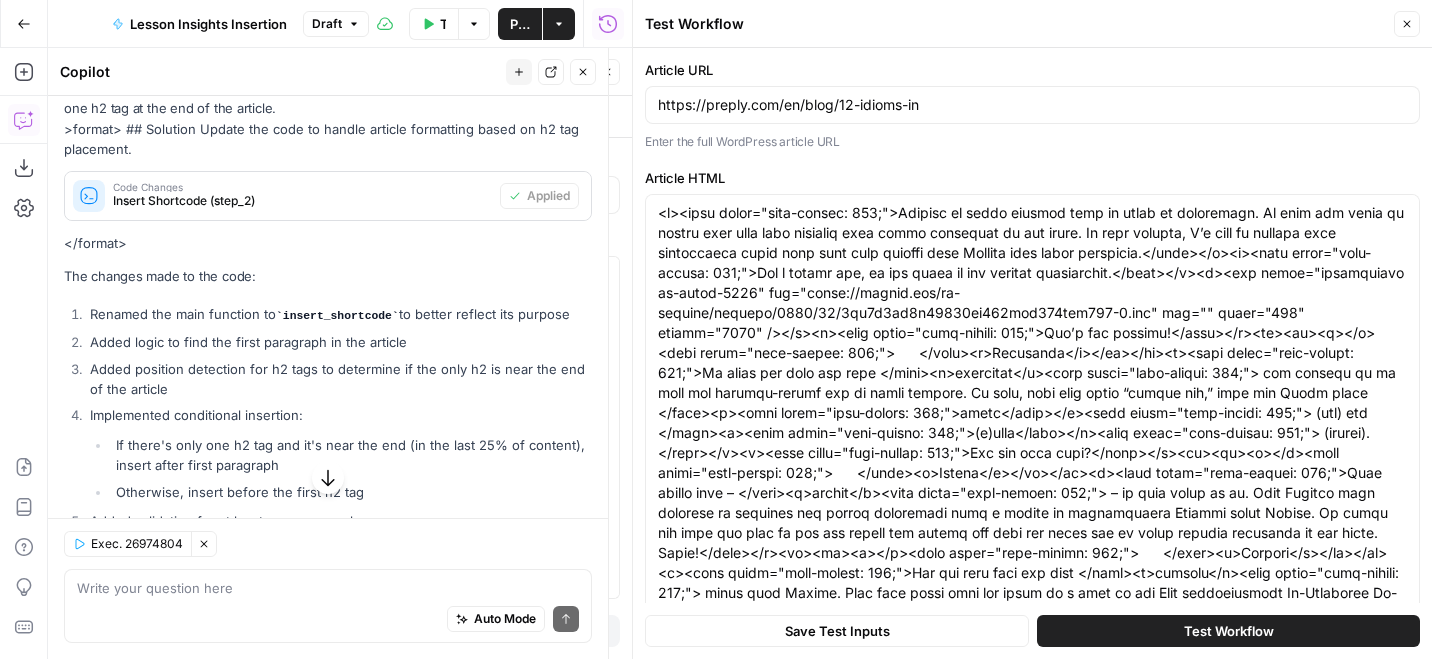 click on "Test Workflow" at bounding box center (1228, 631) 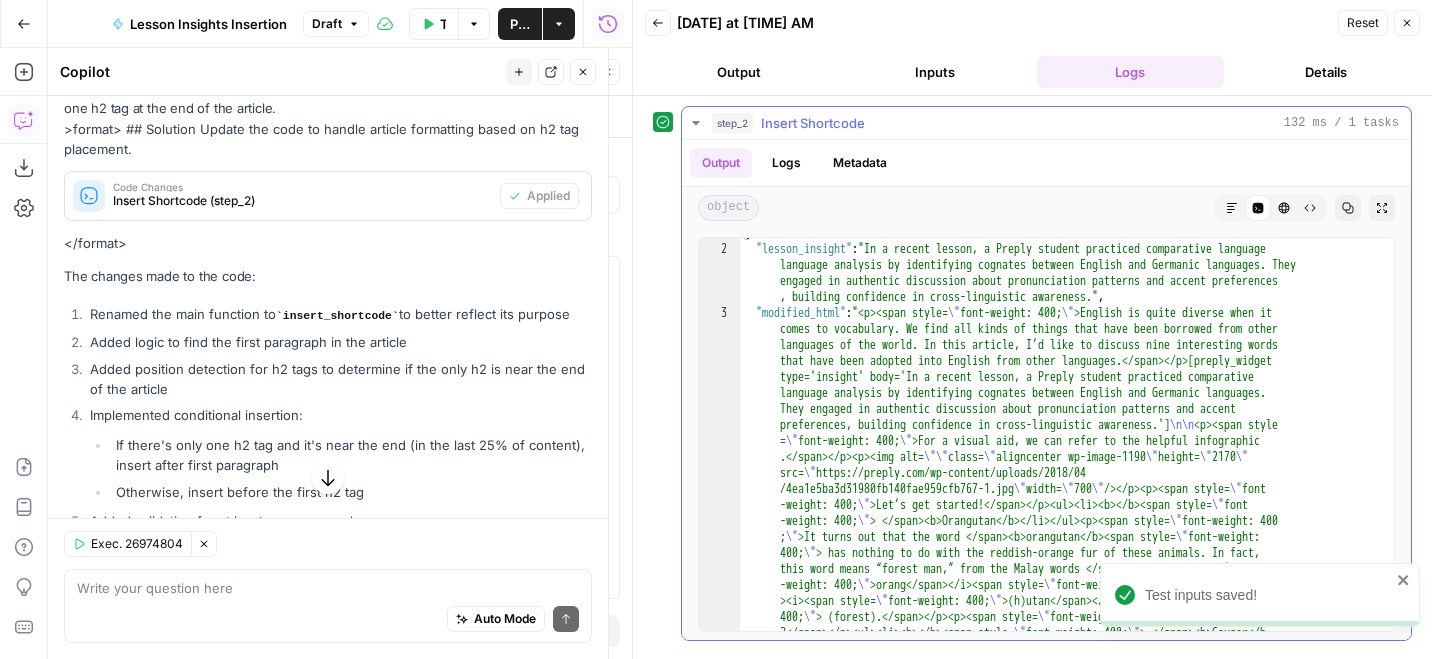 scroll, scrollTop: 14, scrollLeft: 0, axis: vertical 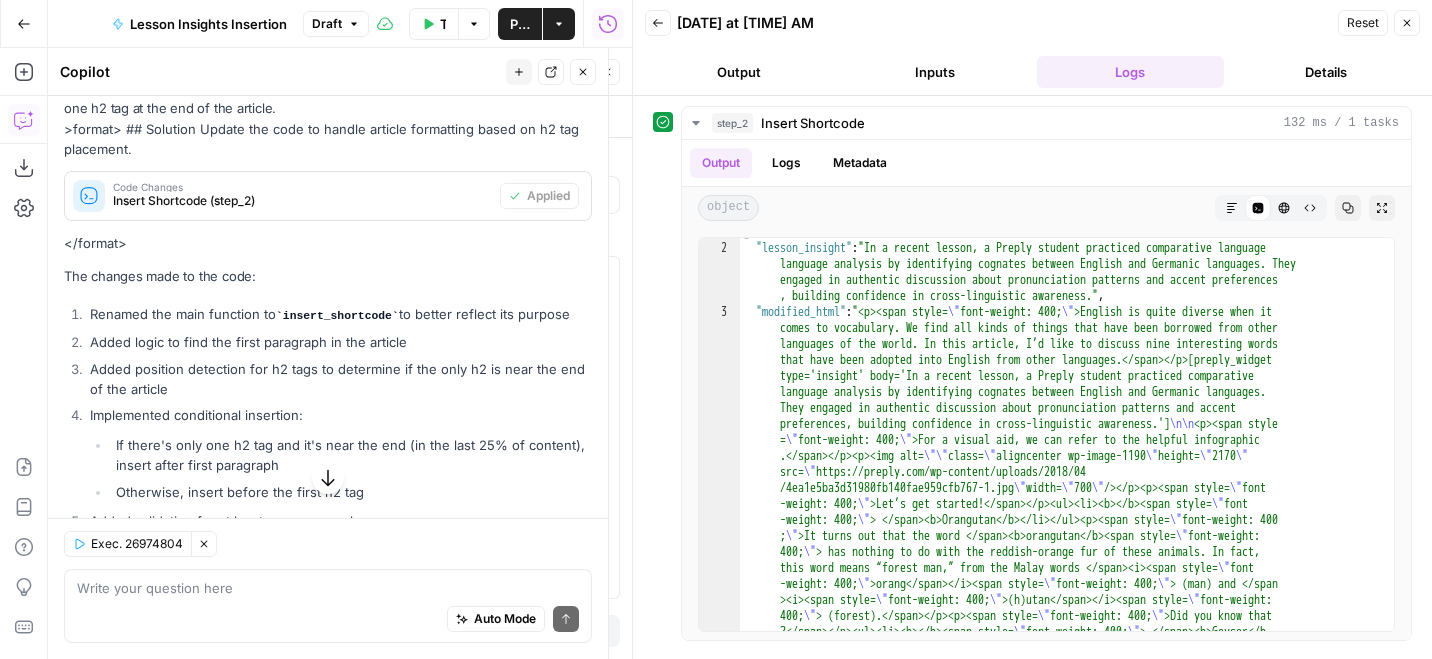 click on "Publish" at bounding box center (520, 24) 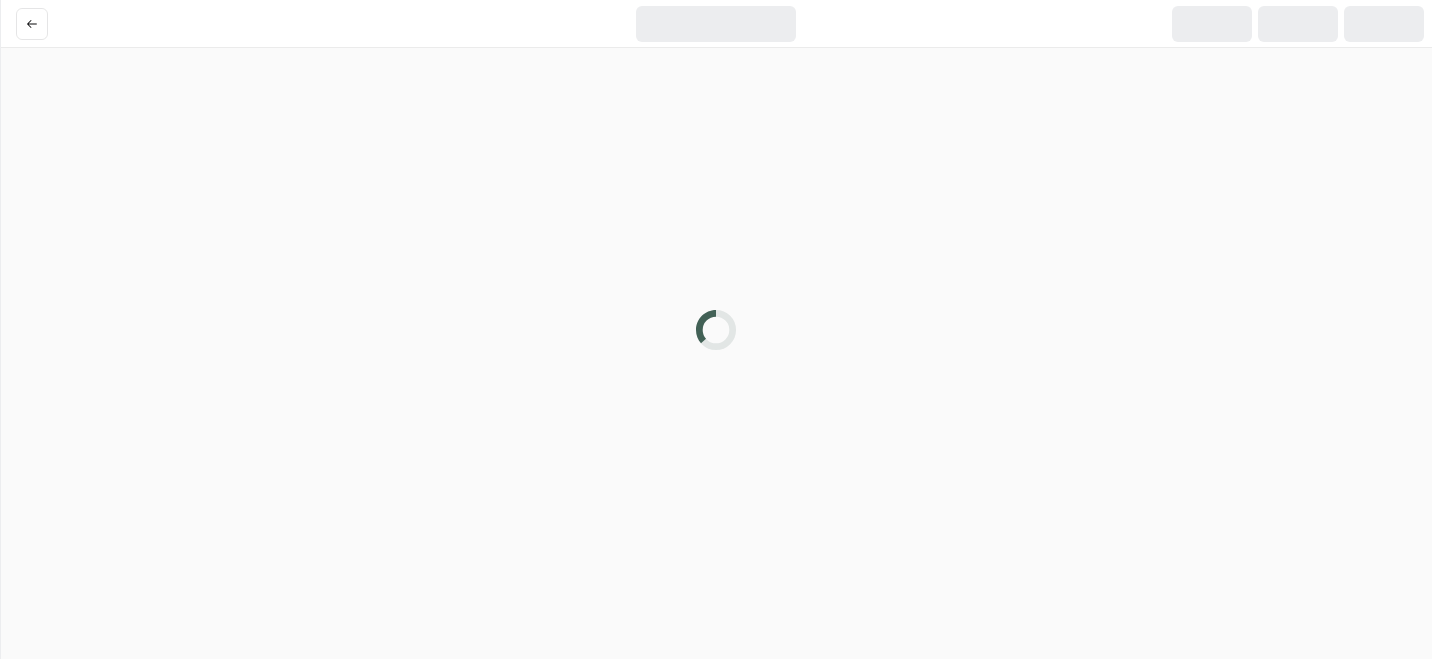 scroll, scrollTop: 0, scrollLeft: 0, axis: both 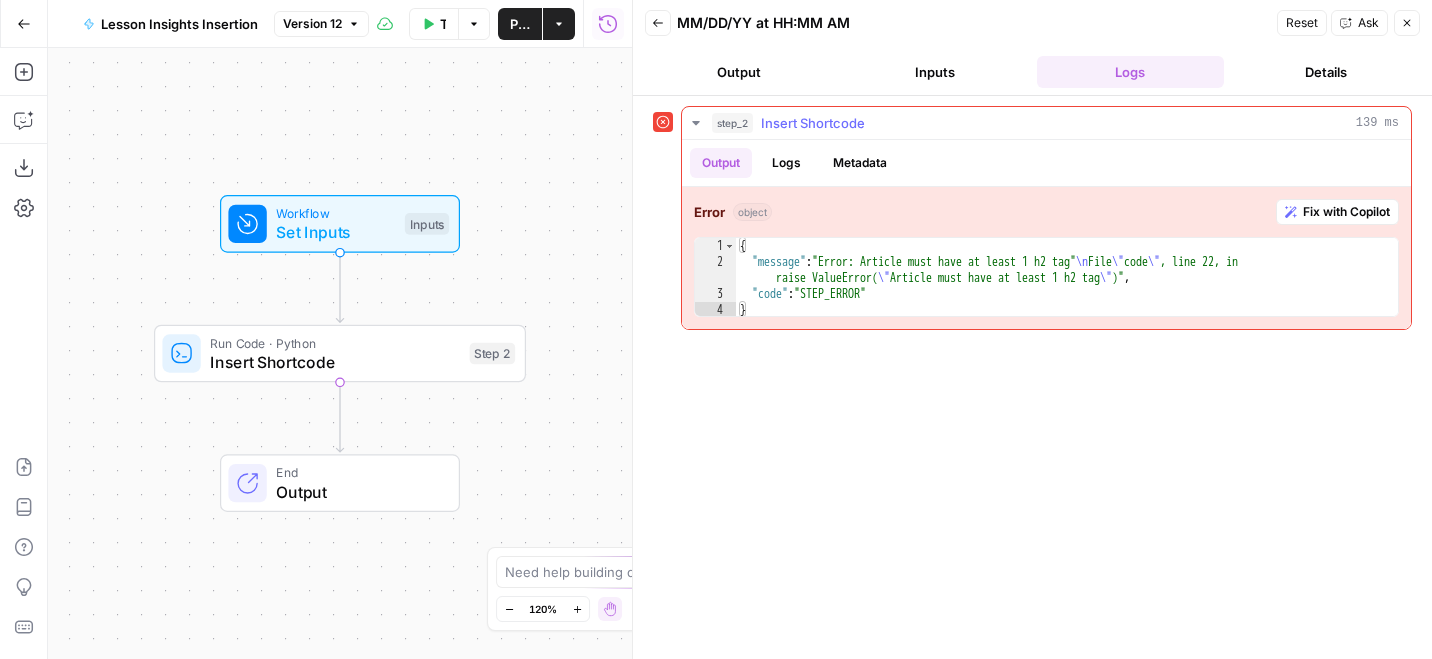 click on "Fix with Copilot" at bounding box center [1346, 212] 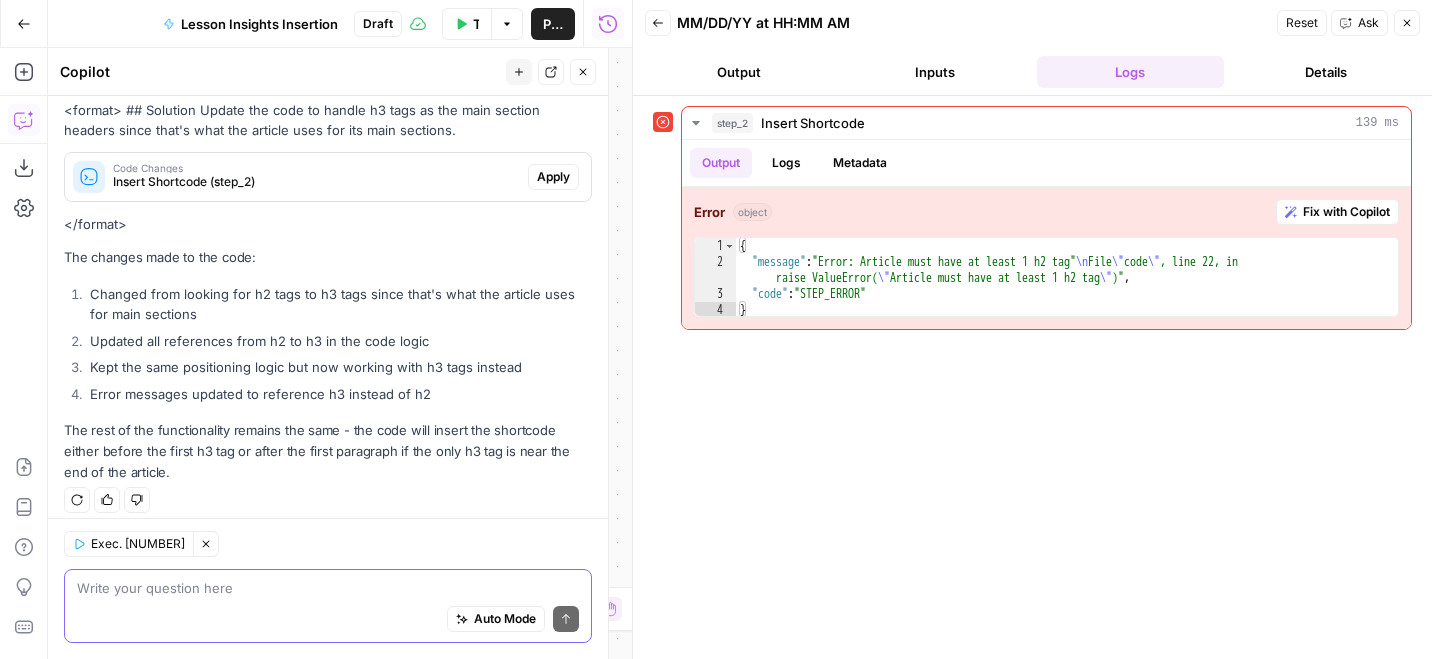 scroll, scrollTop: 234, scrollLeft: 0, axis: vertical 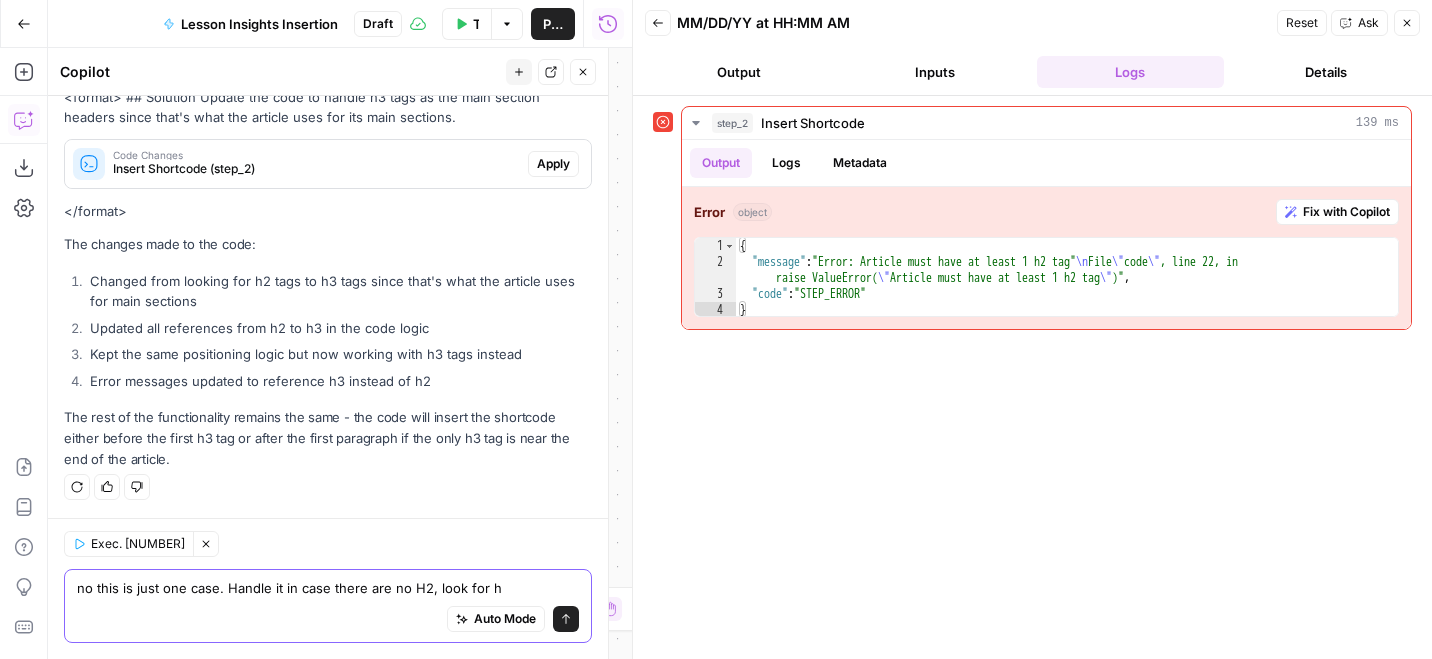 type on "no this is just one case. Handle it in case there are no H2, look for h3" 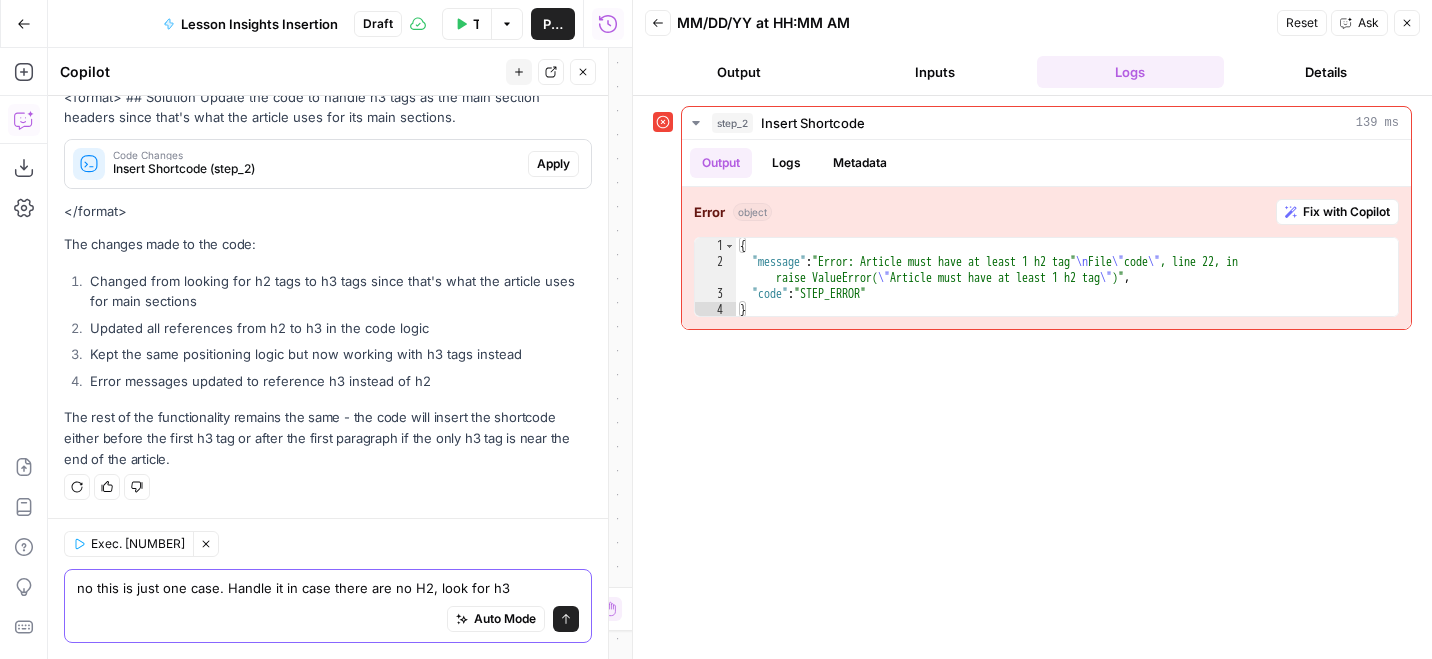 type 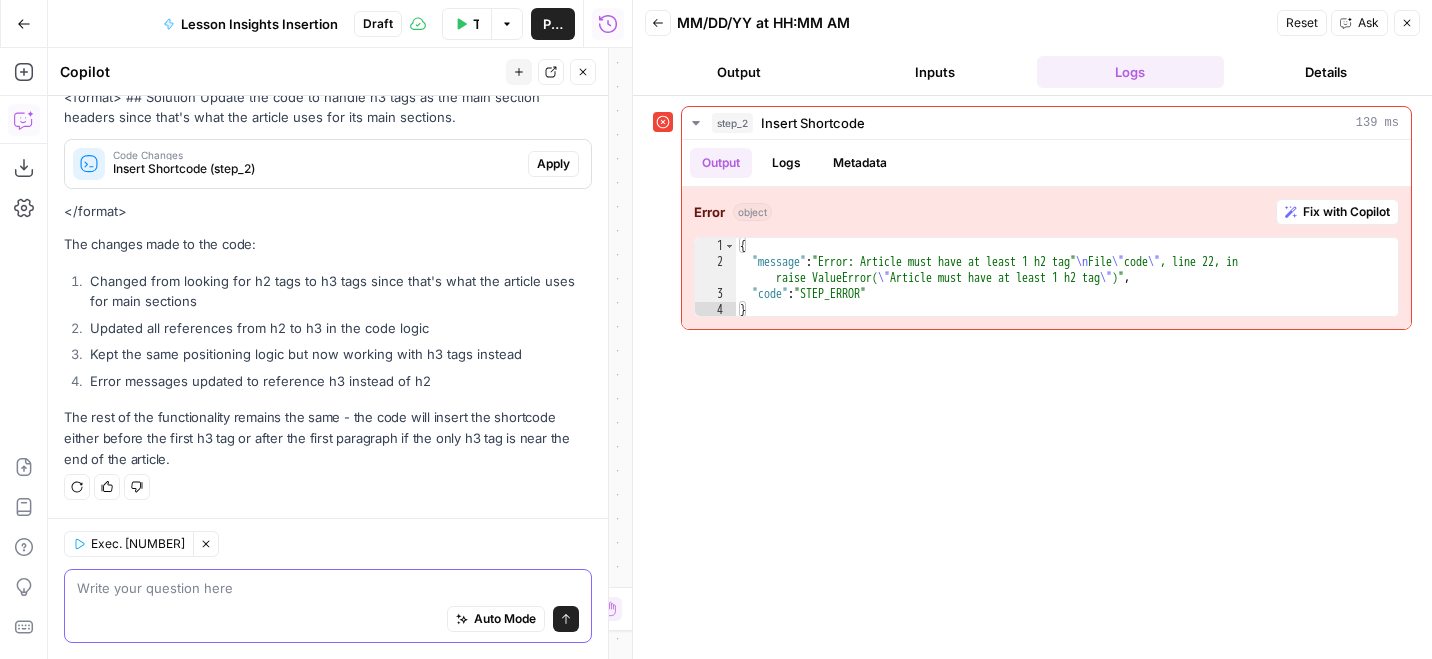 scroll, scrollTop: 252, scrollLeft: 0, axis: vertical 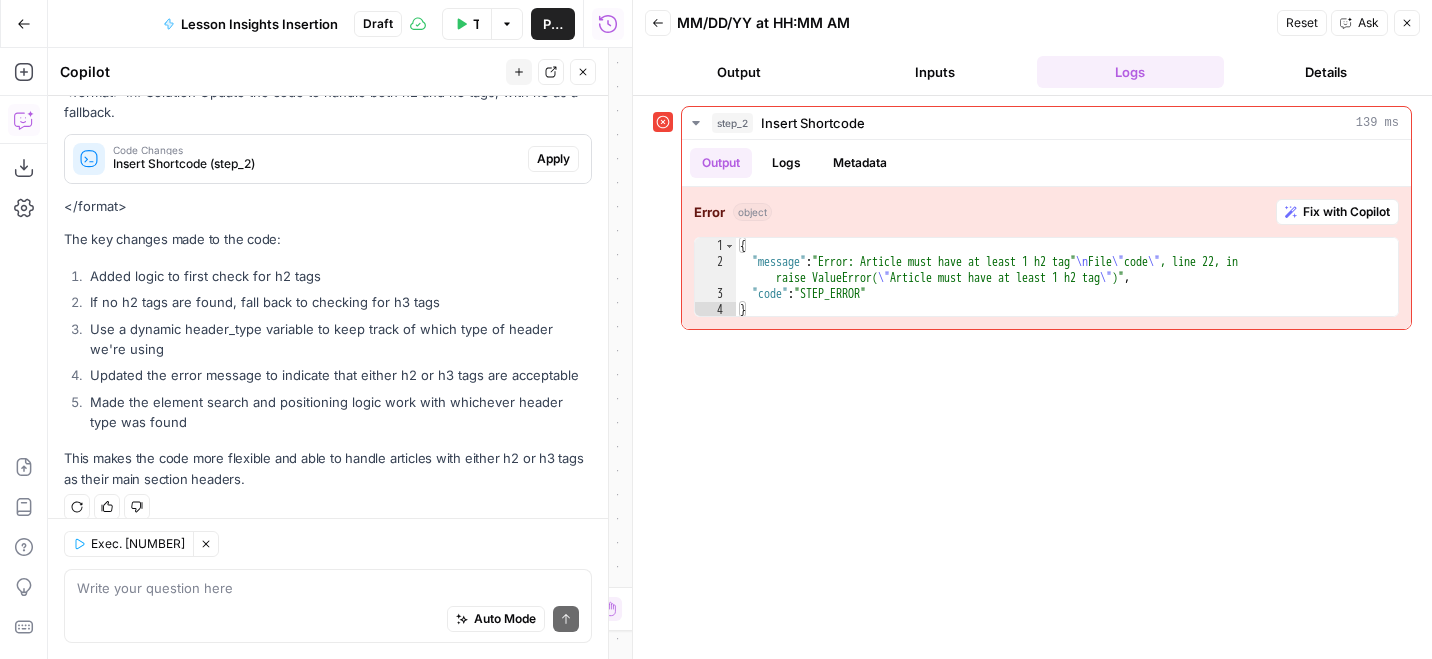 click on "Ah, you're right. Let's make the code more robust by checking for both h2 and h3 tags, falling back to h3 if no h2 tags are found.
<format>
## Solution
Update the code to handle both h2 and h3 tags, with h3 as a fallback.
Code Changes Insert Shortcode (step_2) Apply
</format>
The key changes made to the code:
Added logic to first check for h2 tags
If no h2 tags are found, fall back to checking for h3 tags
Use a dynamic header_type variable to keep track of which type of header we're using
Updated the error message to indicate that either h2 or h3 tags are acceptable
Made the element search and positioning logic work with whichever header type was found
This makes the code more flexible and able to handle articles with either h2 or h3 tags as their main section headers." at bounding box center (328, 264) 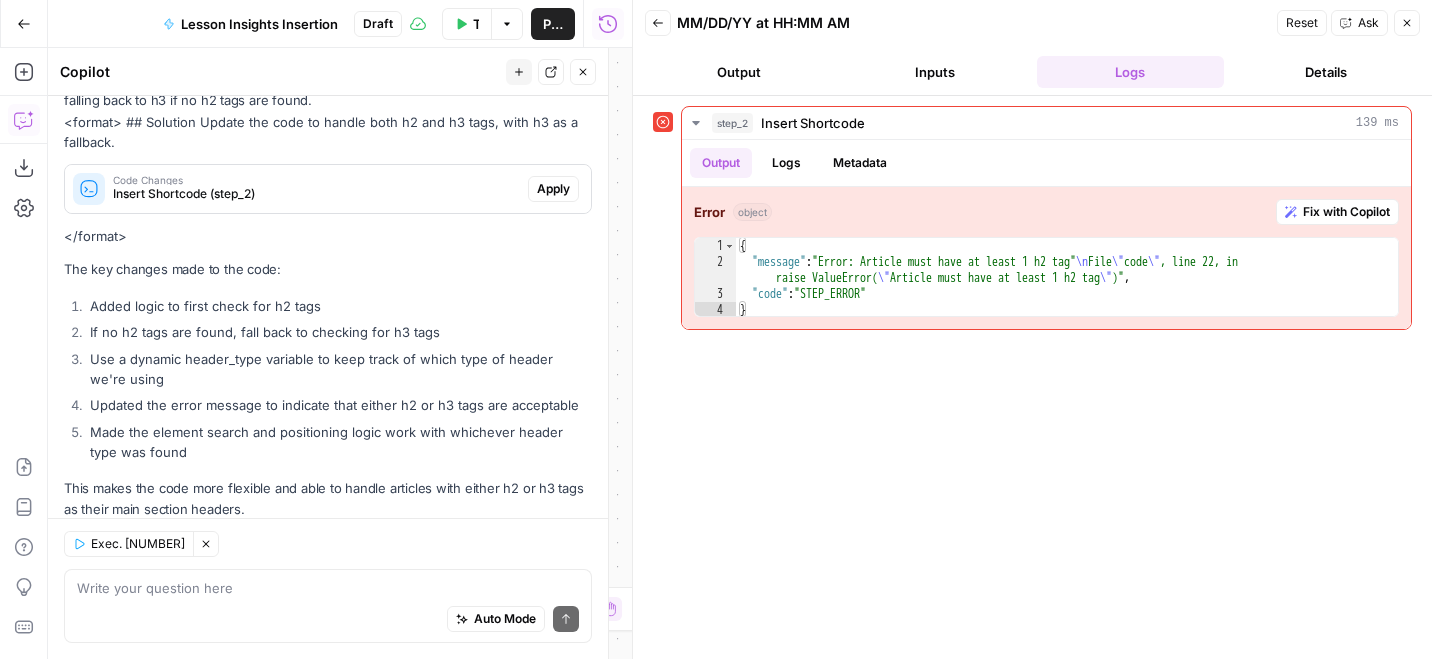 click on "Apply" at bounding box center (553, 189) 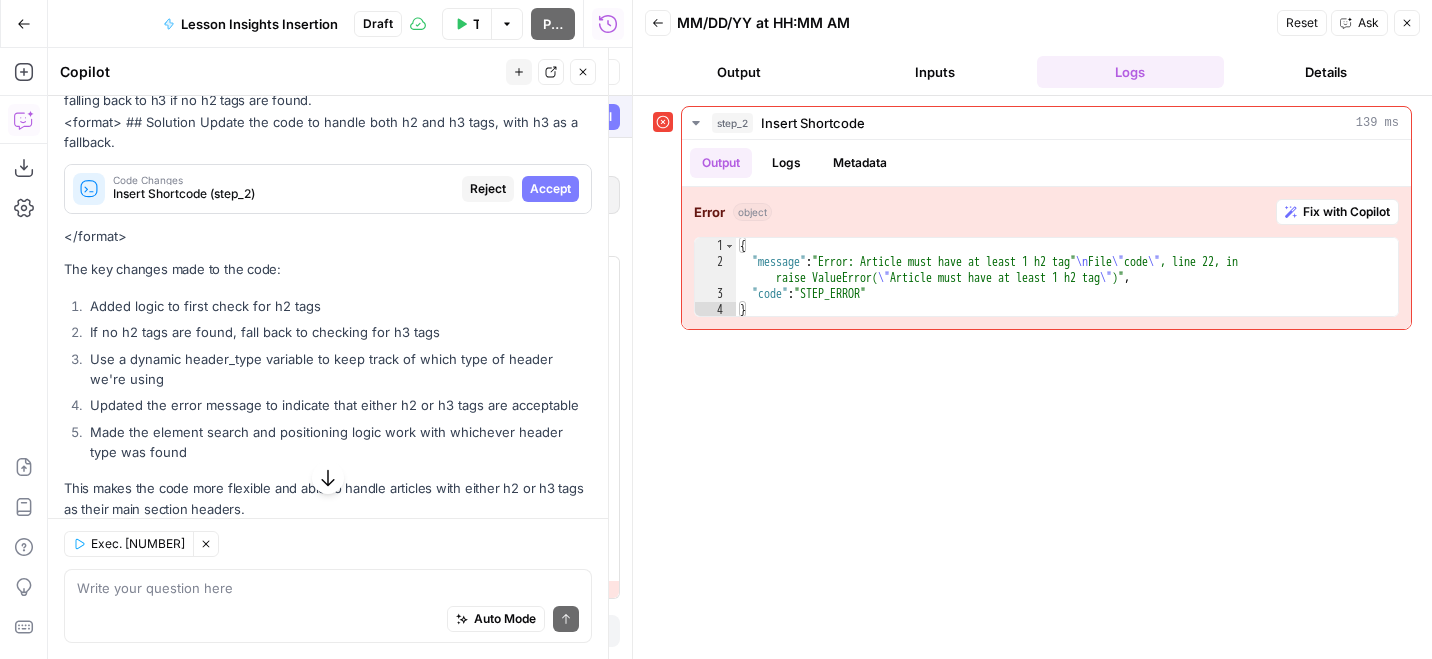 click on "Accept" at bounding box center (550, 189) 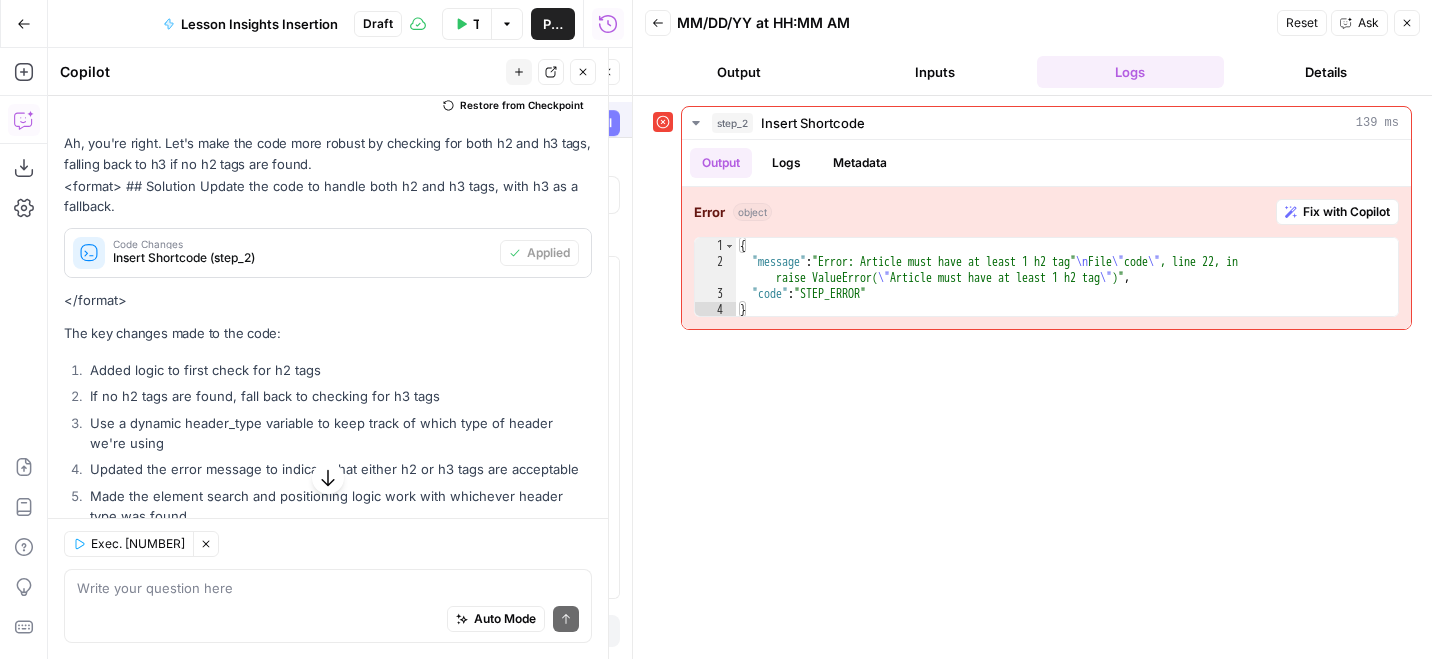 scroll, scrollTop: 775, scrollLeft: 0, axis: vertical 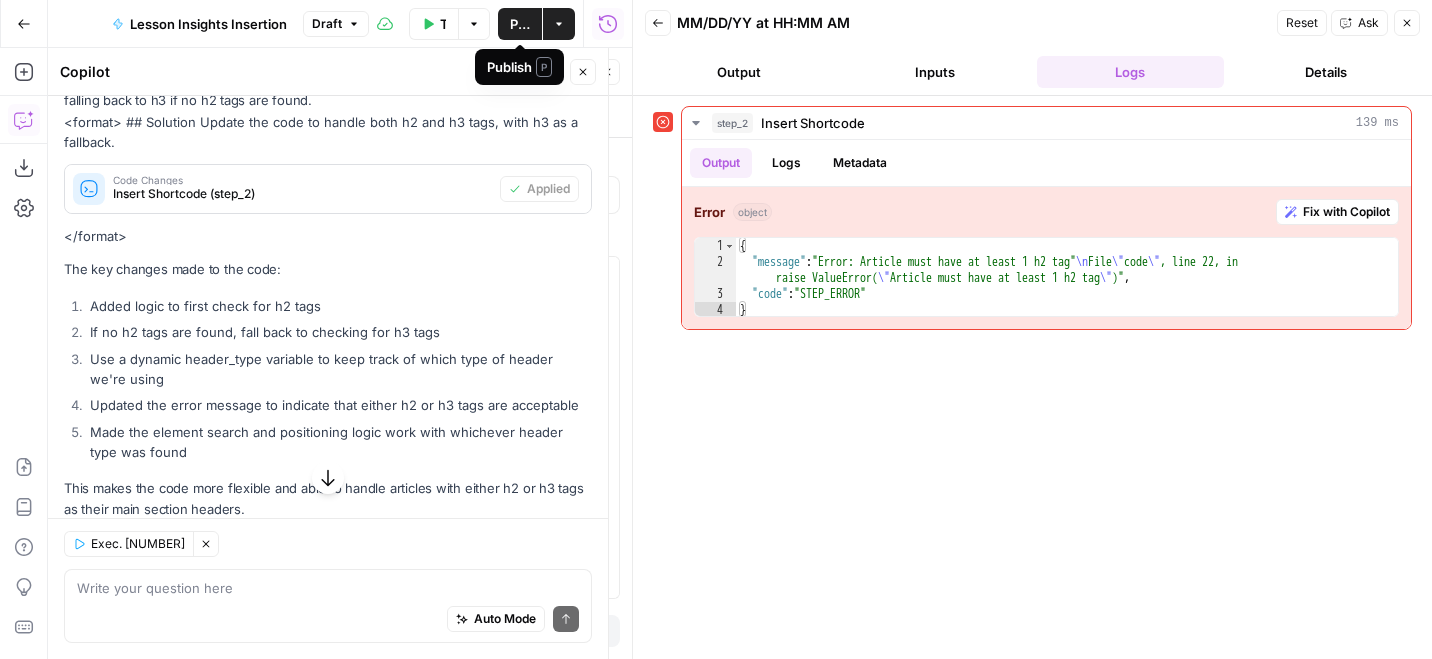 click on "Publish" at bounding box center (520, 24) 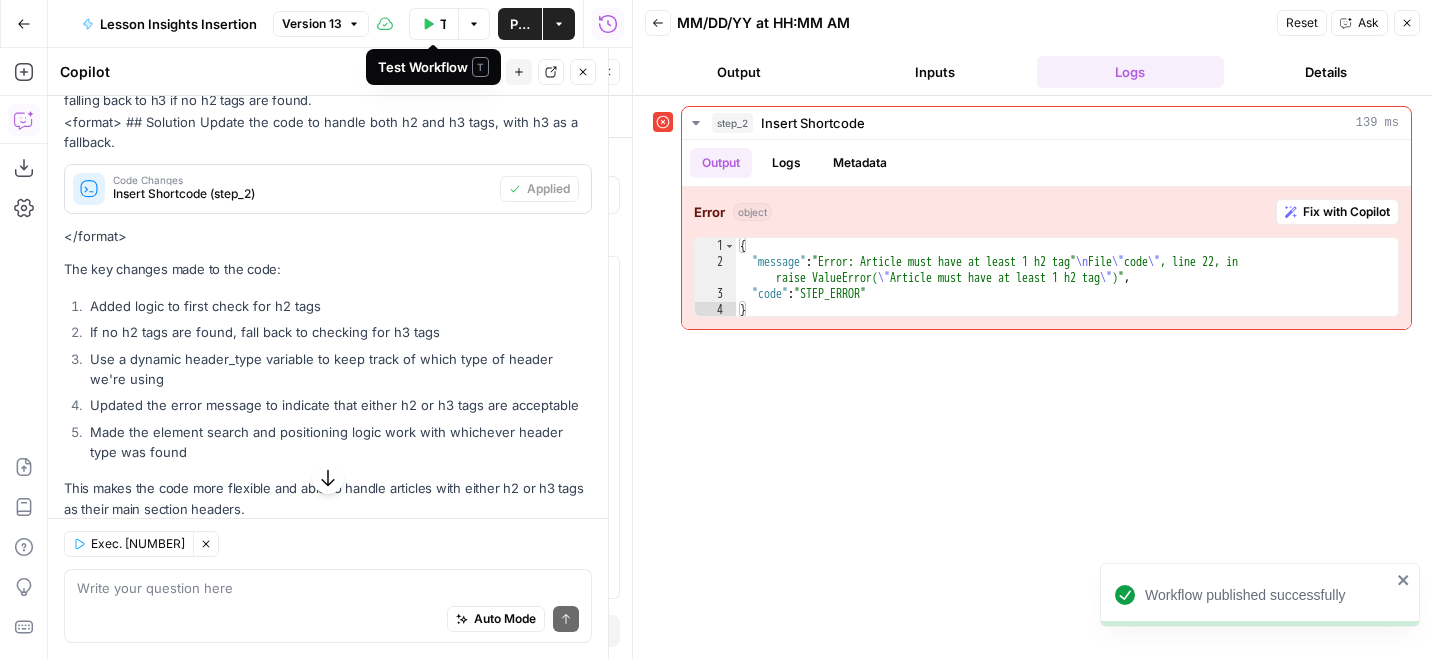 click 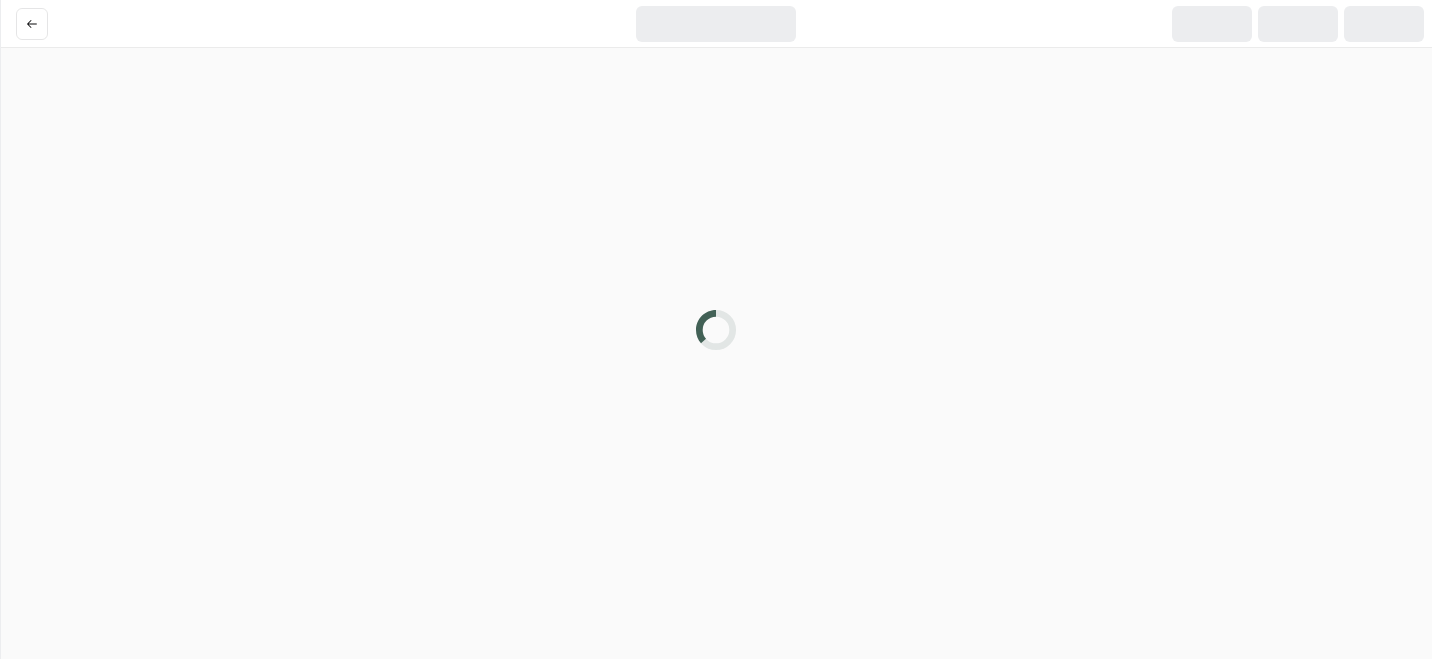 scroll, scrollTop: 0, scrollLeft: 0, axis: both 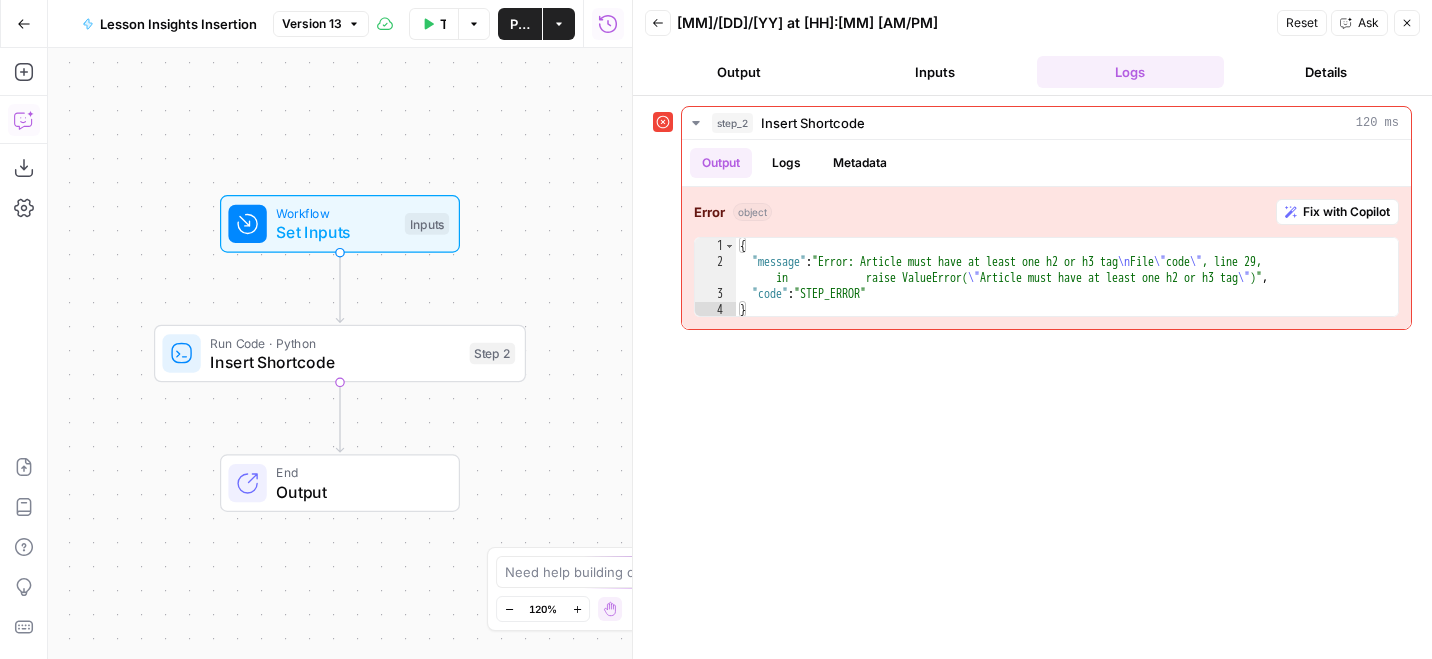 click 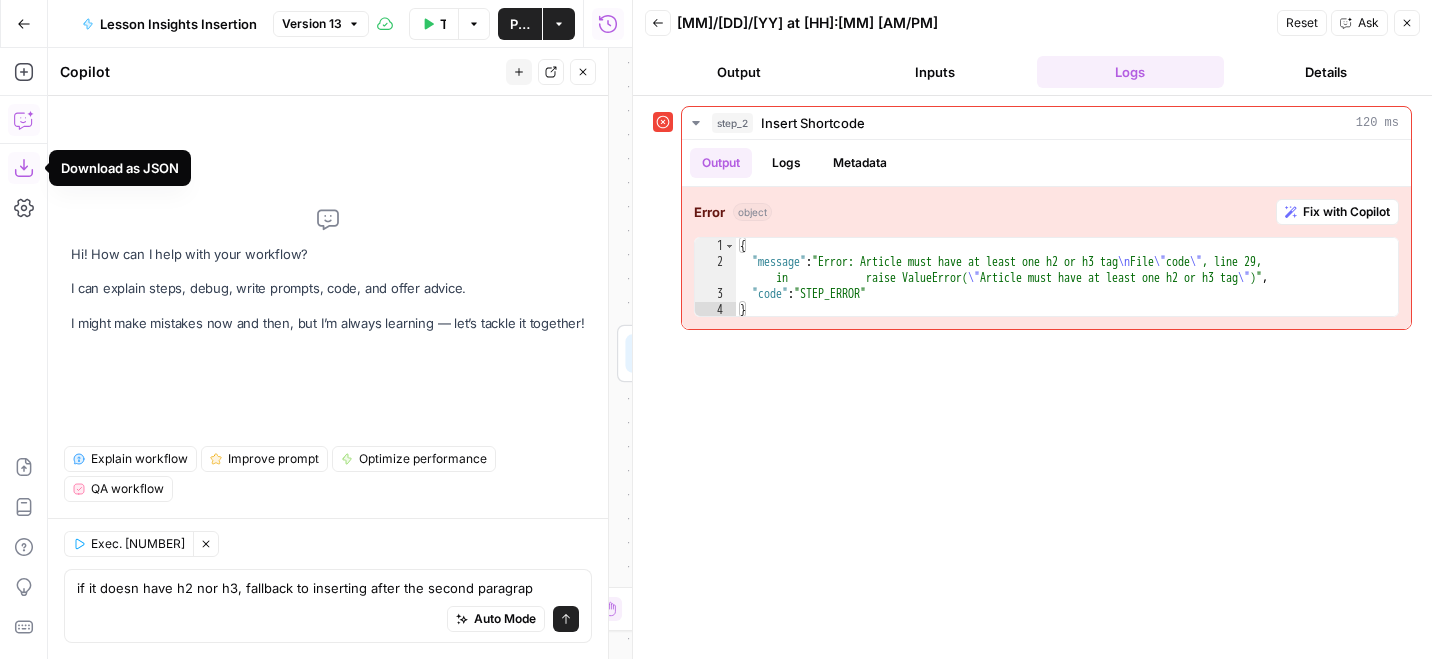 type on "if it doesn have h2 nor h3, fallback to inserting after the second paragraph" 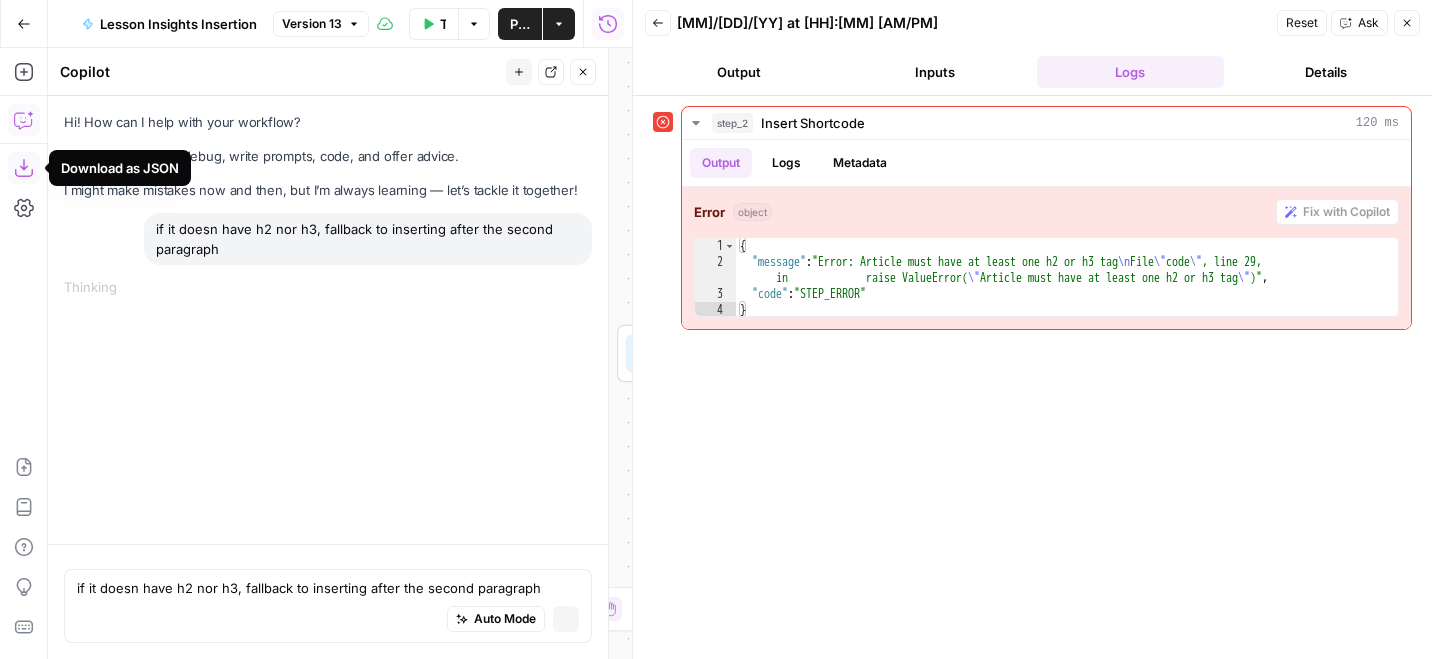 type 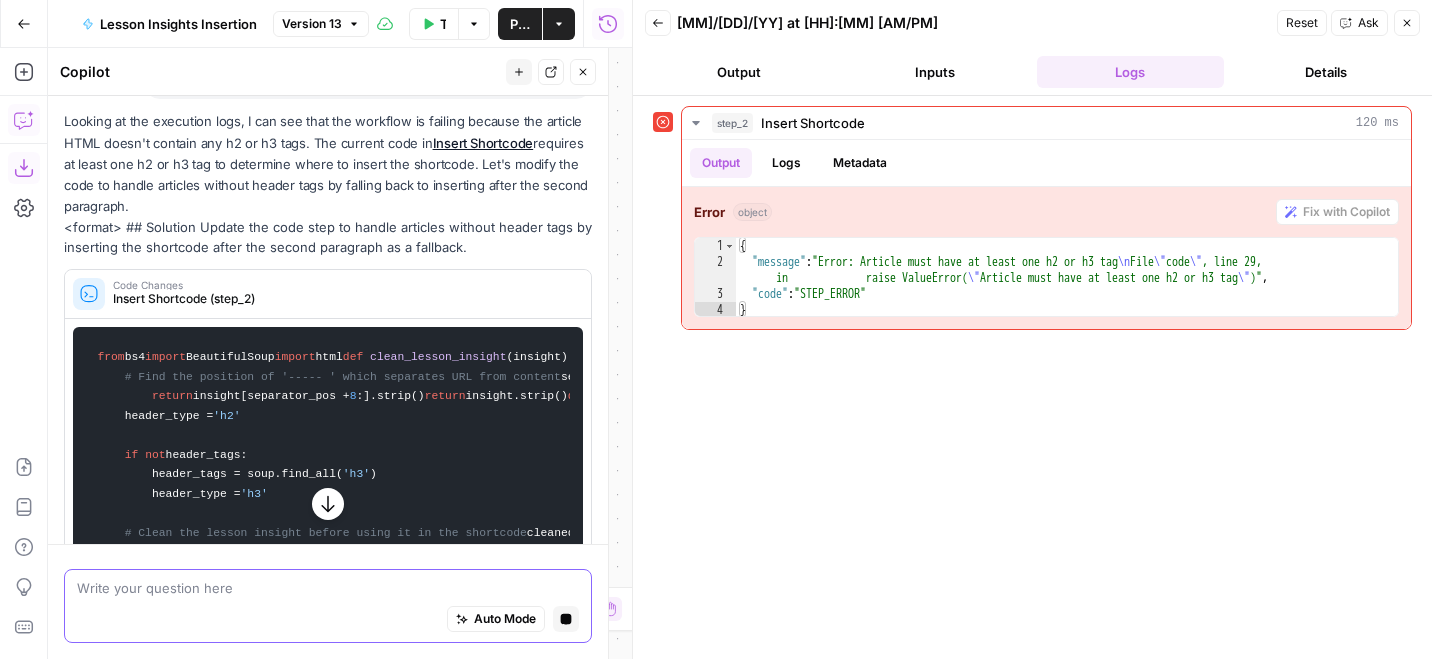 scroll, scrollTop: 0, scrollLeft: 0, axis: both 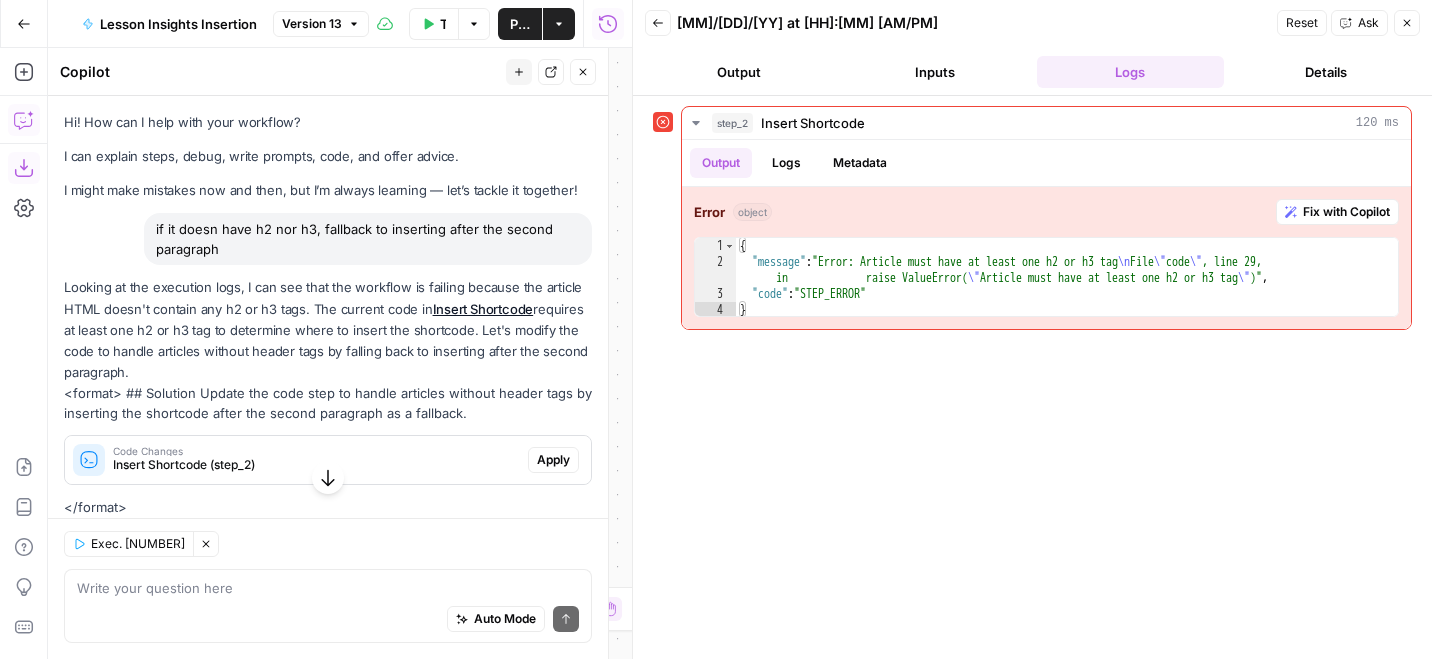click on "Apply" at bounding box center [553, 460] 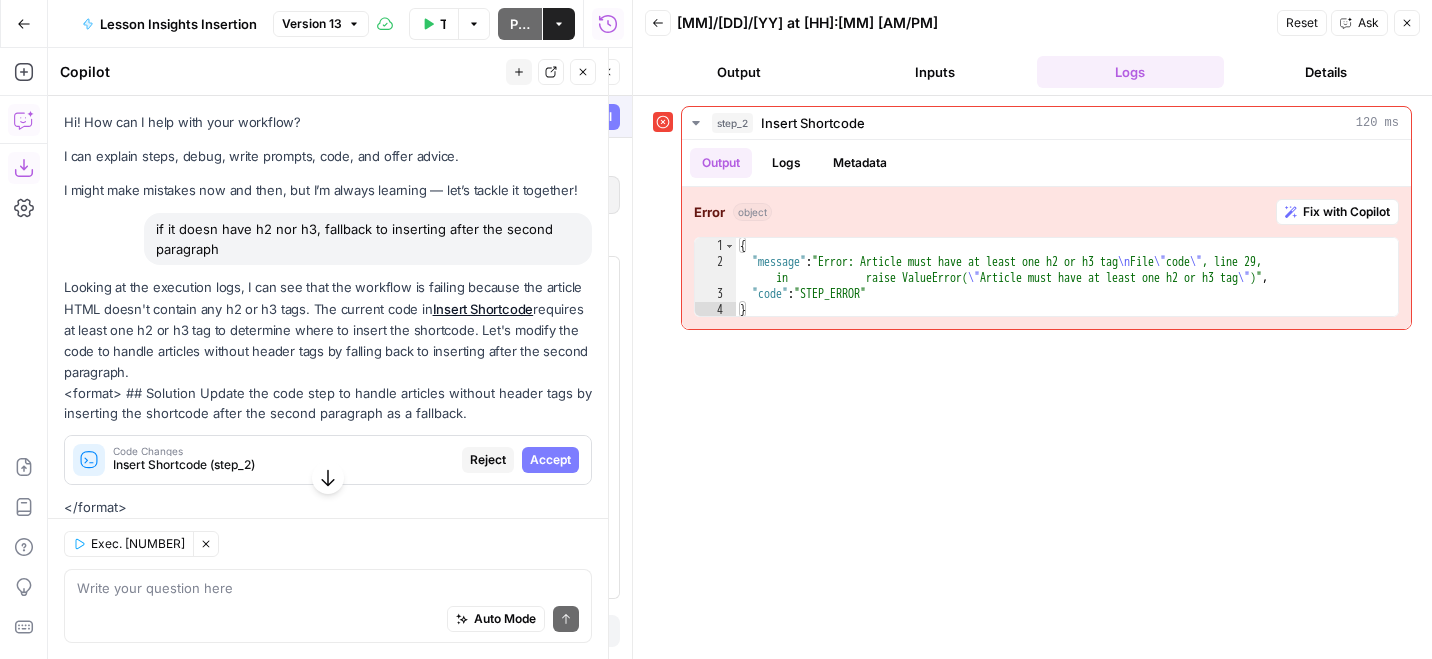 click on "Accept" at bounding box center (550, 460) 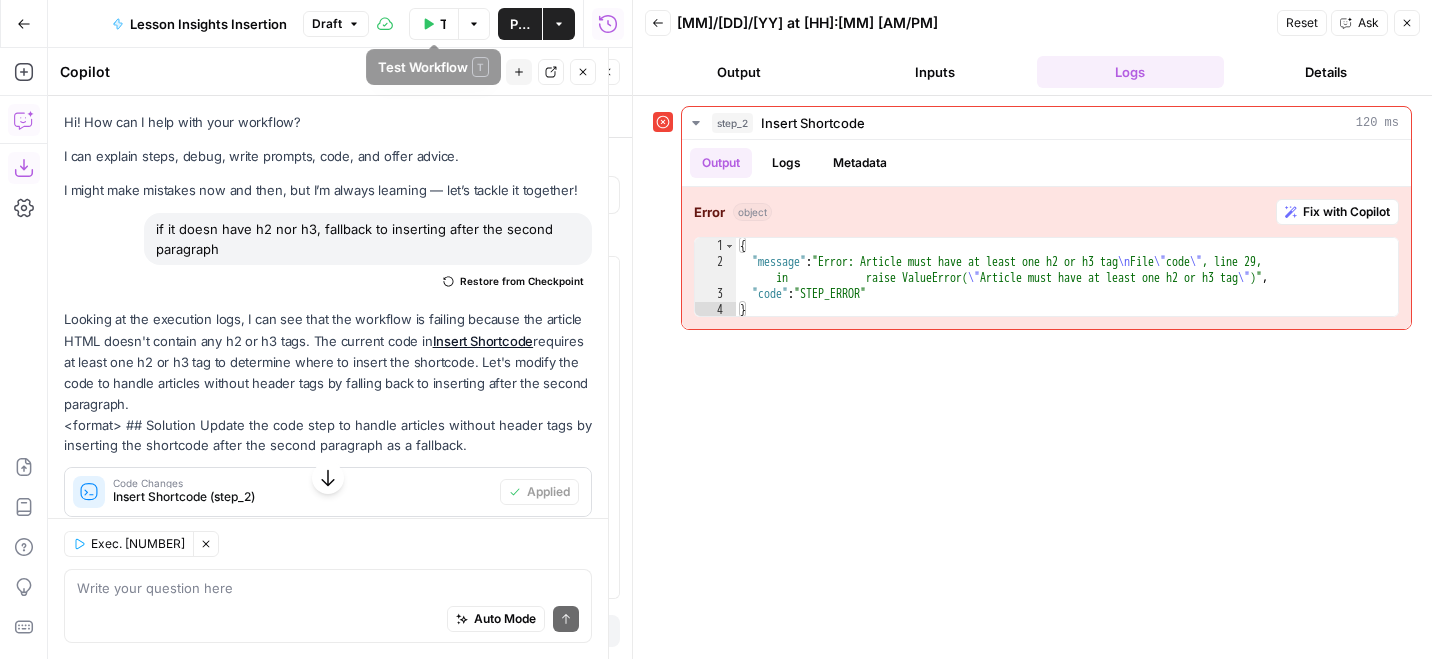 click on "Publish" at bounding box center [520, 24] 